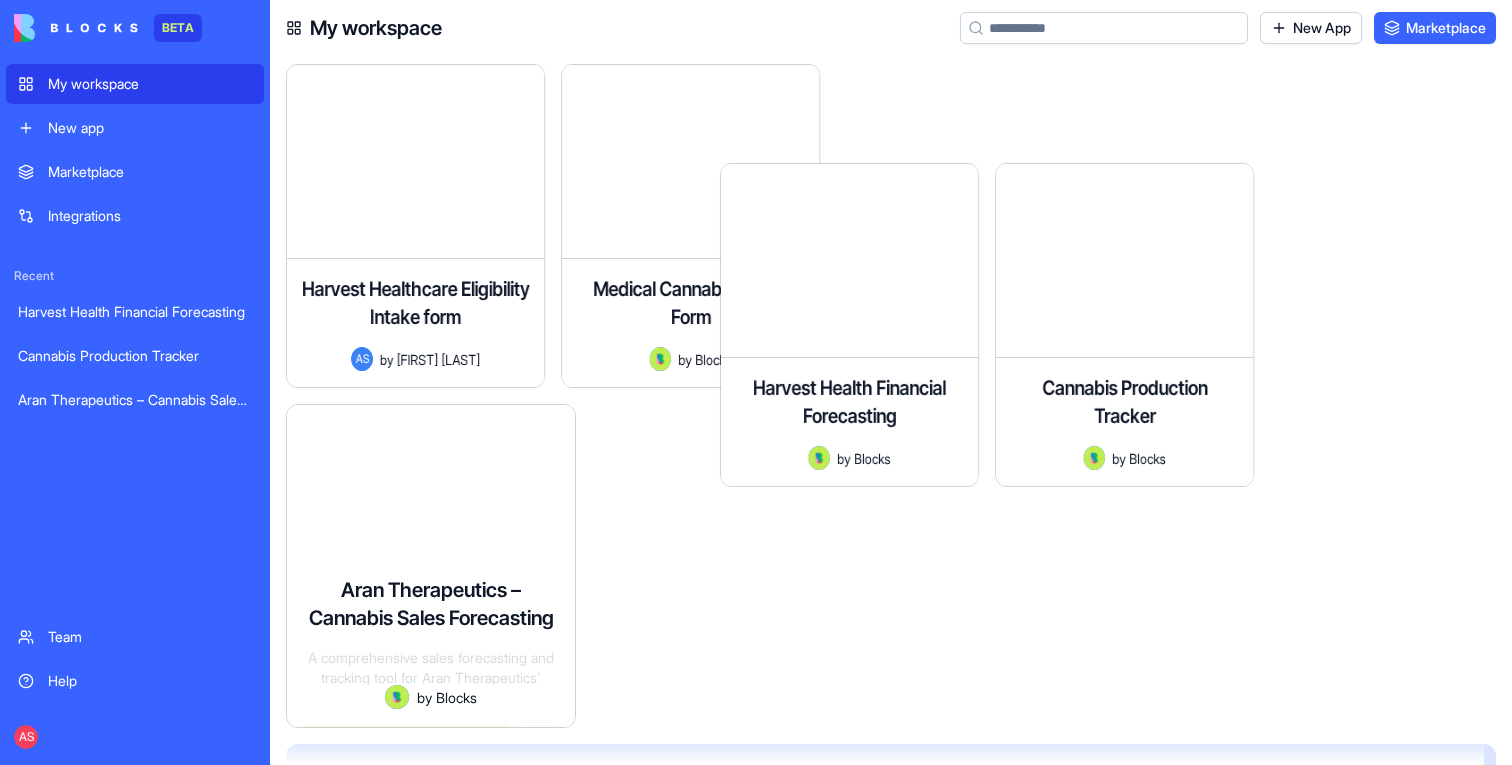 scroll, scrollTop: 0, scrollLeft: 0, axis: both 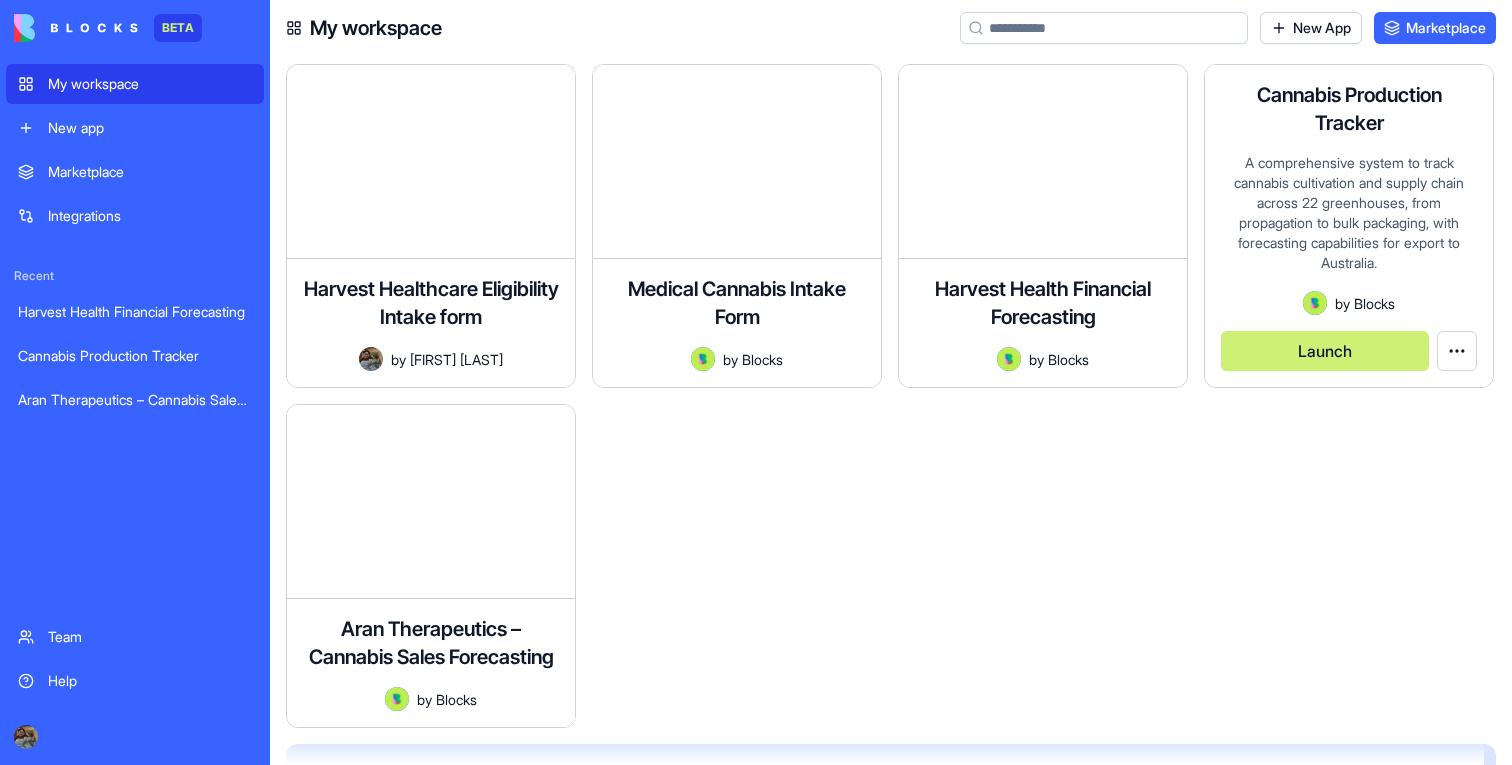 click on "Launch" at bounding box center [1325, 351] 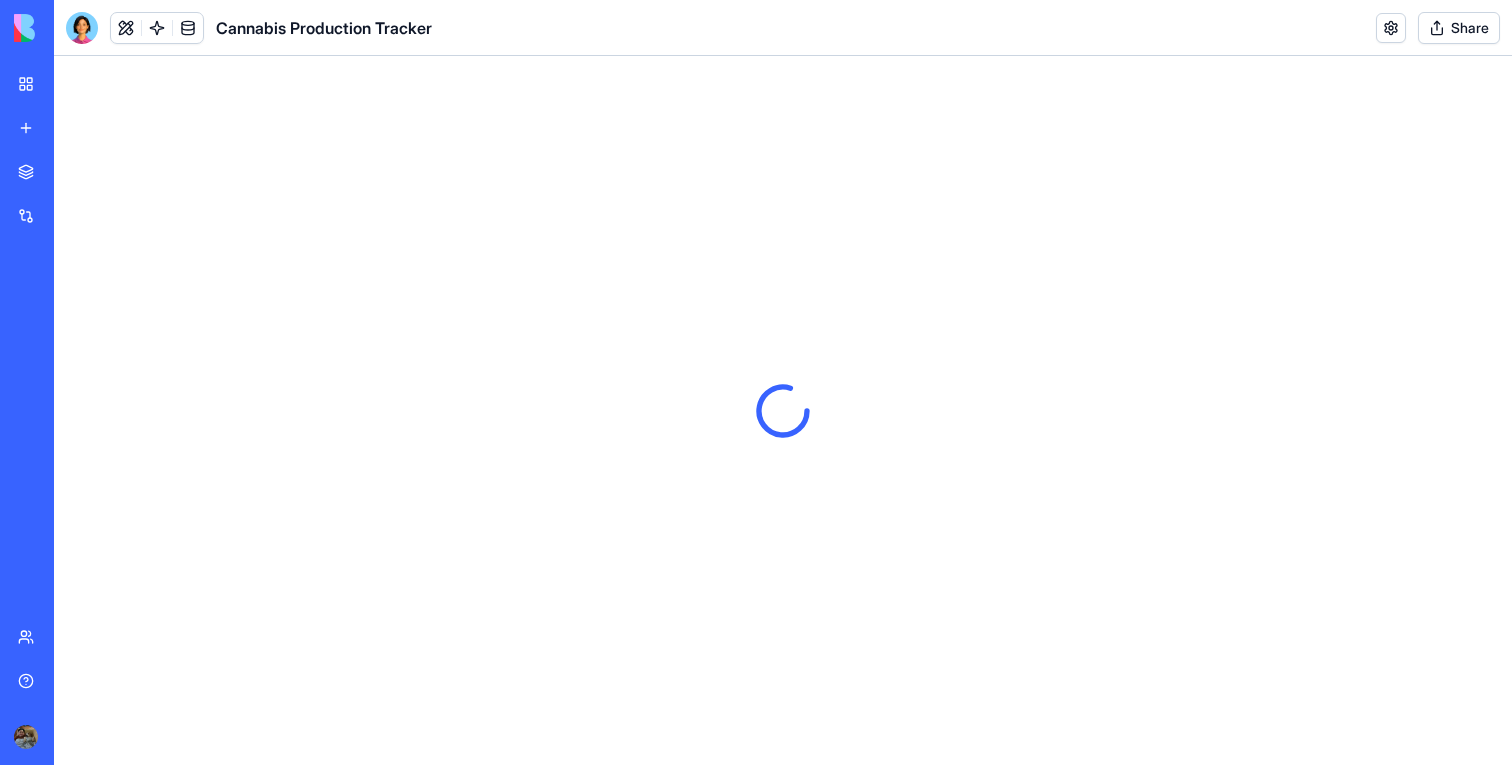 scroll, scrollTop: 0, scrollLeft: 0, axis: both 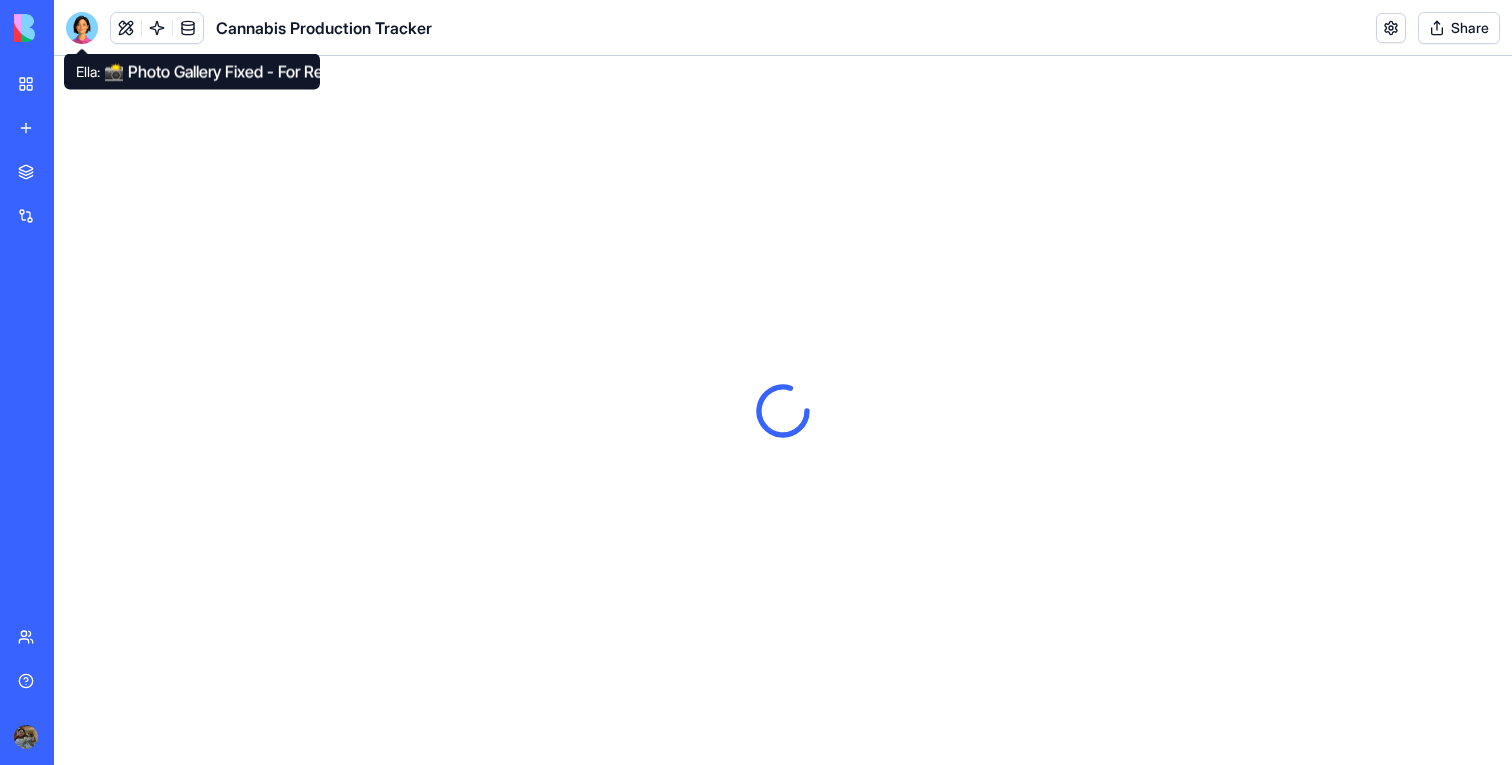 click at bounding box center [82, 28] 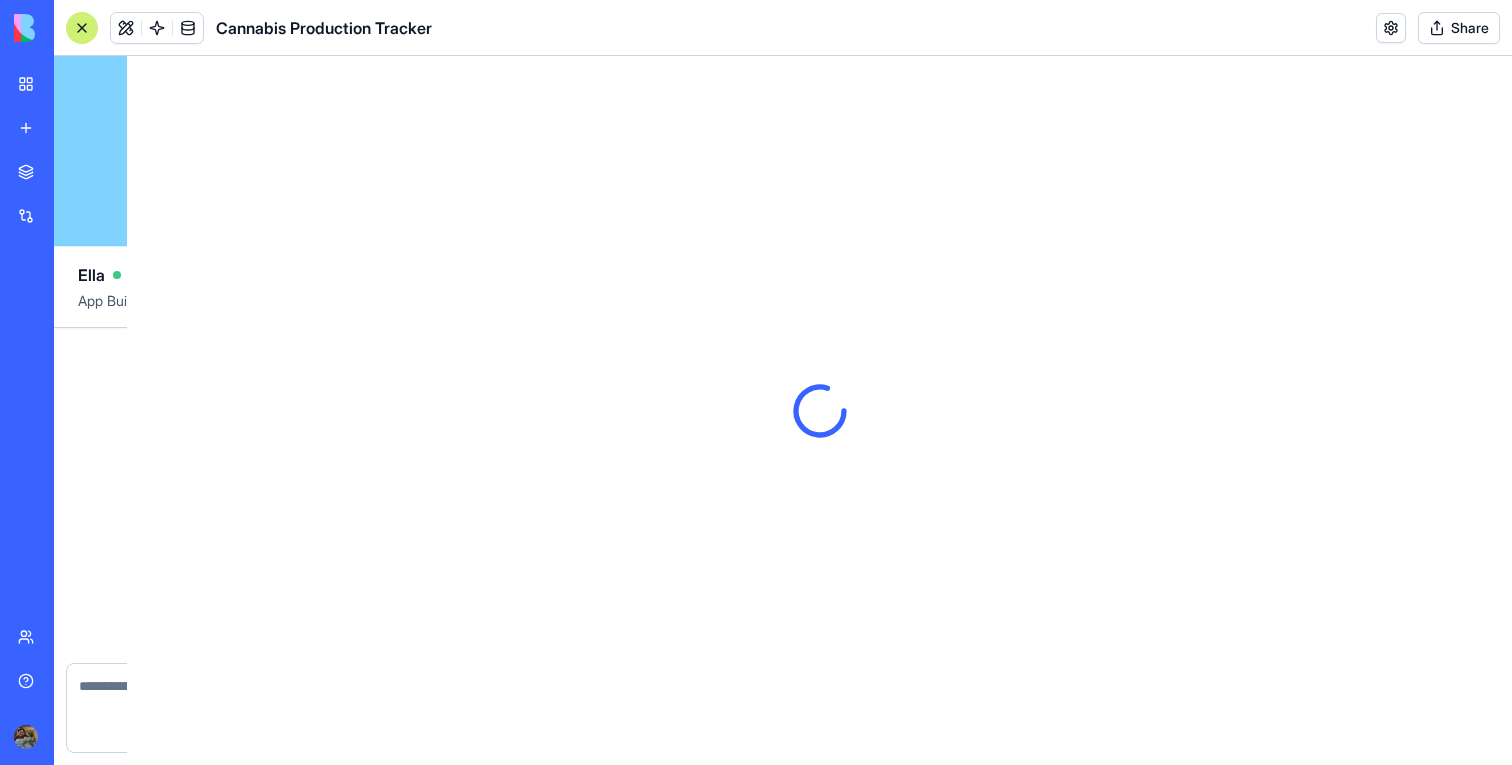 scroll, scrollTop: 21877, scrollLeft: 0, axis: vertical 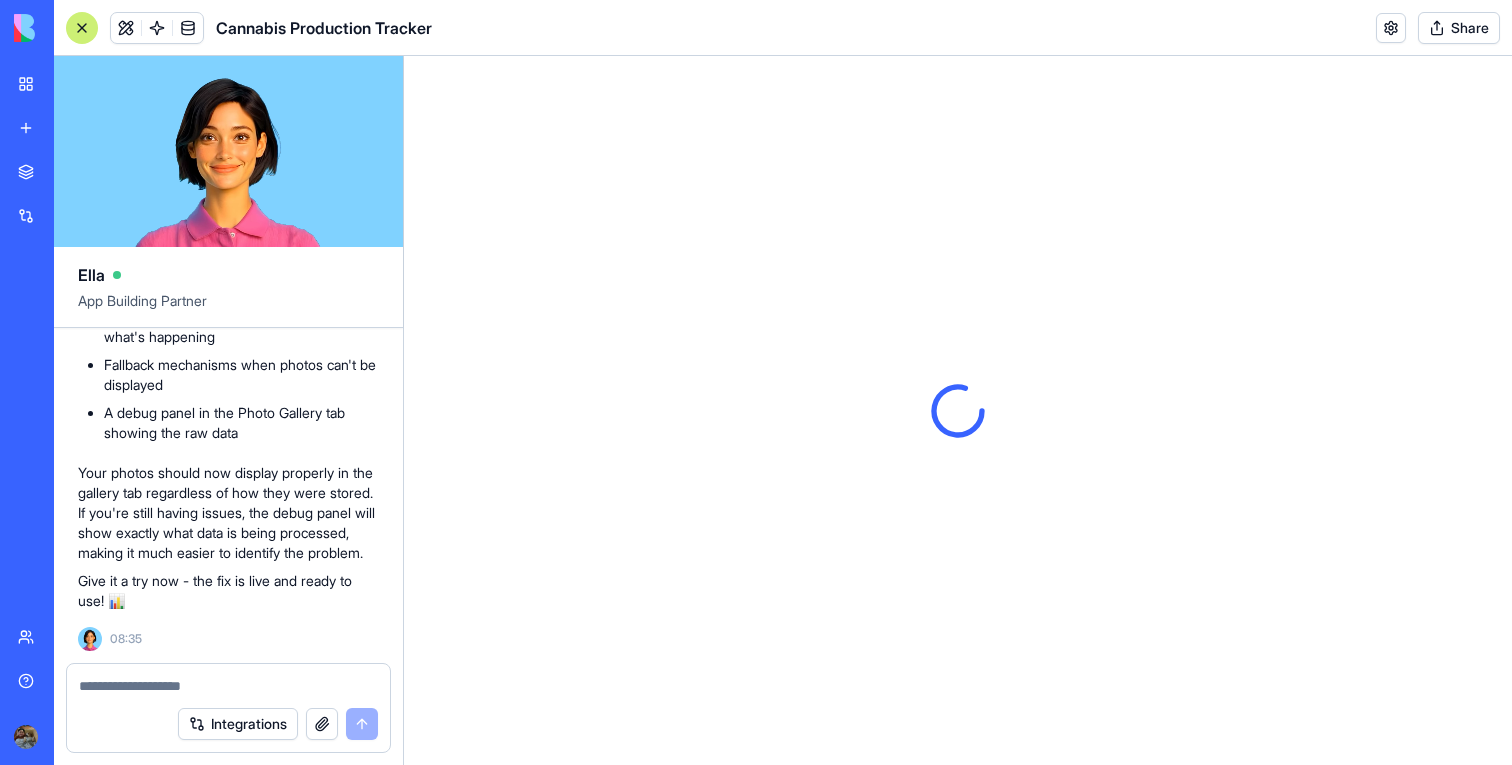 type 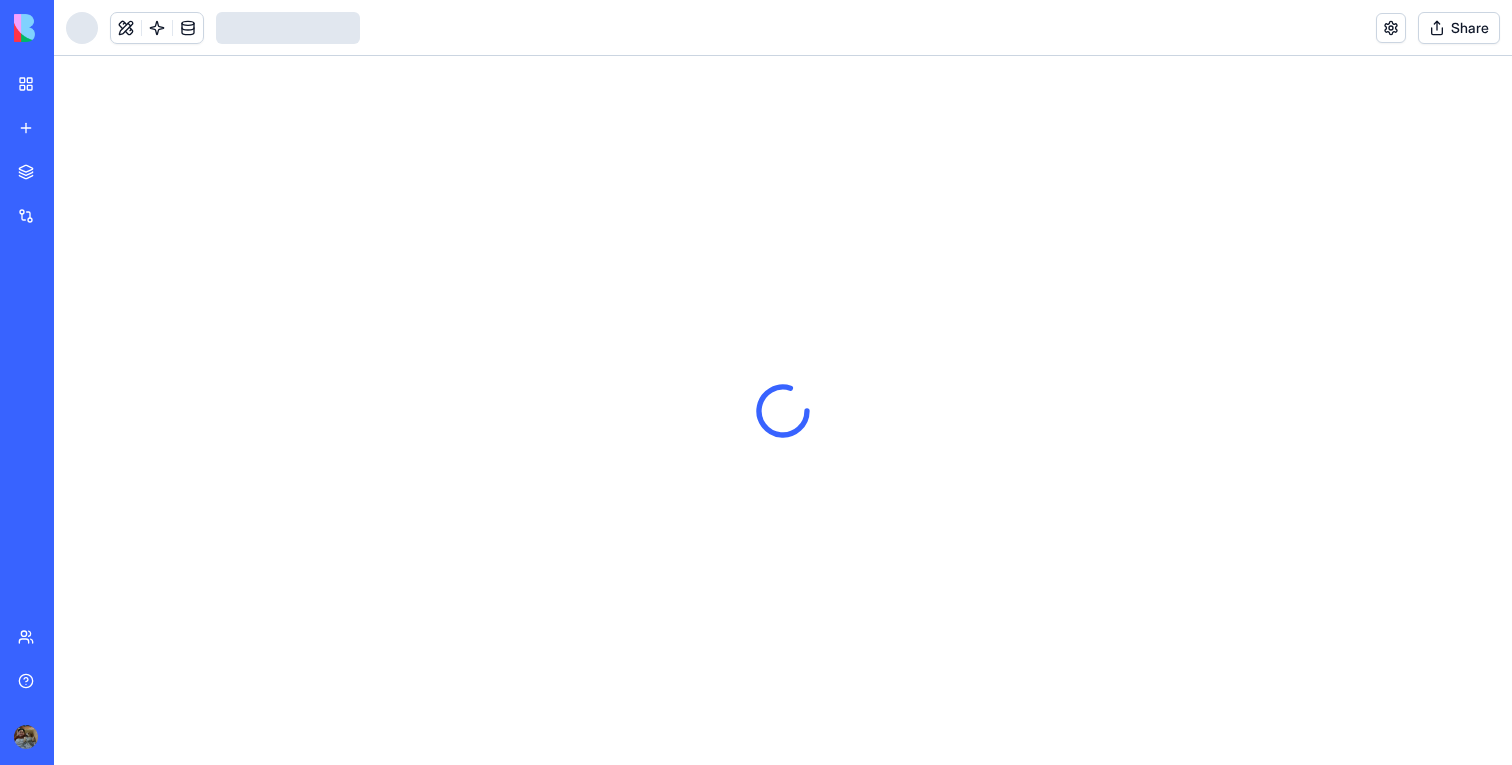 scroll, scrollTop: 0, scrollLeft: 0, axis: both 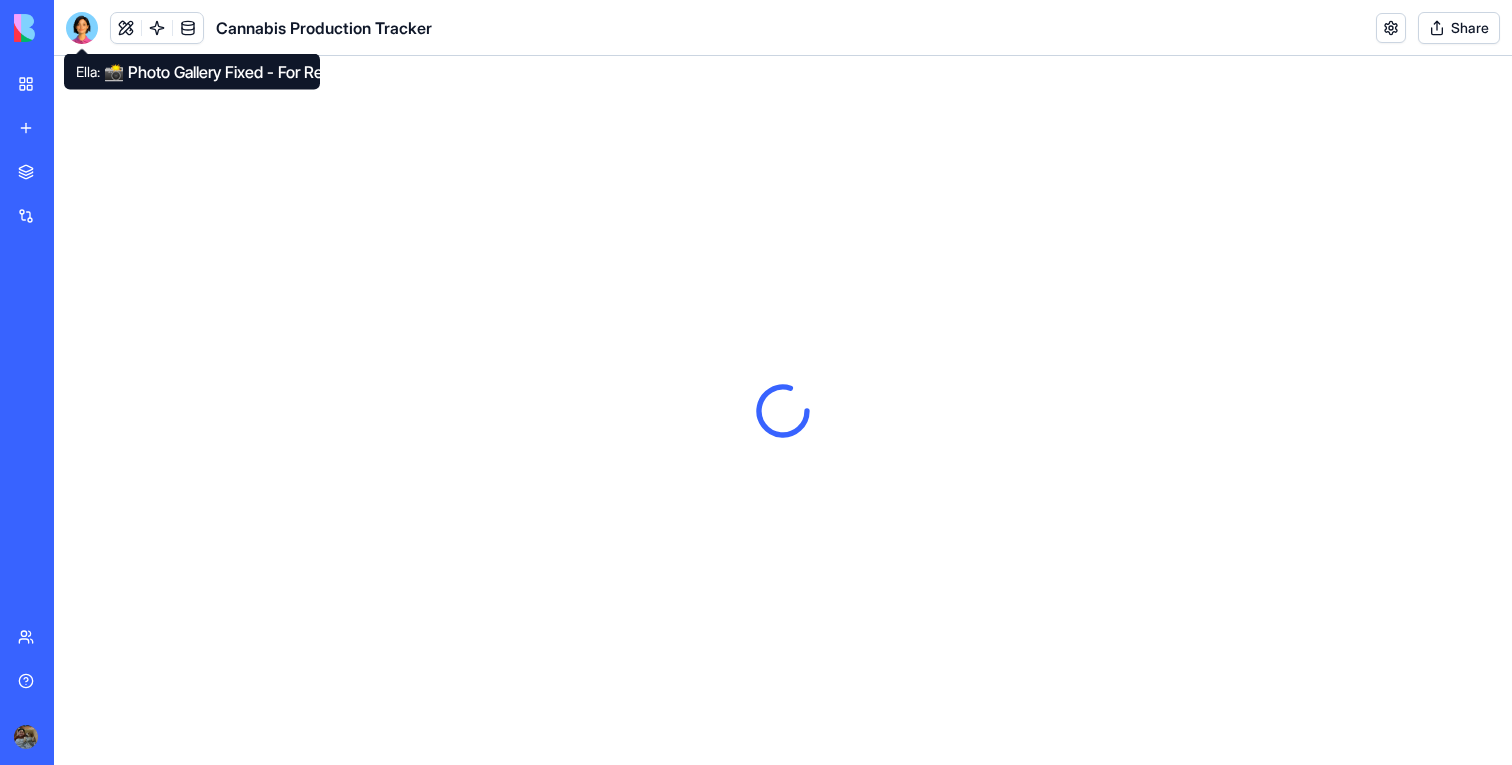 click at bounding box center (82, 28) 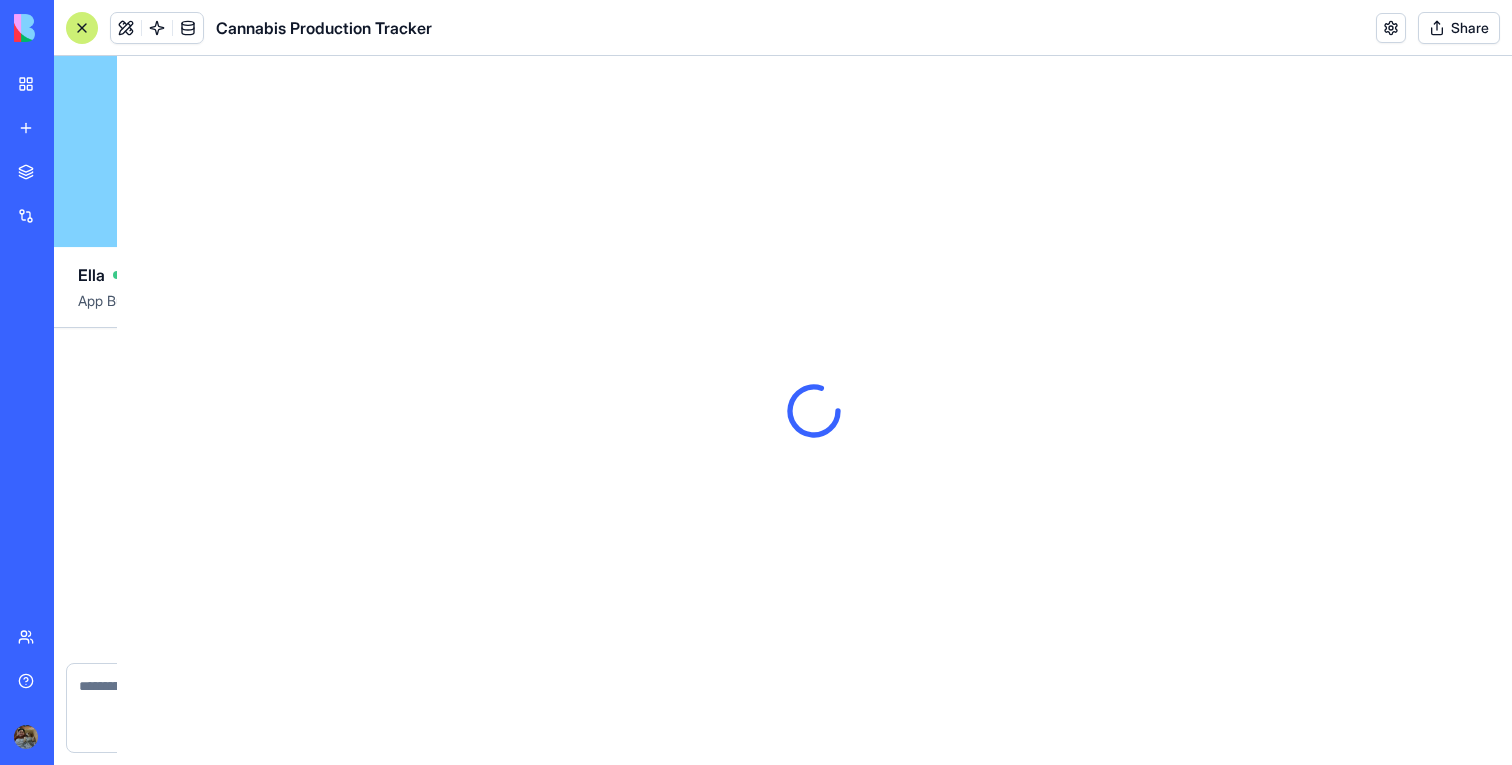 scroll, scrollTop: 21877, scrollLeft: 0, axis: vertical 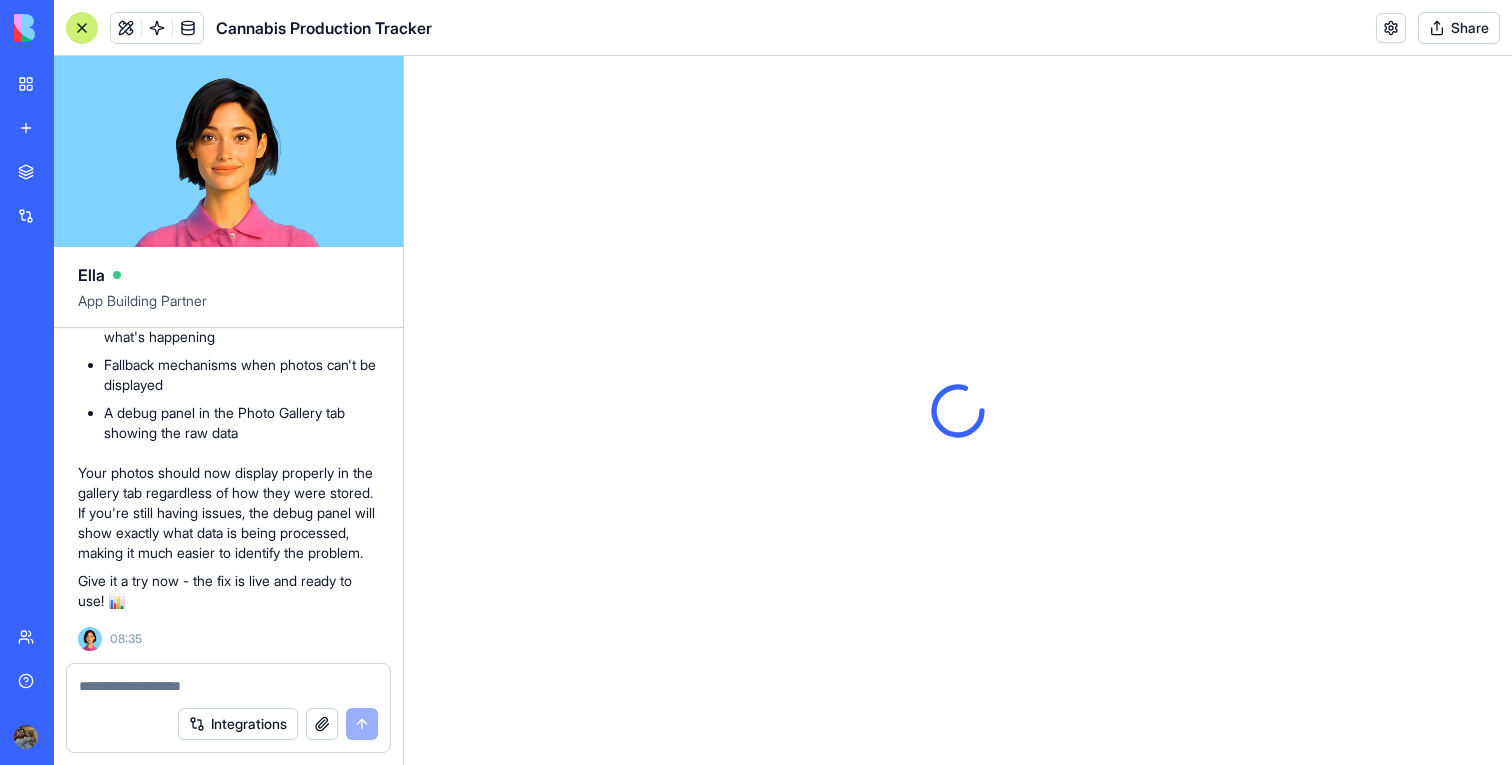 click on "My workspace" at bounding box center (46, 84) 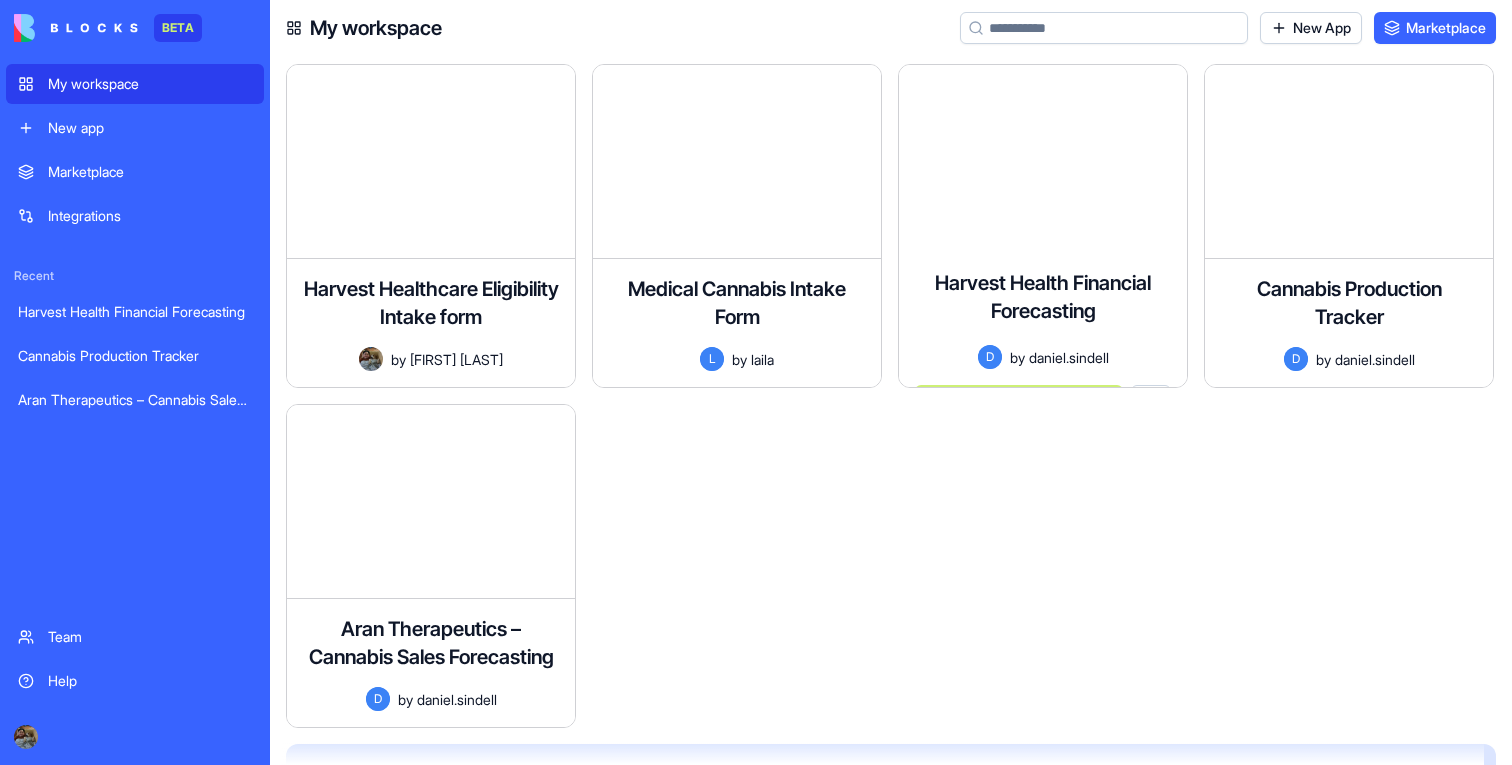 click on "Harvest Health Financial Forecasting A comprehensive financial forecasting tool for Harvest Health cannabis telehealth clinic to track and forecast revenue, costs, and profitability across different operational models. D by [NAME] [LAST] Launch" at bounding box center (1043, 320) 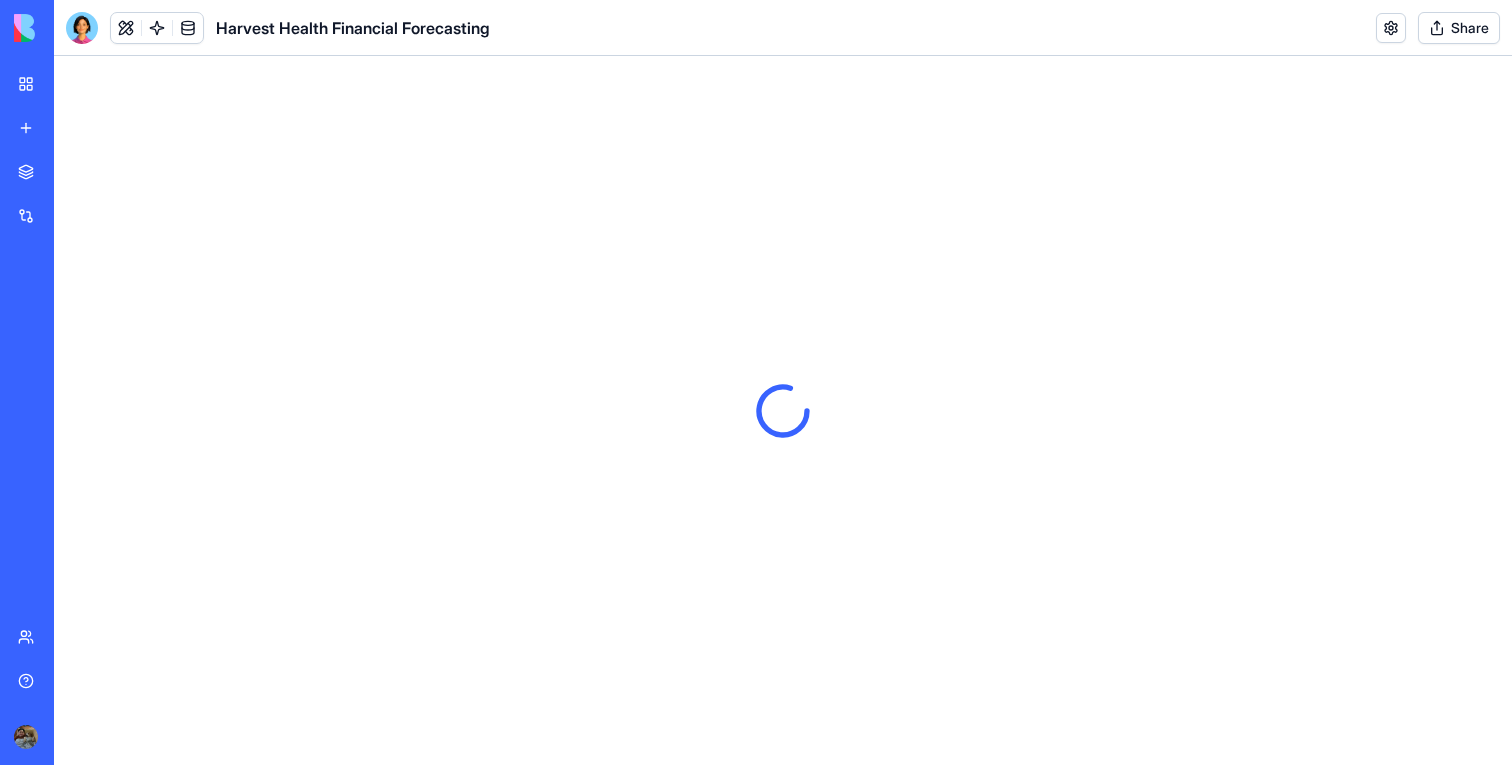 scroll, scrollTop: 0, scrollLeft: 0, axis: both 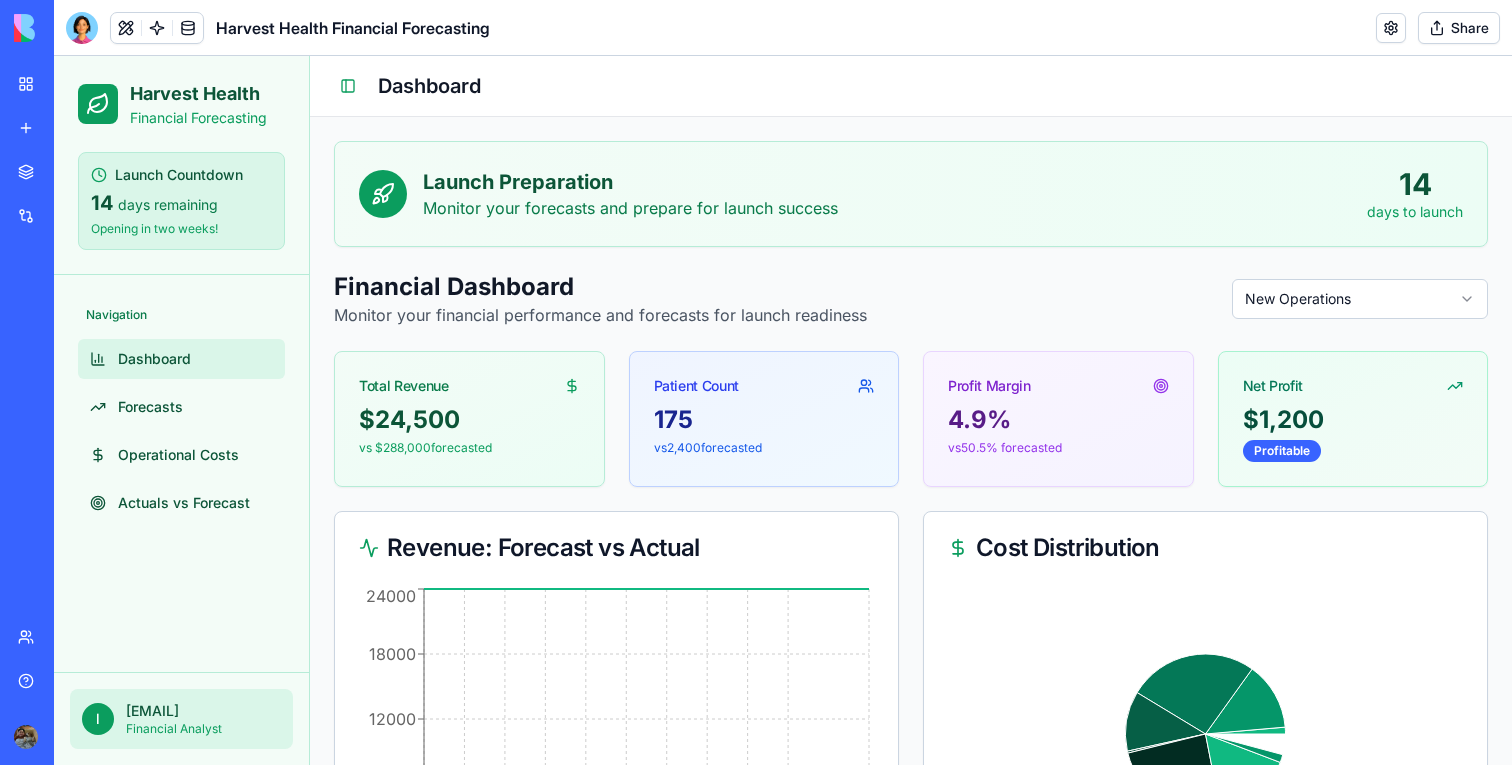 click on "My workspace" at bounding box center [46, 84] 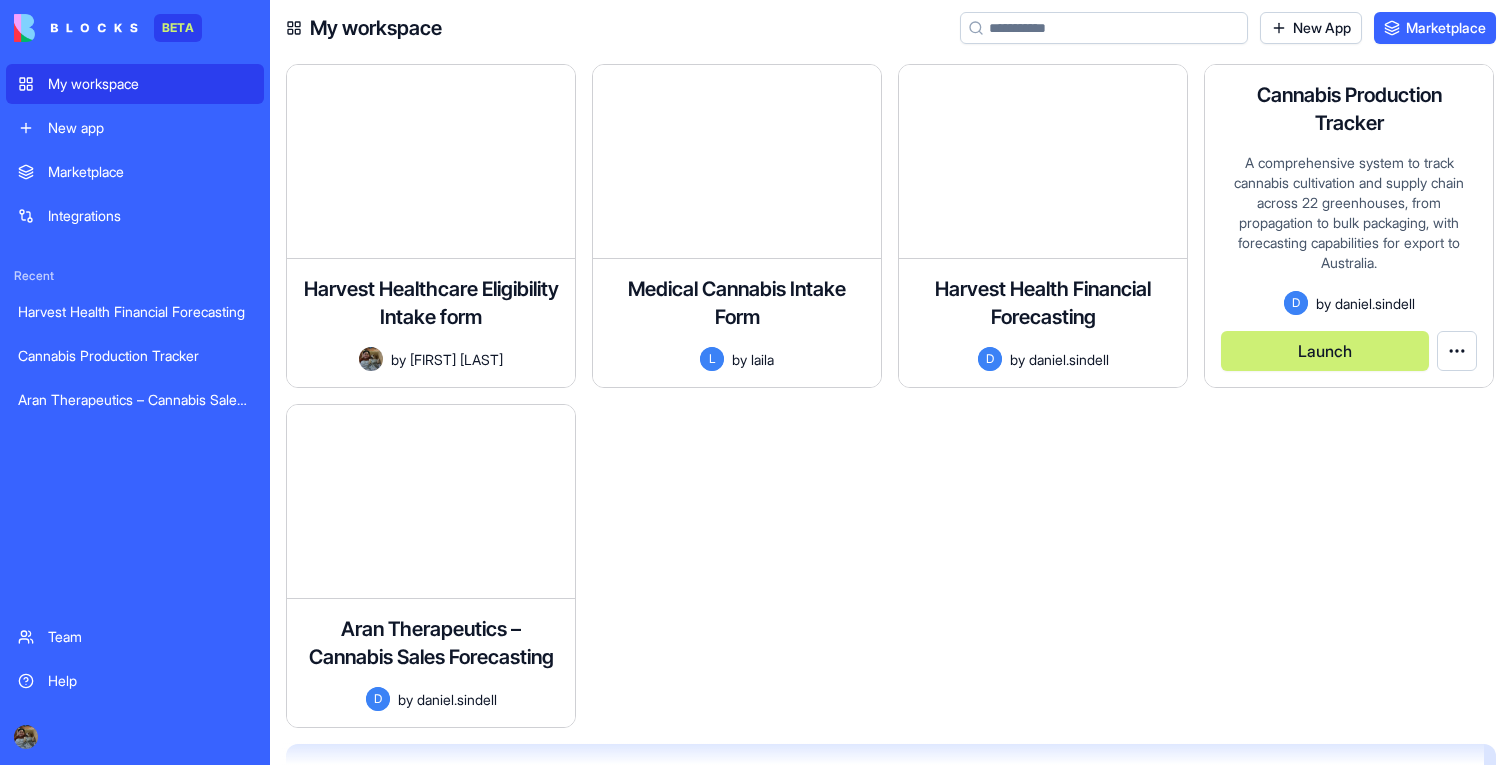 click on "Launch" at bounding box center [1325, 351] 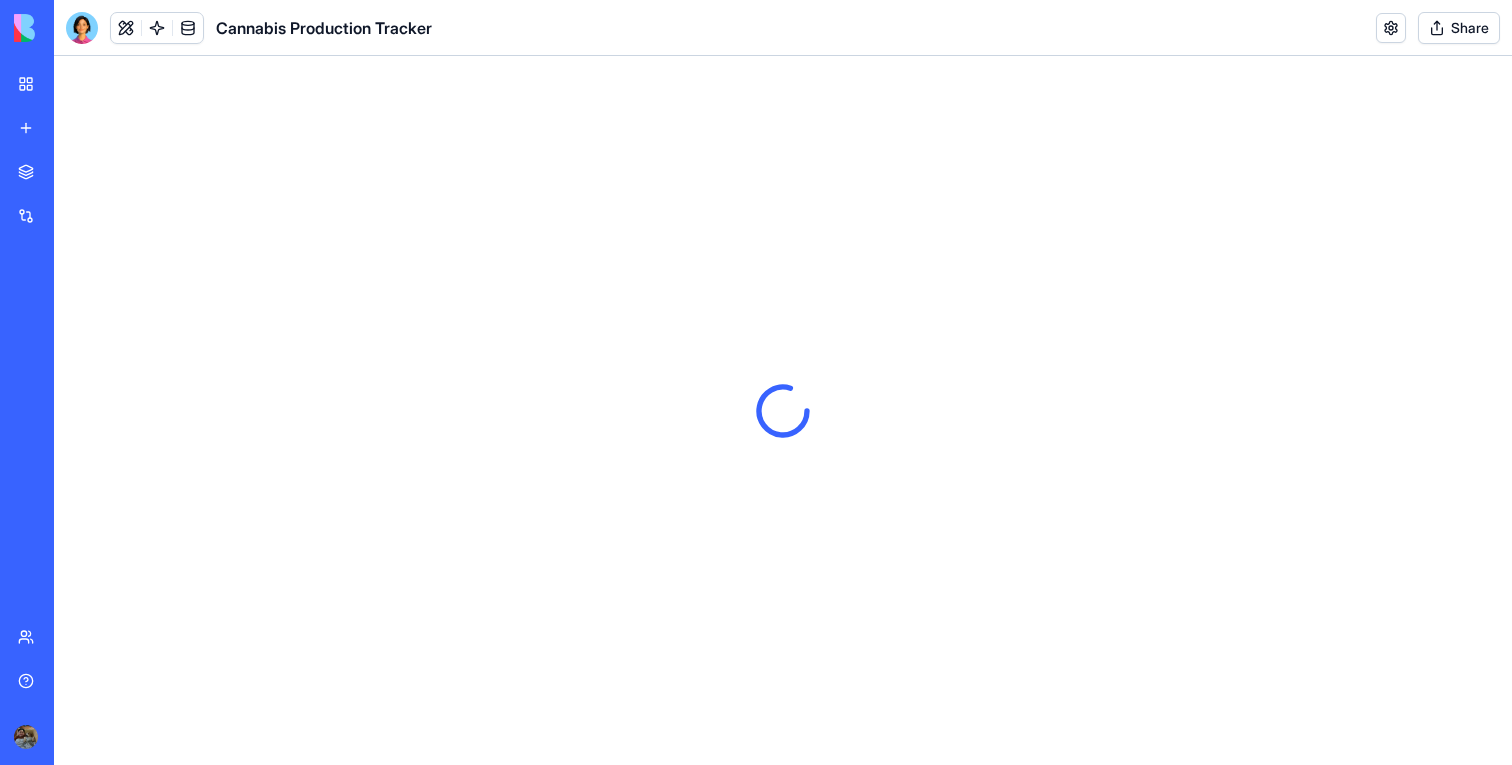 scroll, scrollTop: 0, scrollLeft: 0, axis: both 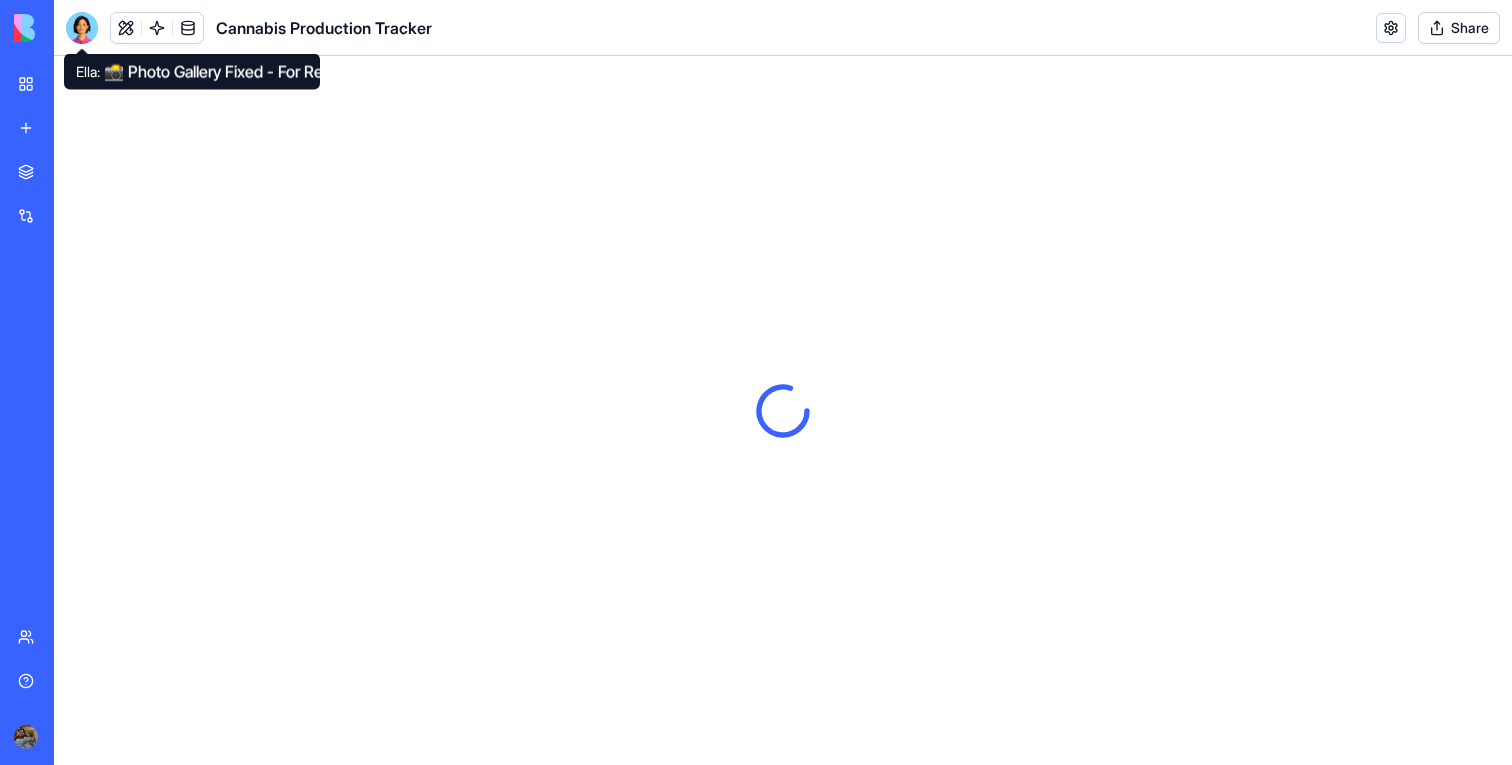 click at bounding box center [82, 28] 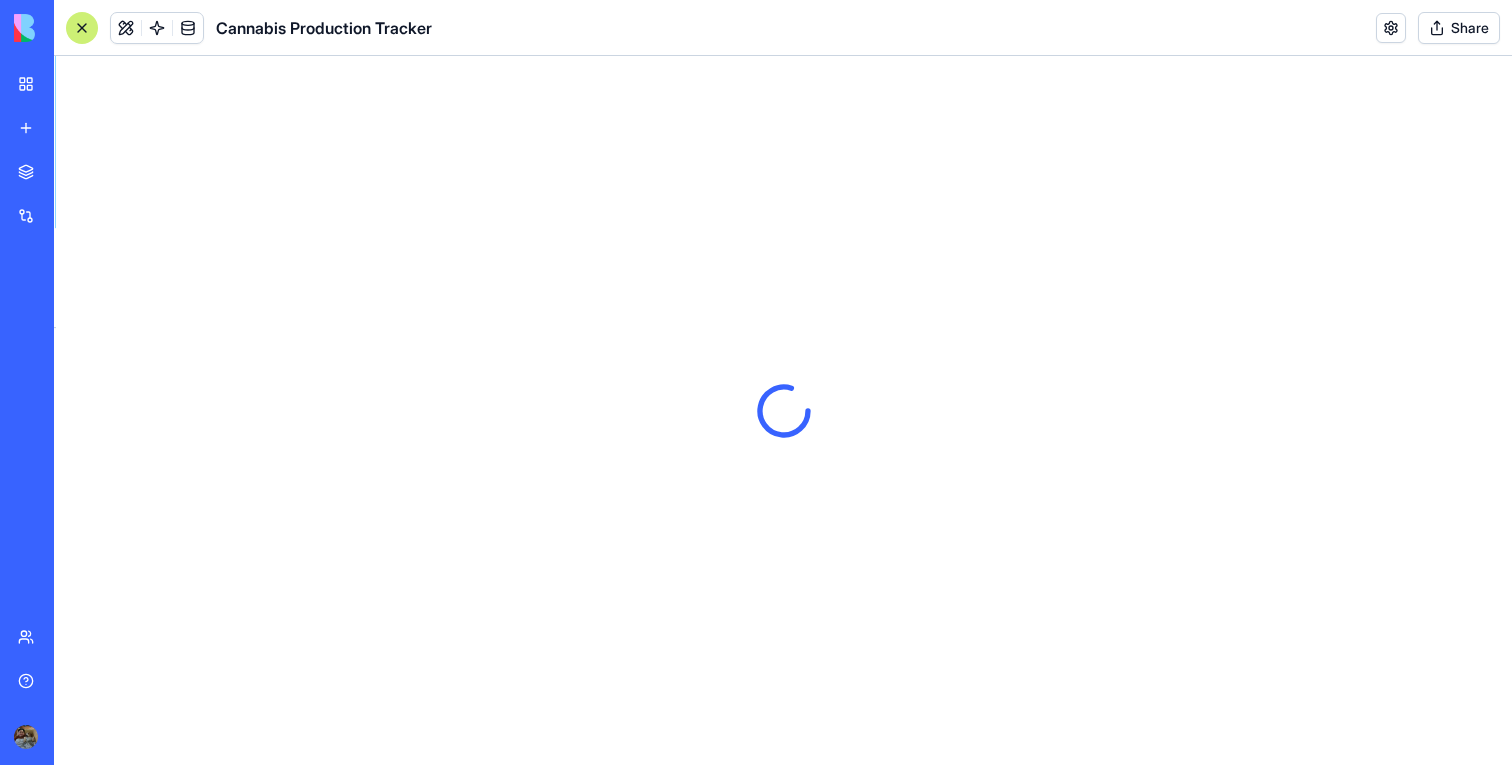 scroll, scrollTop: 21877, scrollLeft: 0, axis: vertical 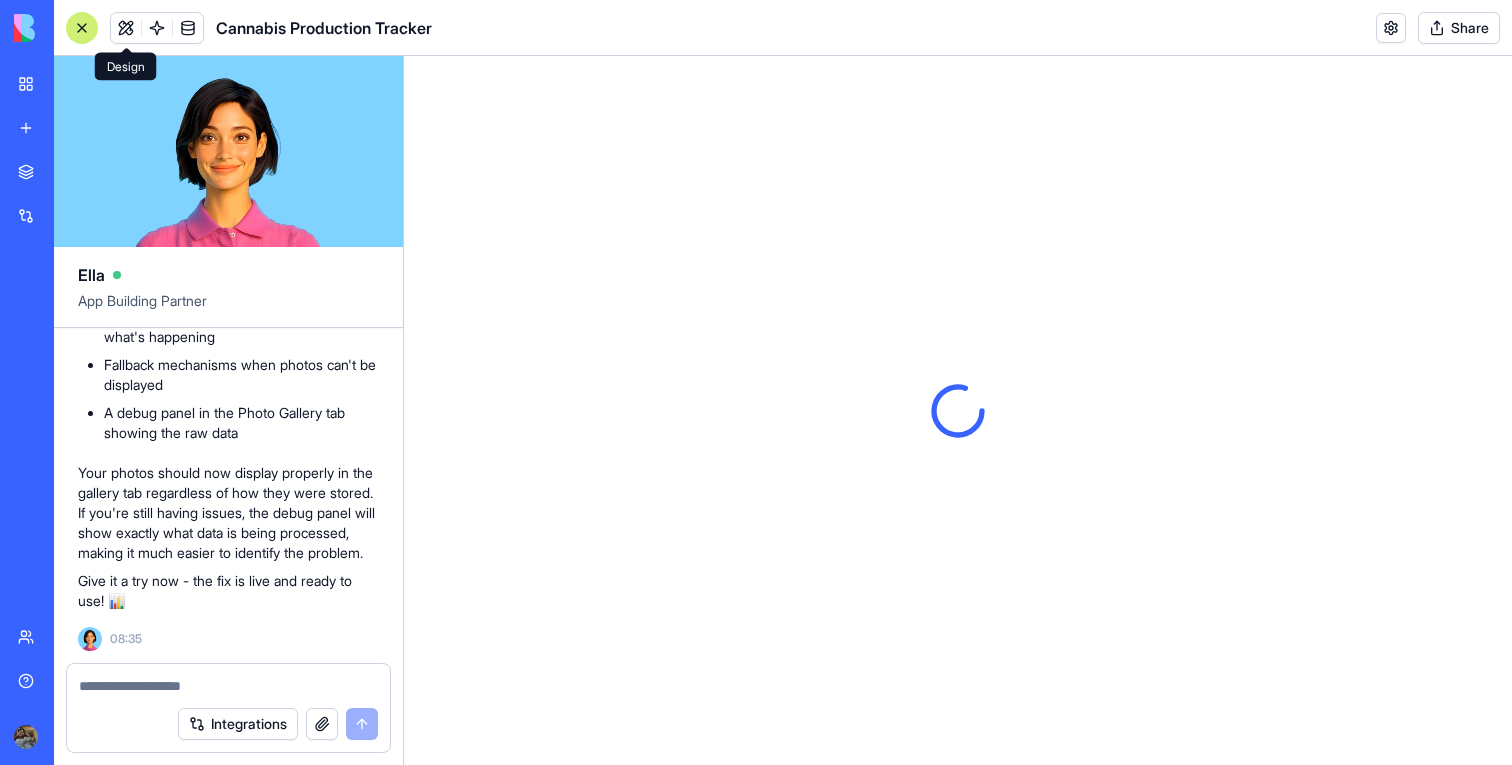 click at bounding box center (126, 28) 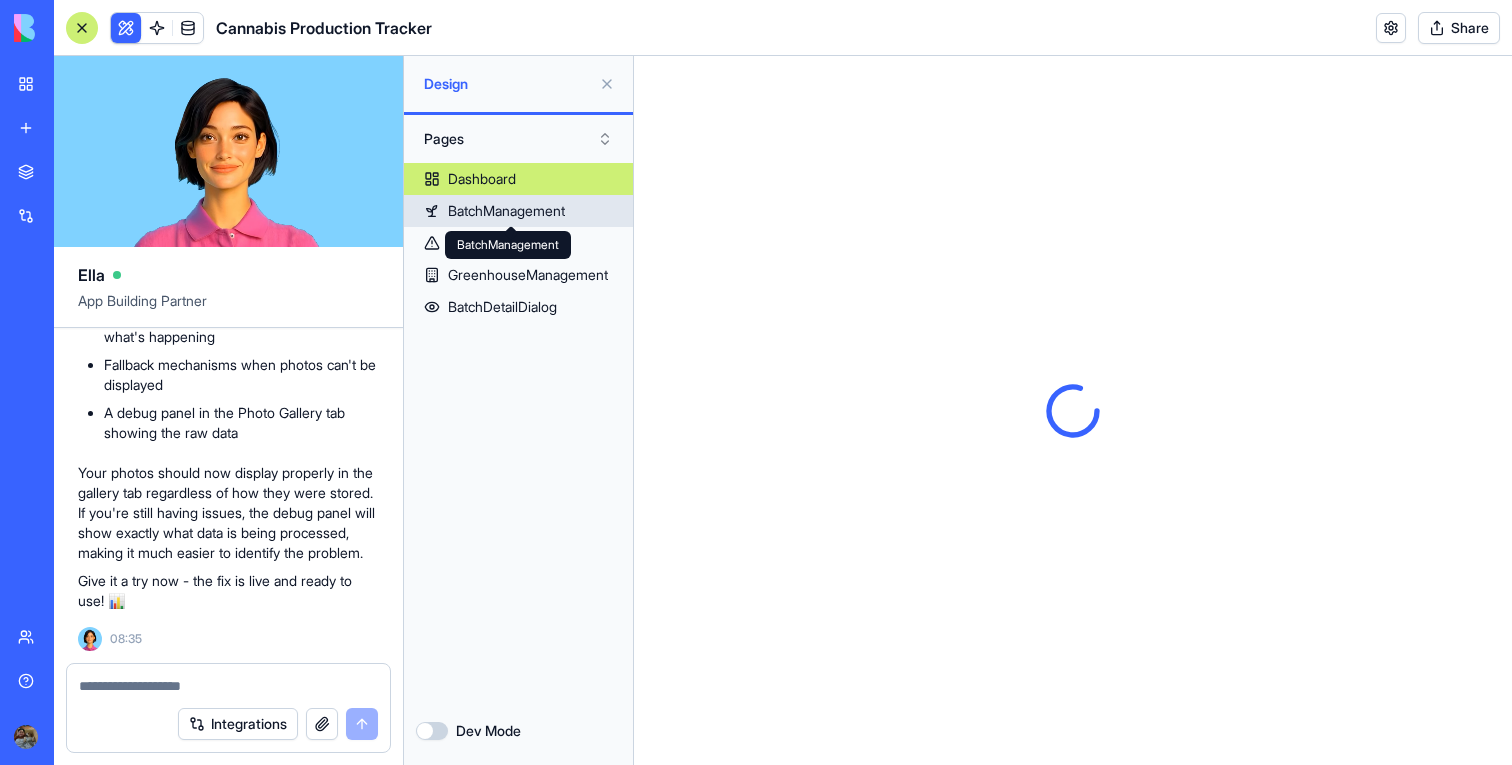 click on "BatchManagement" at bounding box center [506, 211] 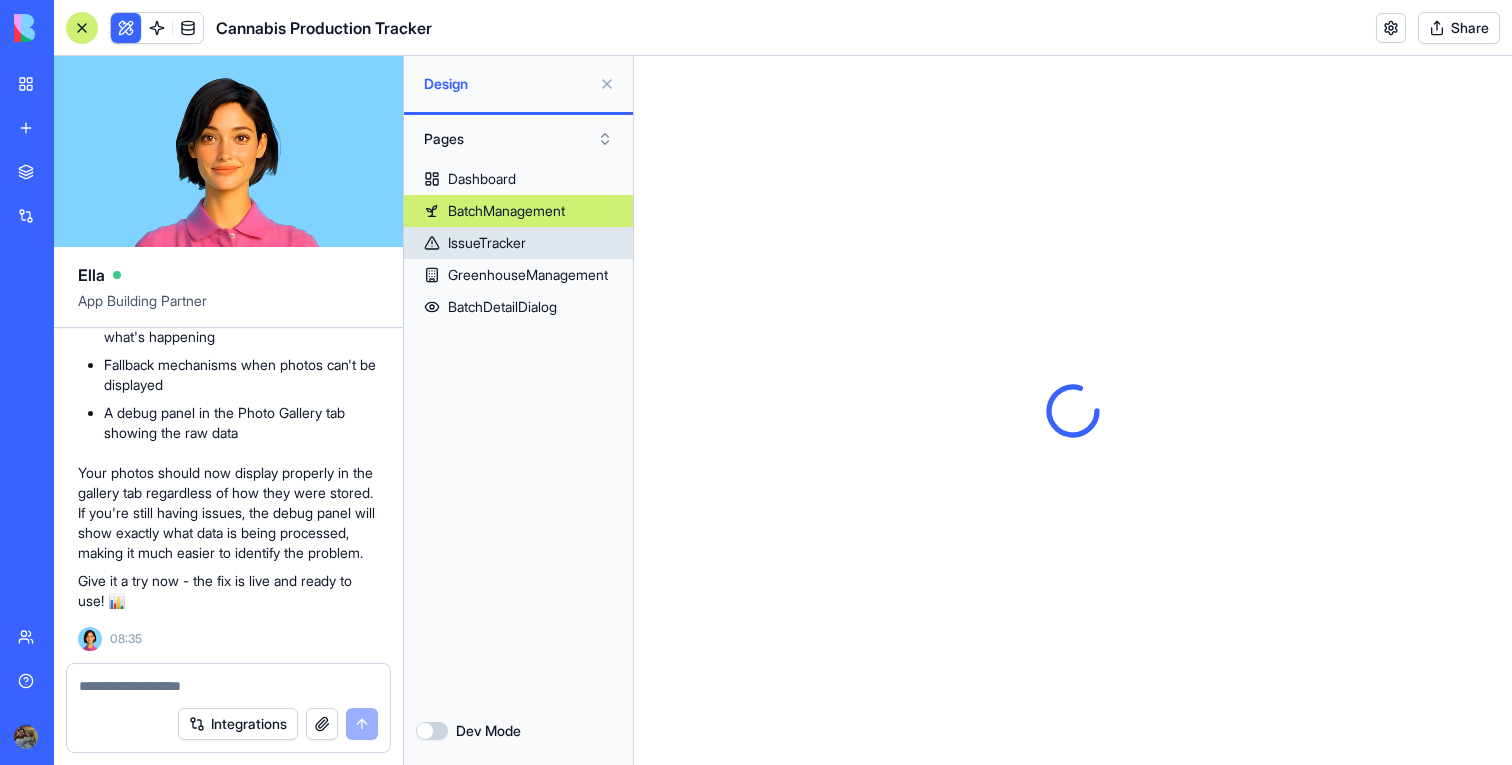 click on "IssueTracker" at bounding box center [518, 243] 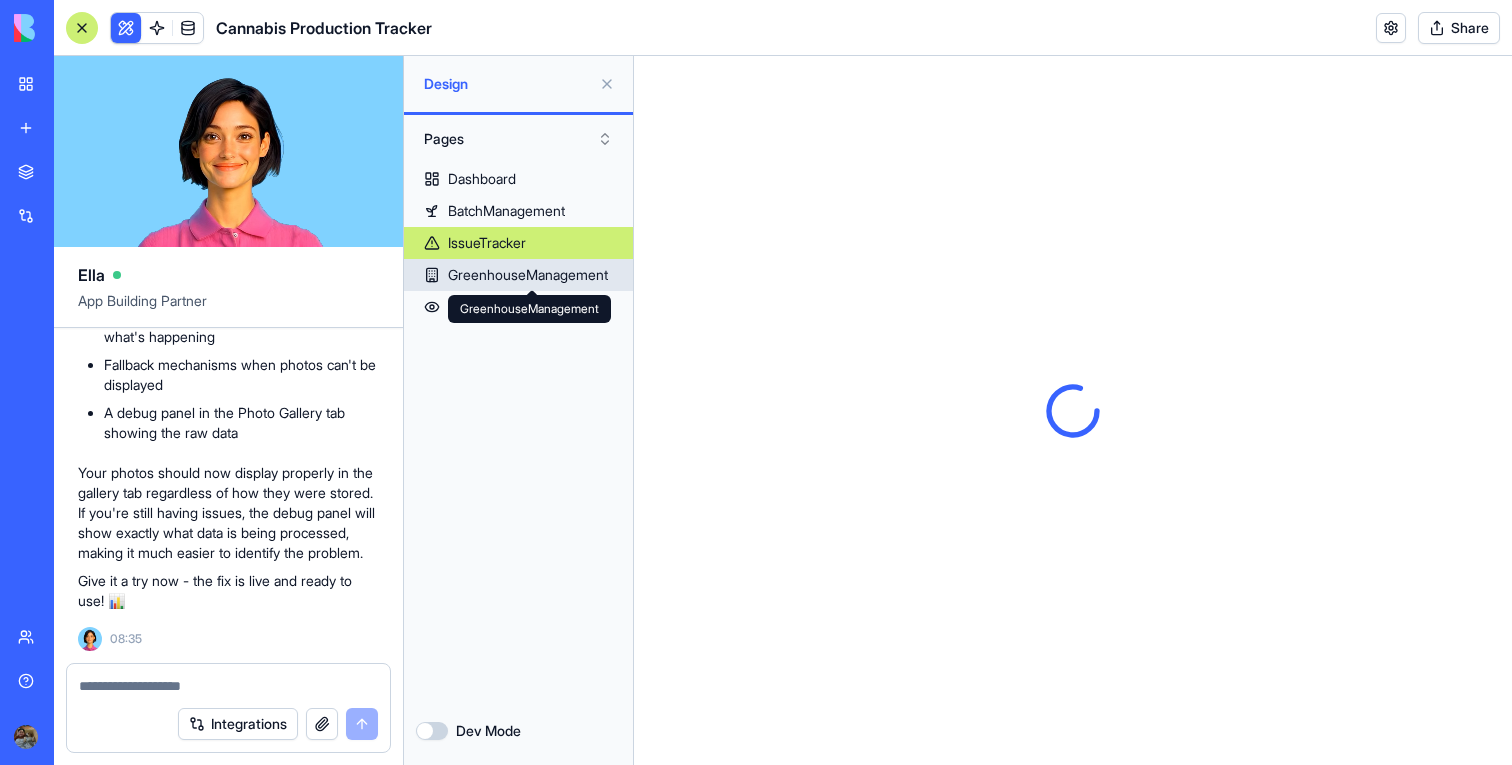 click on "GreenhouseManagement GreenhouseManagement" at bounding box center (529, 309) 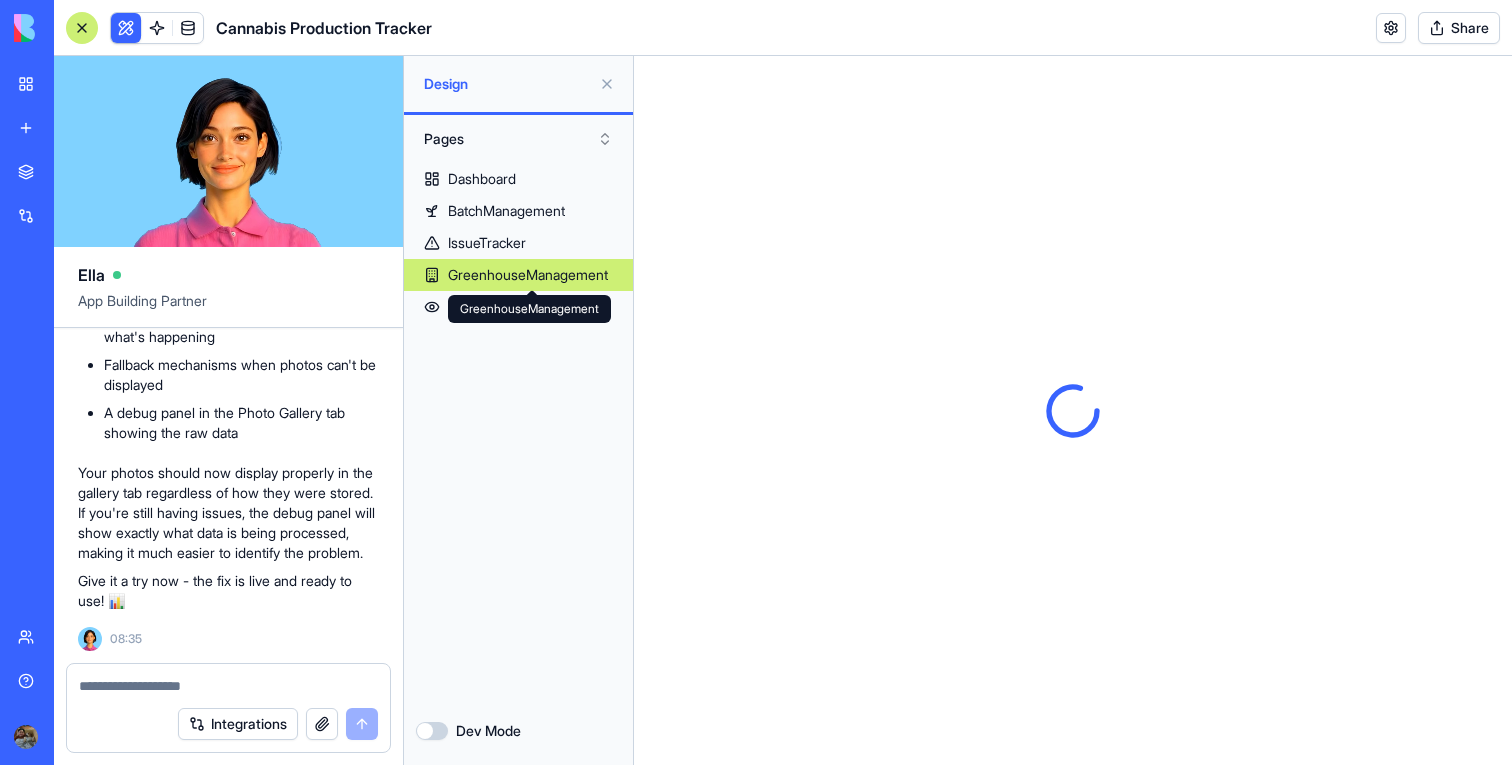 click on "BatchDetailDialog" at bounding box center [518, 307] 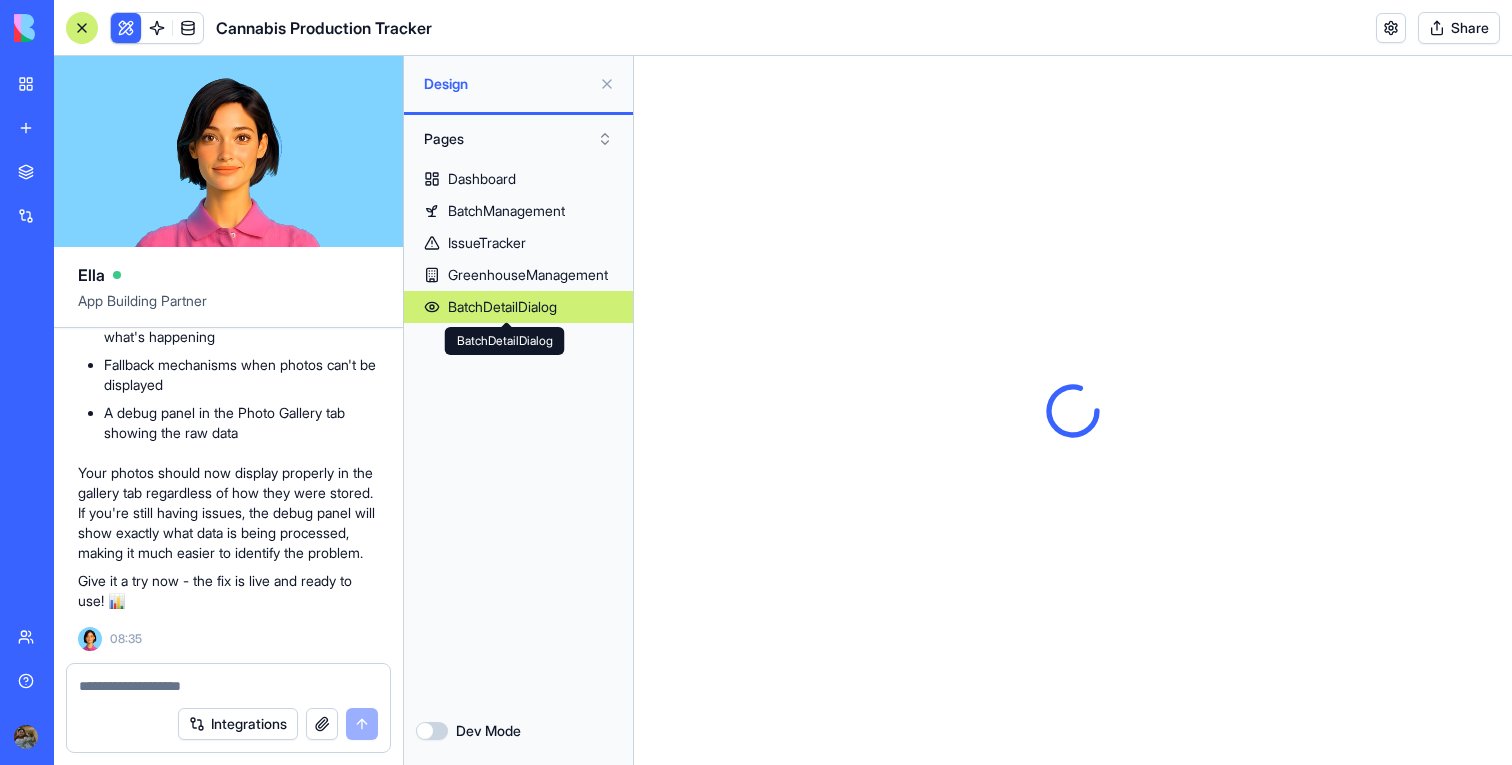 click on "GreenhouseManagement" at bounding box center (518, 275) 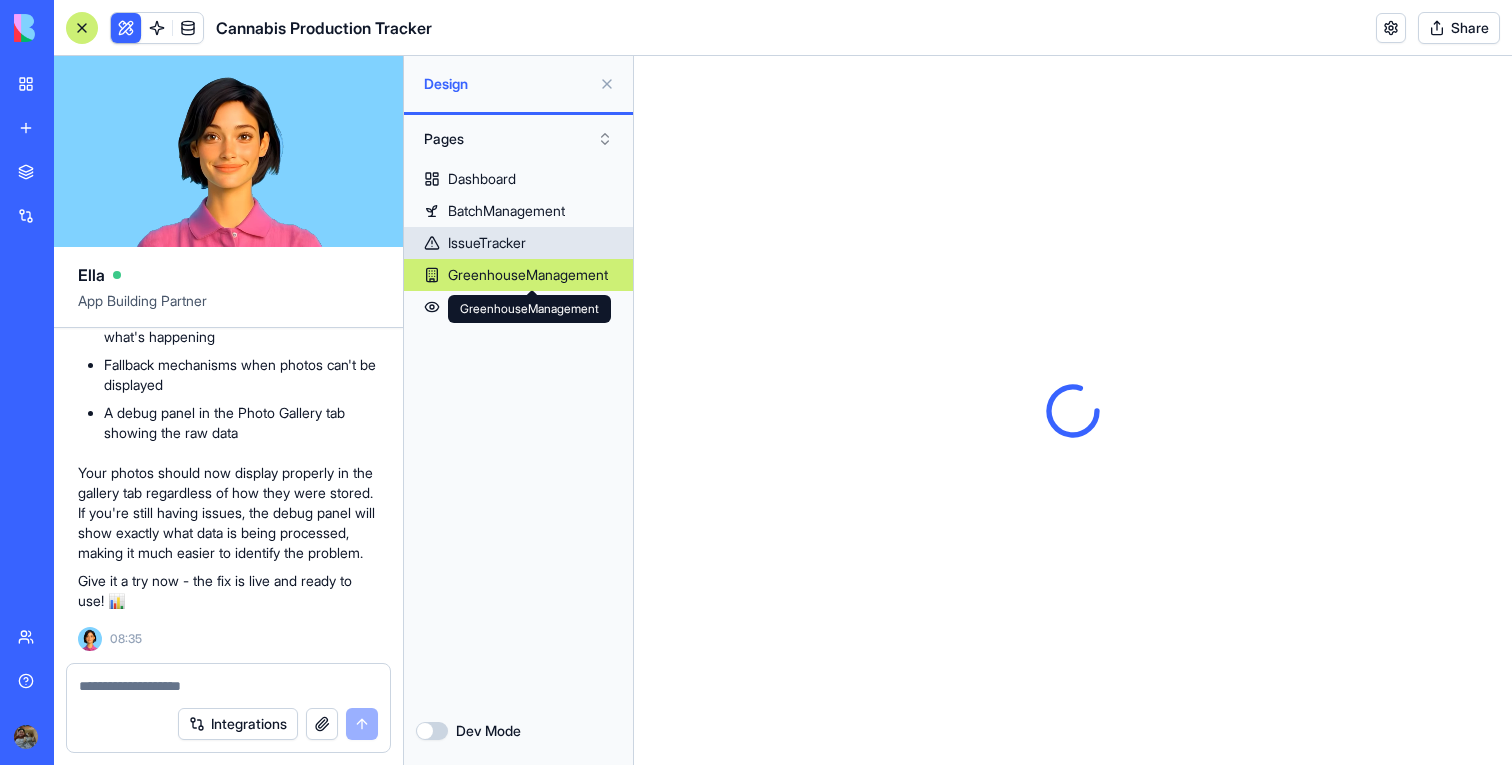 click on "IssueTracker" at bounding box center [518, 243] 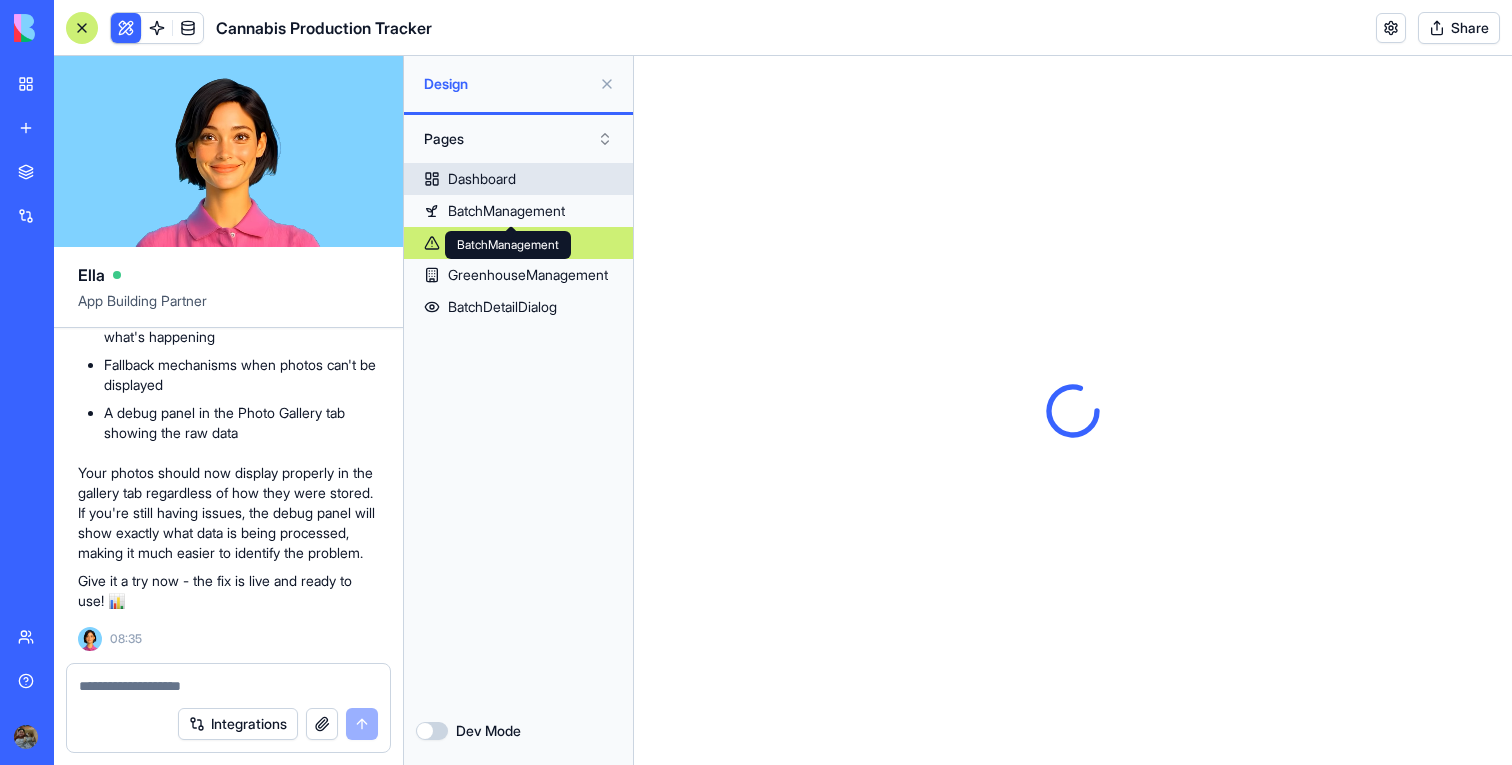 click on "Dashboard" at bounding box center [518, 179] 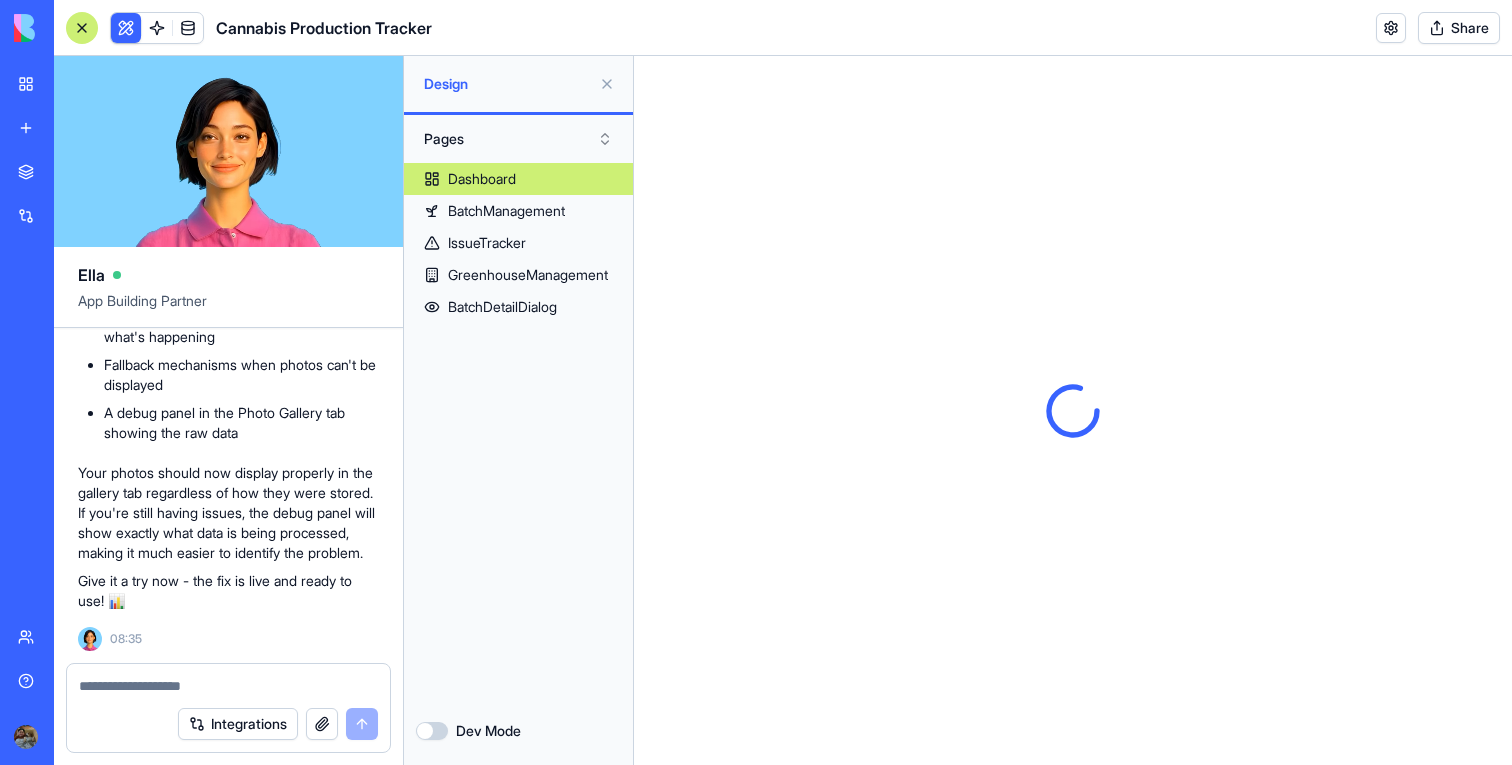 type 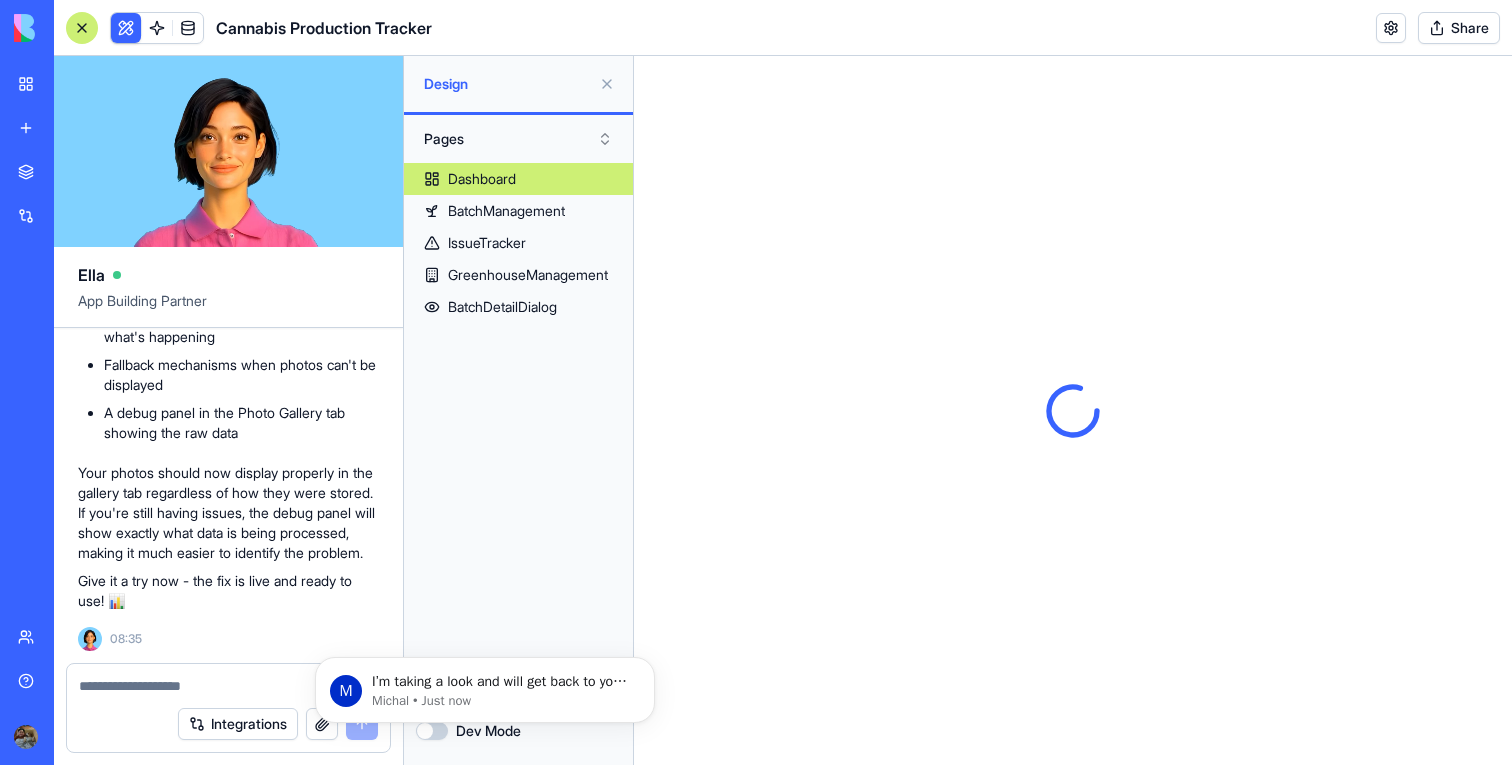 scroll, scrollTop: 0, scrollLeft: 0, axis: both 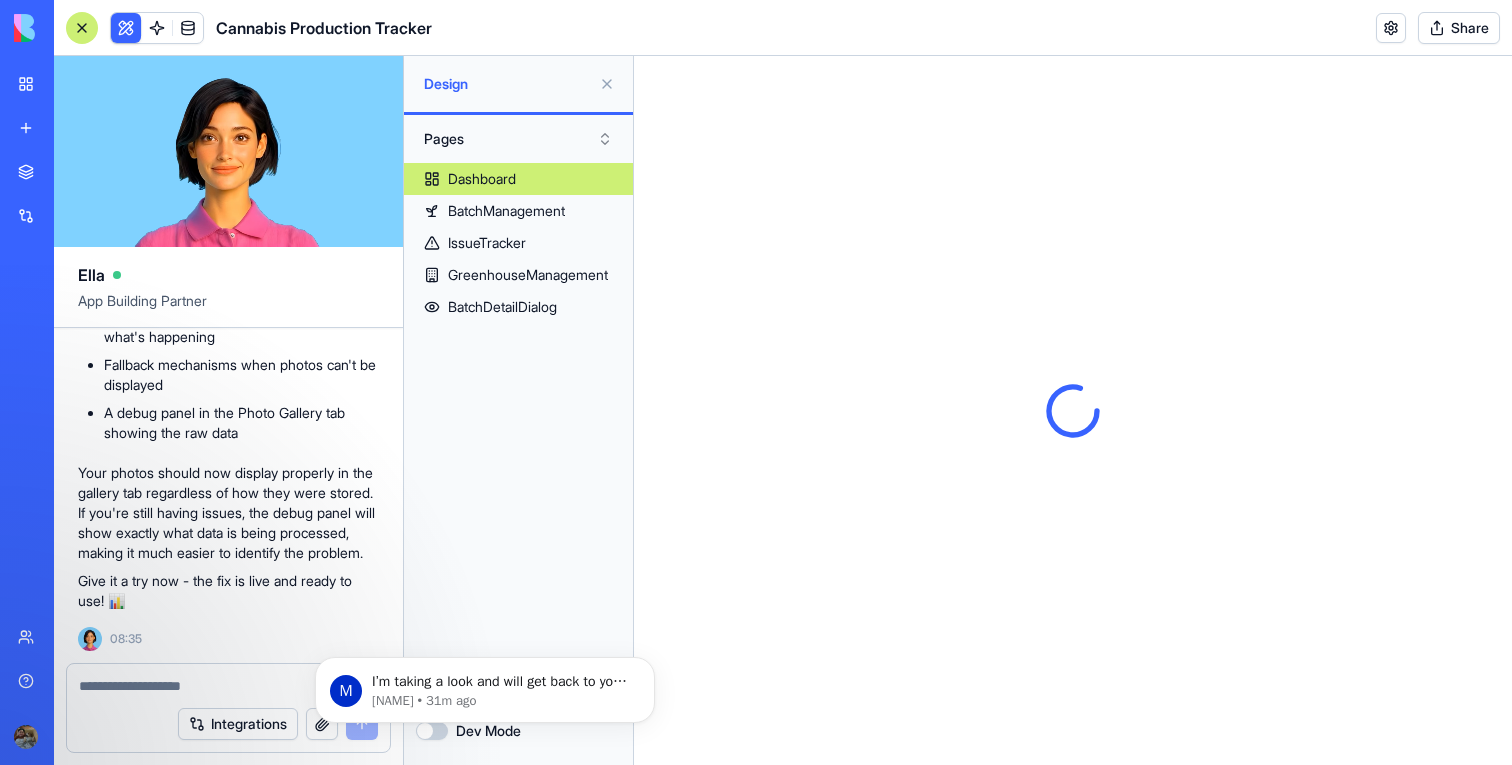 click on "My workspace" at bounding box center (61, 84) 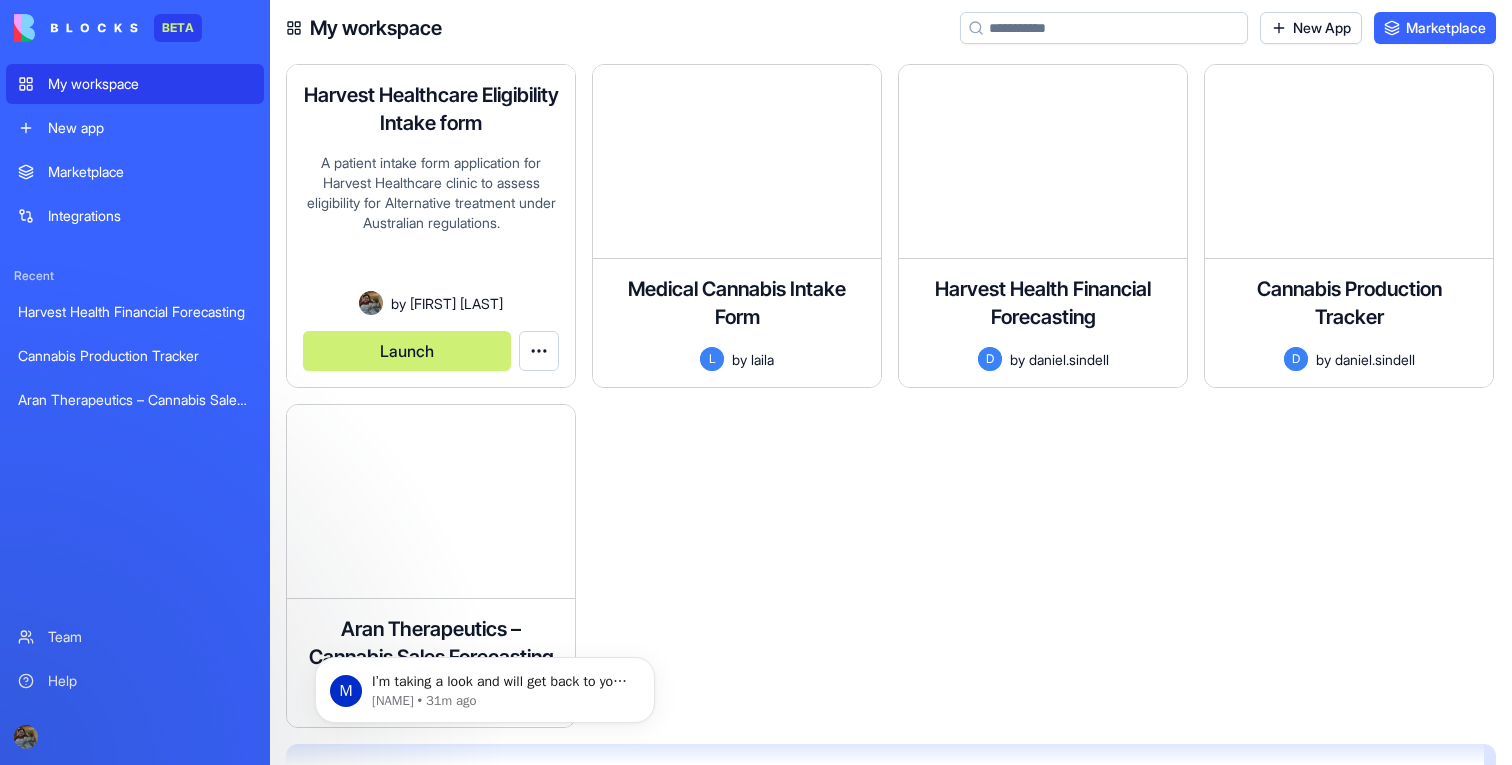 click on "Launch" at bounding box center [407, 351] 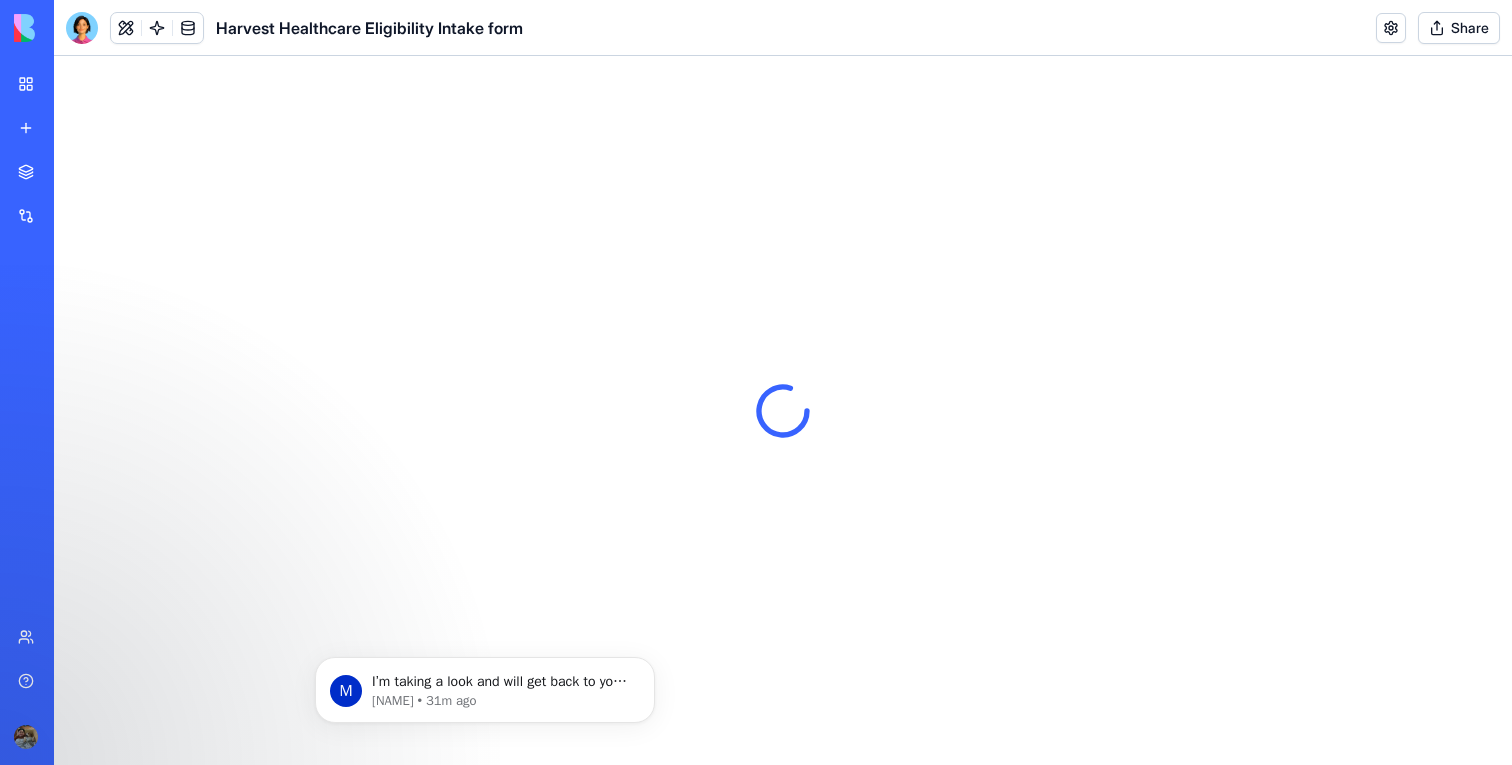 scroll, scrollTop: 0, scrollLeft: 0, axis: both 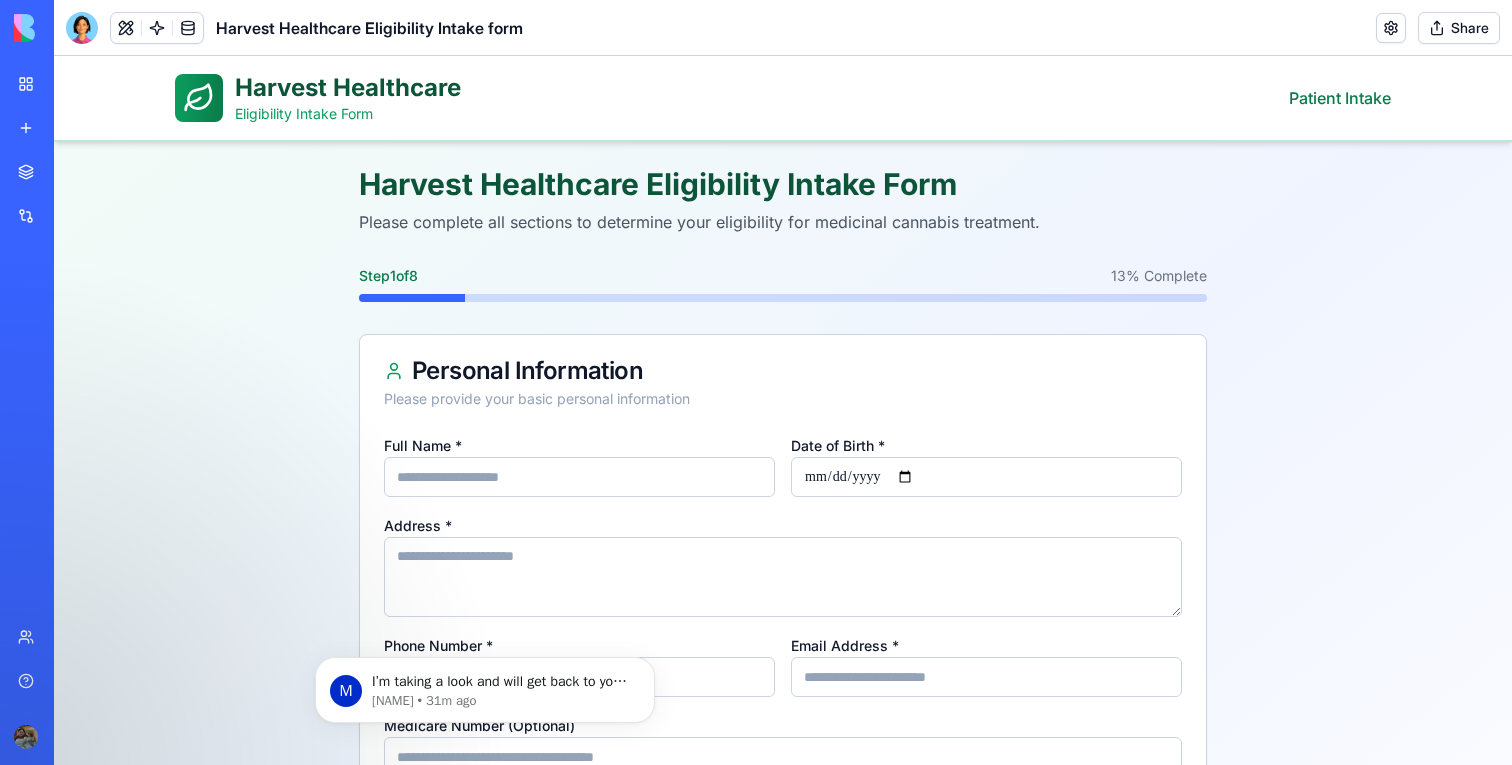 click on "Full Name *" at bounding box center (579, 477) 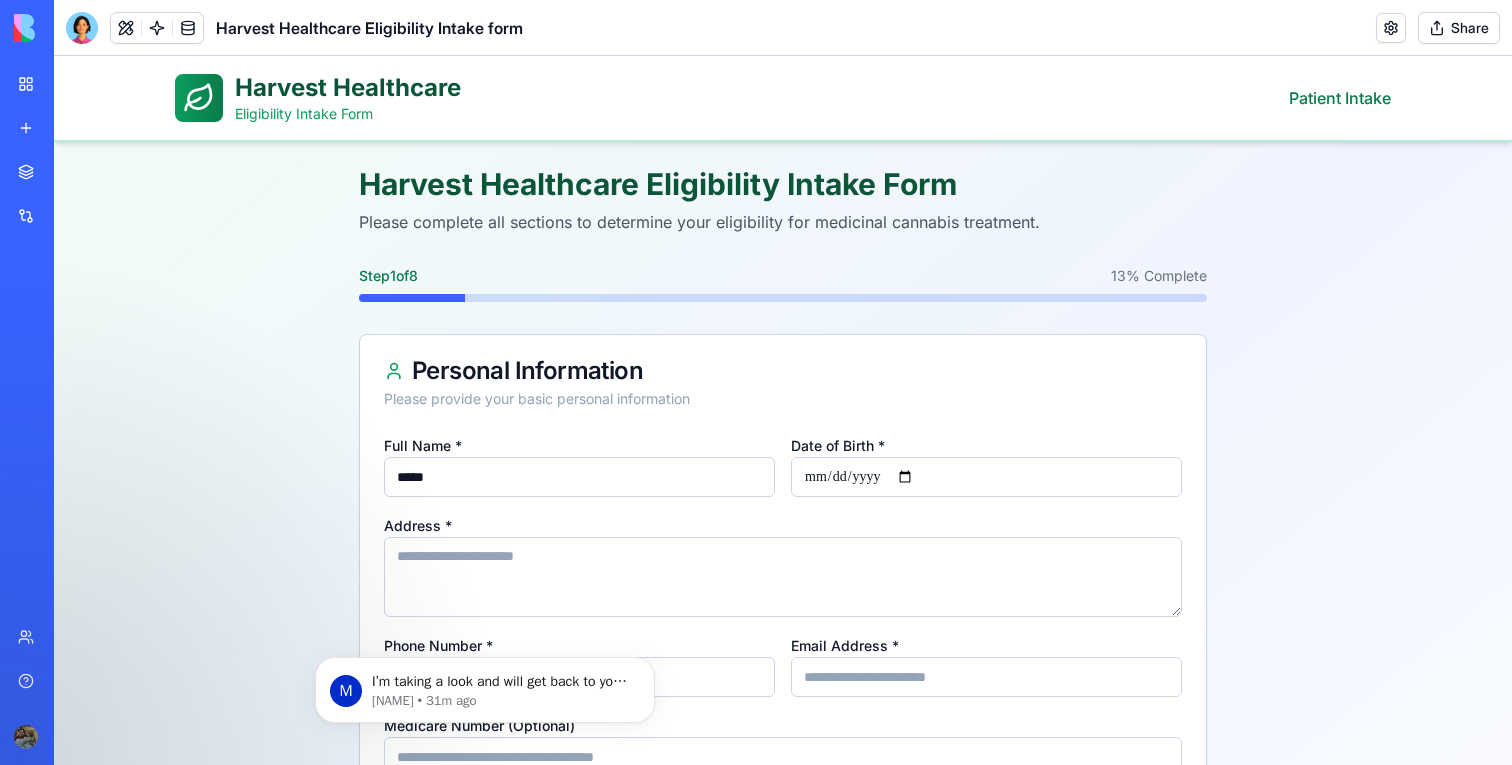scroll, scrollTop: 65, scrollLeft: 0, axis: vertical 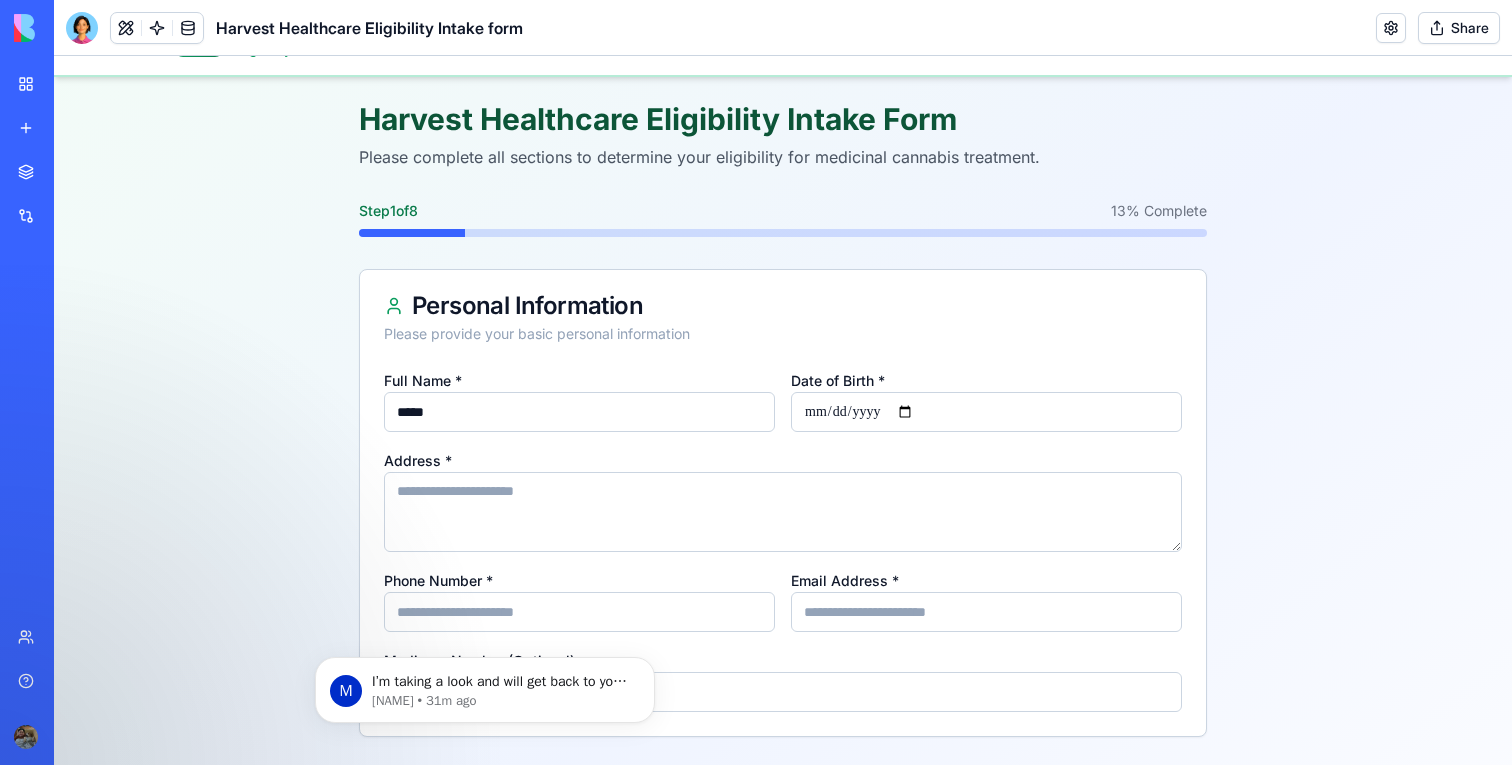 type on "*****" 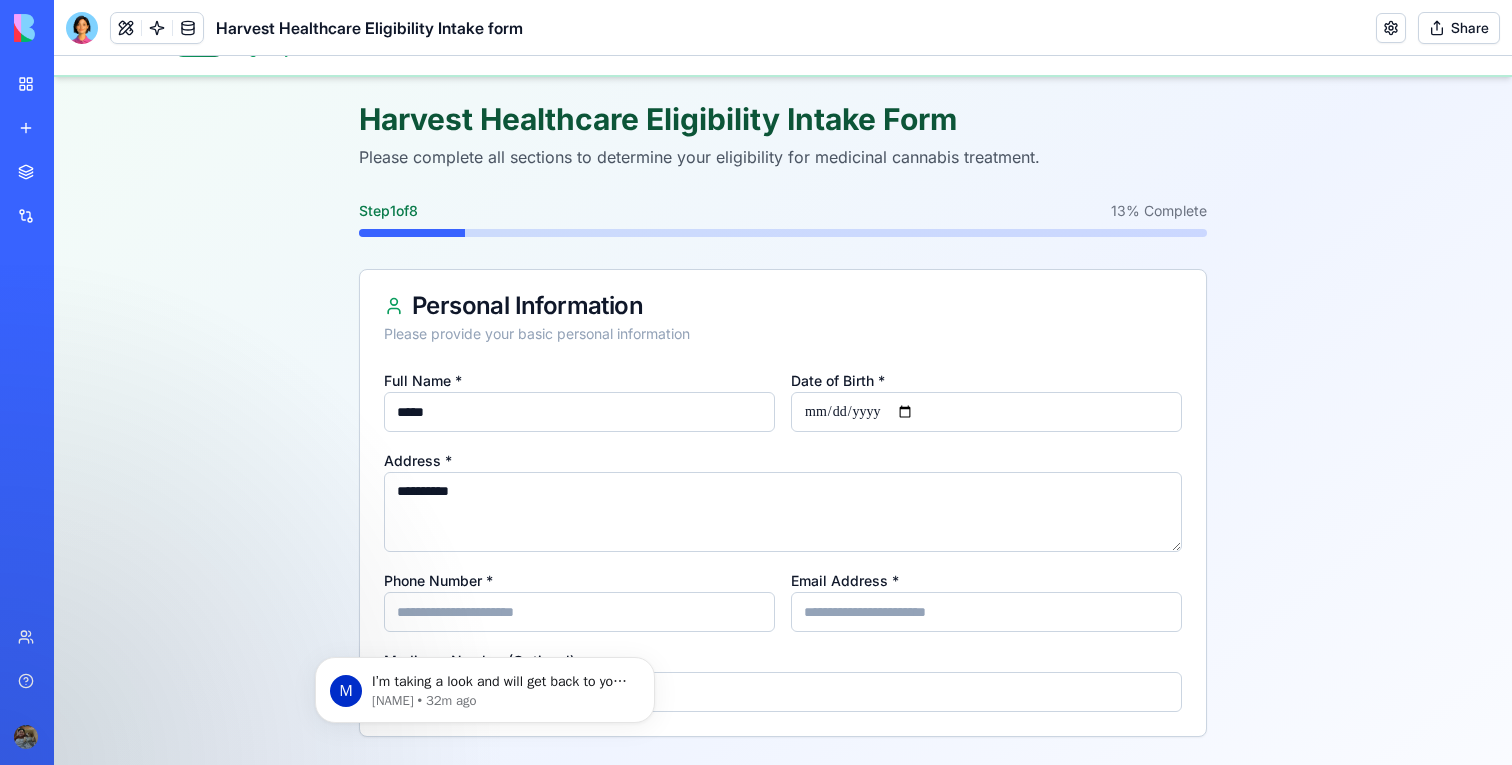 type on "**********" 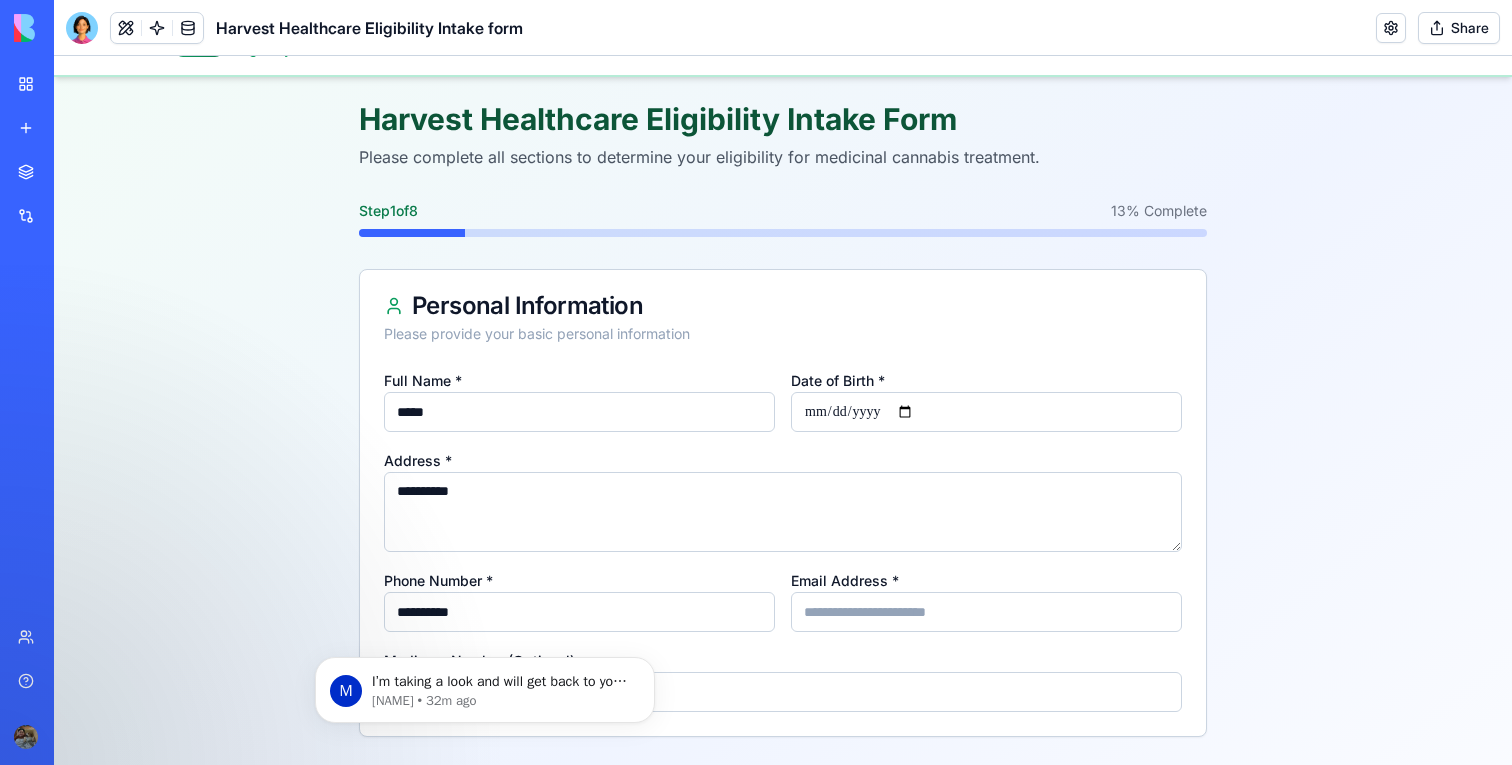 type on "**********" 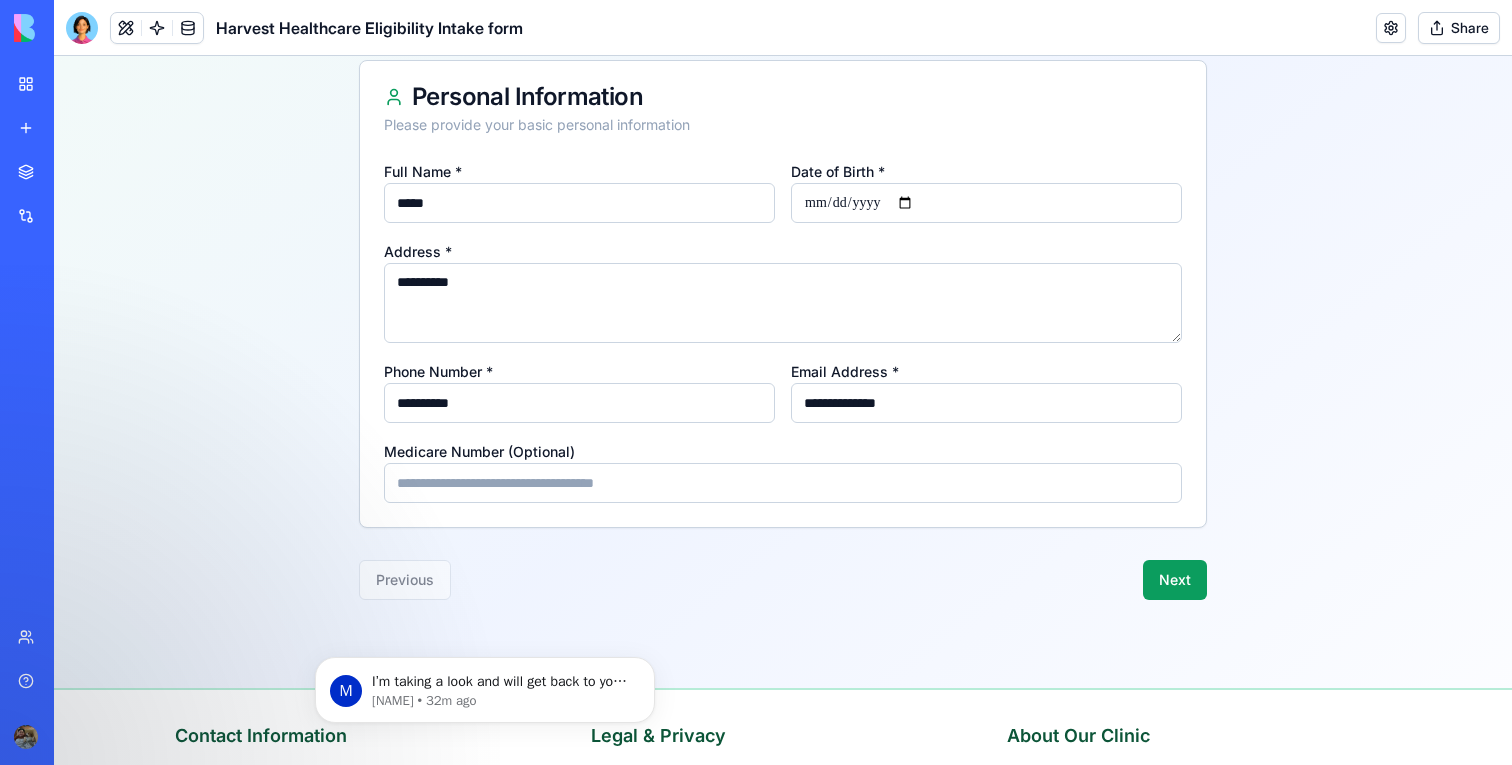 scroll, scrollTop: 307, scrollLeft: 0, axis: vertical 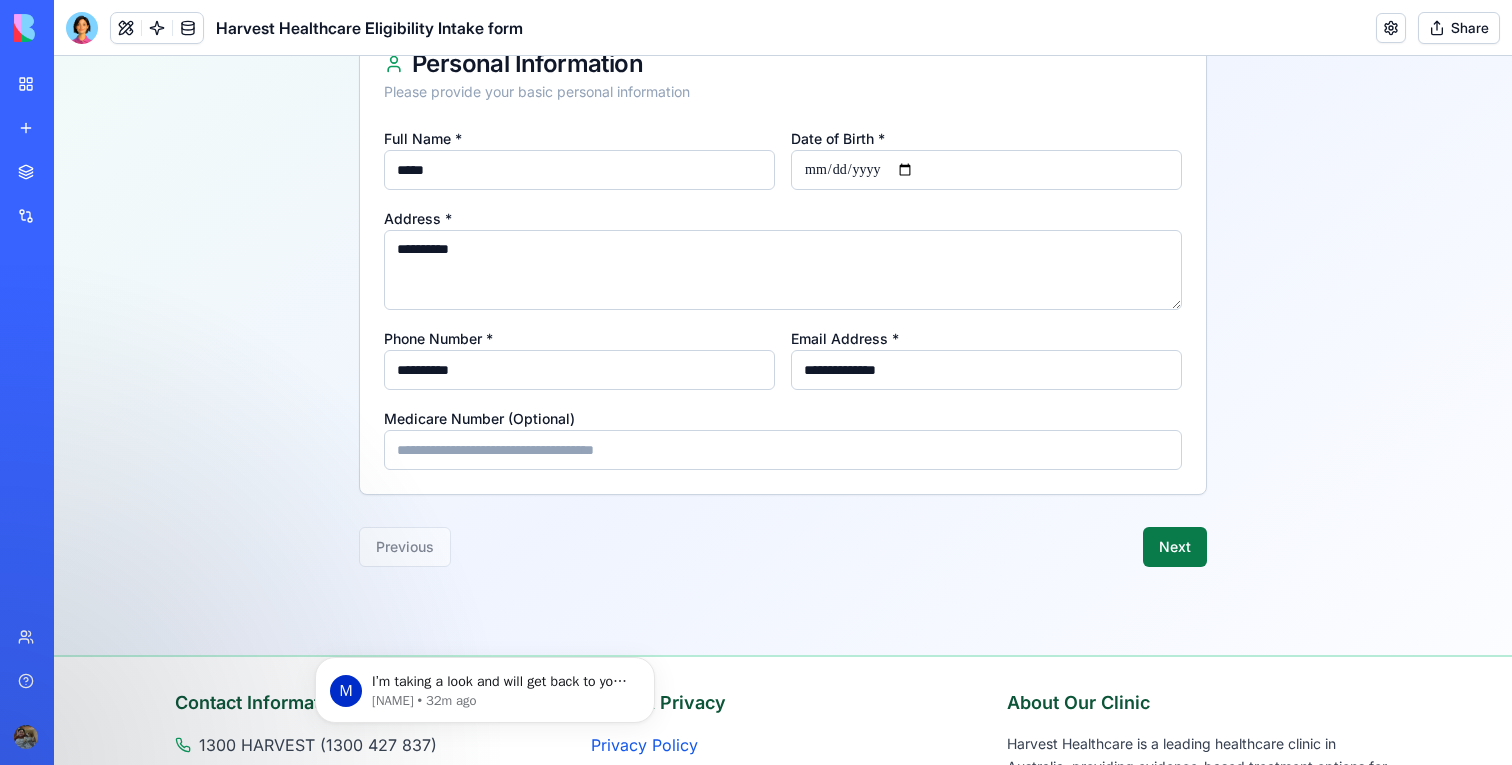 click on "Next" at bounding box center (1175, 547) 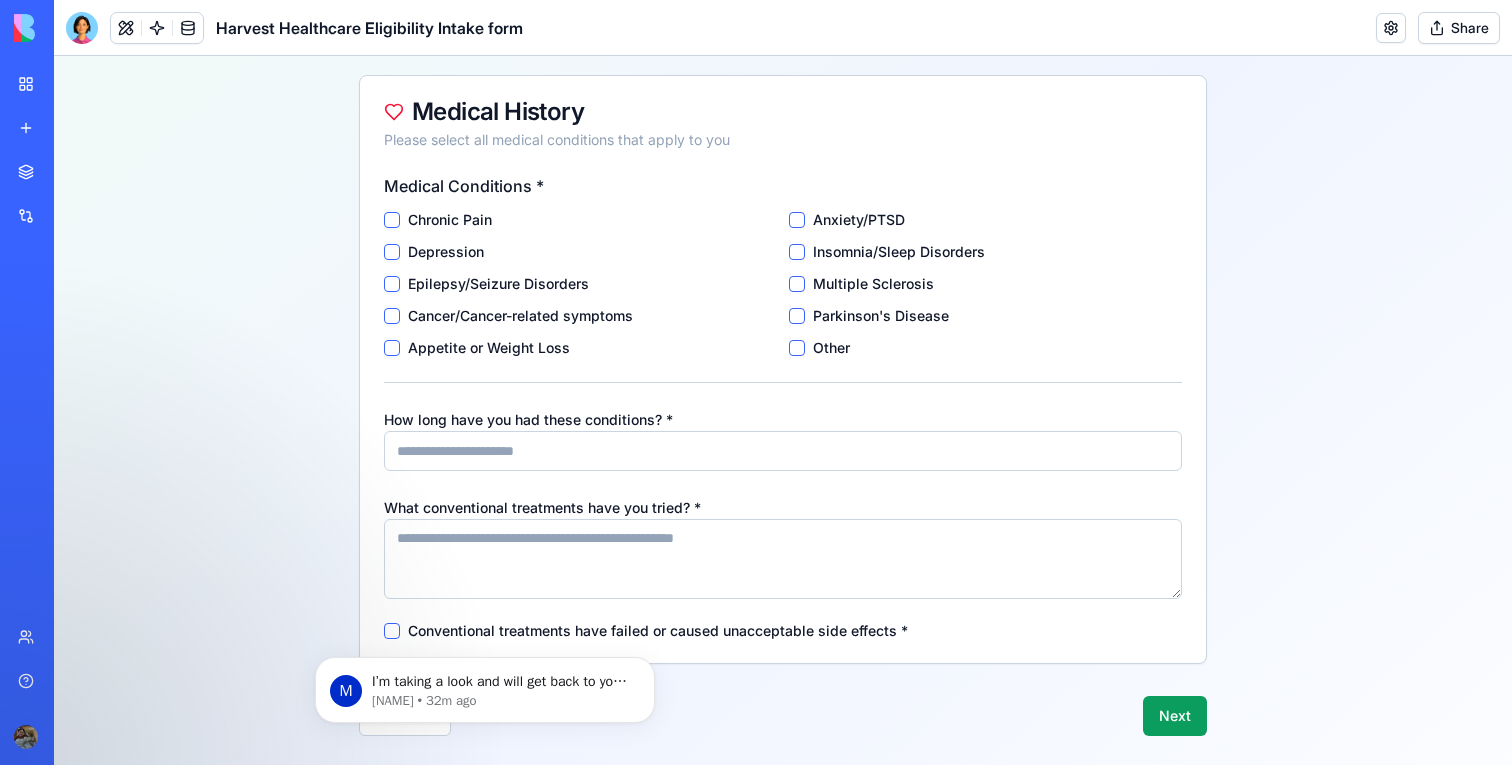 scroll, scrollTop: 254, scrollLeft: 0, axis: vertical 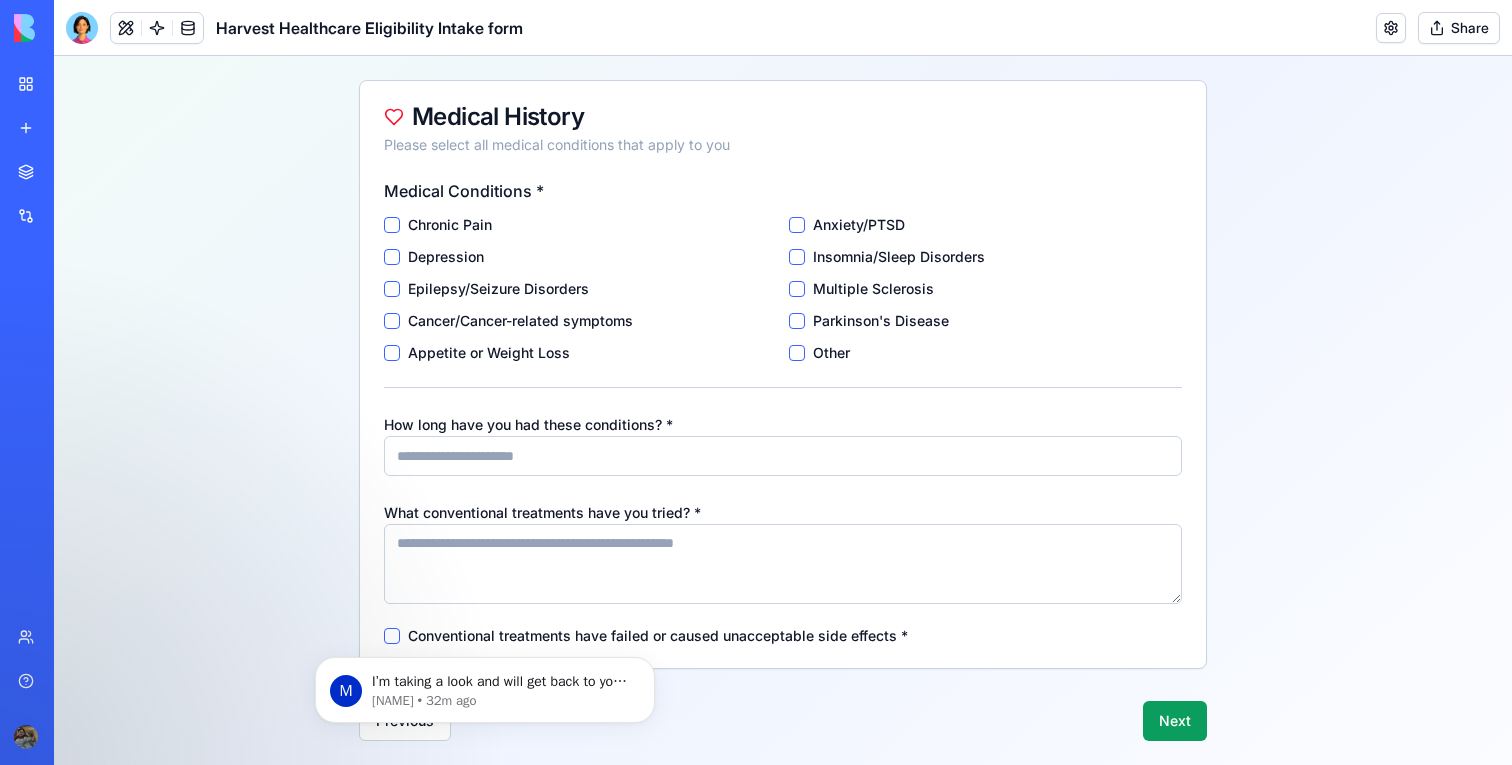 click on "Chronic Pain" at bounding box center (450, 225) 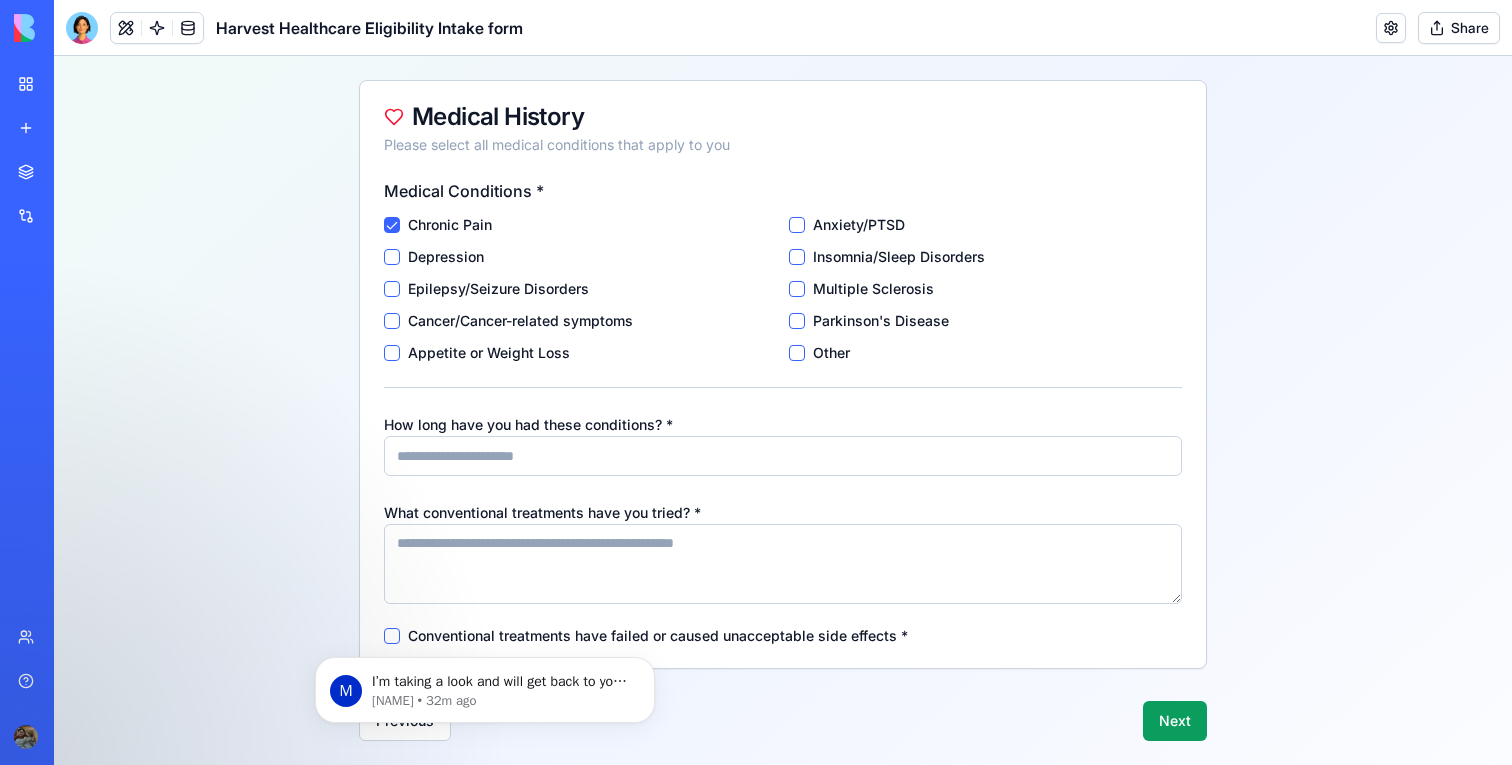 click on "How long have you had these conditions? *" at bounding box center [783, 456] 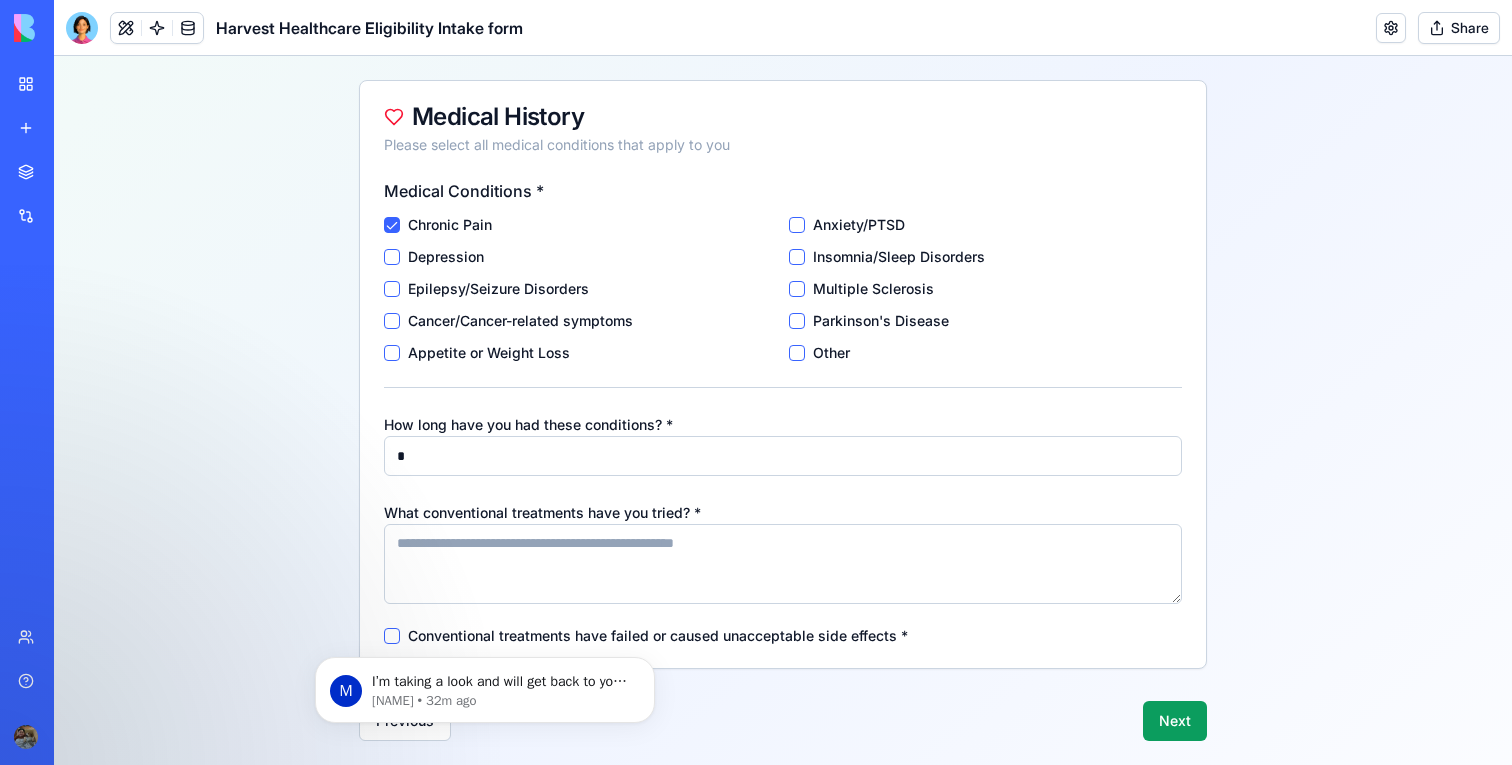 type on "*" 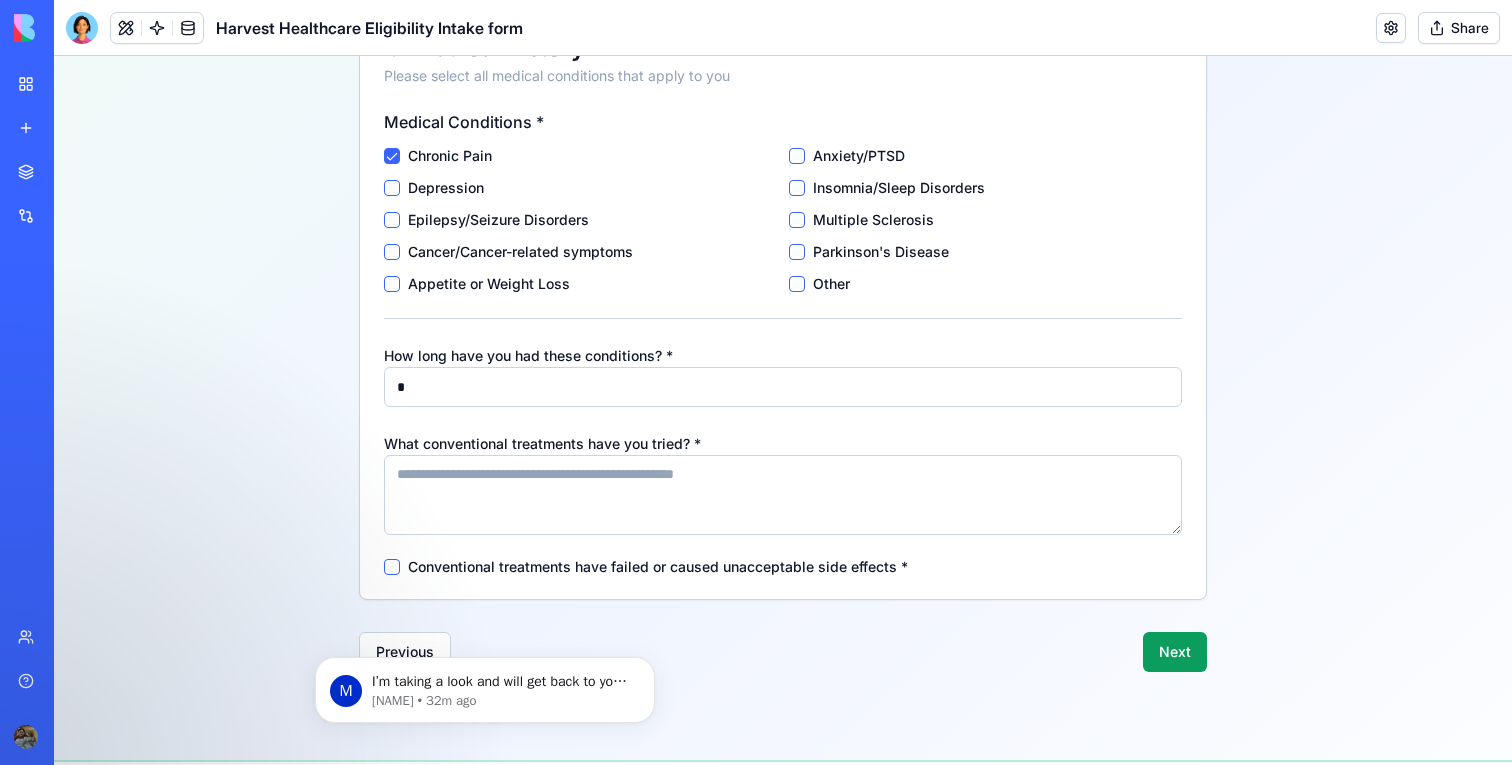 scroll, scrollTop: 324, scrollLeft: 0, axis: vertical 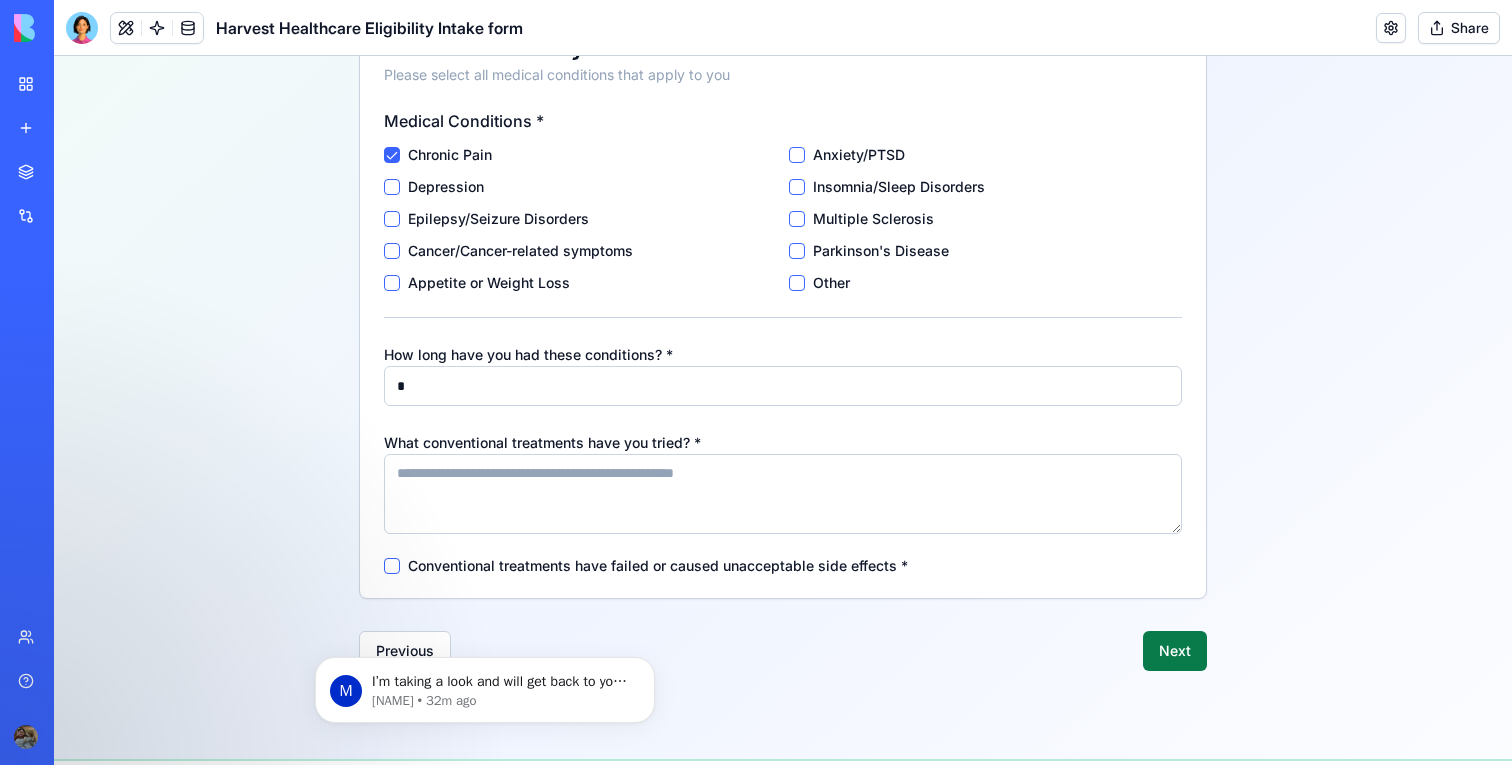 click on "Next" at bounding box center (1175, 651) 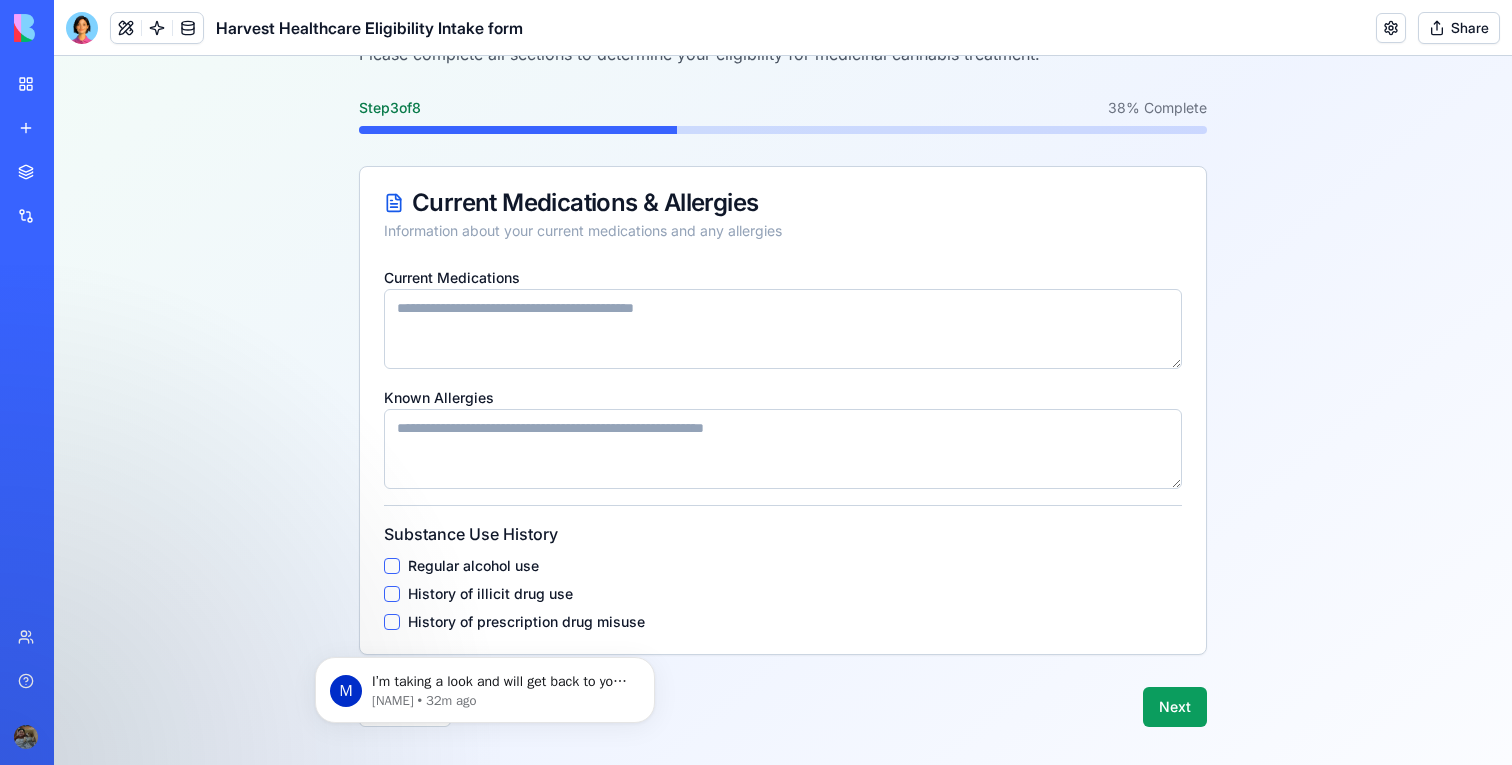 scroll, scrollTop: 186, scrollLeft: 0, axis: vertical 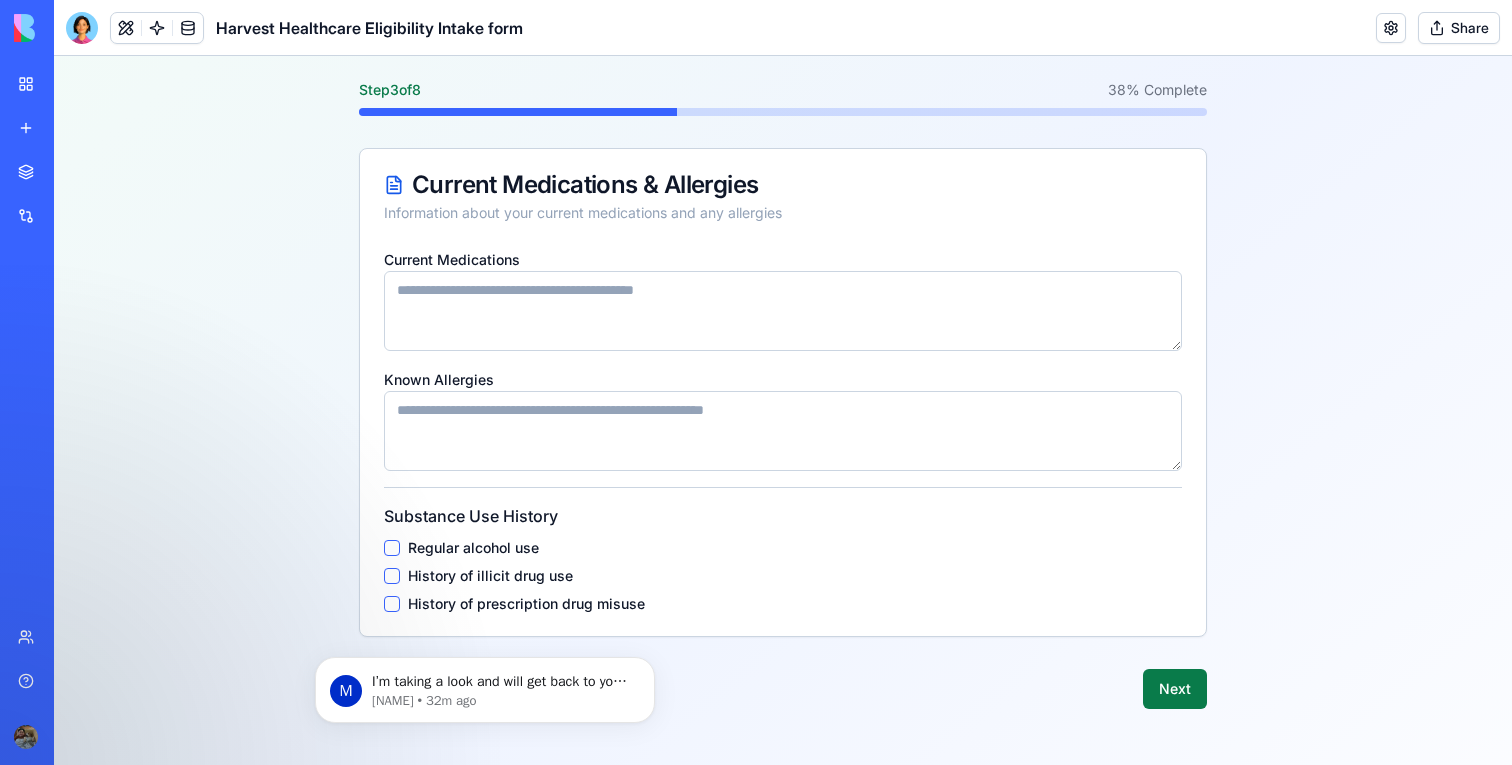 click on "Next" at bounding box center (1175, 689) 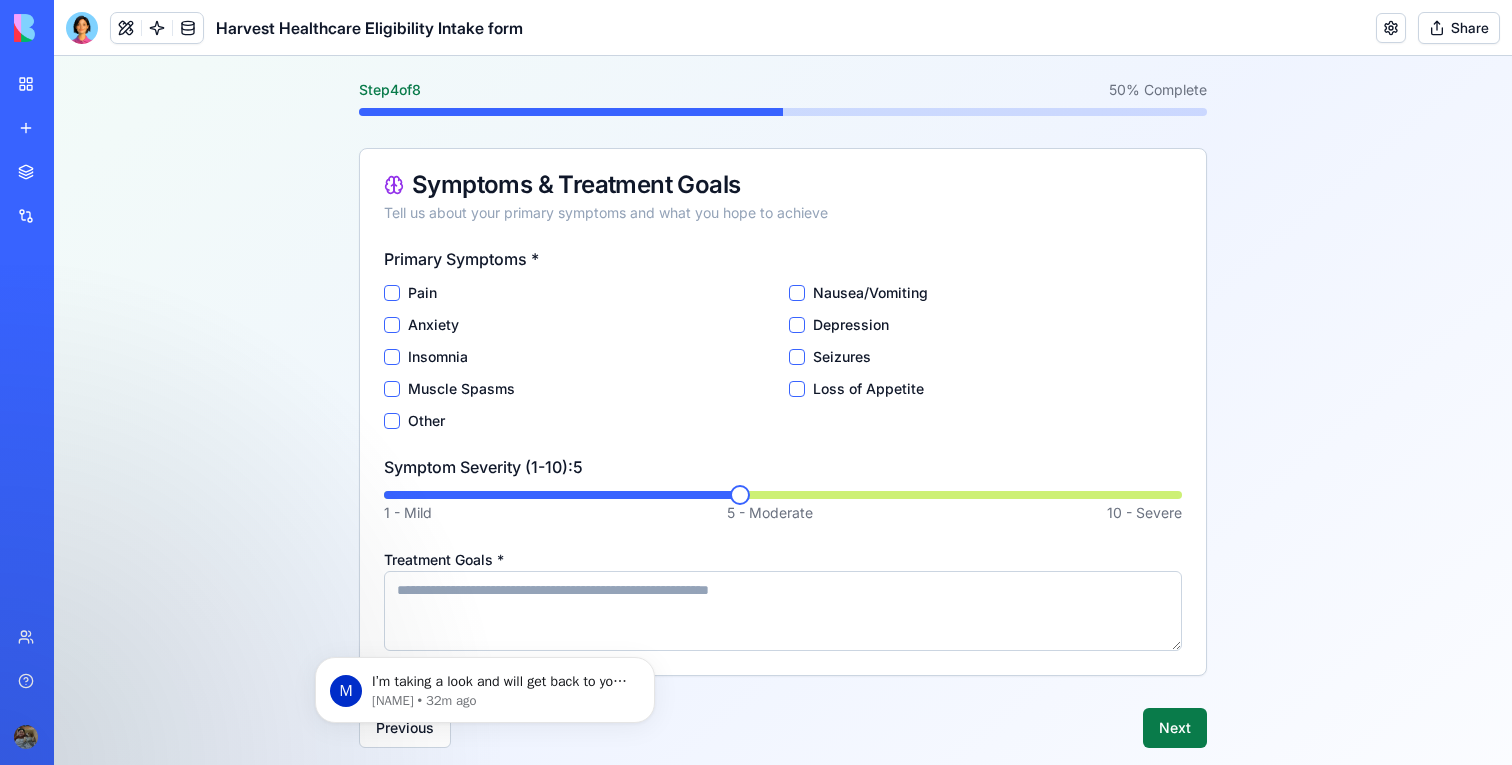 click on "Next" at bounding box center (1175, 728) 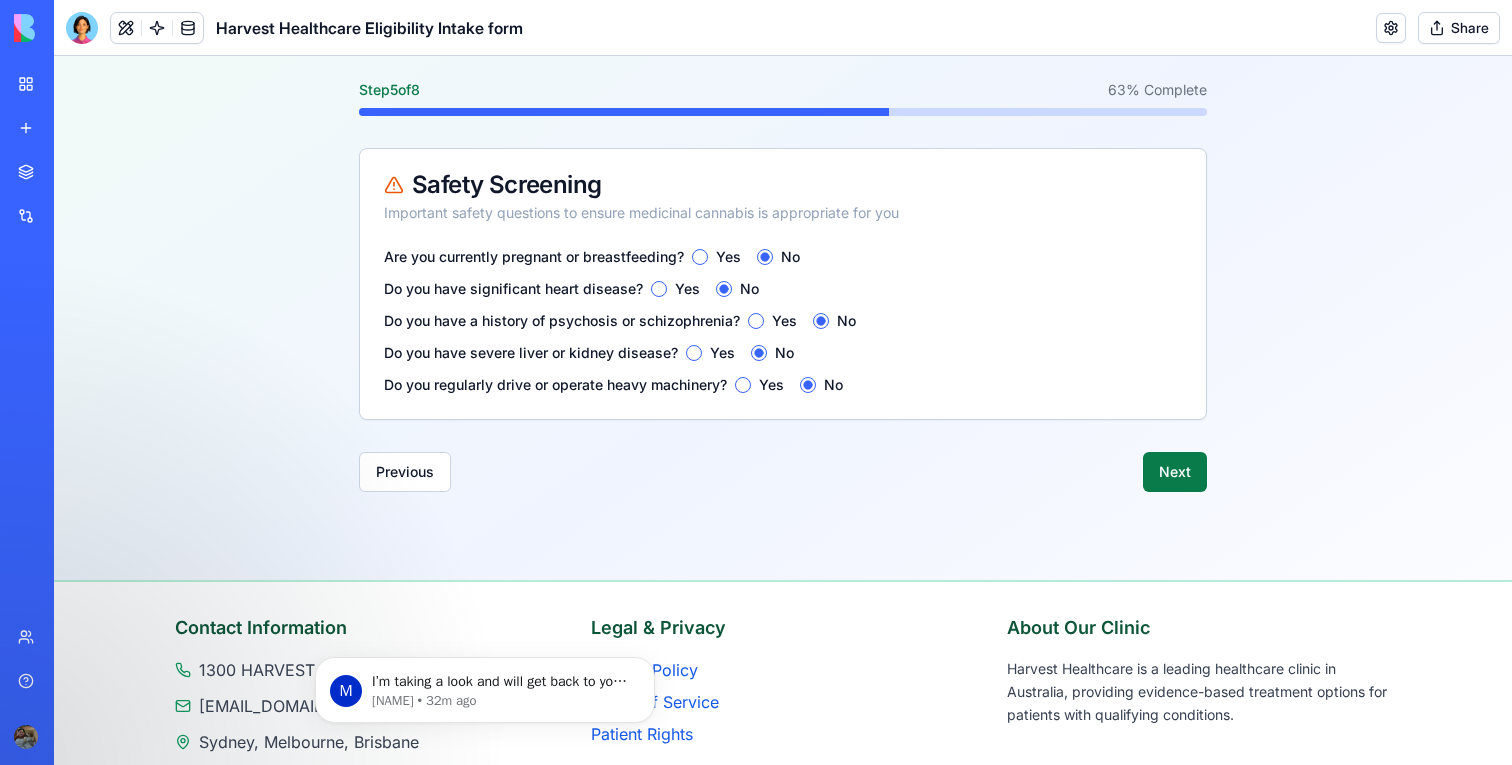 click on "Next" at bounding box center [1175, 472] 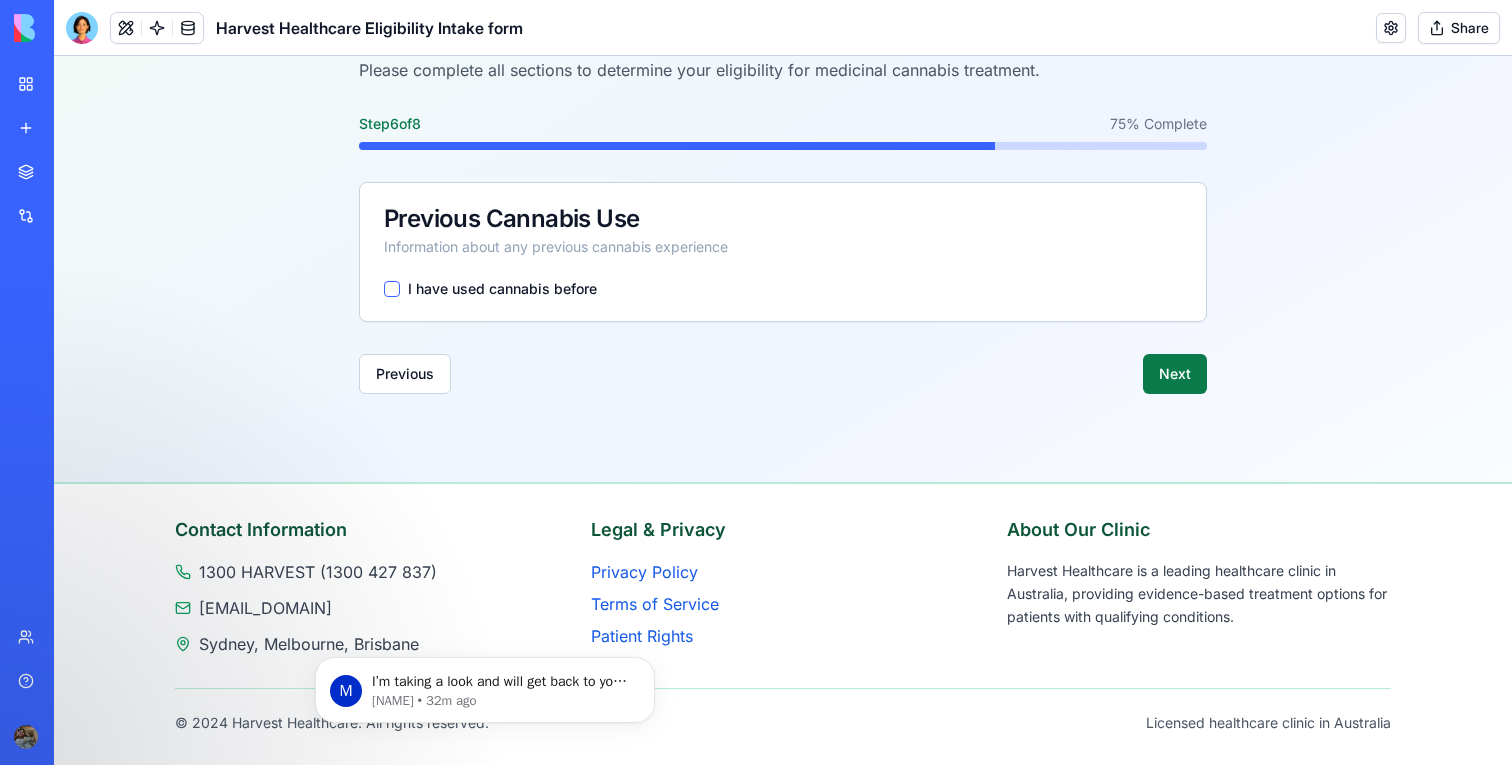 scroll, scrollTop: 152, scrollLeft: 0, axis: vertical 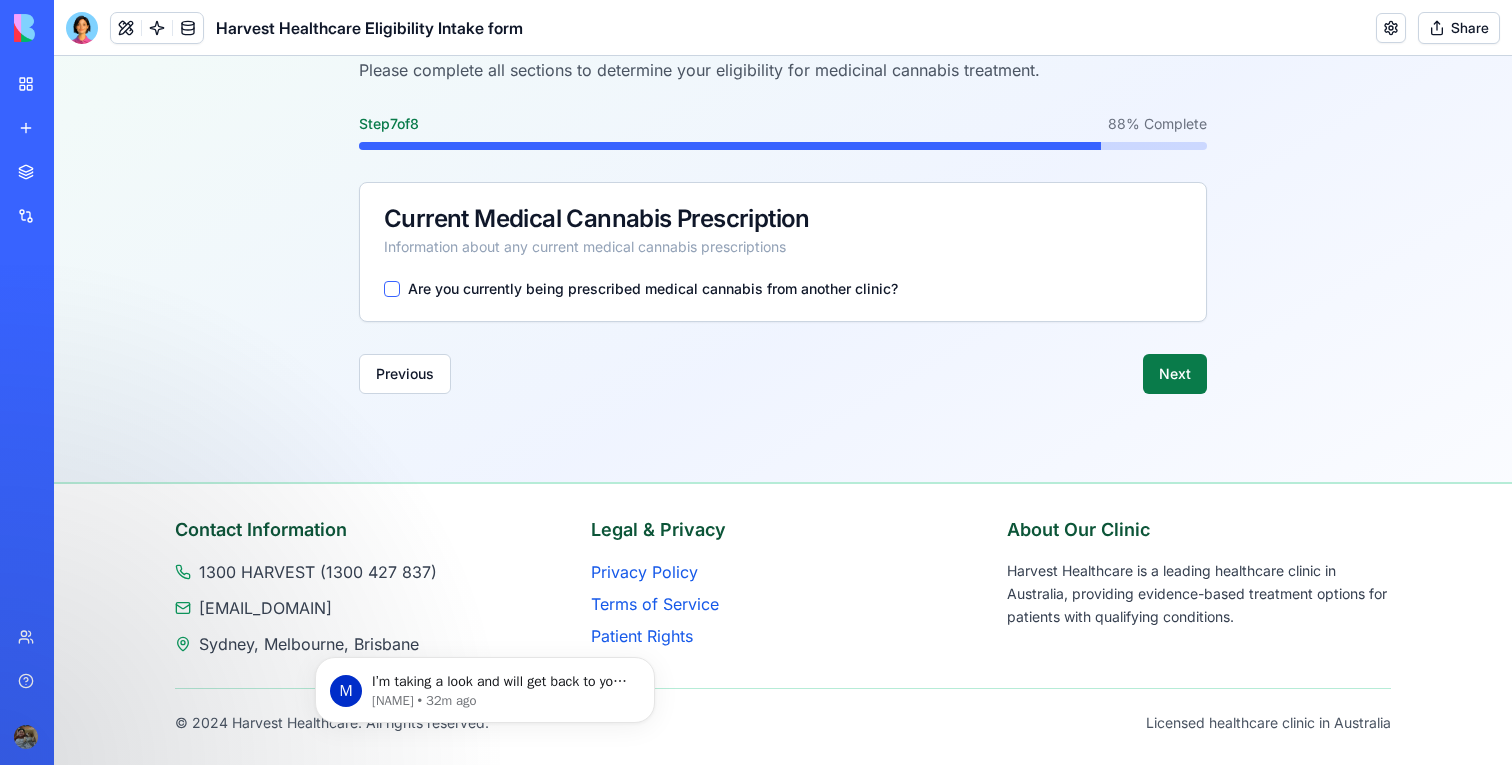 click on "Next" at bounding box center (1175, 374) 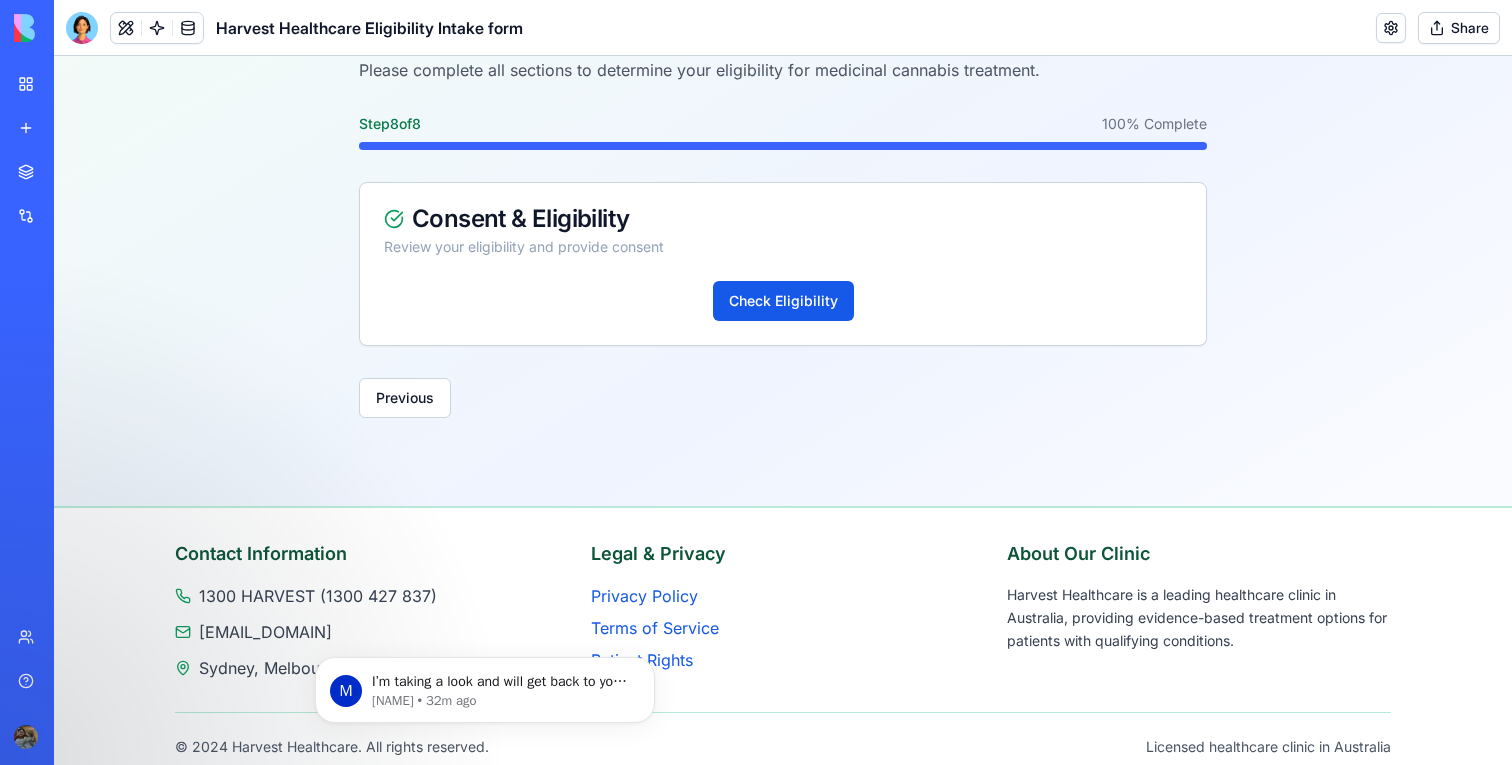 click on "Harvest Healthcare Eligibility Intake Form Please complete all sections to determine your eligibility for medicinal cannabis treatment. Step  8  of  8 100 % Complete Consent & Eligibility Review your eligibility and provide consent Check Eligibility Previous" at bounding box center [783, 216] 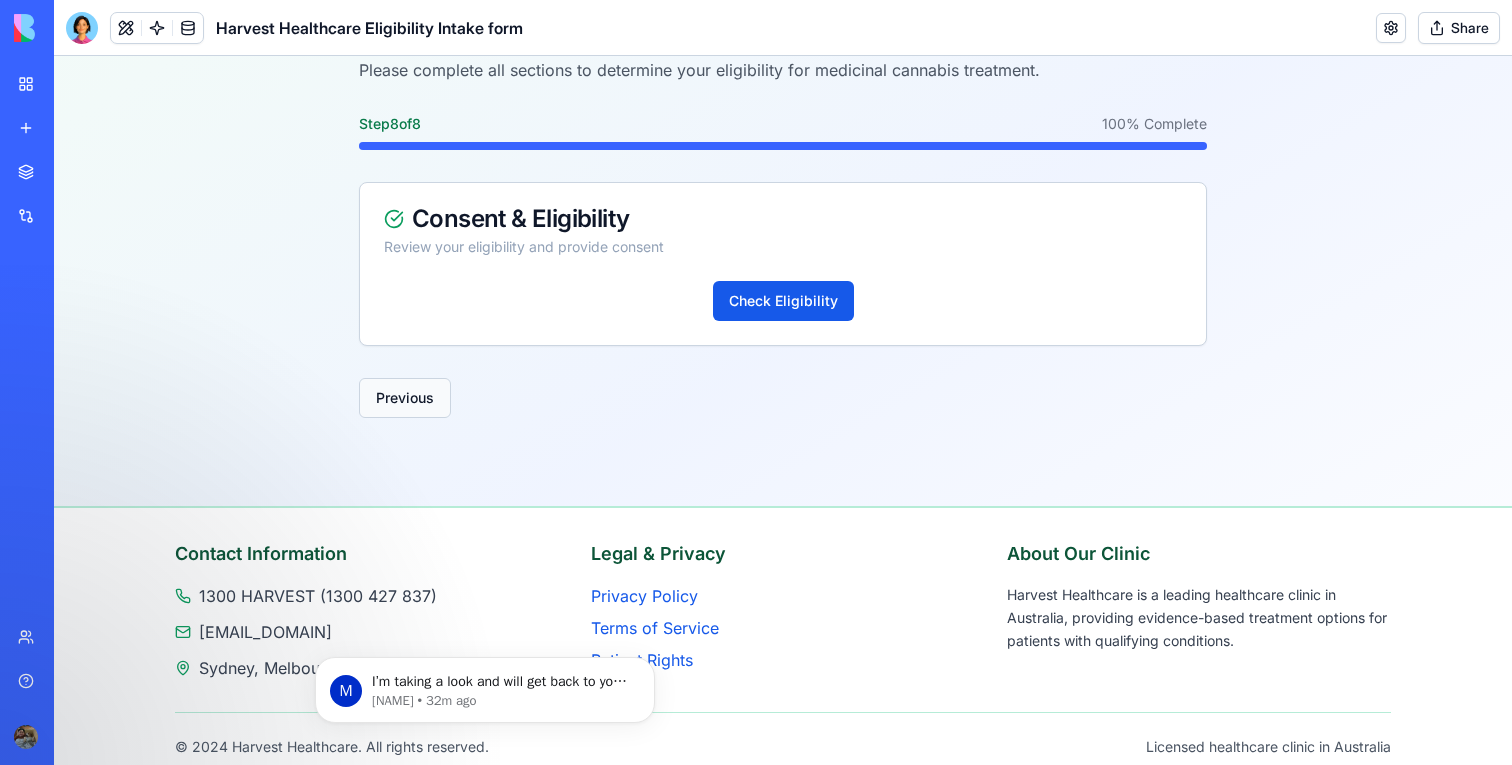 click on "Previous" at bounding box center [405, 398] 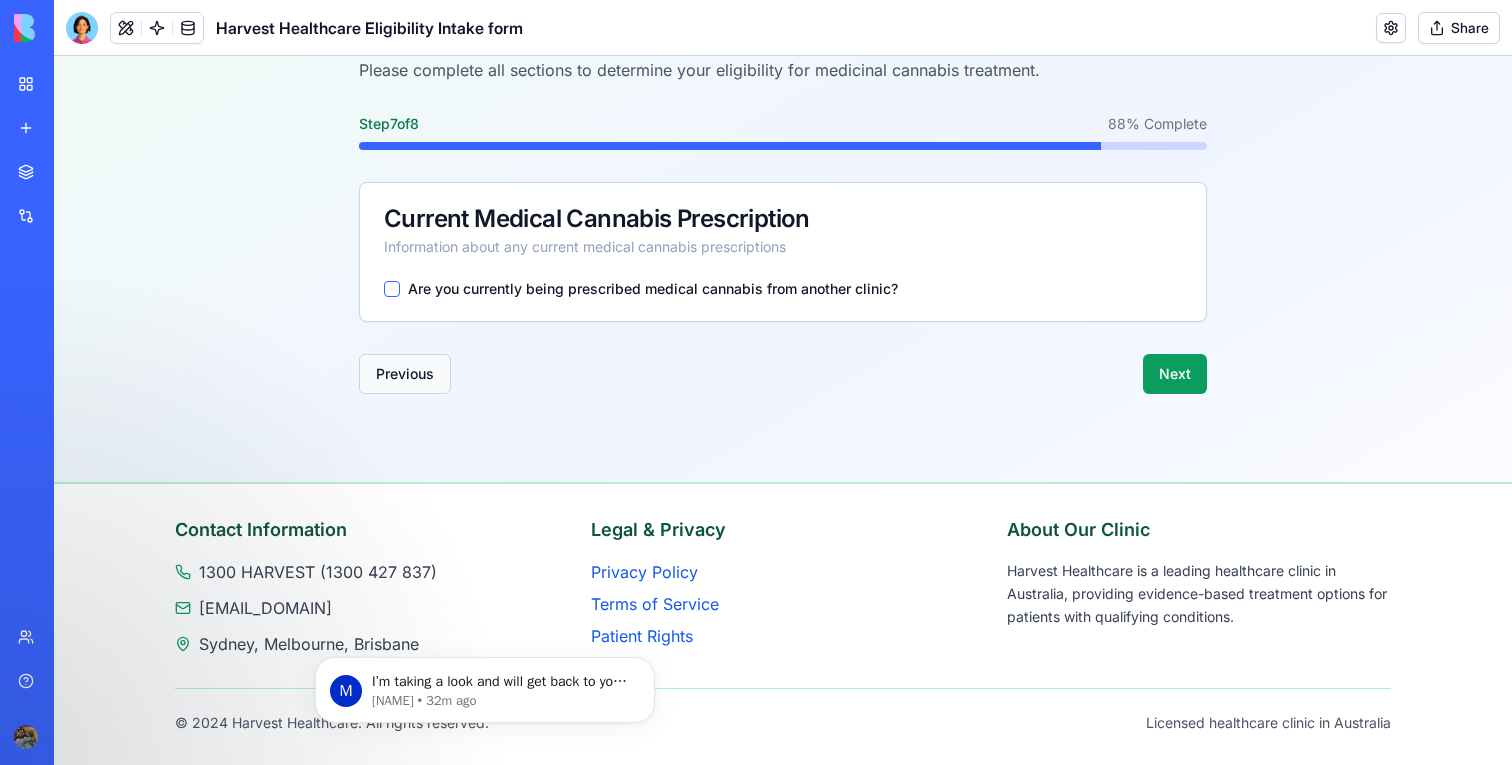 click on "Previous" at bounding box center [405, 374] 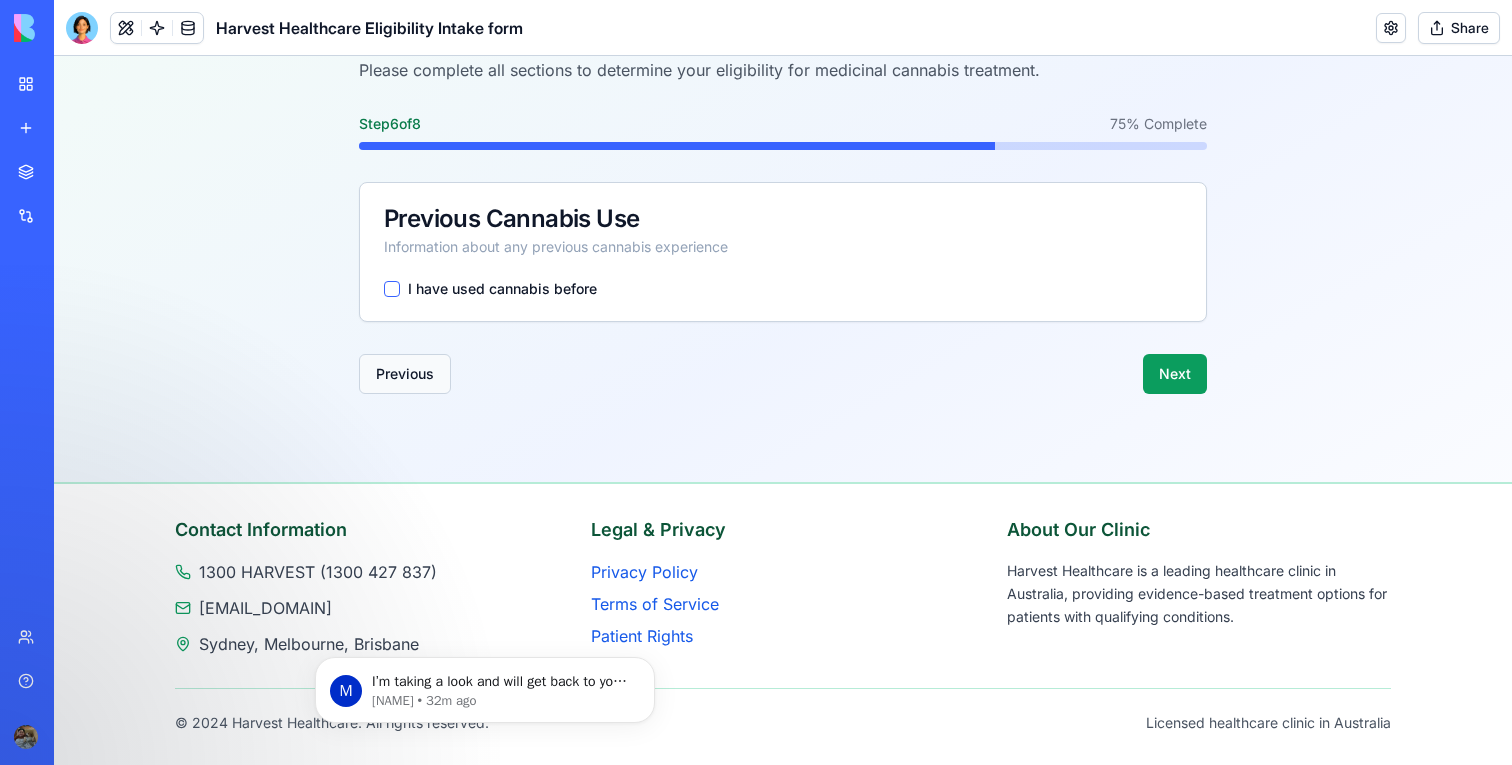 click on "Previous" at bounding box center [405, 374] 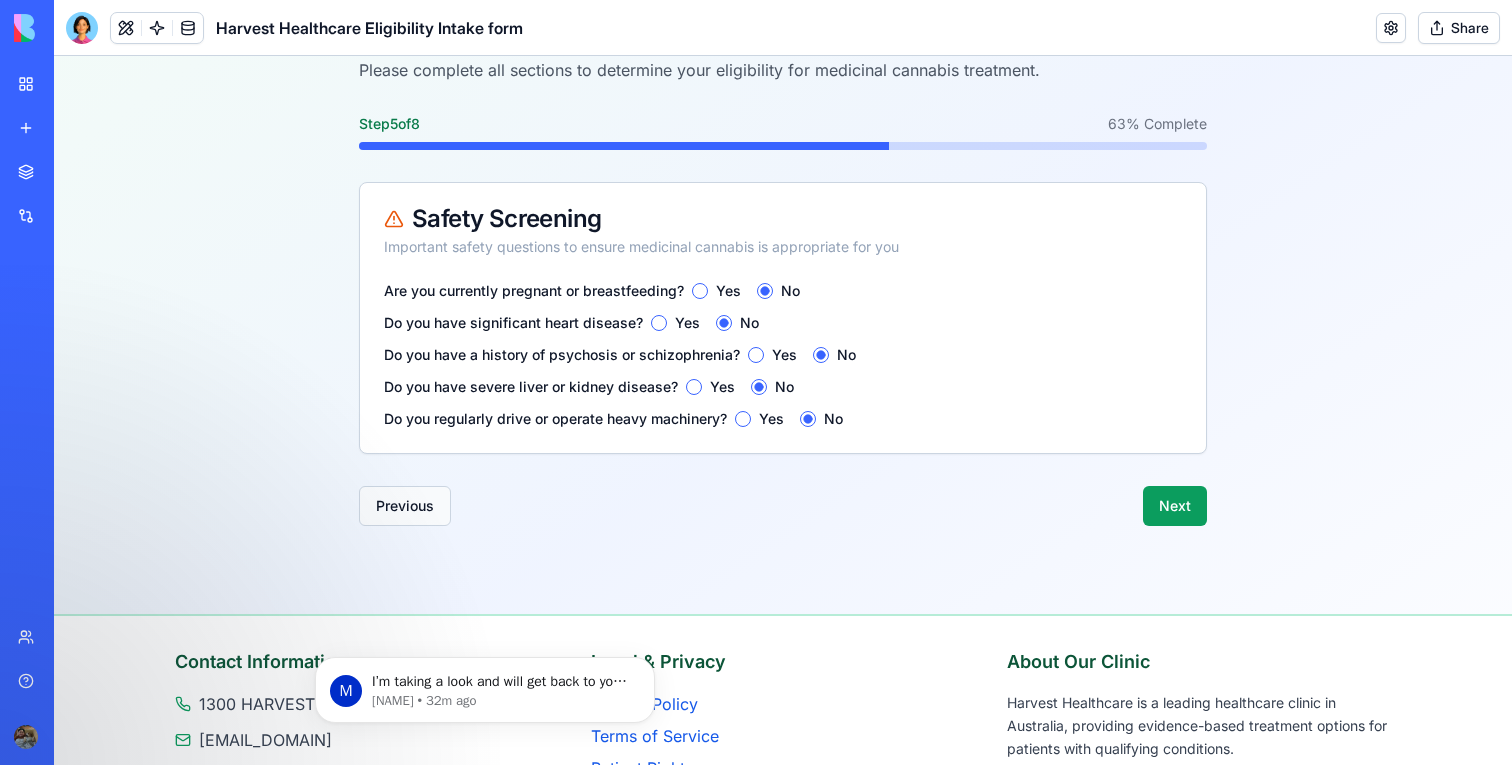 click on "Previous" at bounding box center (405, 506) 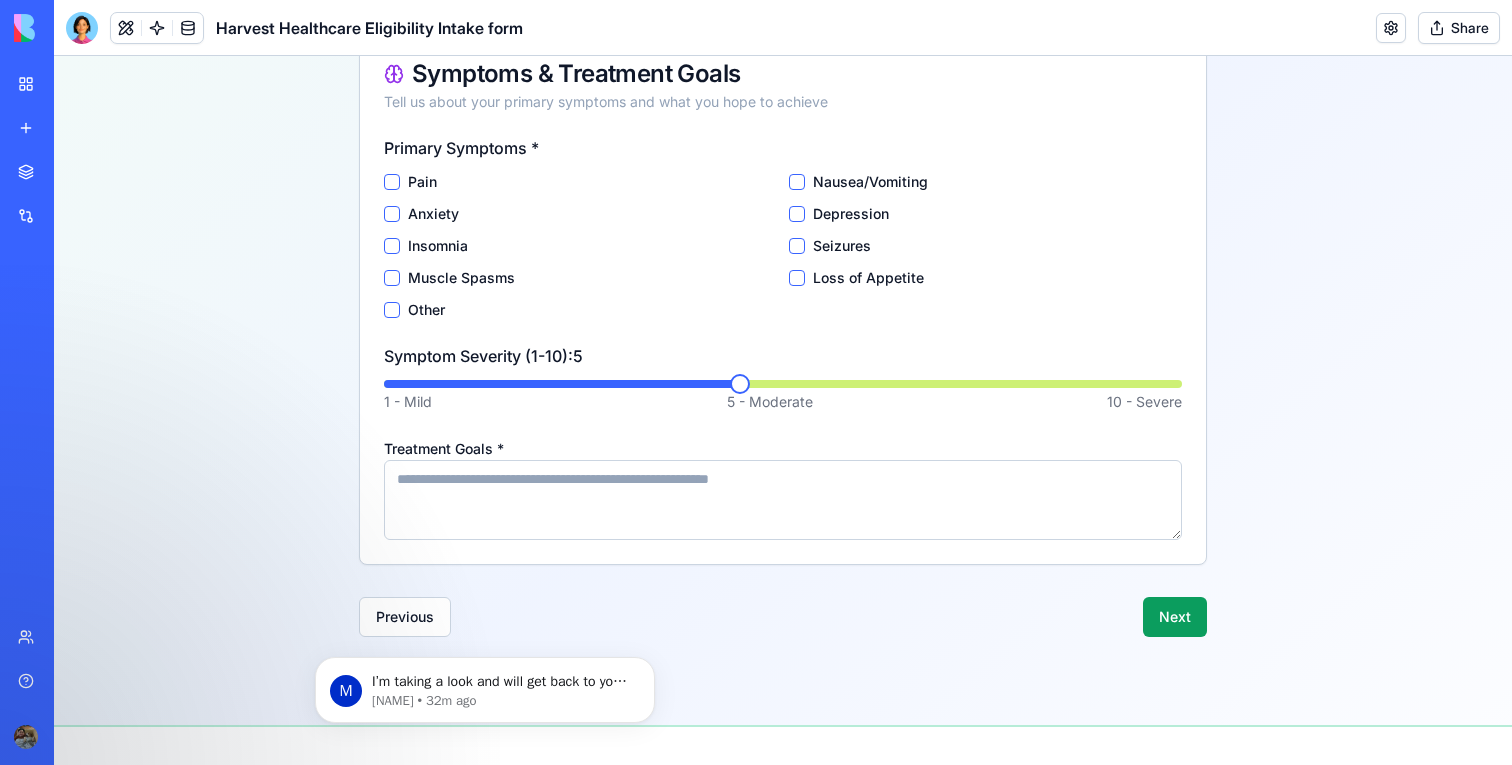 scroll, scrollTop: 299, scrollLeft: 0, axis: vertical 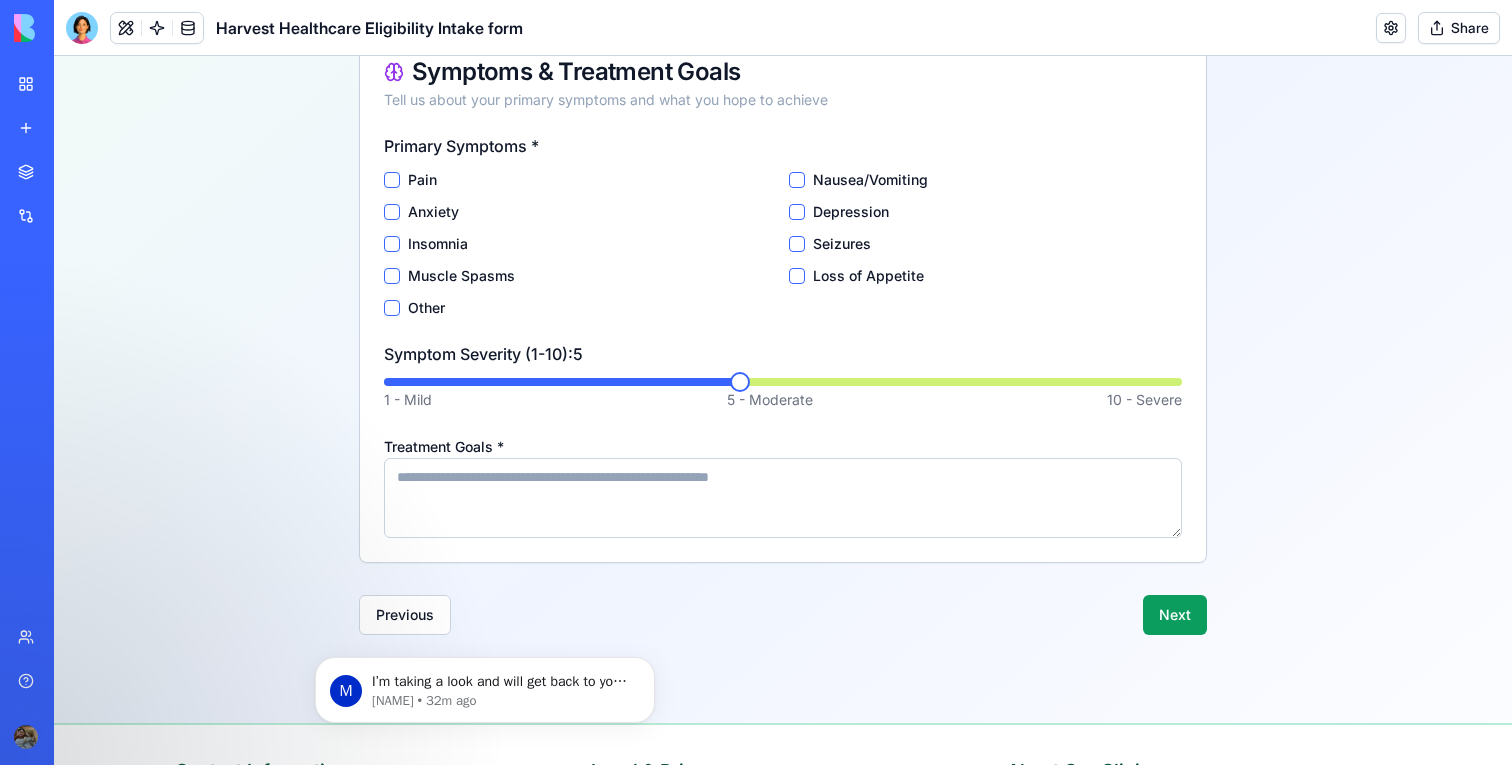click on "M I’m taking a look and will get back to you shortly Michal • 32m ago" 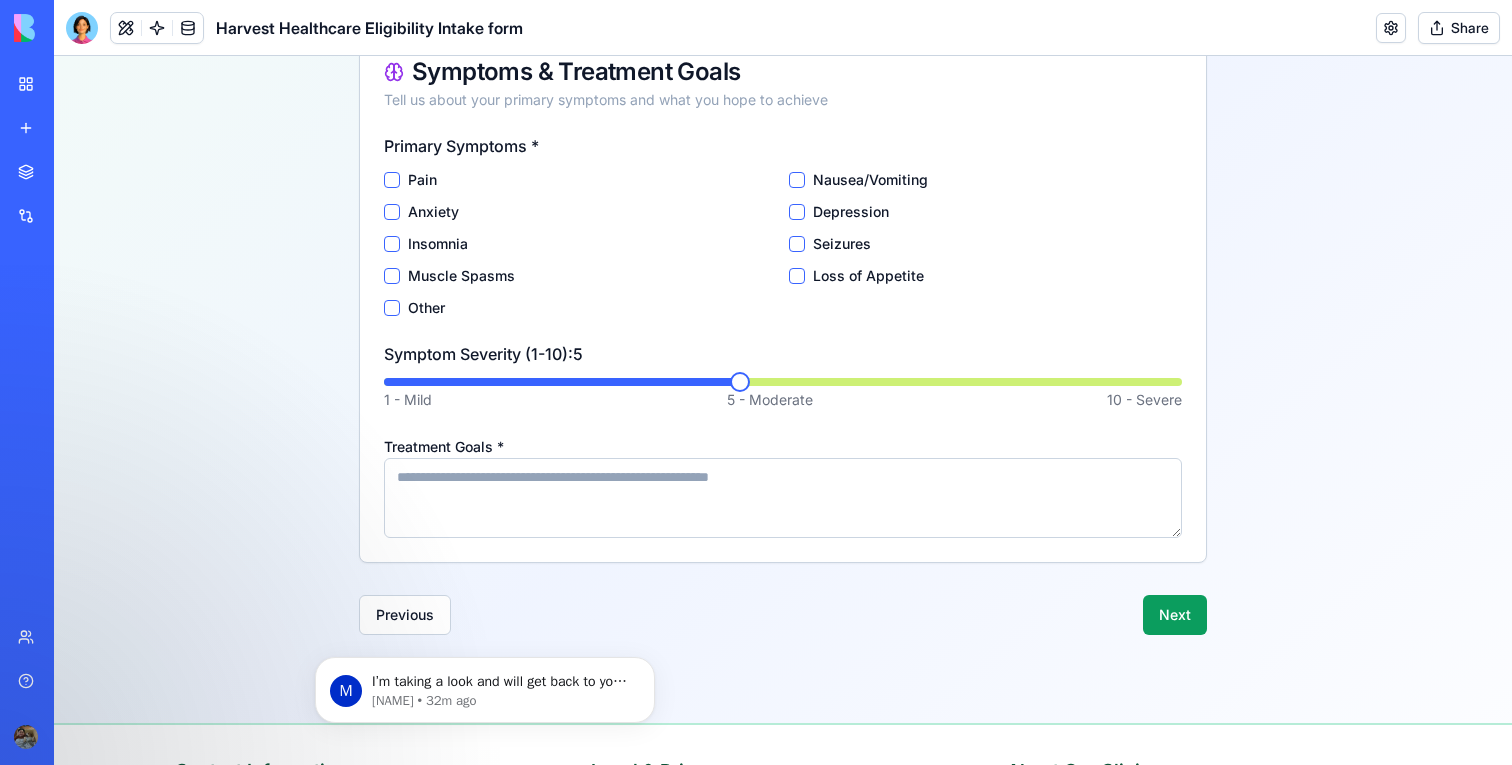 click on "M I’m taking a look and will get back to you shortly Michal • 32m ago" at bounding box center [485, 598] 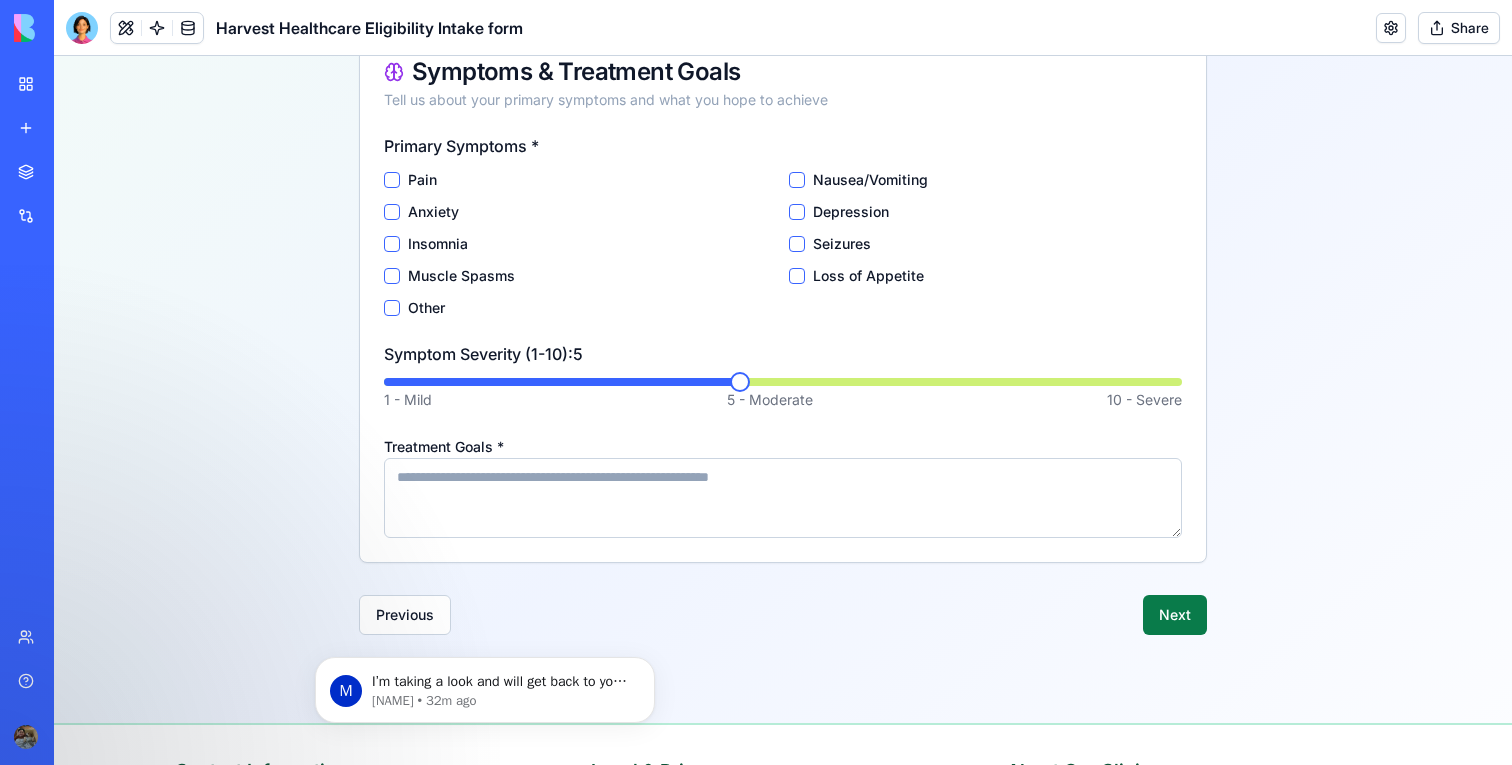 click on "Next" at bounding box center (1175, 615) 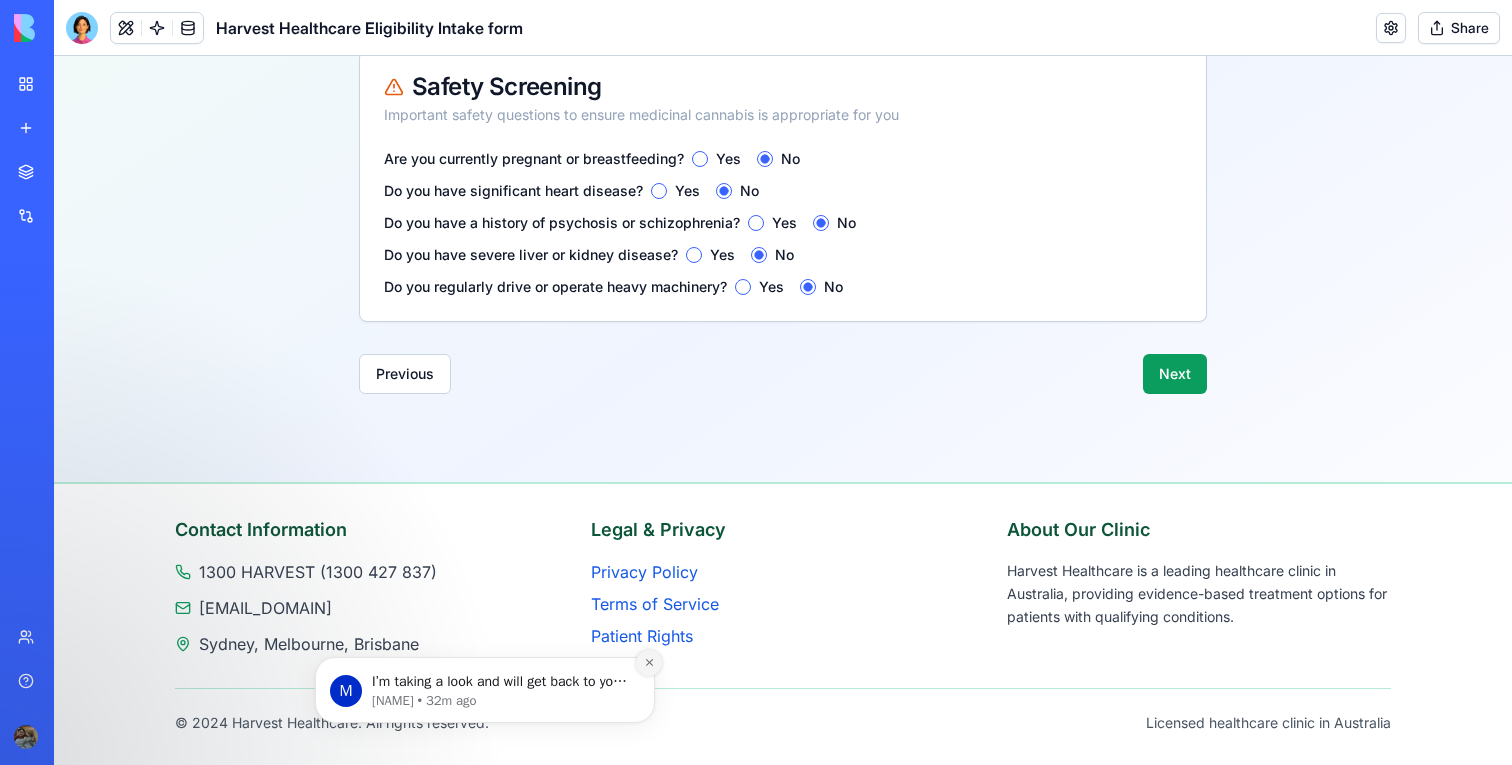 click at bounding box center (649, 663) 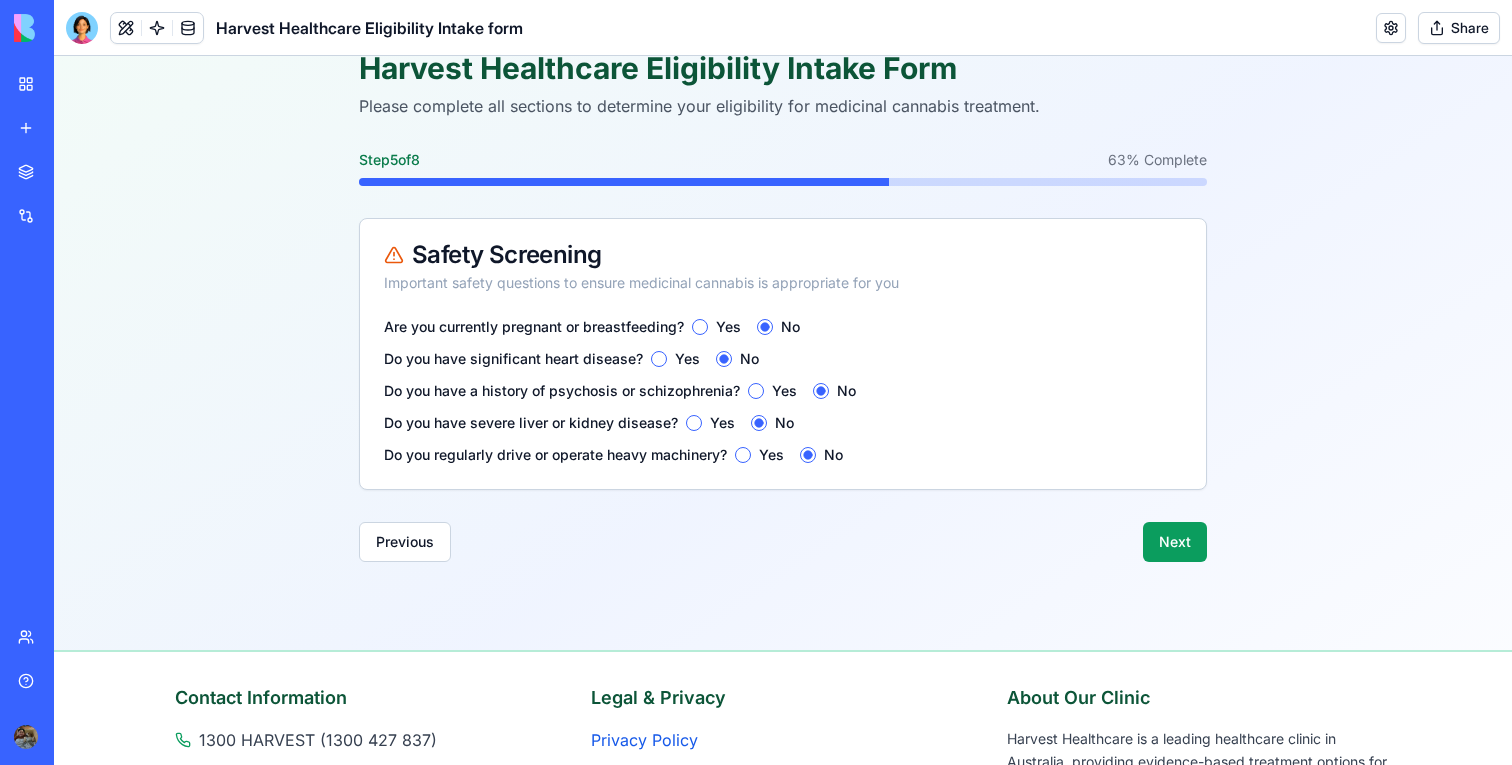 scroll, scrollTop: 110, scrollLeft: 0, axis: vertical 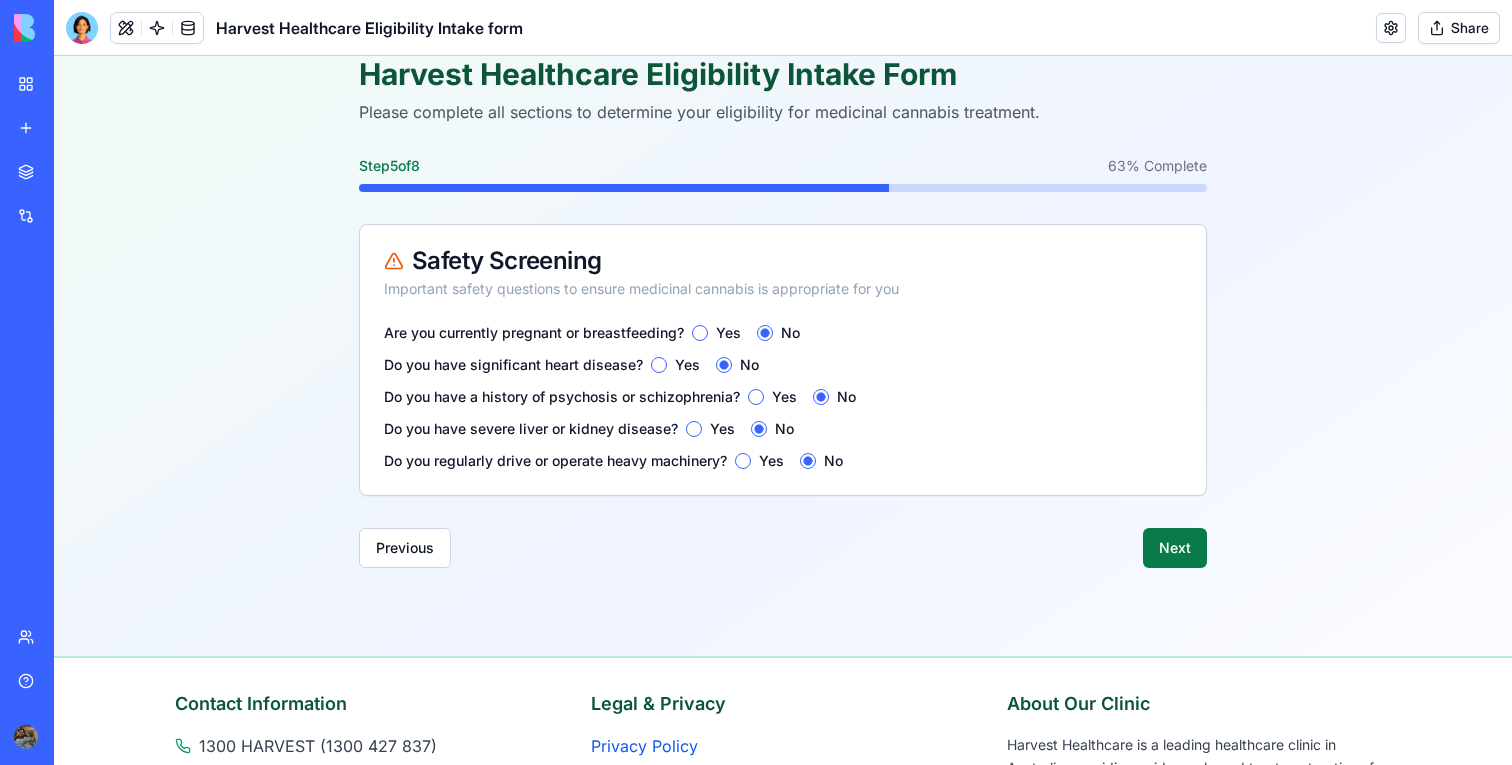 click on "Next" at bounding box center [1175, 548] 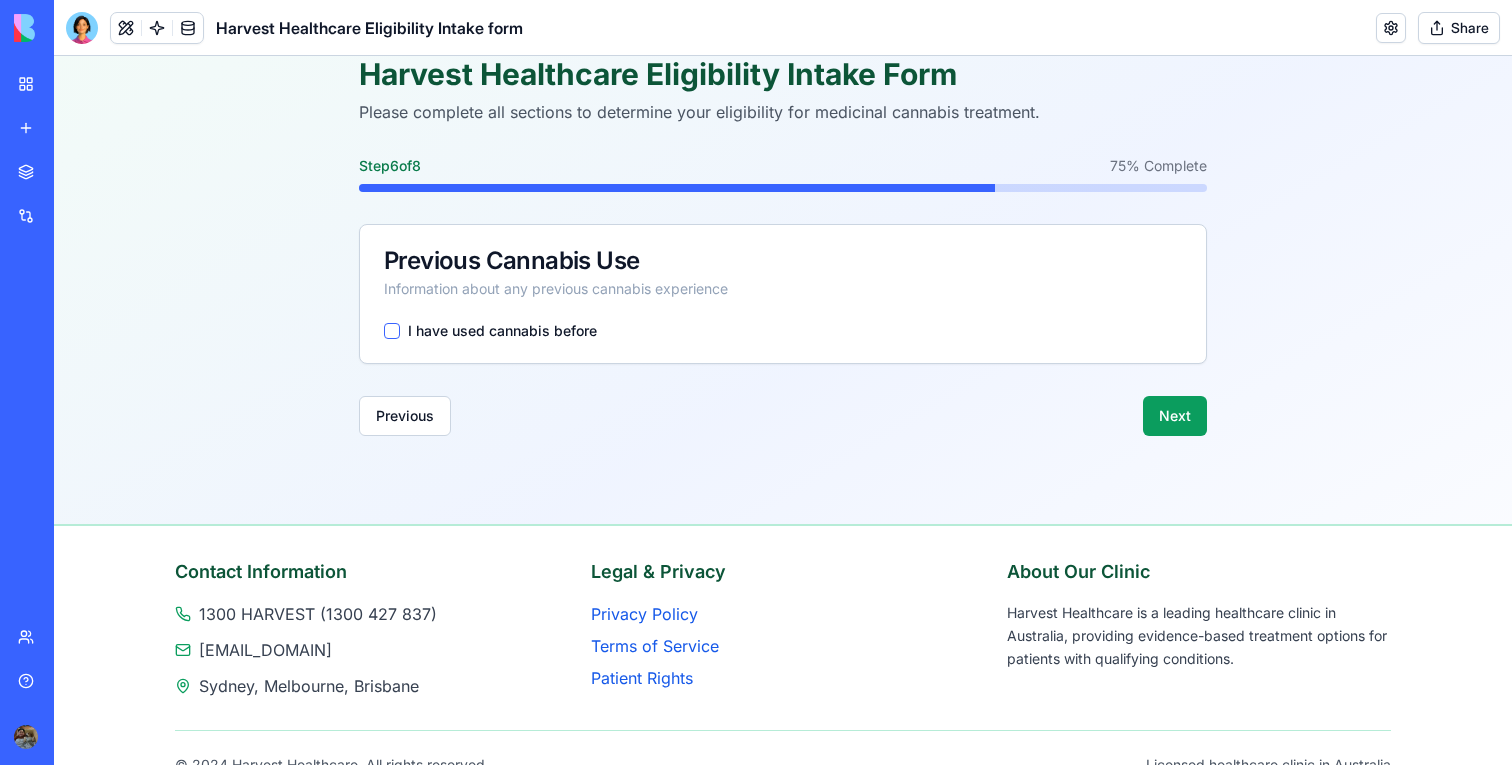 click on "Harvest Healthcare Eligibility Intake Form Please complete all sections to determine your eligibility for medicinal cannabis treatment. Step  6  of  8 75 % Complete Previous Cannabis Use Information about any previous cannabis experience I have used cannabis before Previous Next" at bounding box center (783, 246) 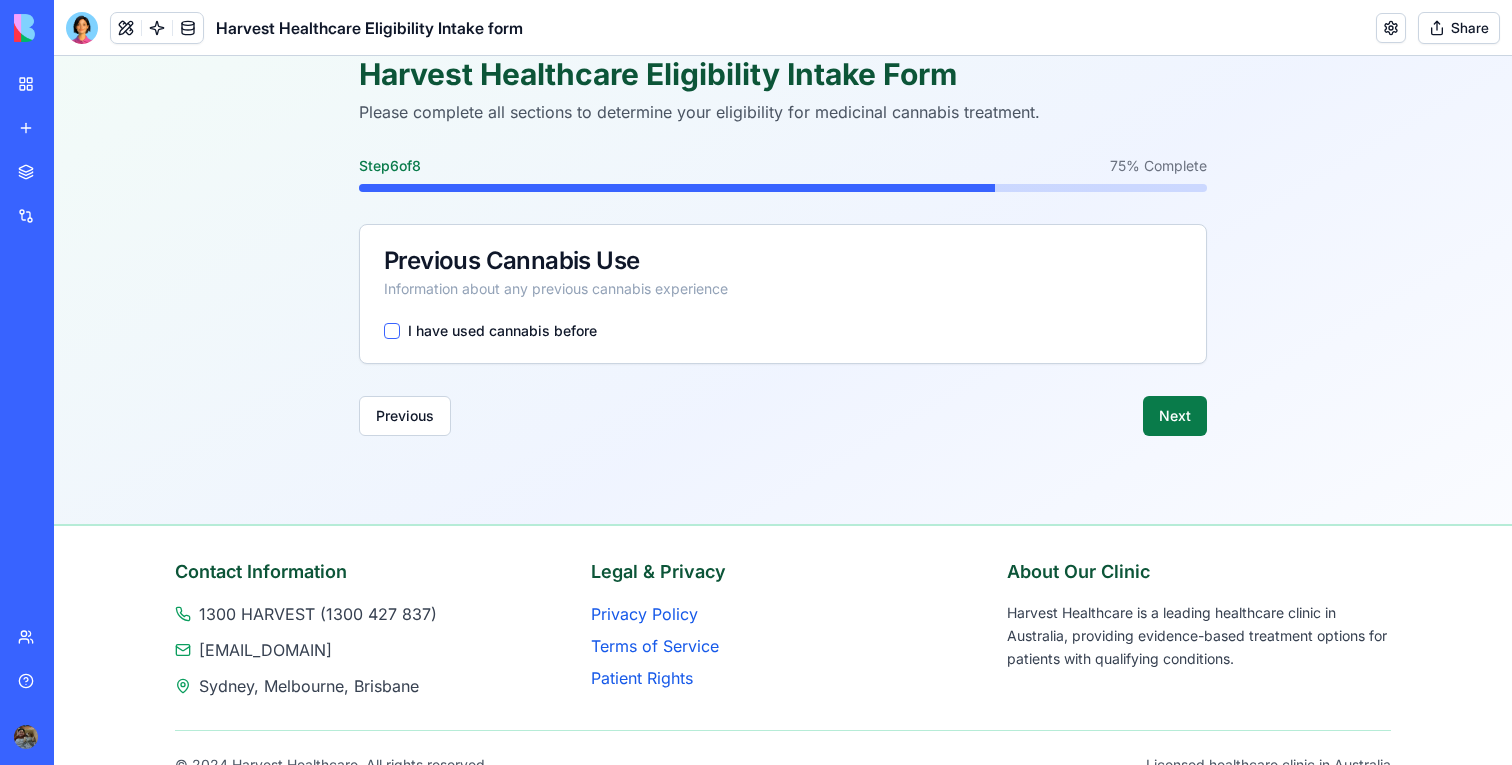 click on "Next" at bounding box center [1175, 416] 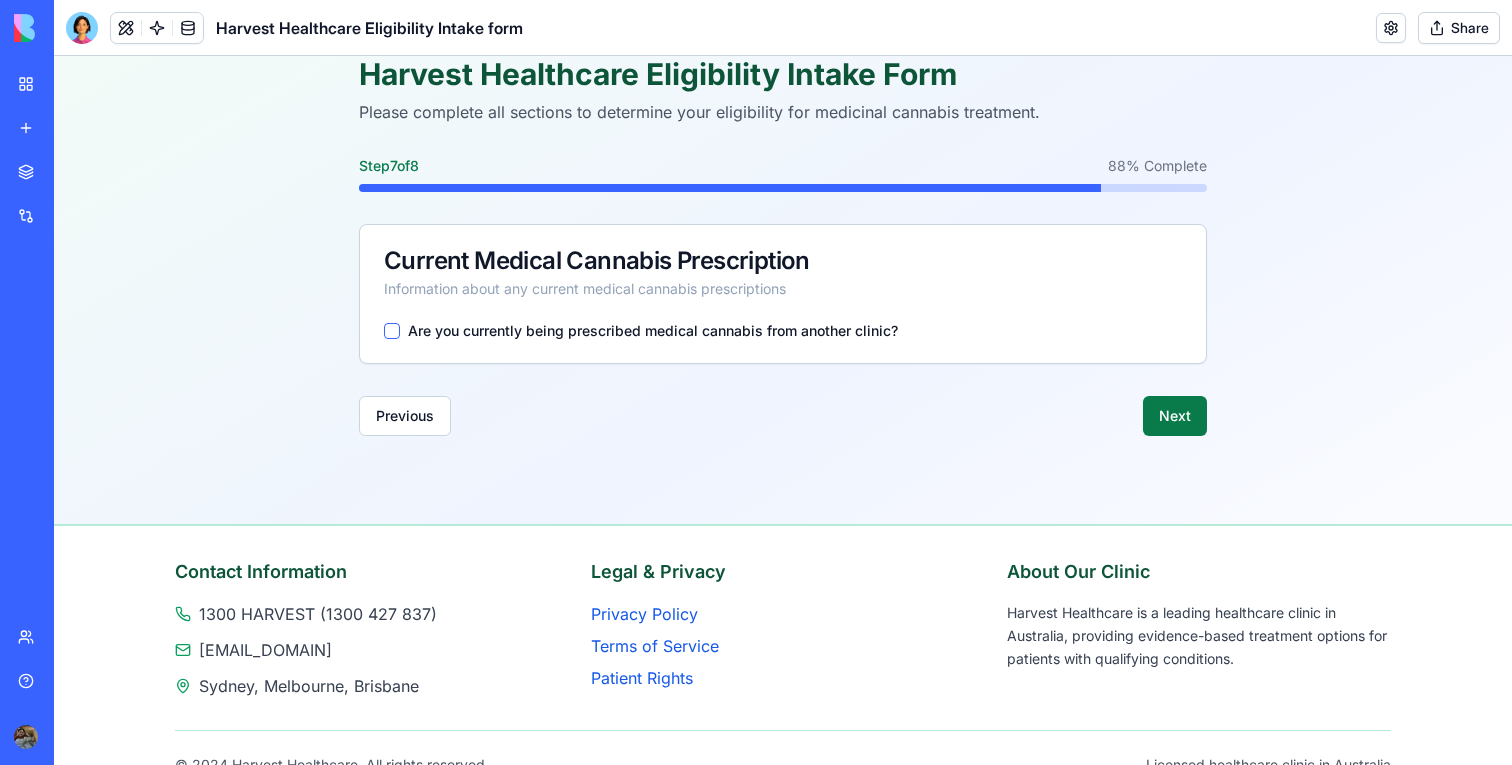 click on "Next" at bounding box center [1175, 416] 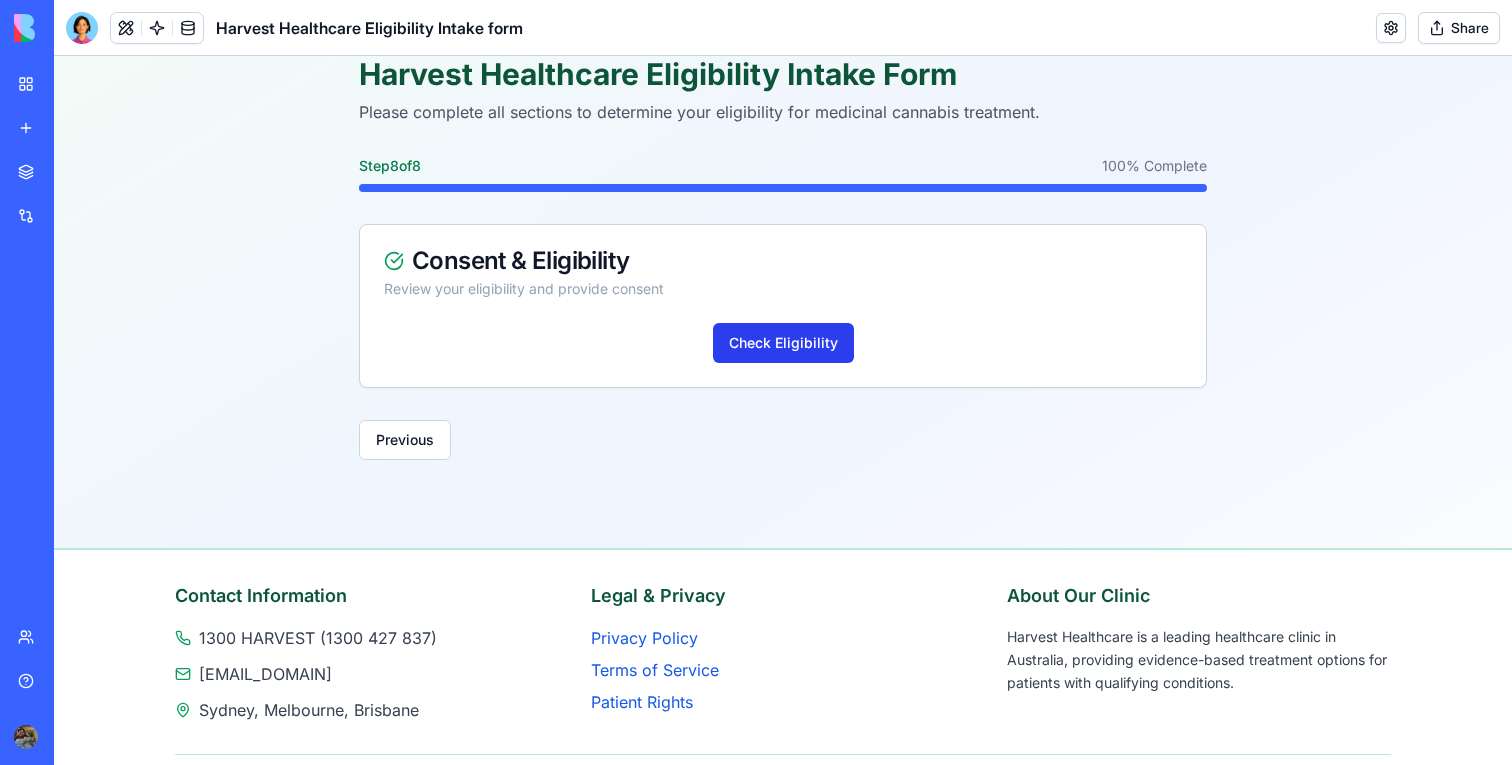click on "Check Eligibility" at bounding box center (783, 343) 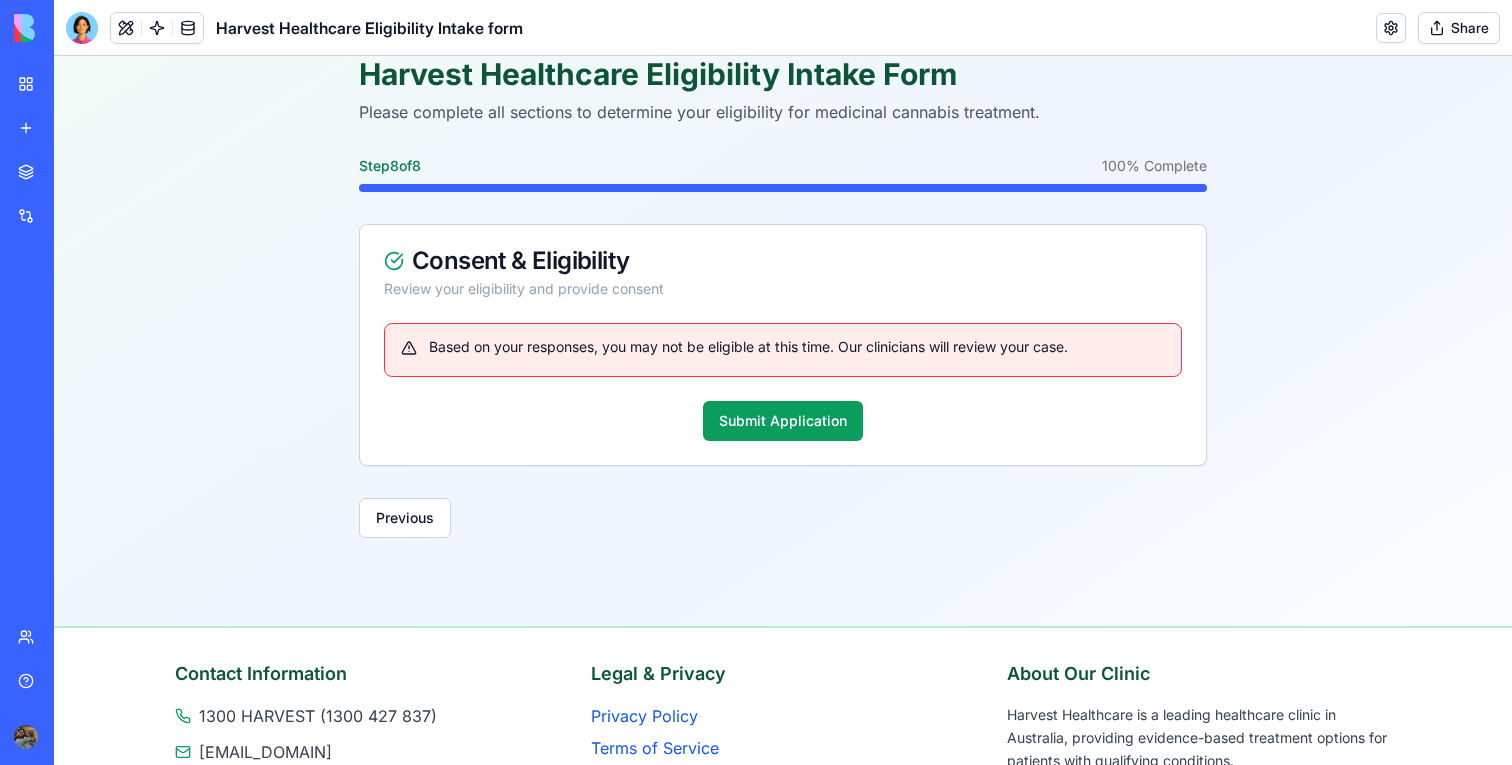 click on "Based on your responses, you may not be eligible at this time. Our clinicians will review your case. Submit Application" at bounding box center [783, 394] 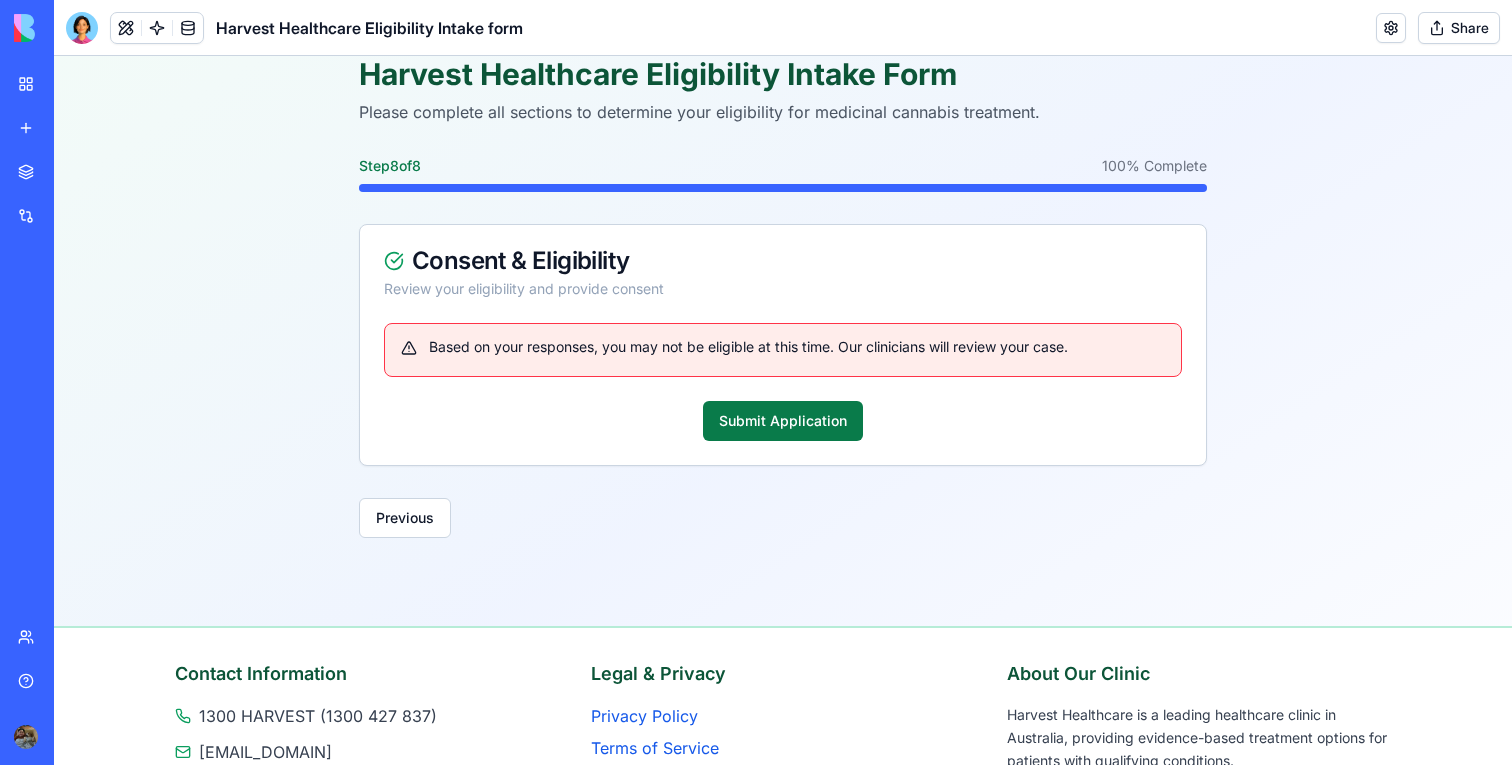 click on "Submit Application" at bounding box center (783, 421) 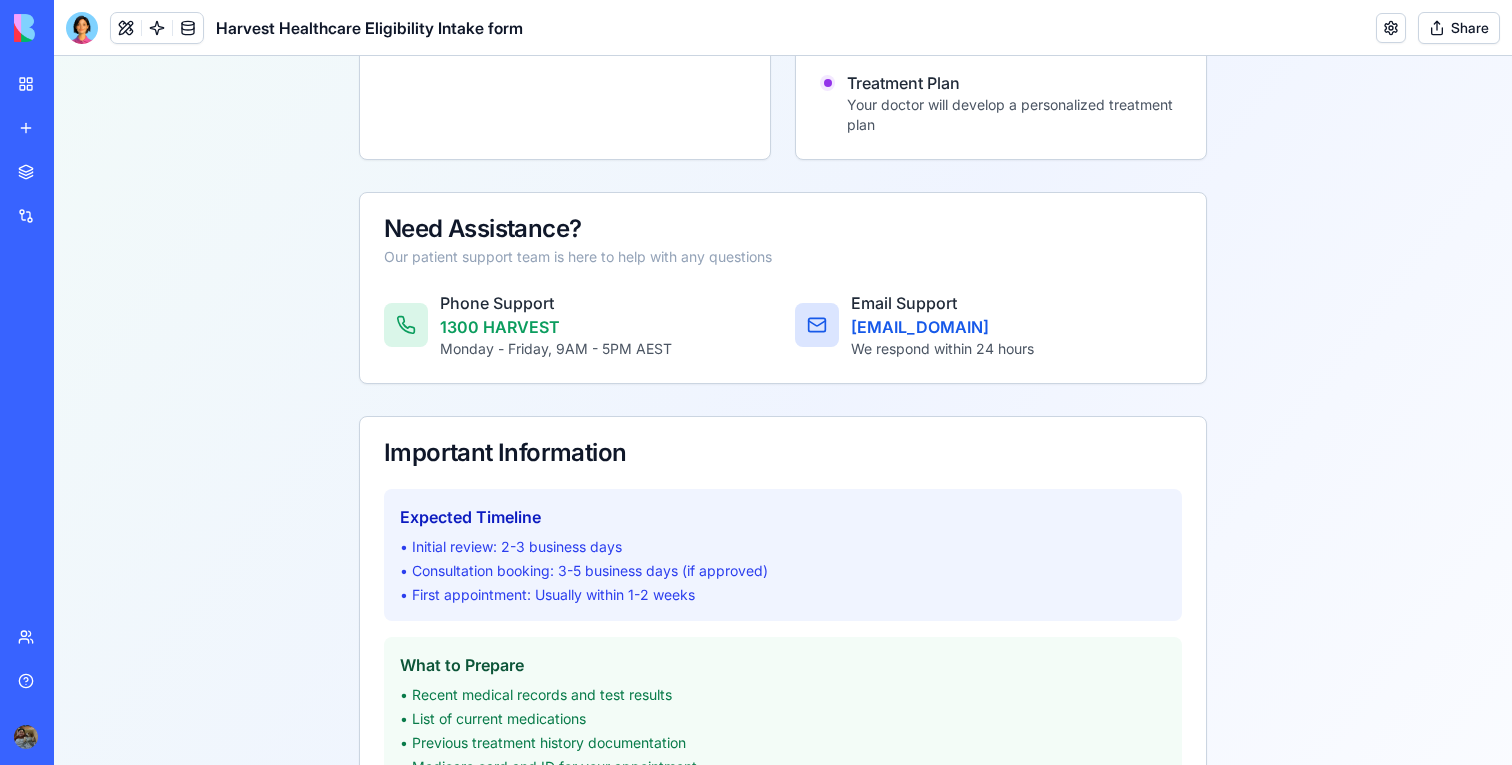 scroll, scrollTop: 0, scrollLeft: 0, axis: both 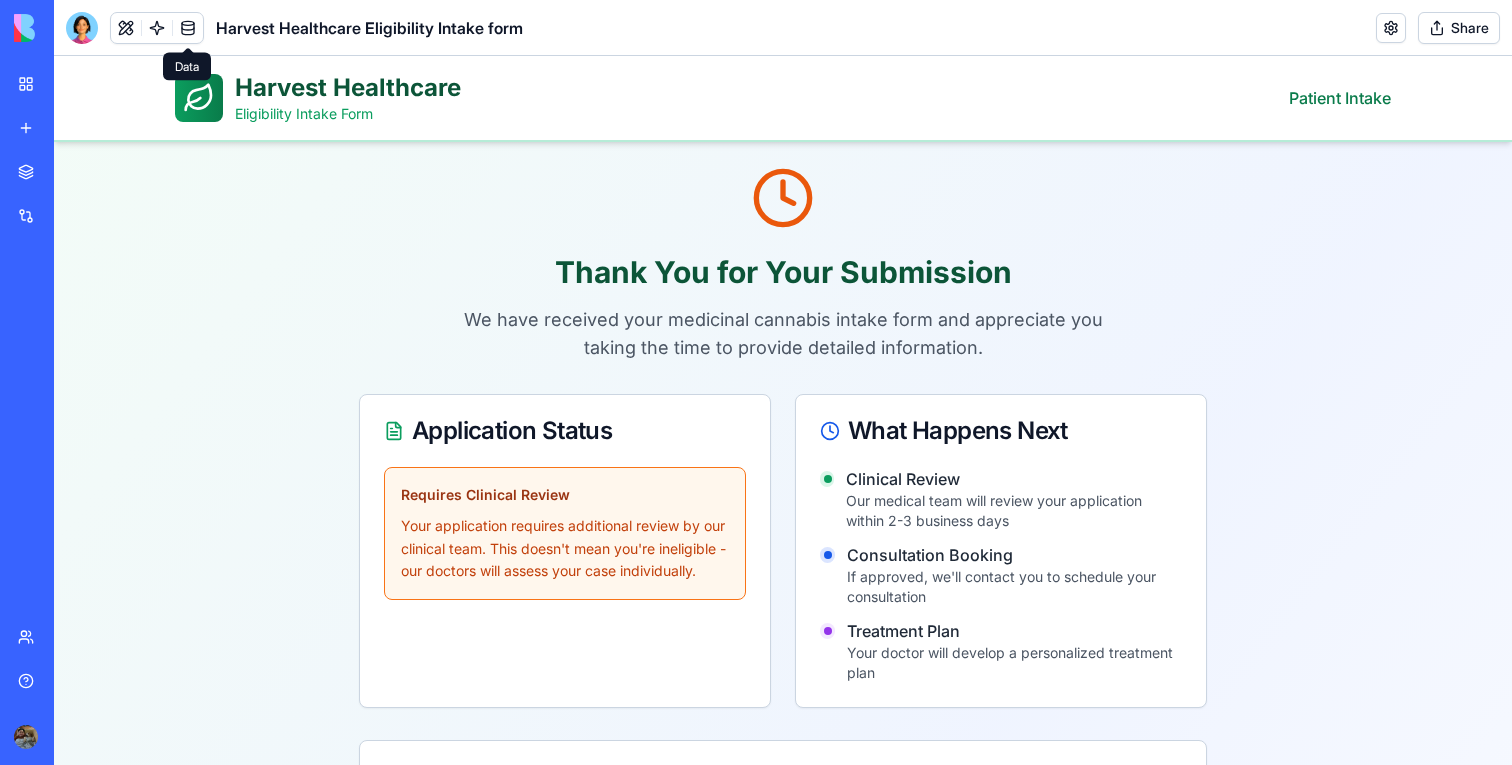 click at bounding box center [188, 28] 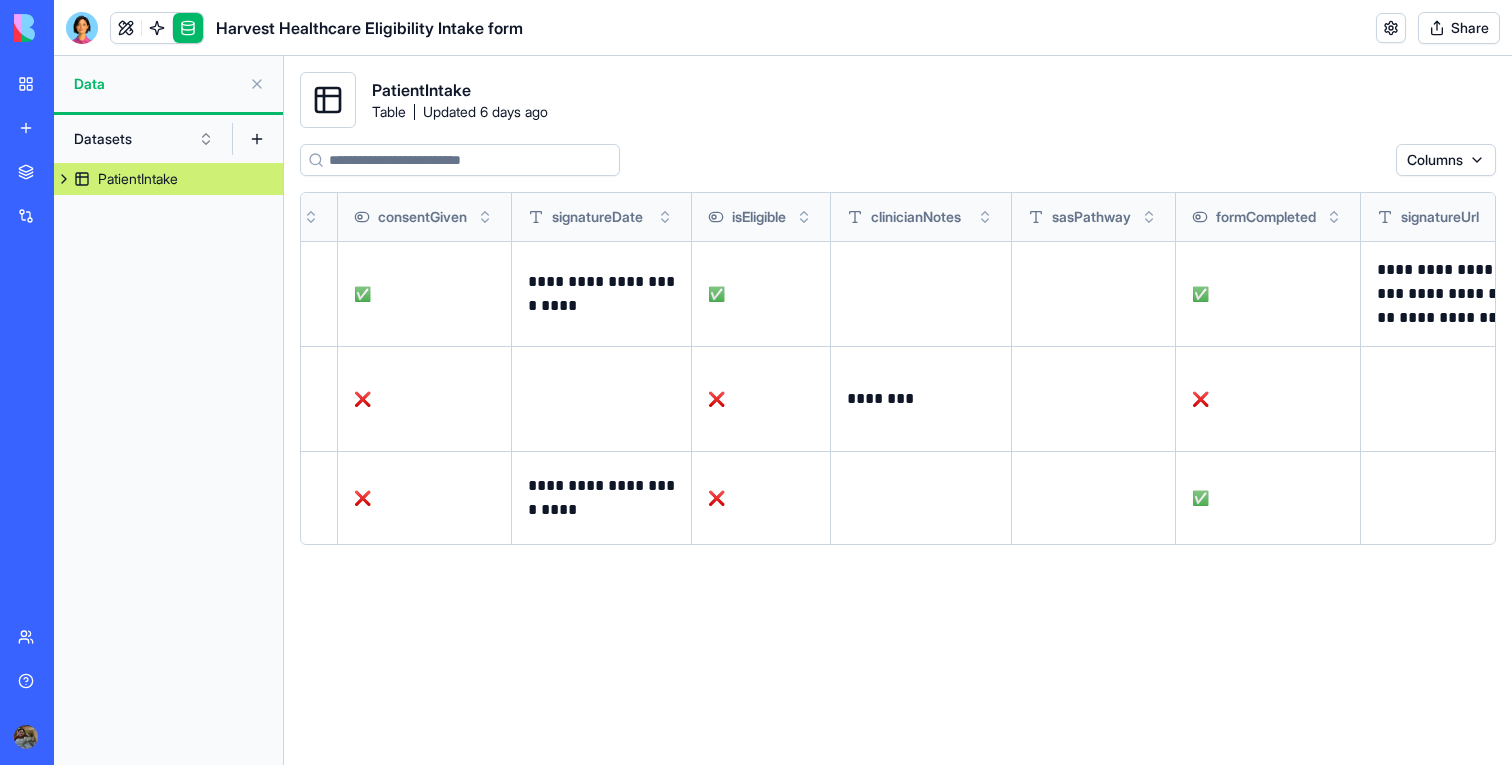 scroll, scrollTop: 0, scrollLeft: 5375, axis: horizontal 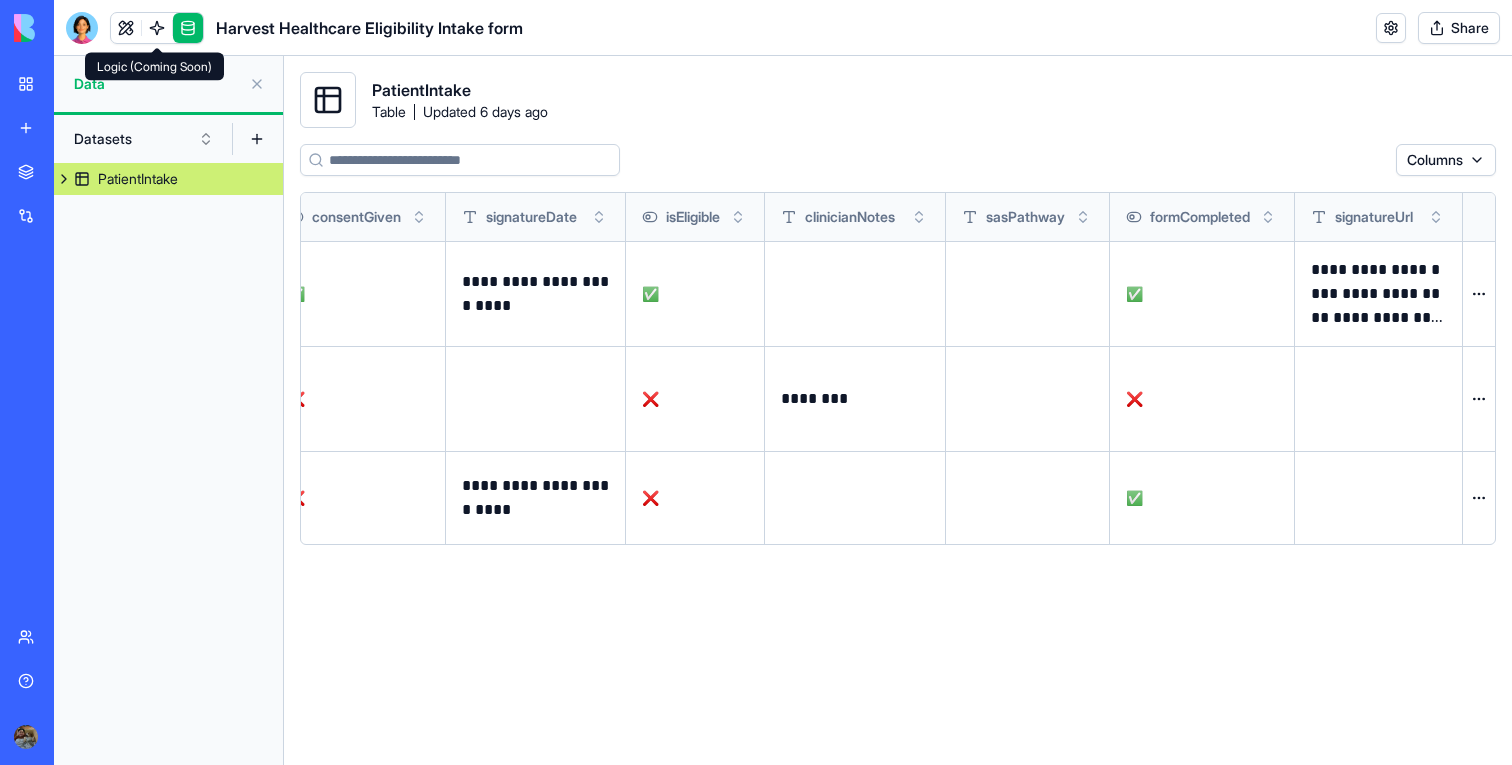 click at bounding box center [126, 28] 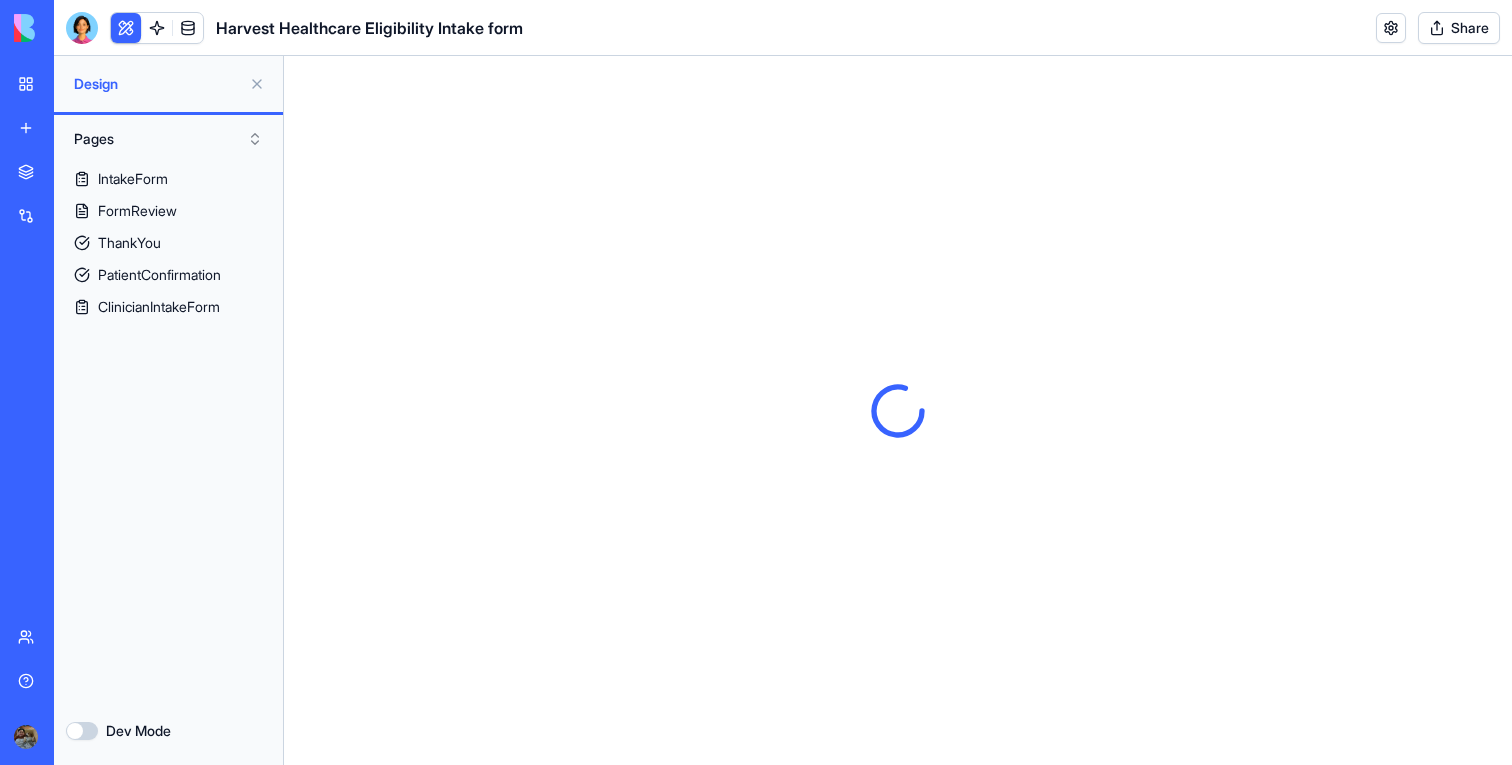 scroll, scrollTop: 0, scrollLeft: 0, axis: both 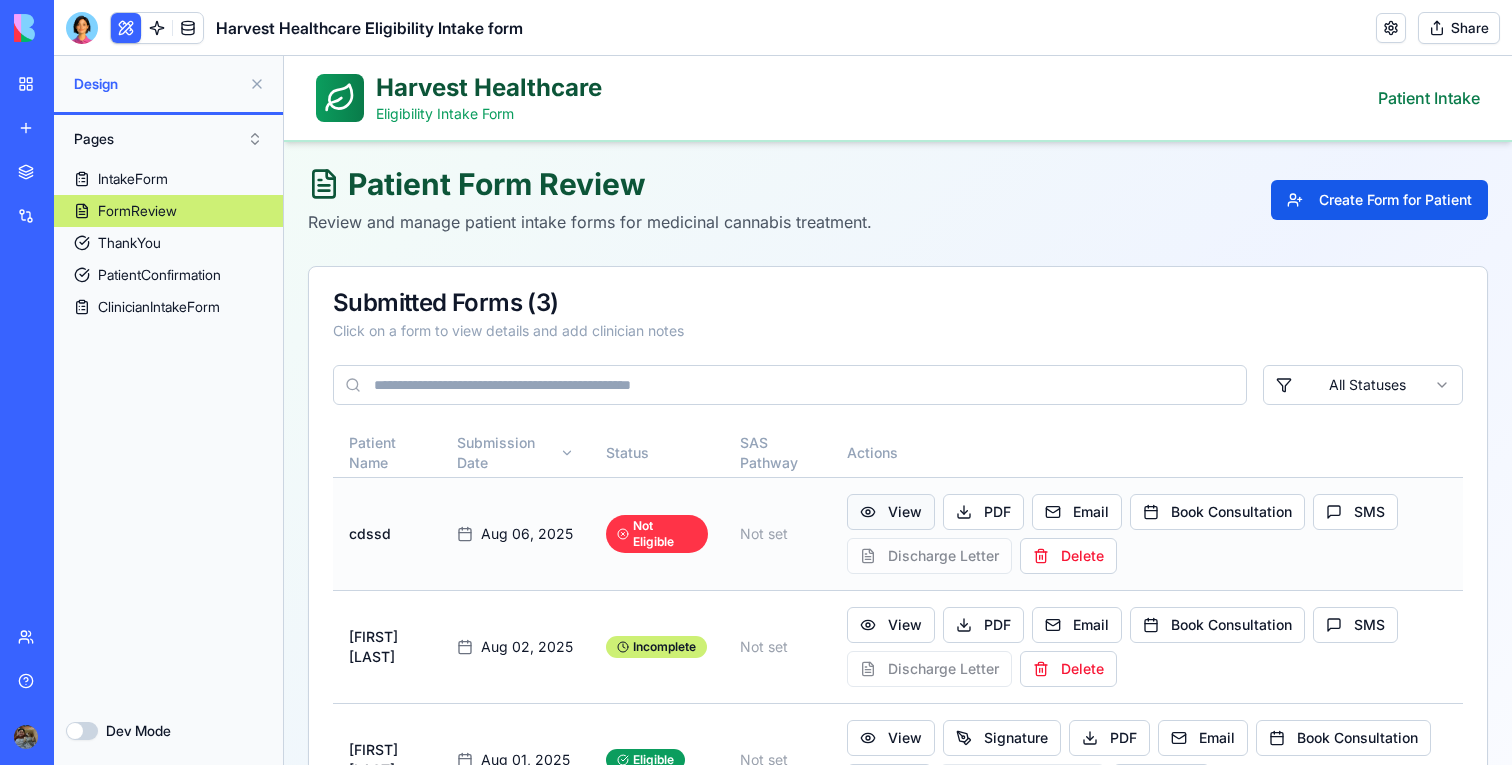 click on "View" at bounding box center [891, 512] 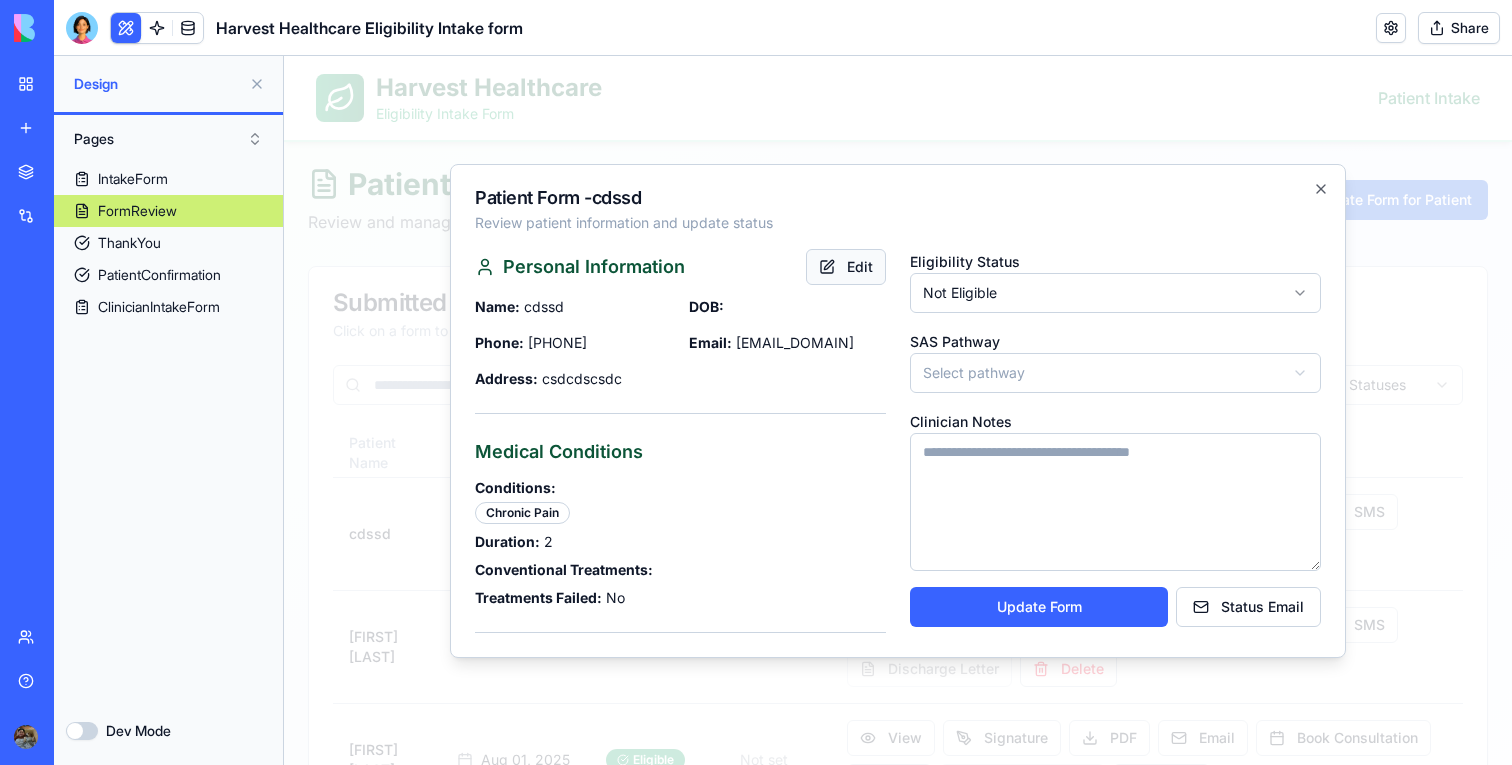 click on "Edit" at bounding box center [846, 267] 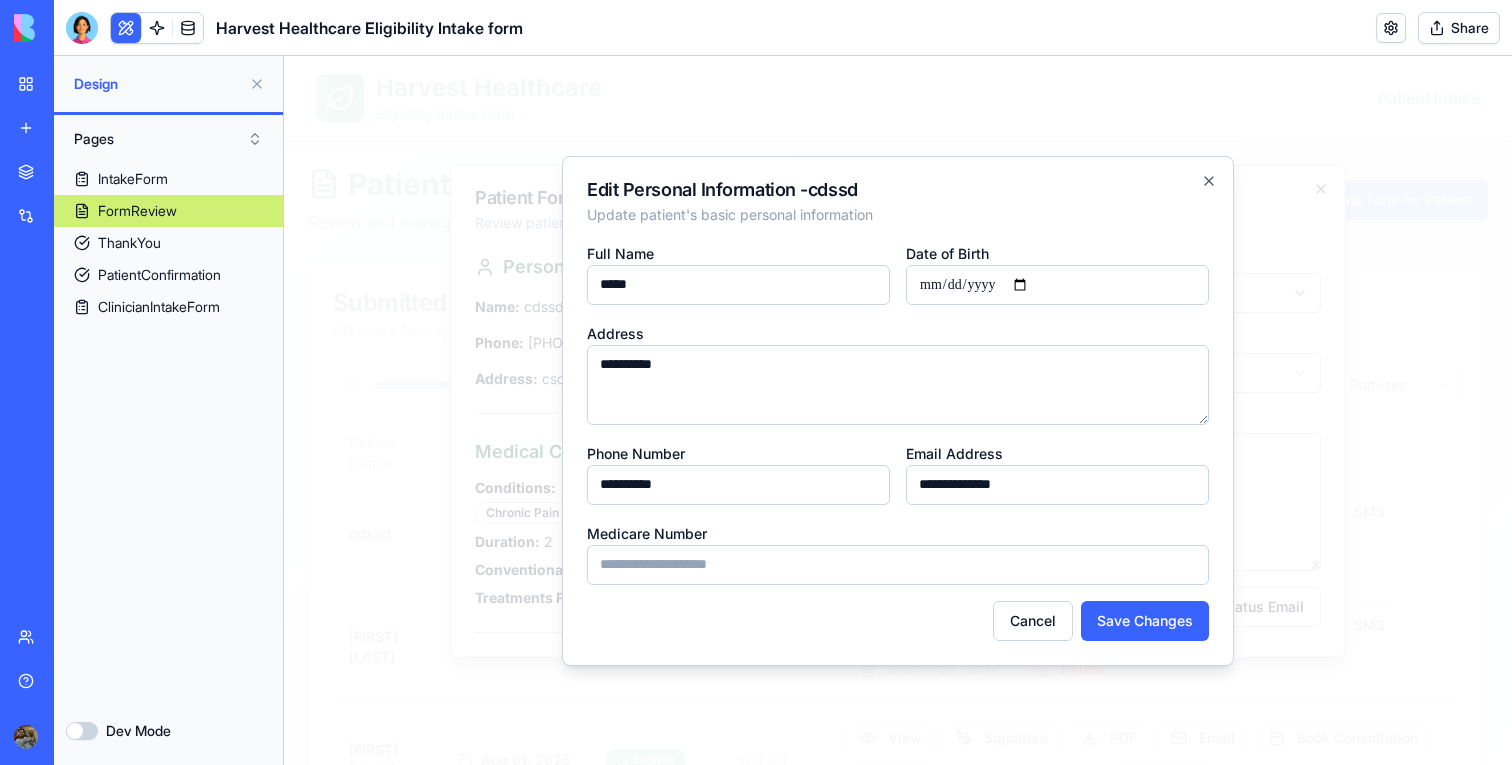 click at bounding box center (898, 410) 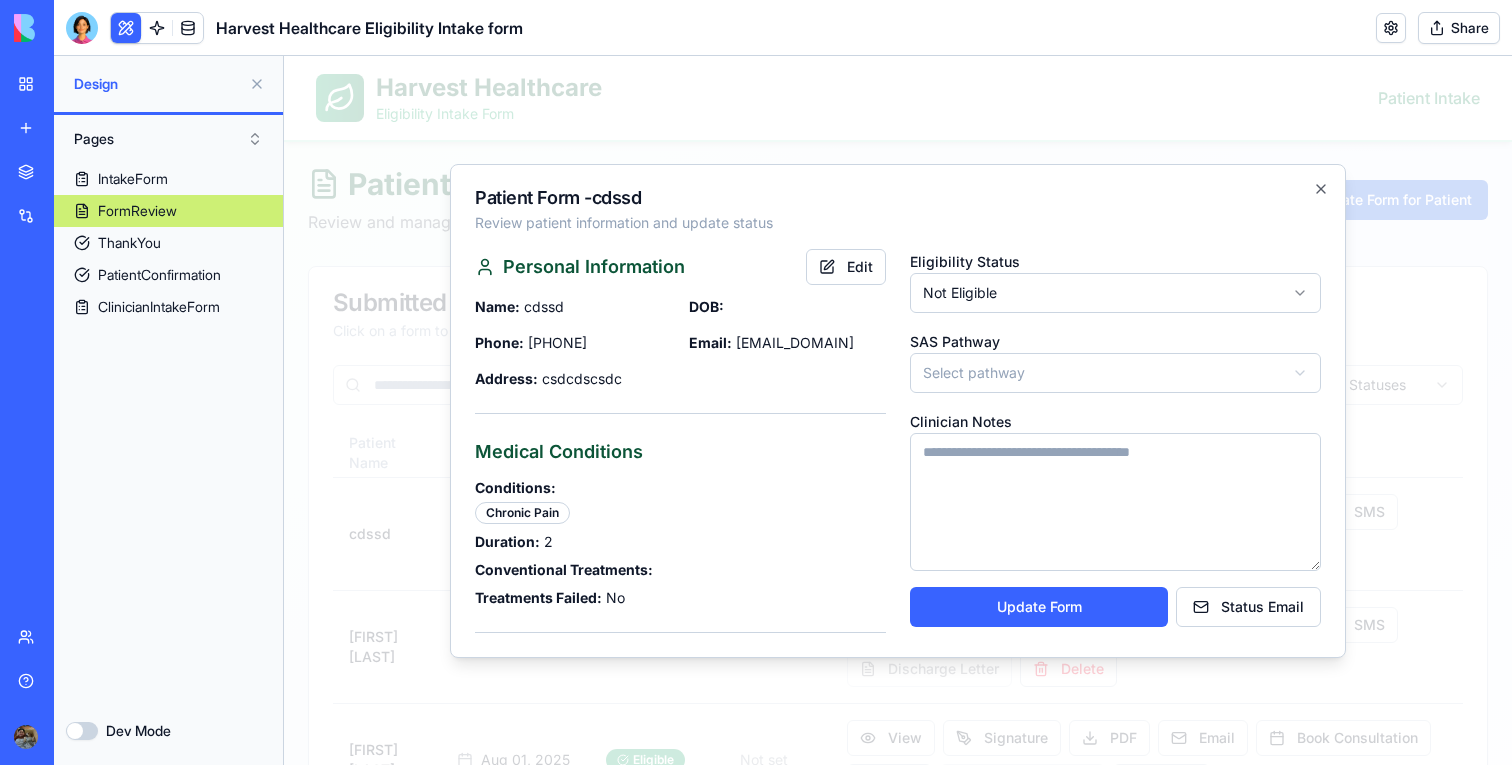 click at bounding box center (898, 410) 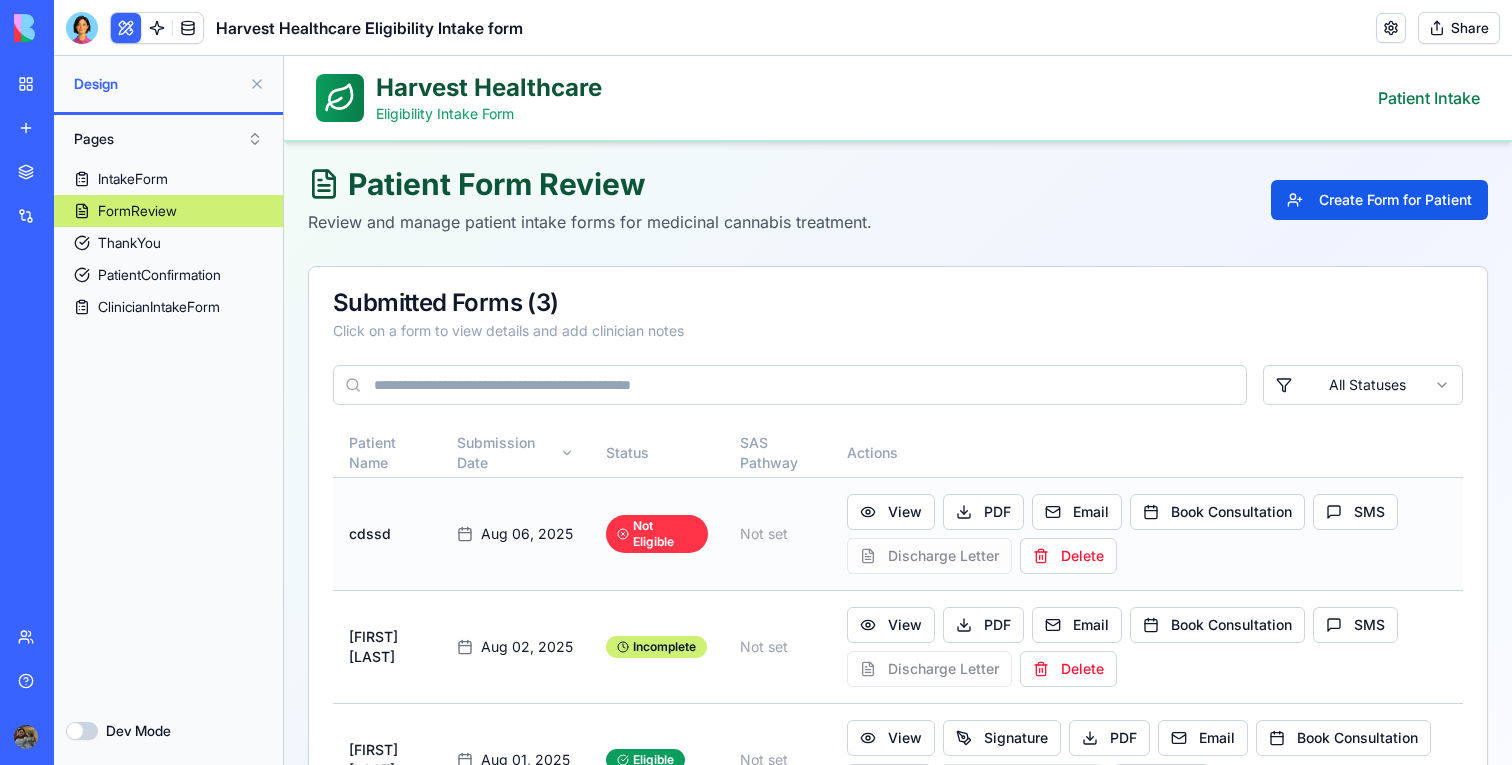 click on "View PDF Email Book Consultation SMS Discharge Letter Delete" at bounding box center [1147, 534] 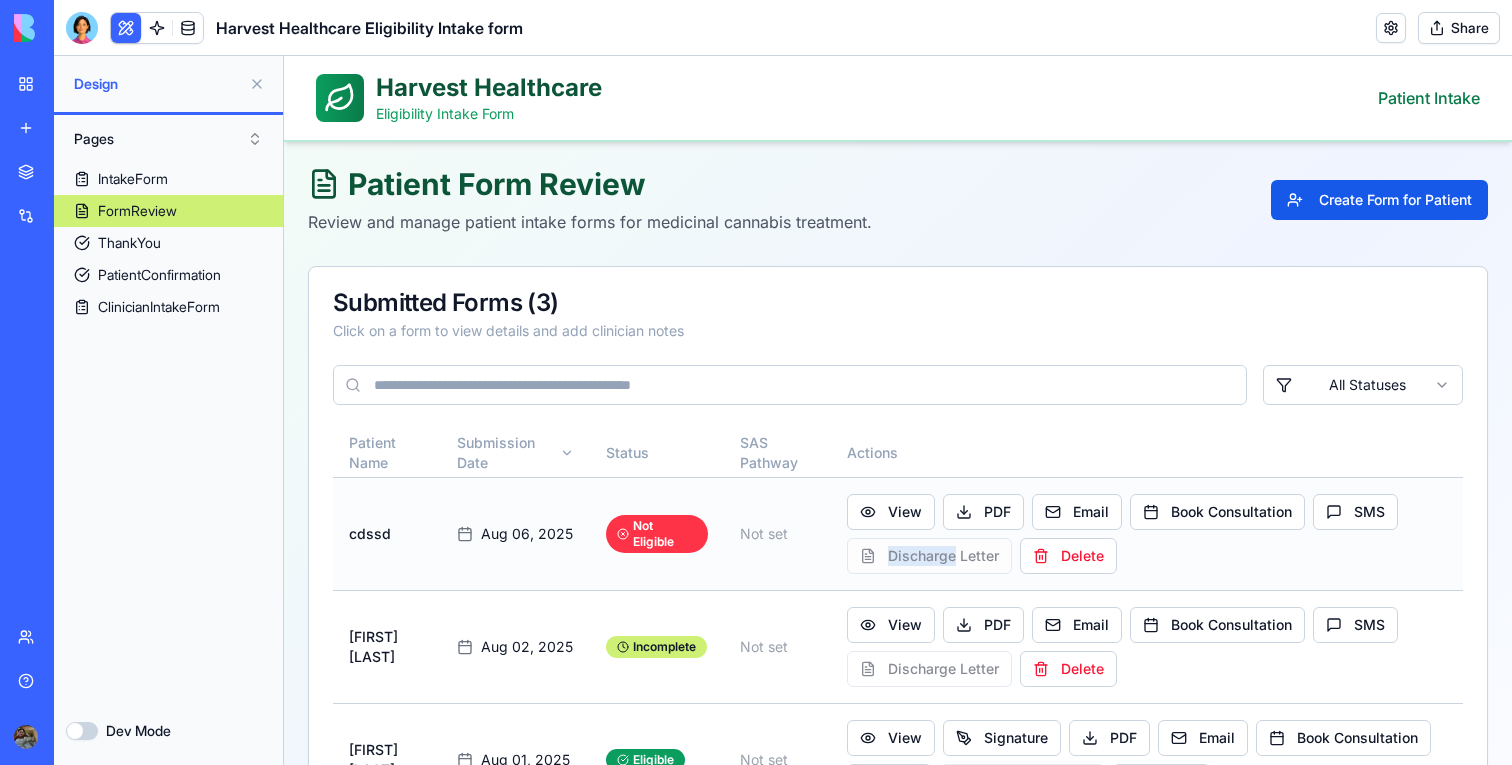 click on "View PDF Email Book Consultation SMS Discharge Letter Delete" at bounding box center [1147, 534] 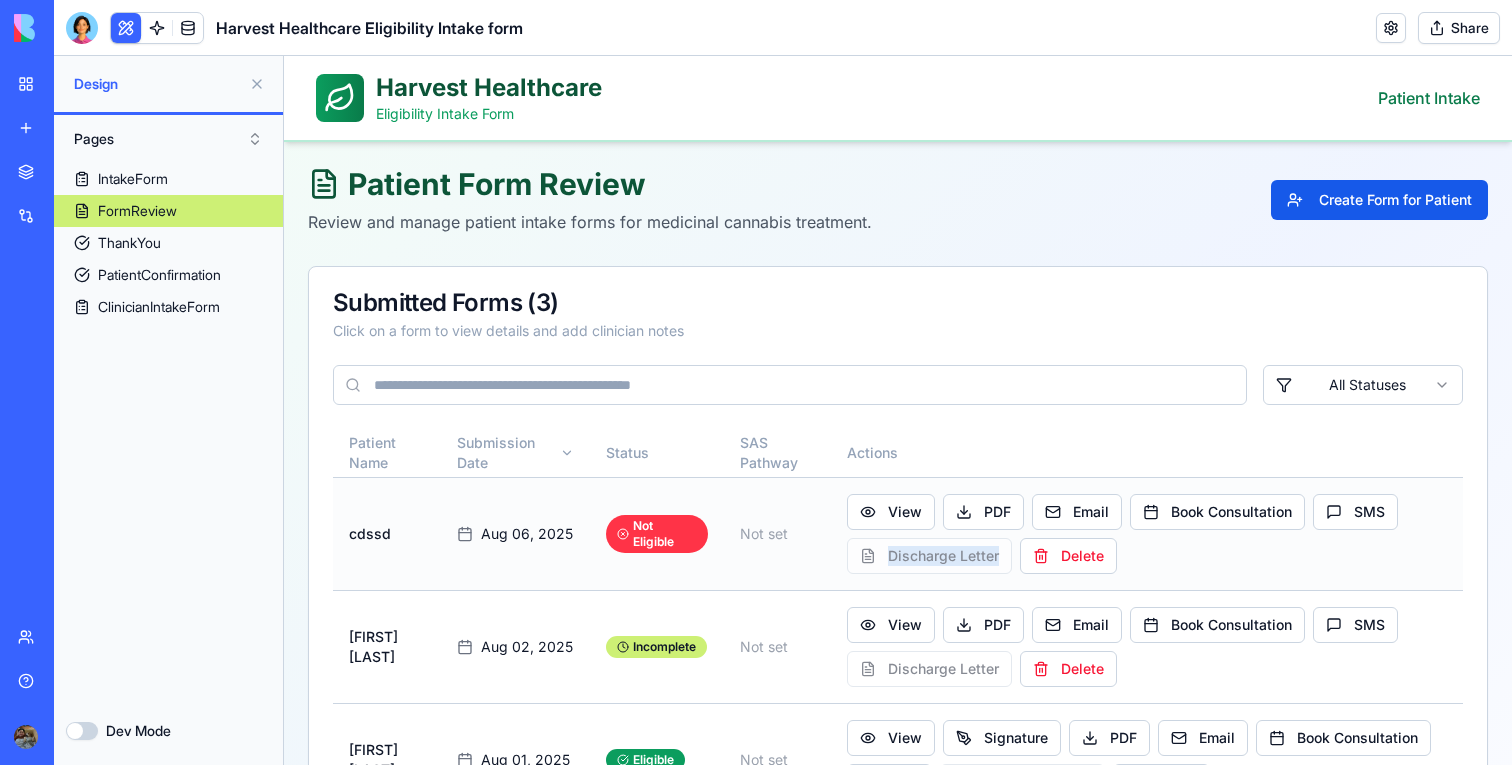 click on "View PDF Email Book Consultation SMS Discharge Letter Delete" at bounding box center (1147, 534) 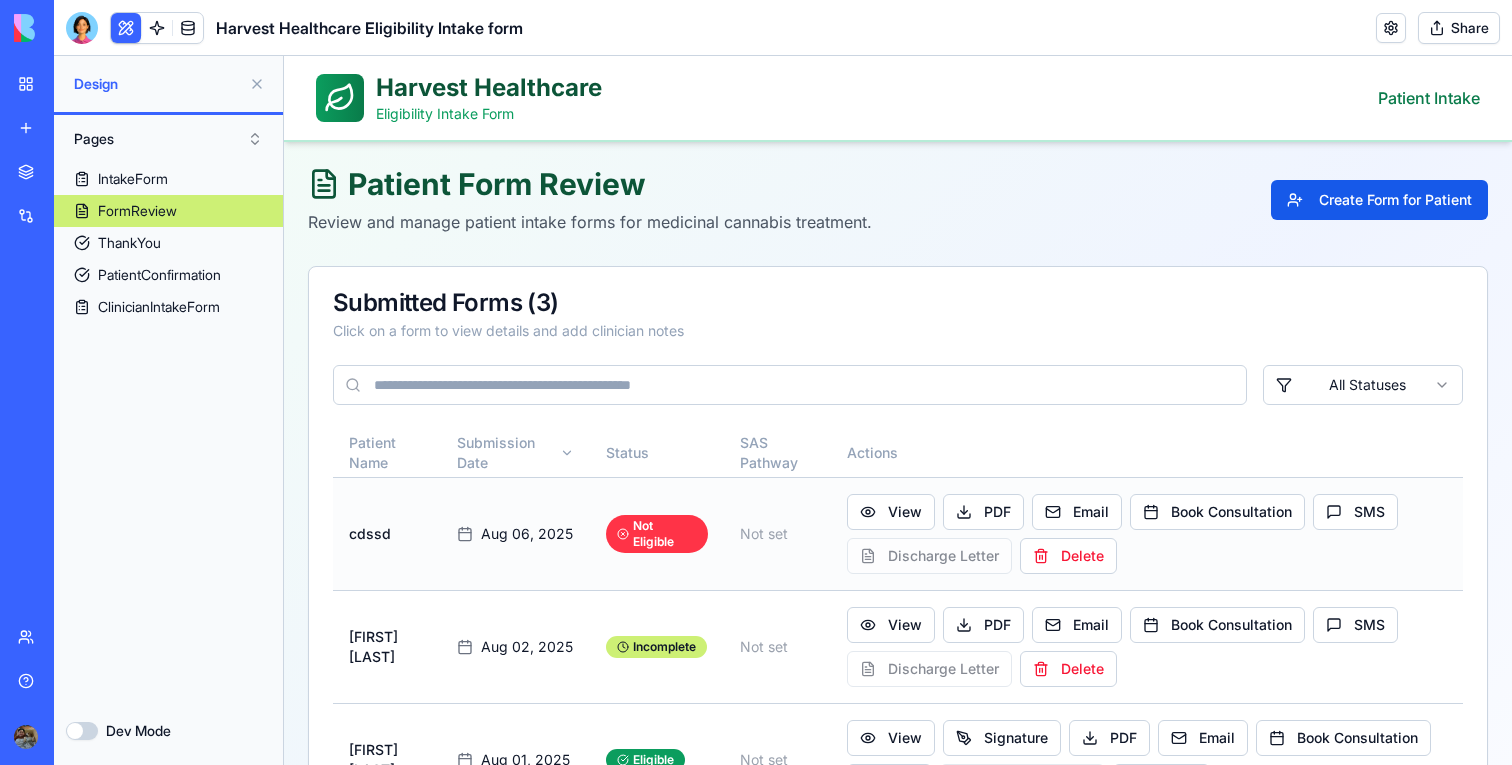 click on "View PDF Email Book Consultation SMS Discharge Letter Delete" at bounding box center (1147, 534) 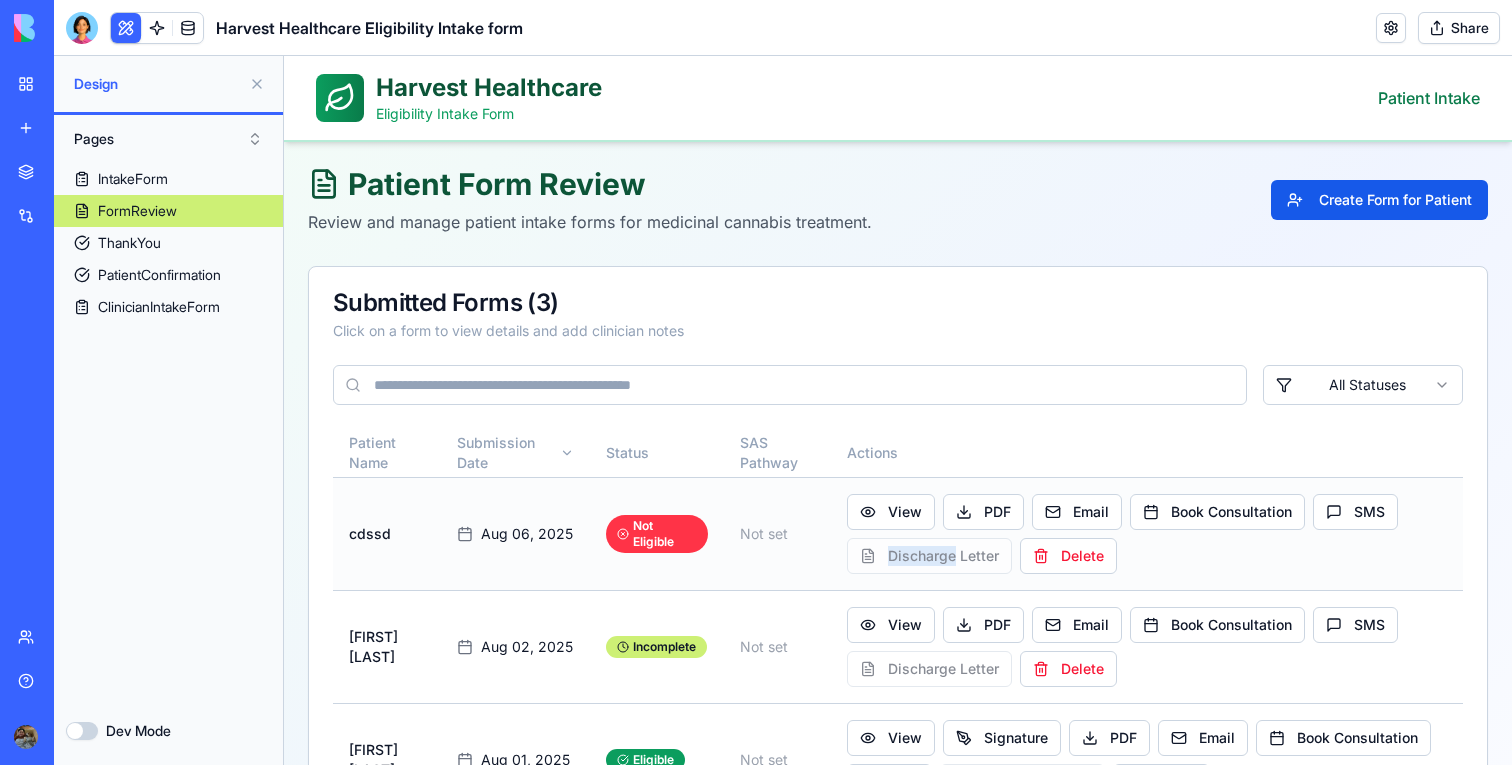 click on "View PDF Email Book Consultation SMS Discharge Letter Delete" at bounding box center (1147, 534) 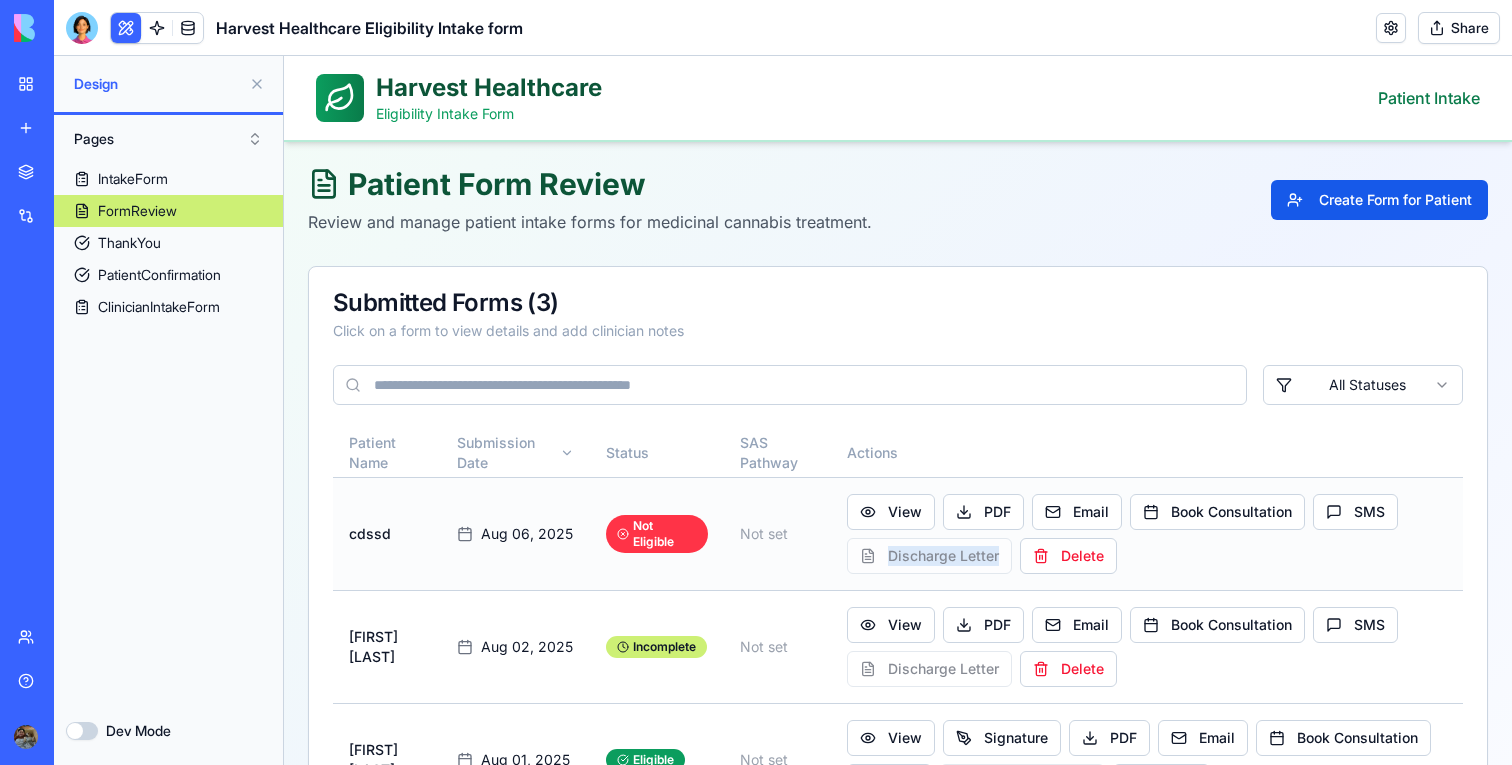 click on "View PDF Email Book Consultation SMS Discharge Letter Delete" at bounding box center [1147, 534] 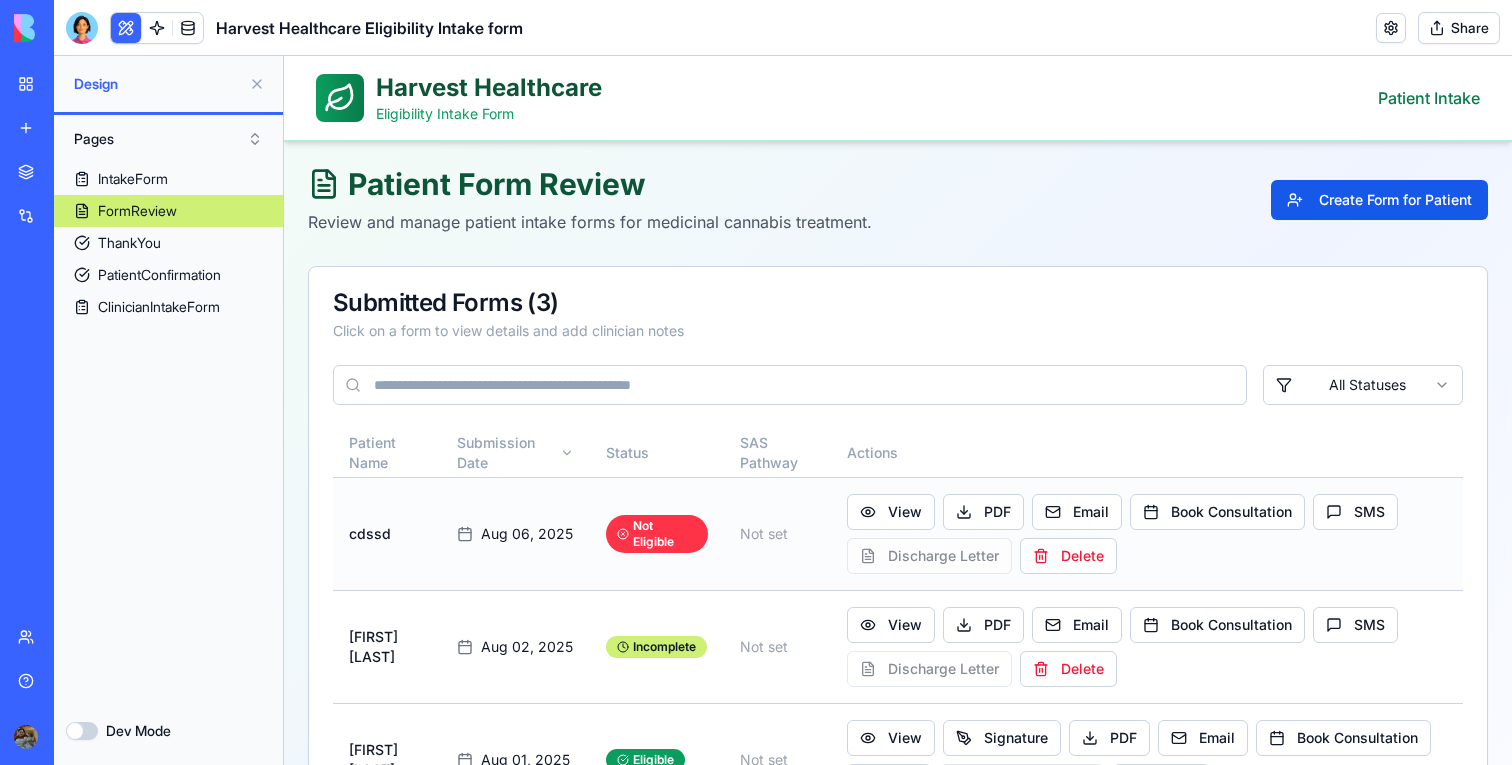 click on "View PDF Email Book Consultation SMS Discharge Letter Delete" at bounding box center [1147, 534] 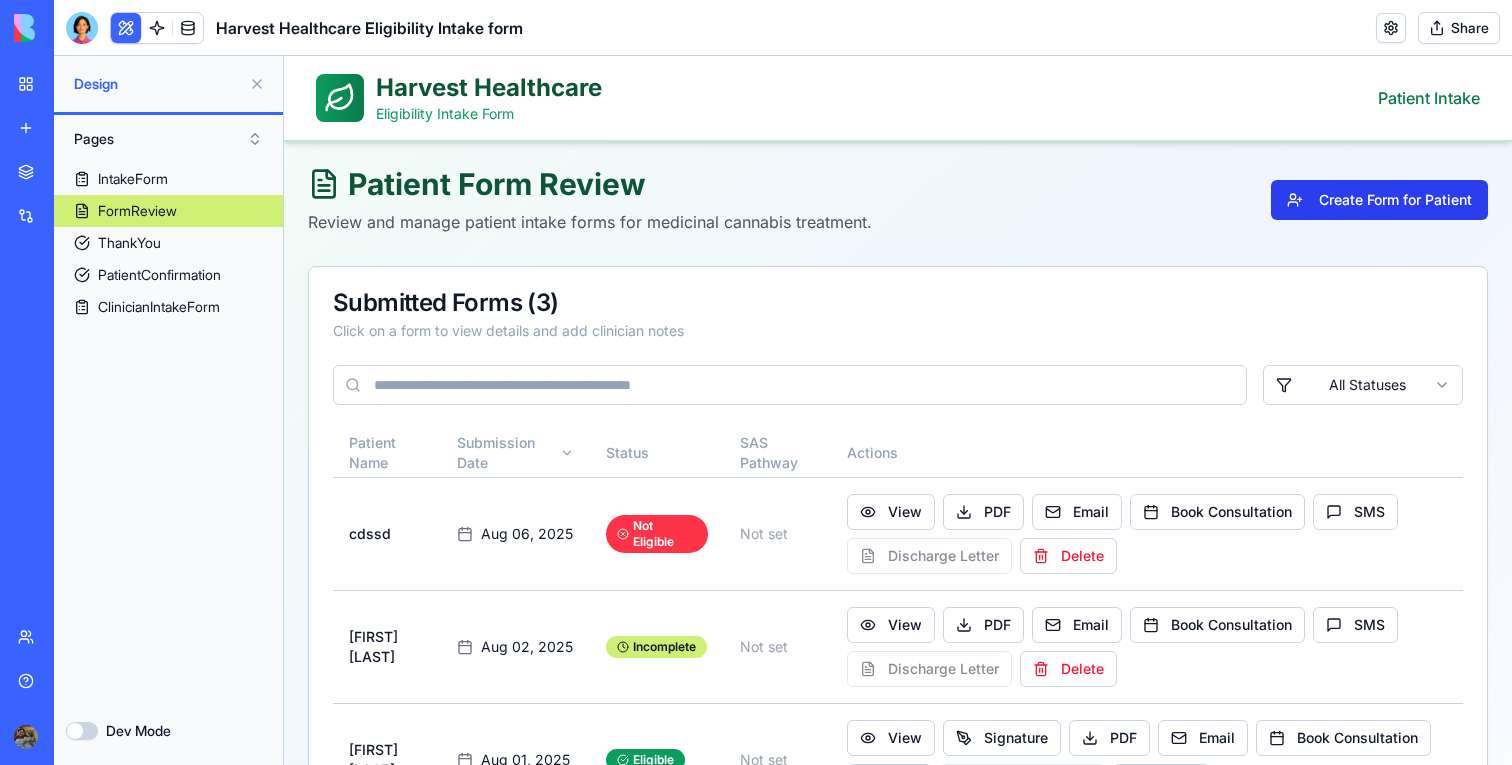 click on "Create Form for Patient" at bounding box center (1379, 200) 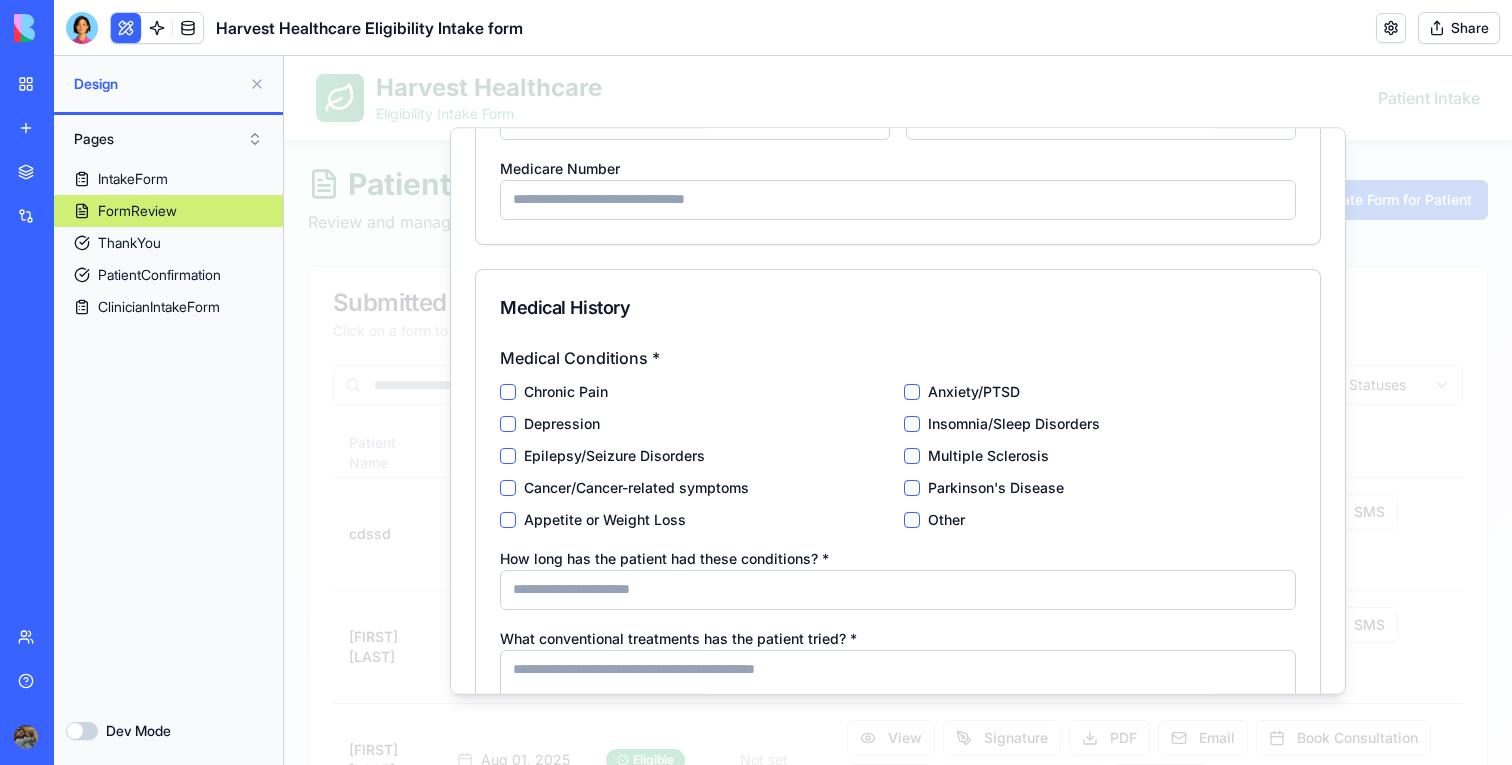 scroll, scrollTop: 0, scrollLeft: 0, axis: both 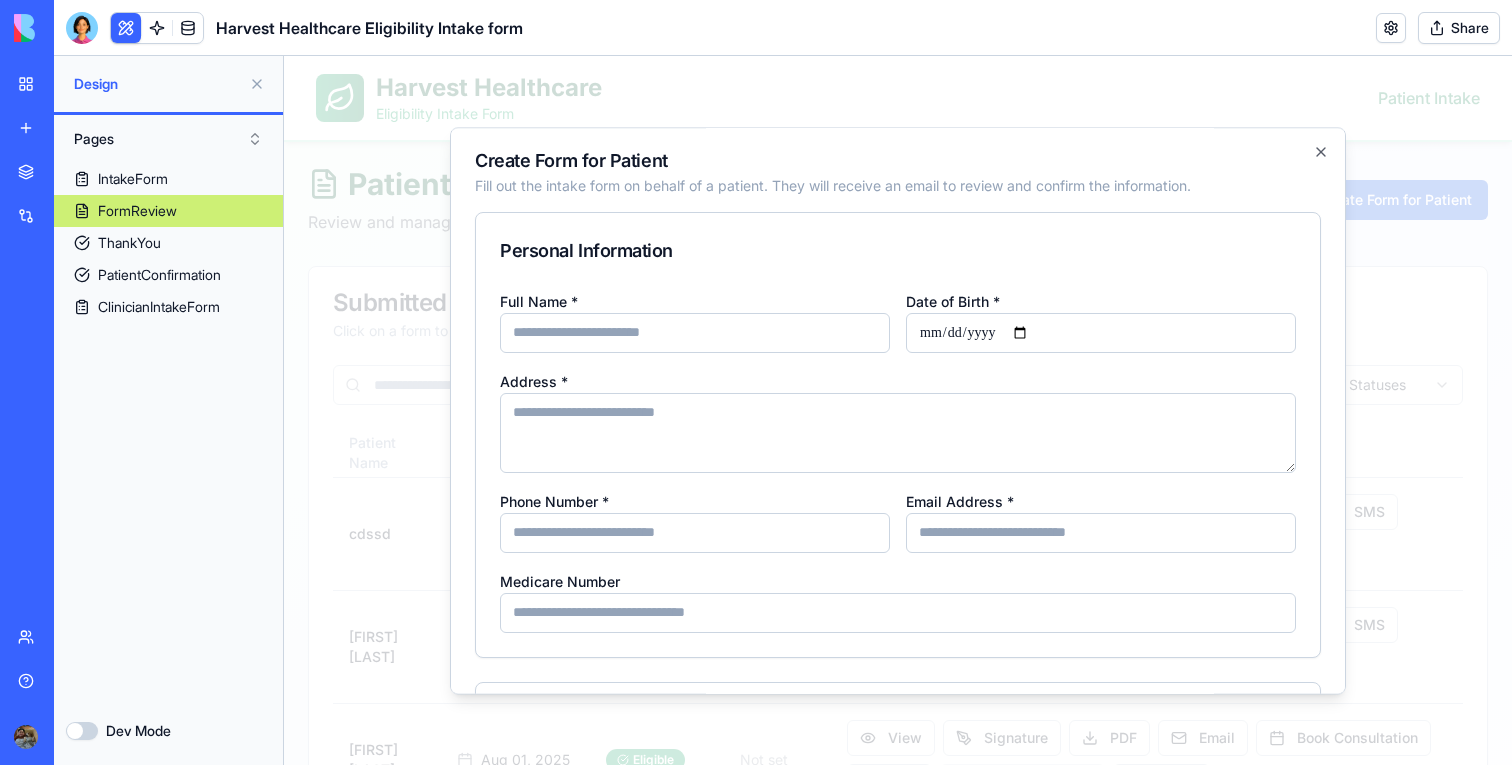 click at bounding box center (898, 410) 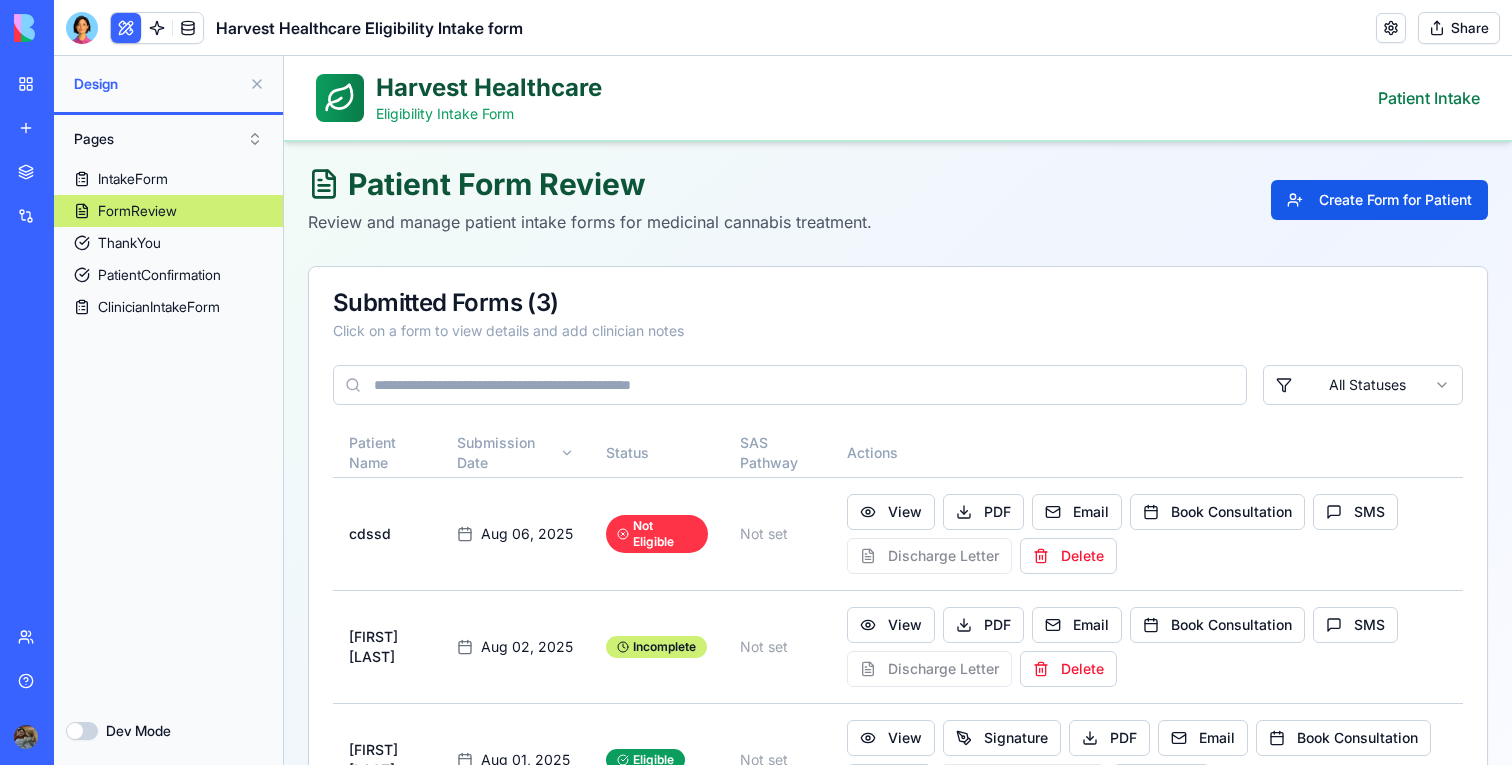 click on "FormReview" at bounding box center [168, 211] 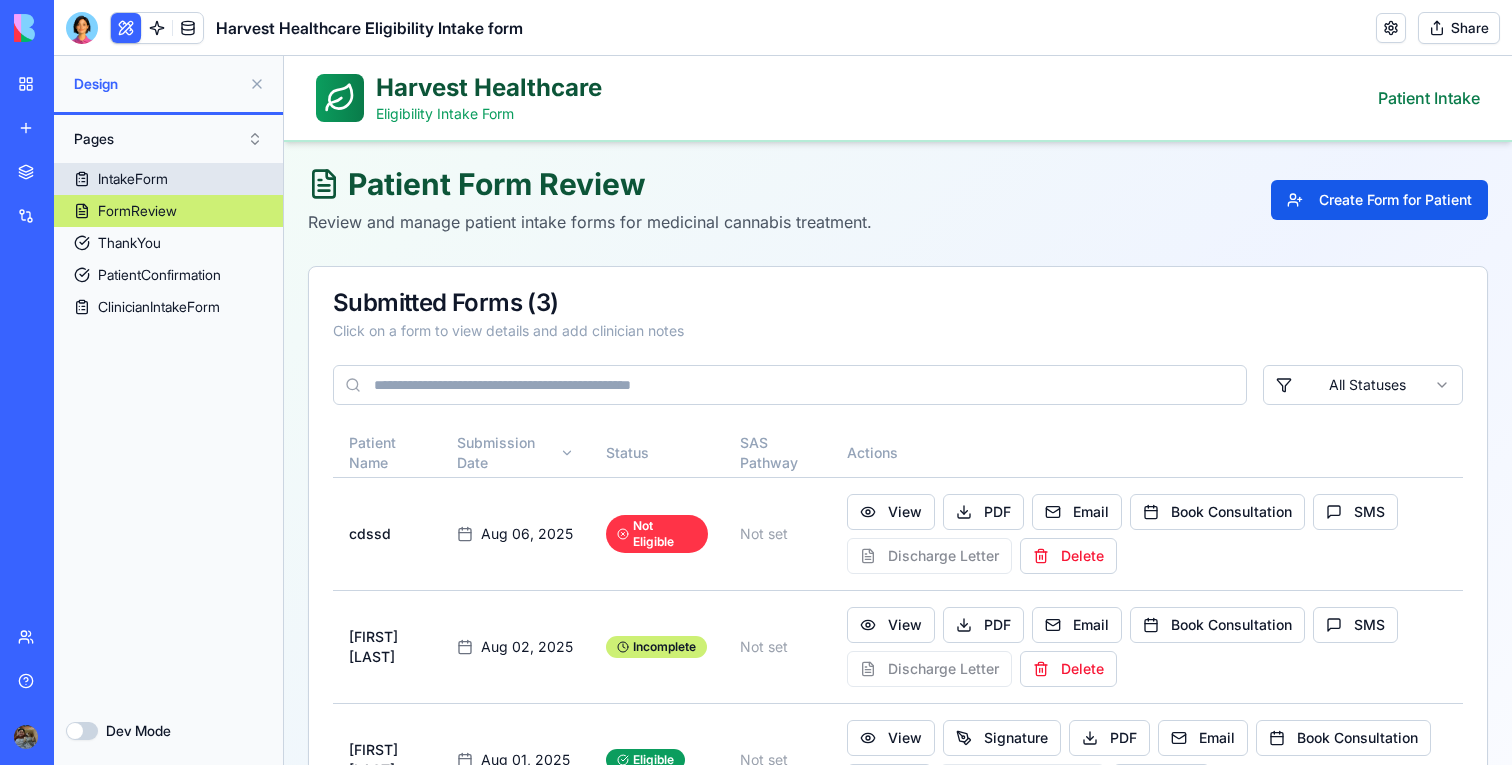 click on "IntakeForm" at bounding box center (133, 179) 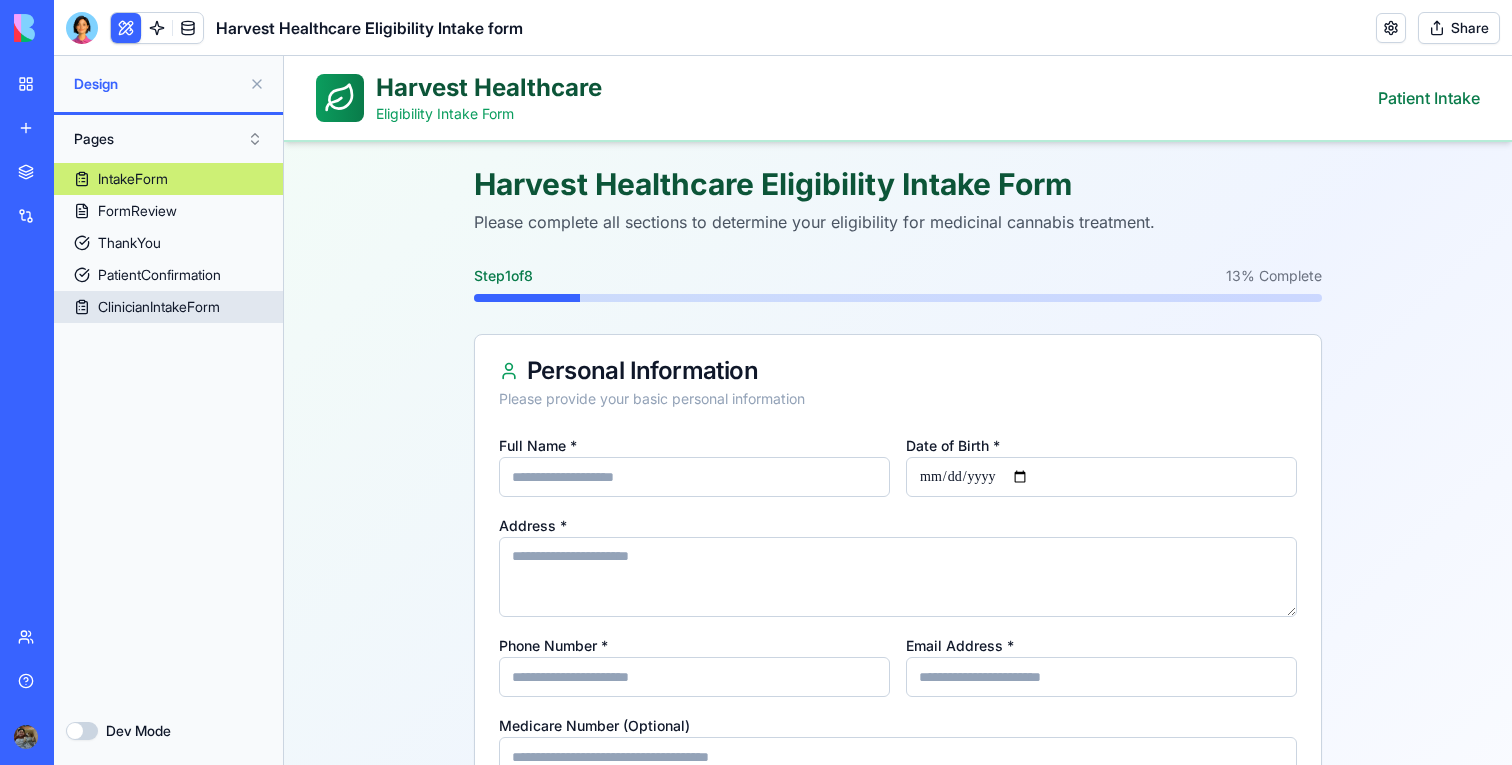 click on "ClinicianIntakeForm" at bounding box center [159, 307] 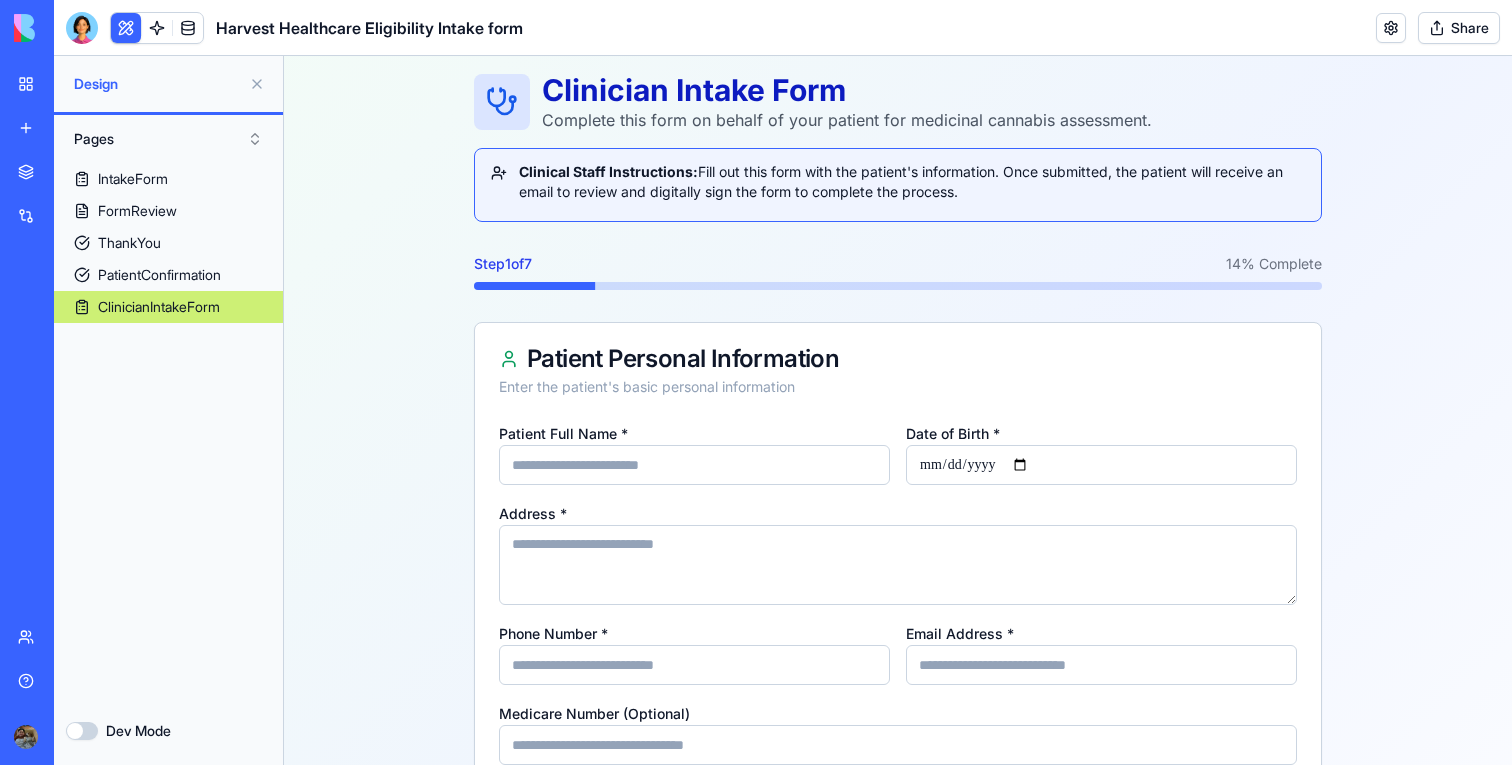 scroll, scrollTop: 342, scrollLeft: 0, axis: vertical 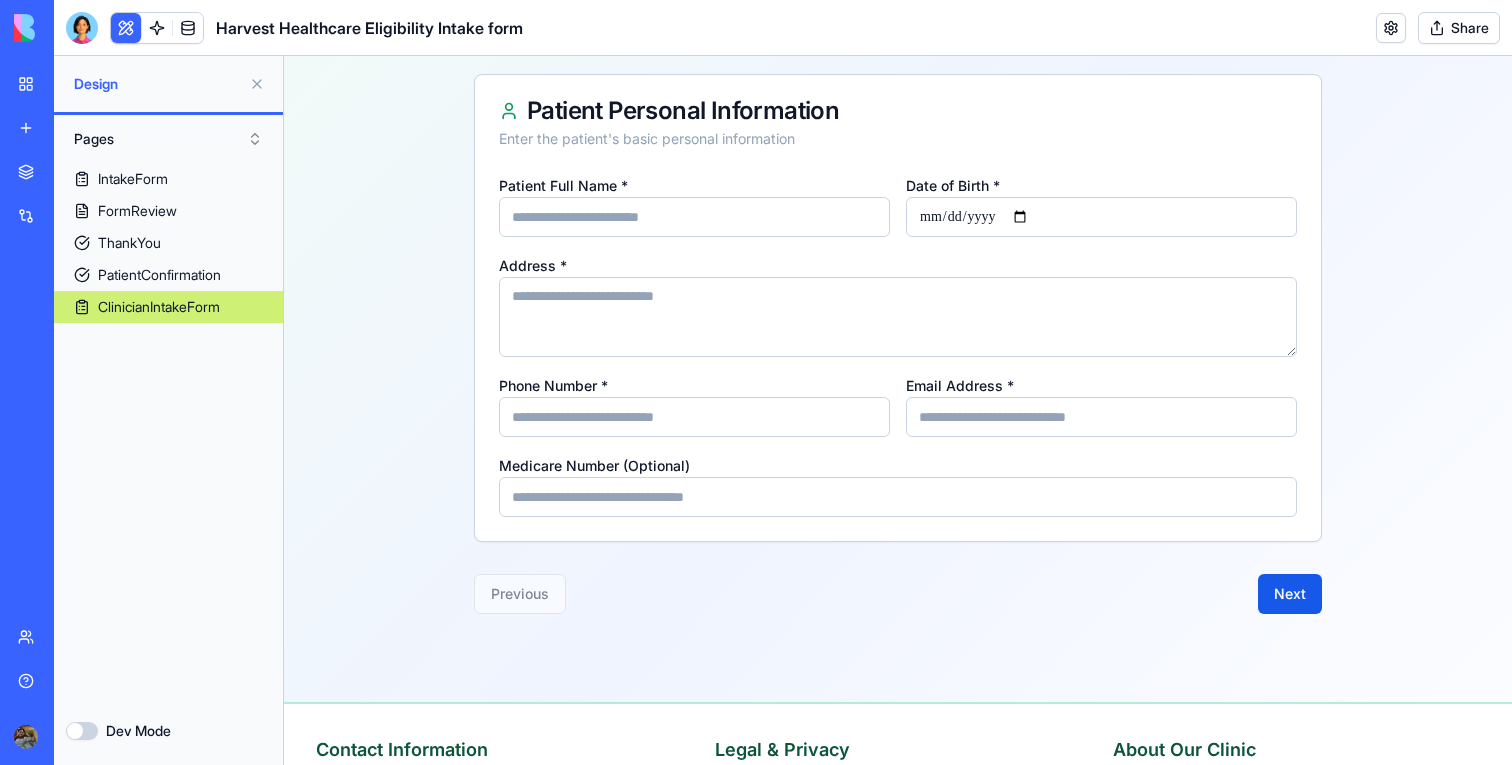 click on "Address *" at bounding box center [898, 305] 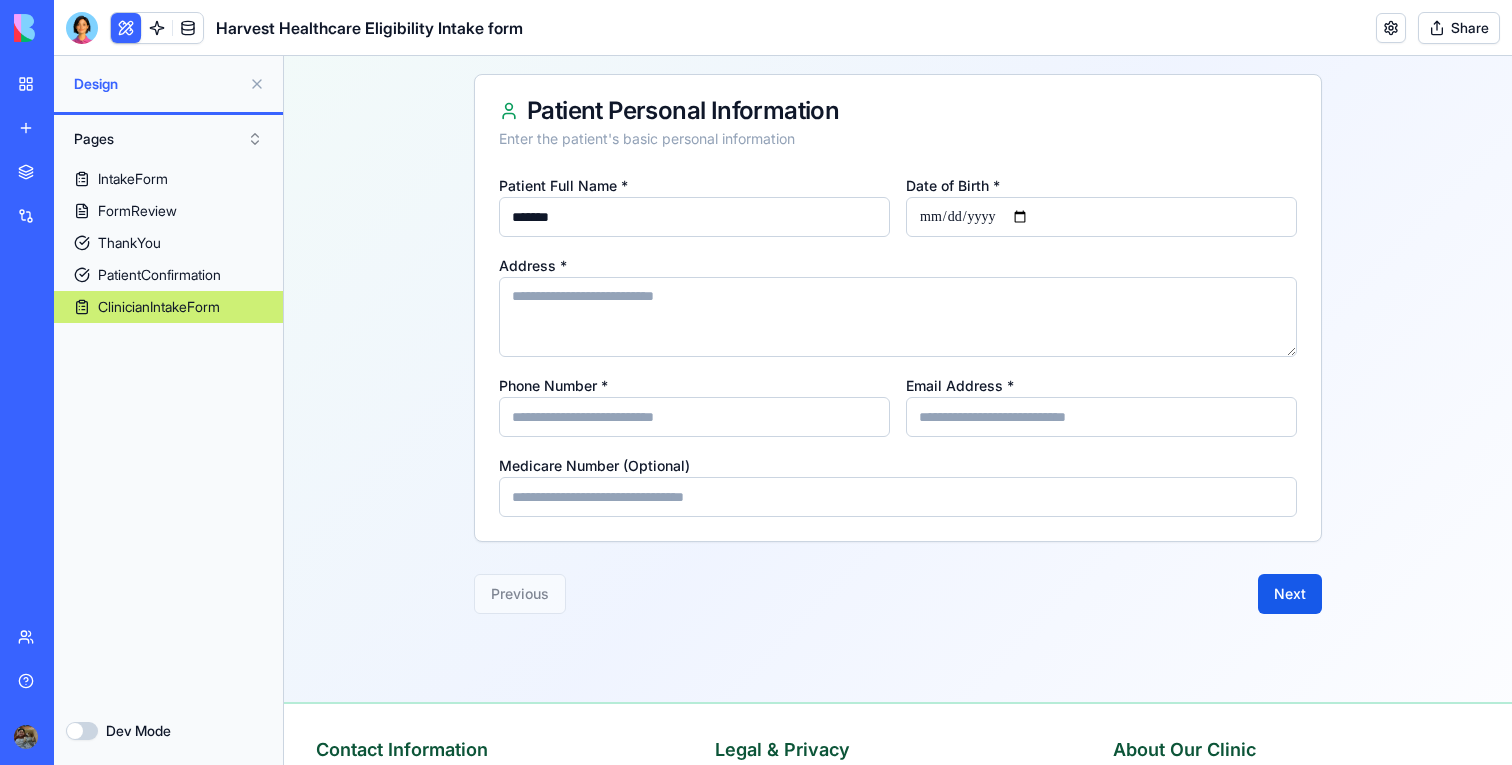 type on "*******" 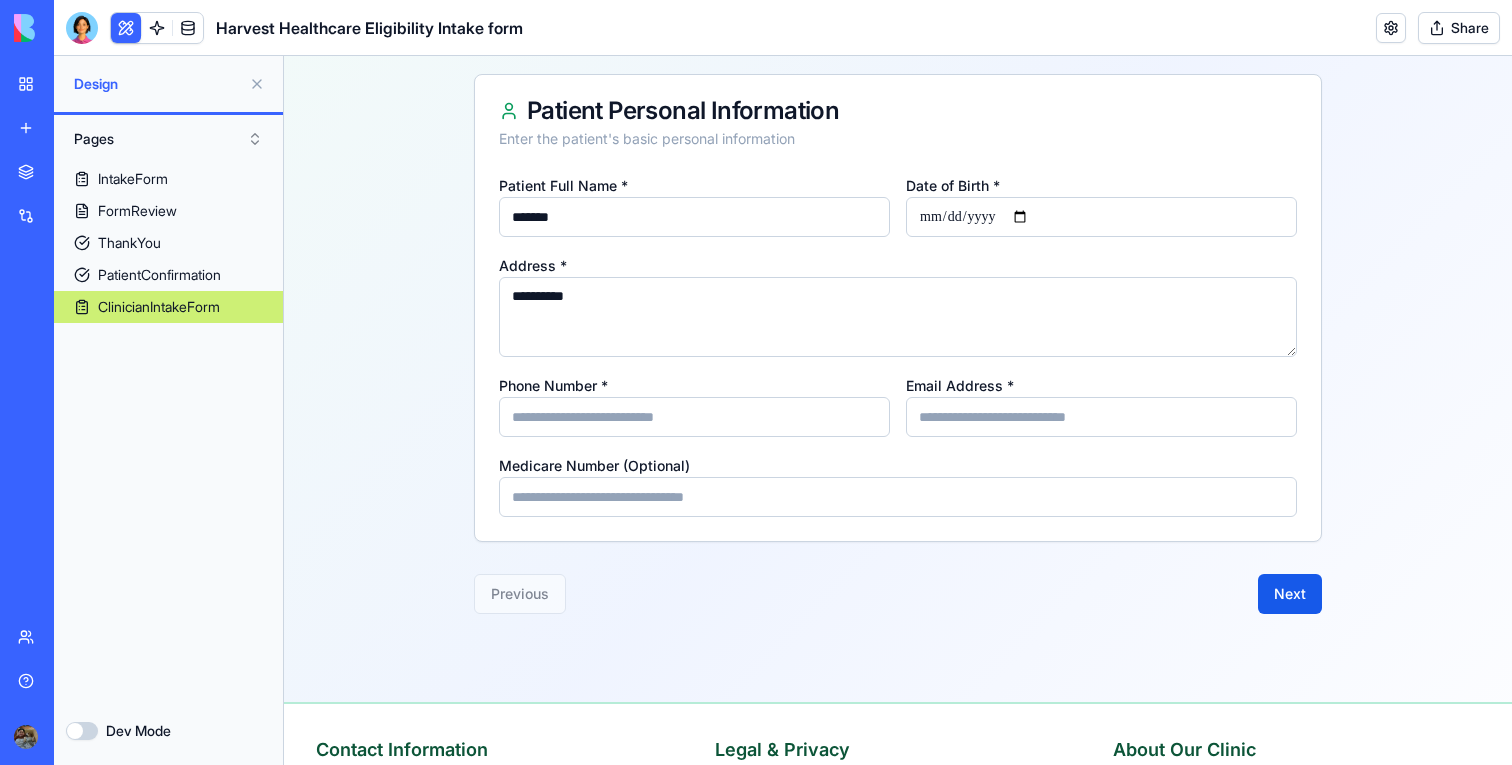 type on "**********" 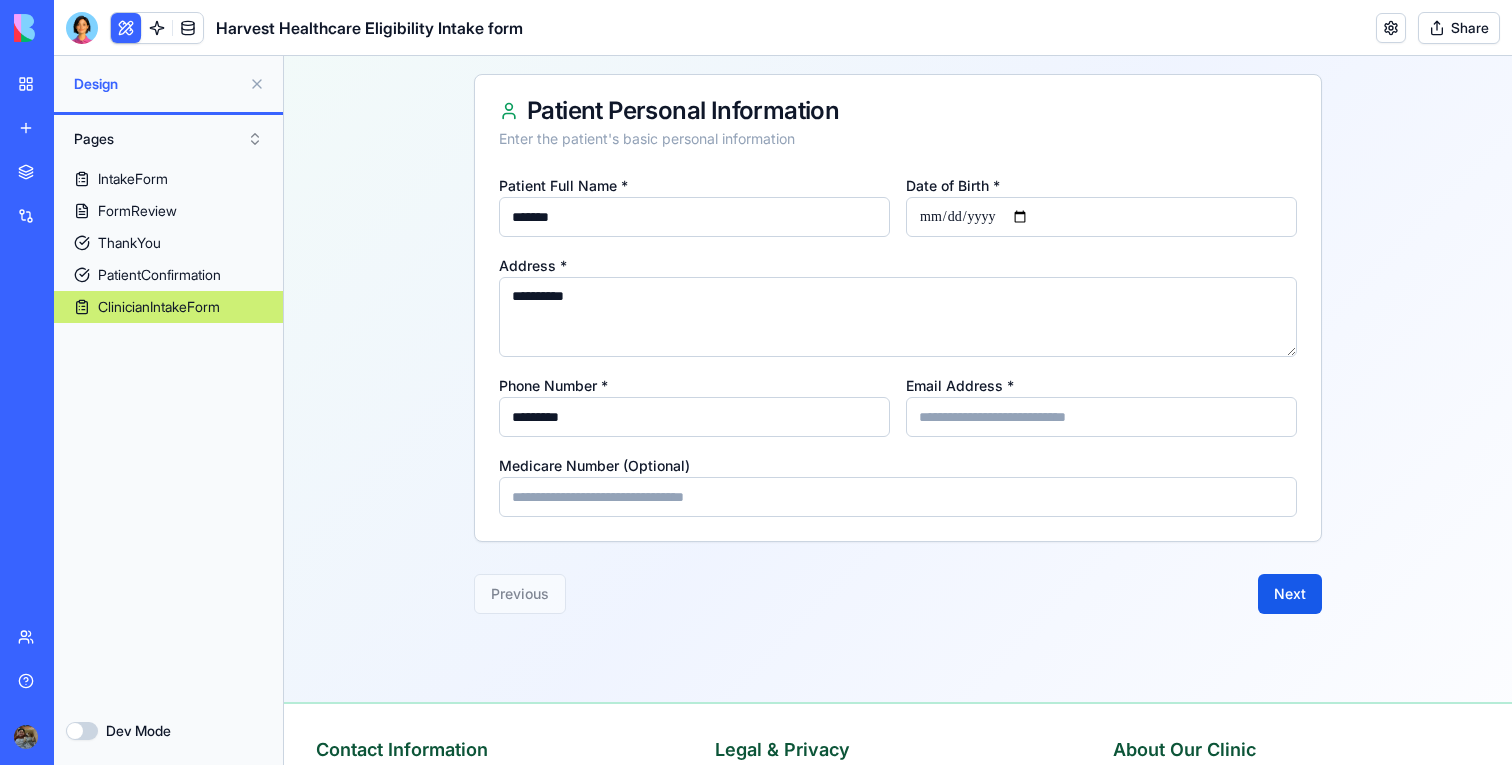 type on "*********" 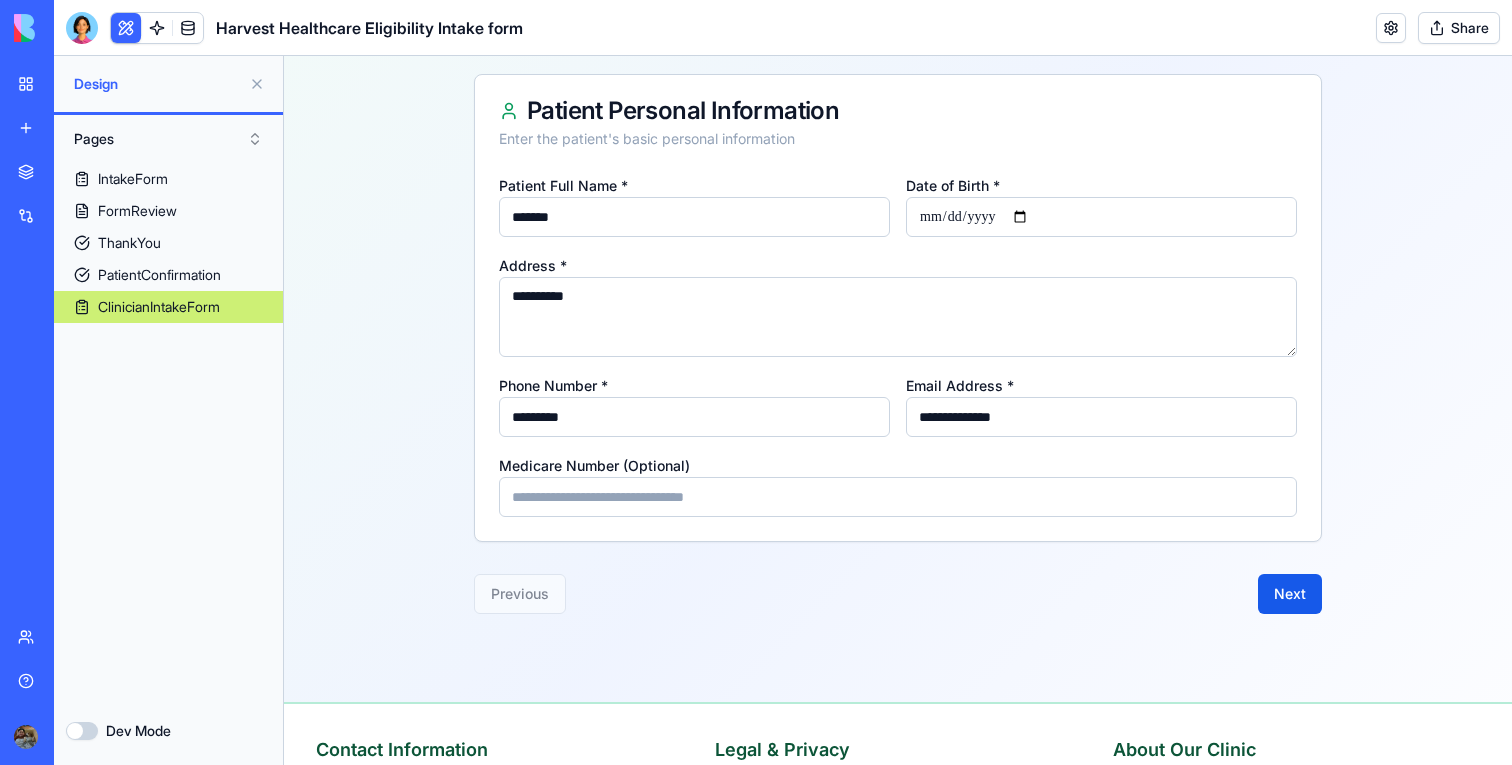 click on "**********" at bounding box center [898, 219] 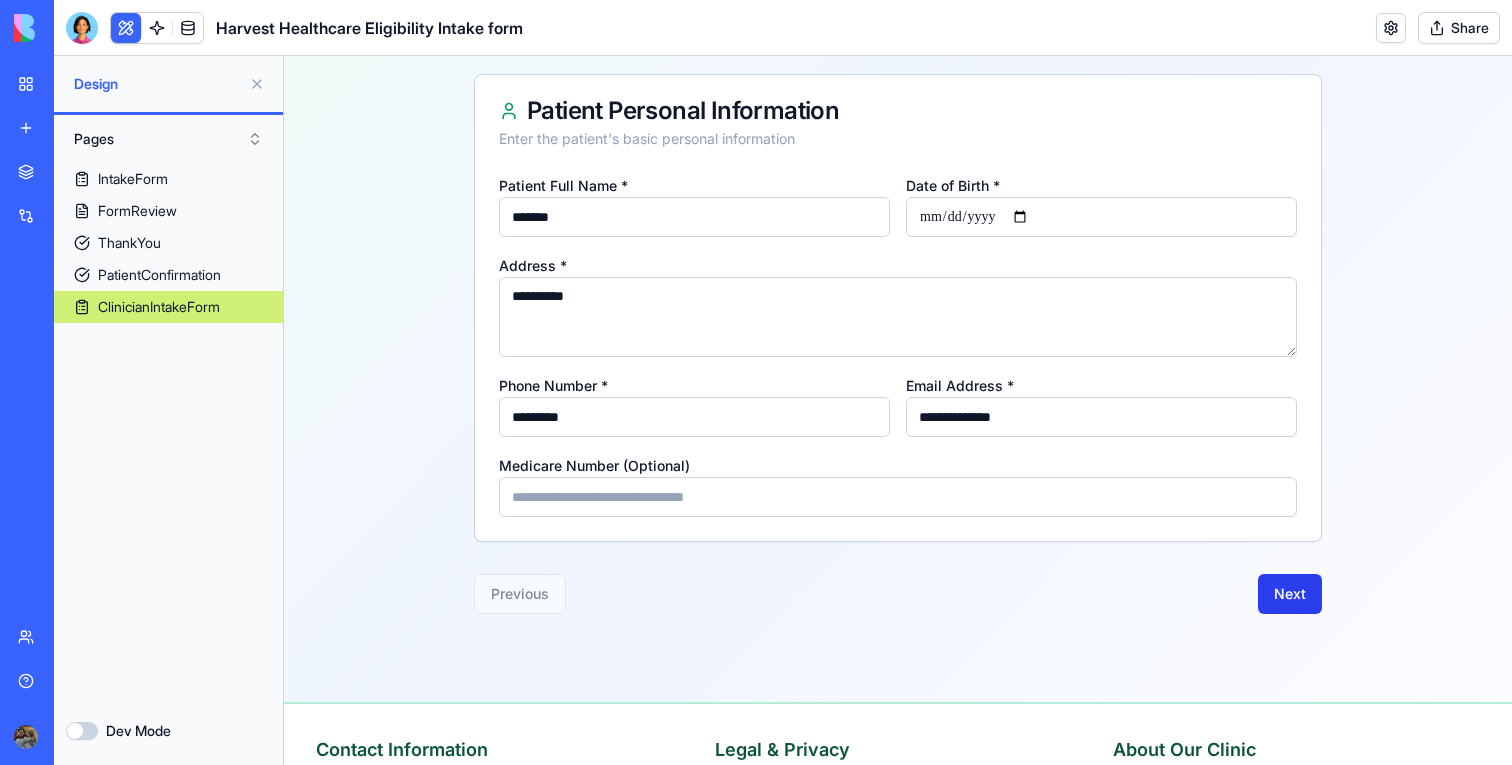 click on "Next" at bounding box center [1290, 594] 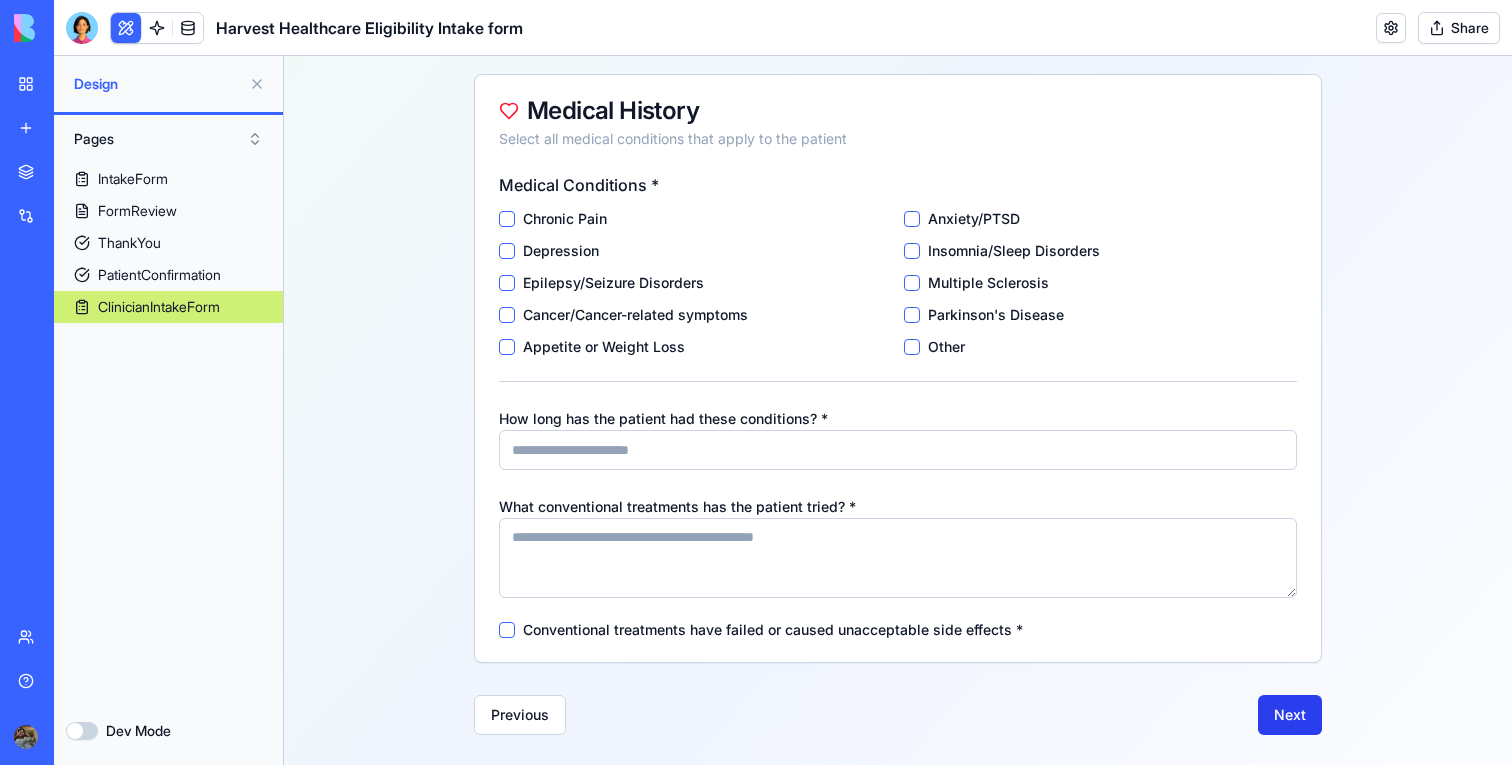 click on "Next" at bounding box center (1290, 715) 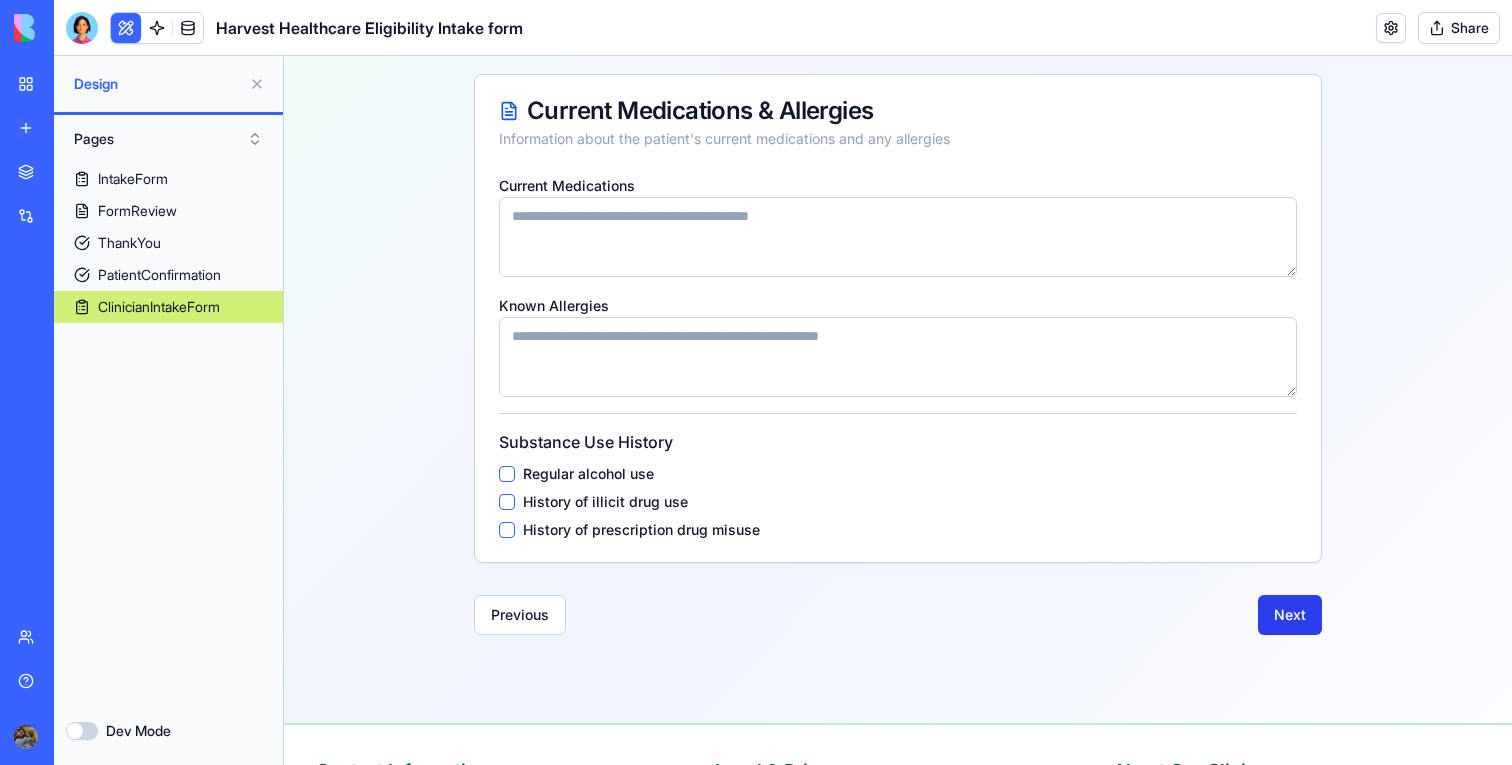 click on "Next" at bounding box center (1290, 615) 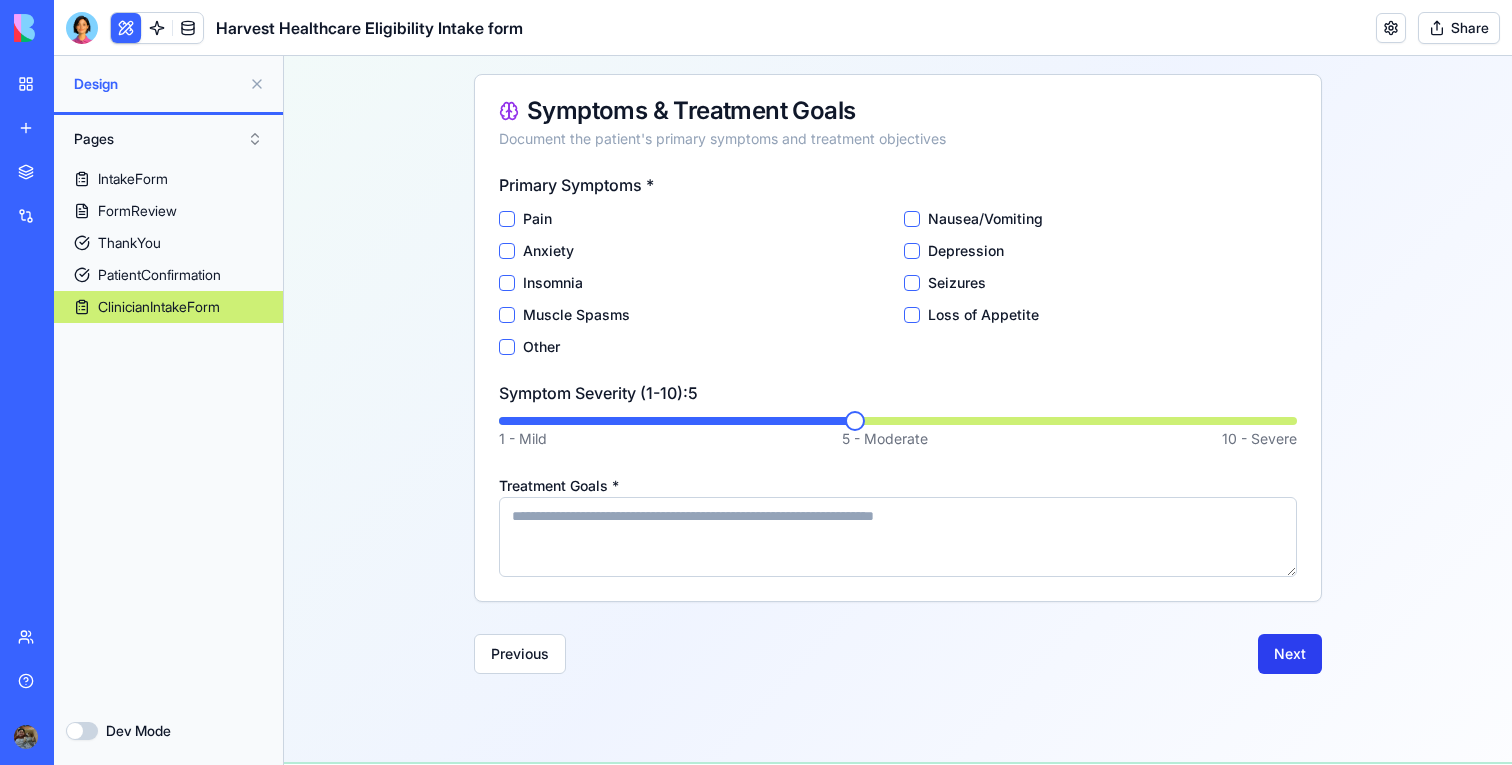 click on "Next" at bounding box center (1290, 654) 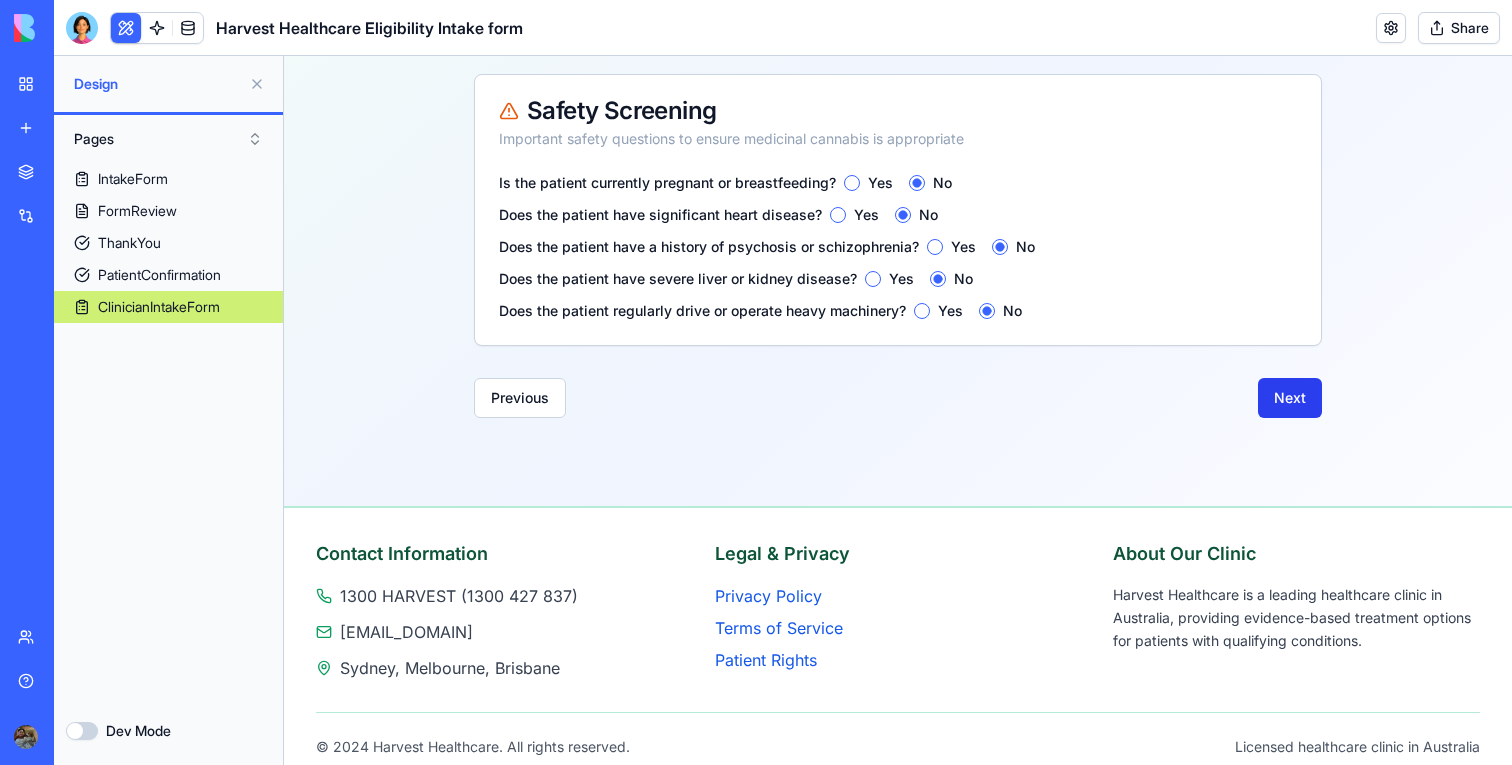 click on "Next" at bounding box center (1290, 398) 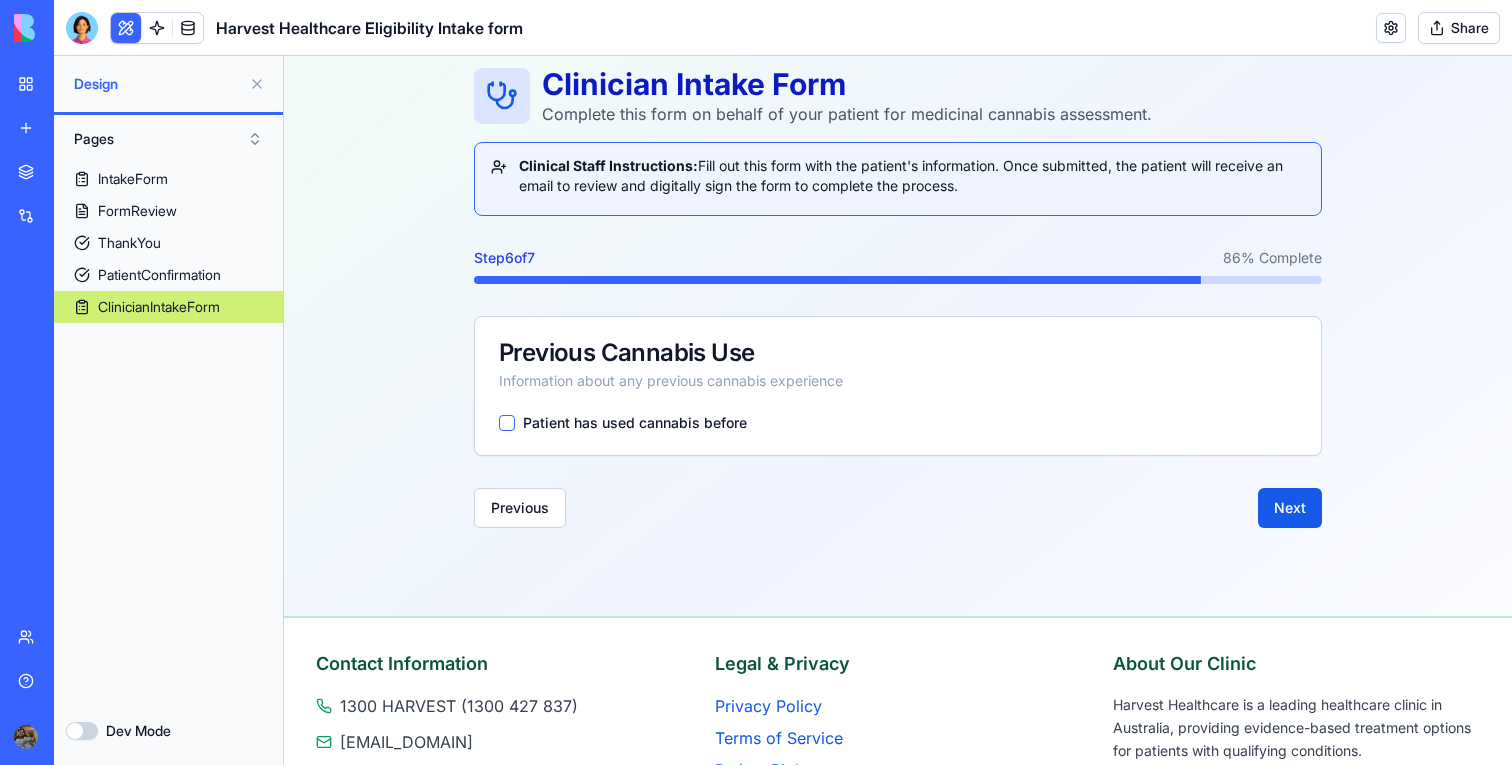 scroll, scrollTop: 13, scrollLeft: 0, axis: vertical 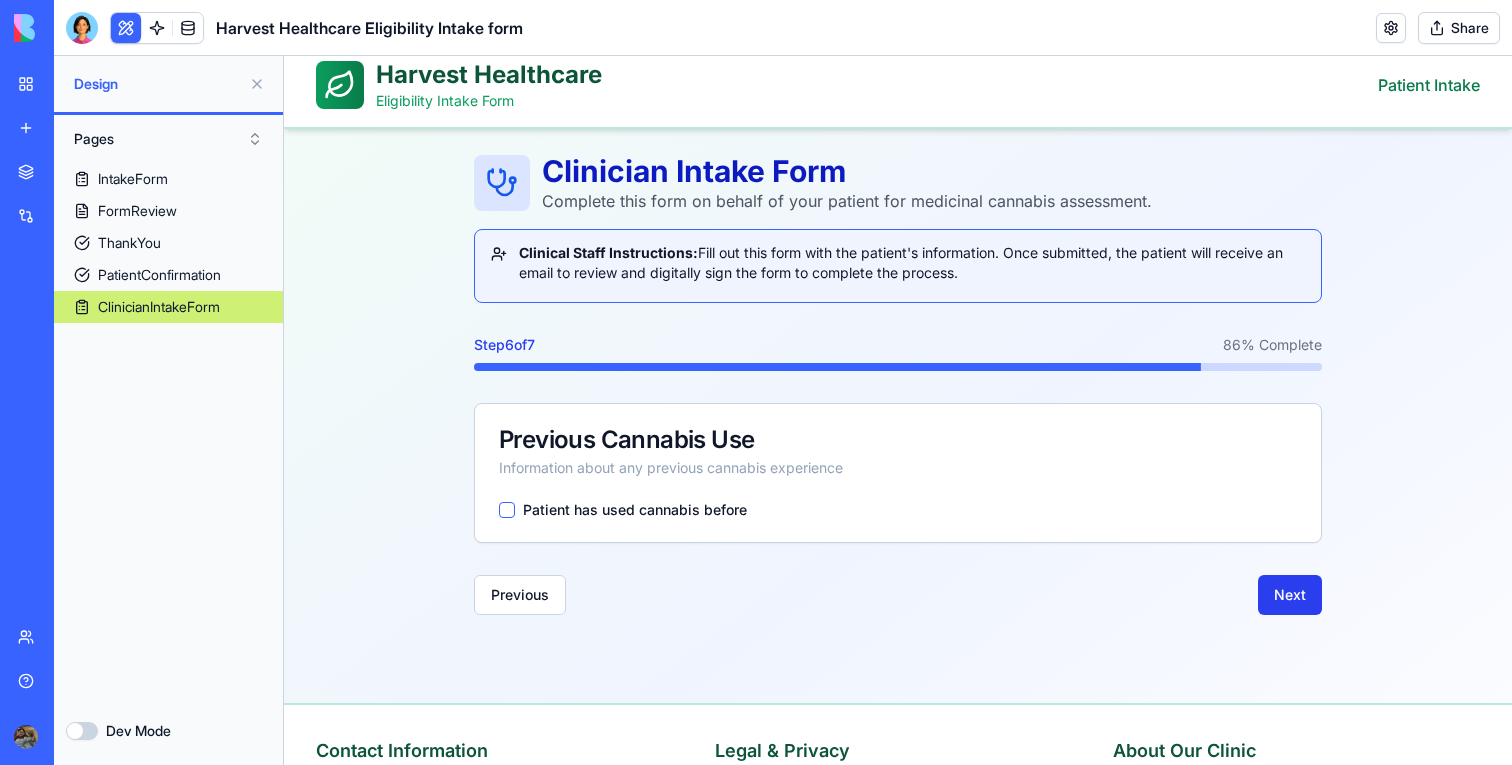 click on "Next" at bounding box center [1290, 595] 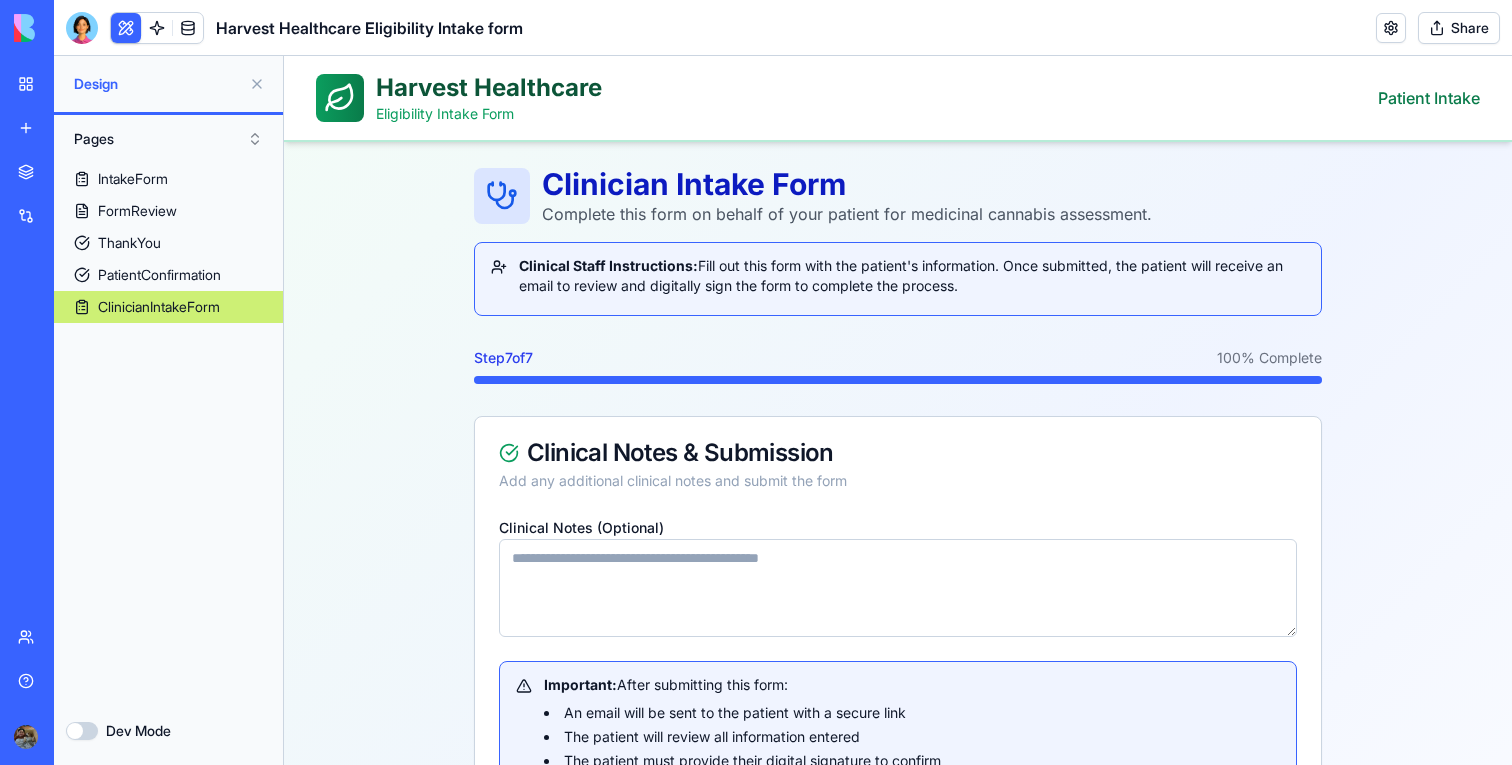 scroll, scrollTop: 216, scrollLeft: 0, axis: vertical 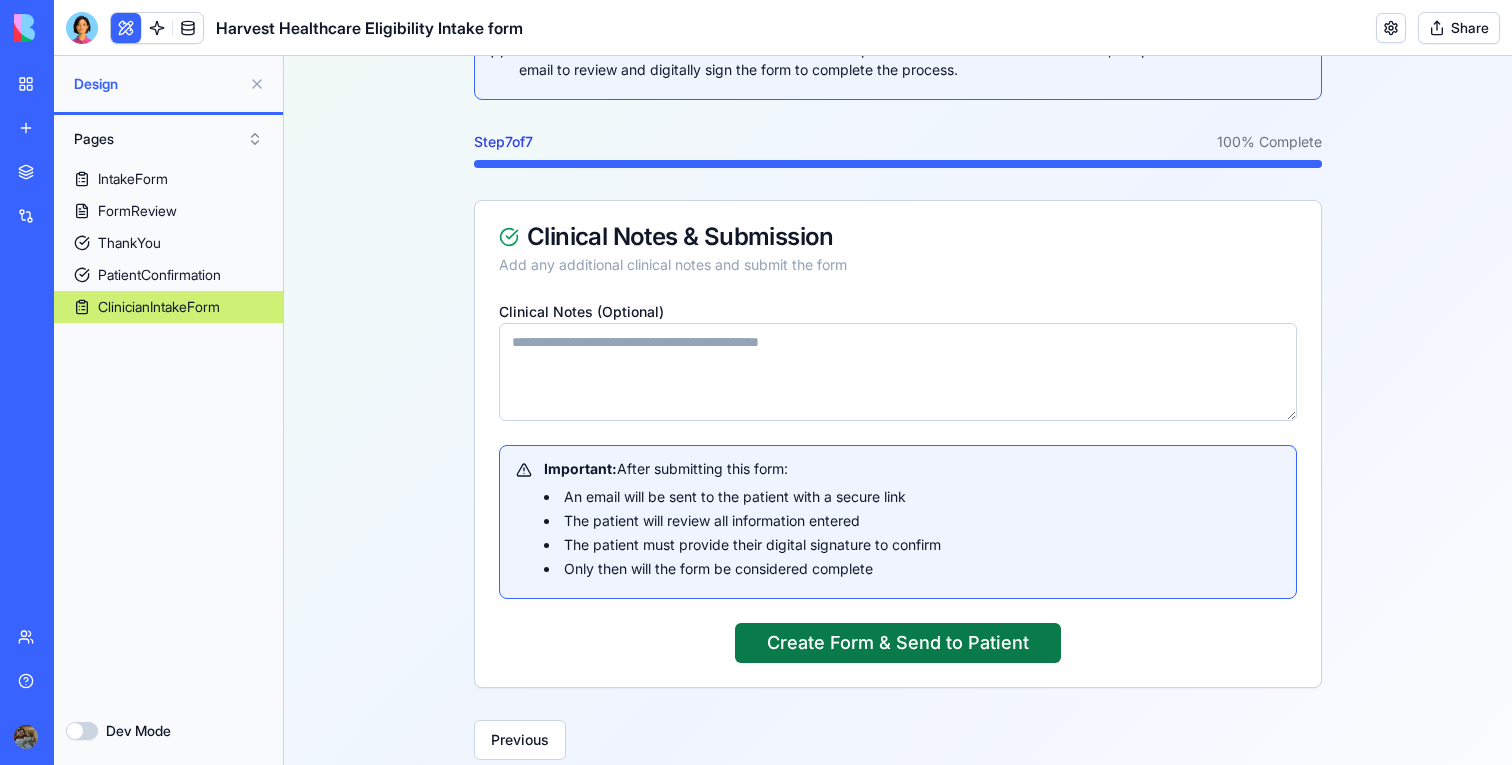 click on "Create Form & Send to Patient" at bounding box center (898, 643) 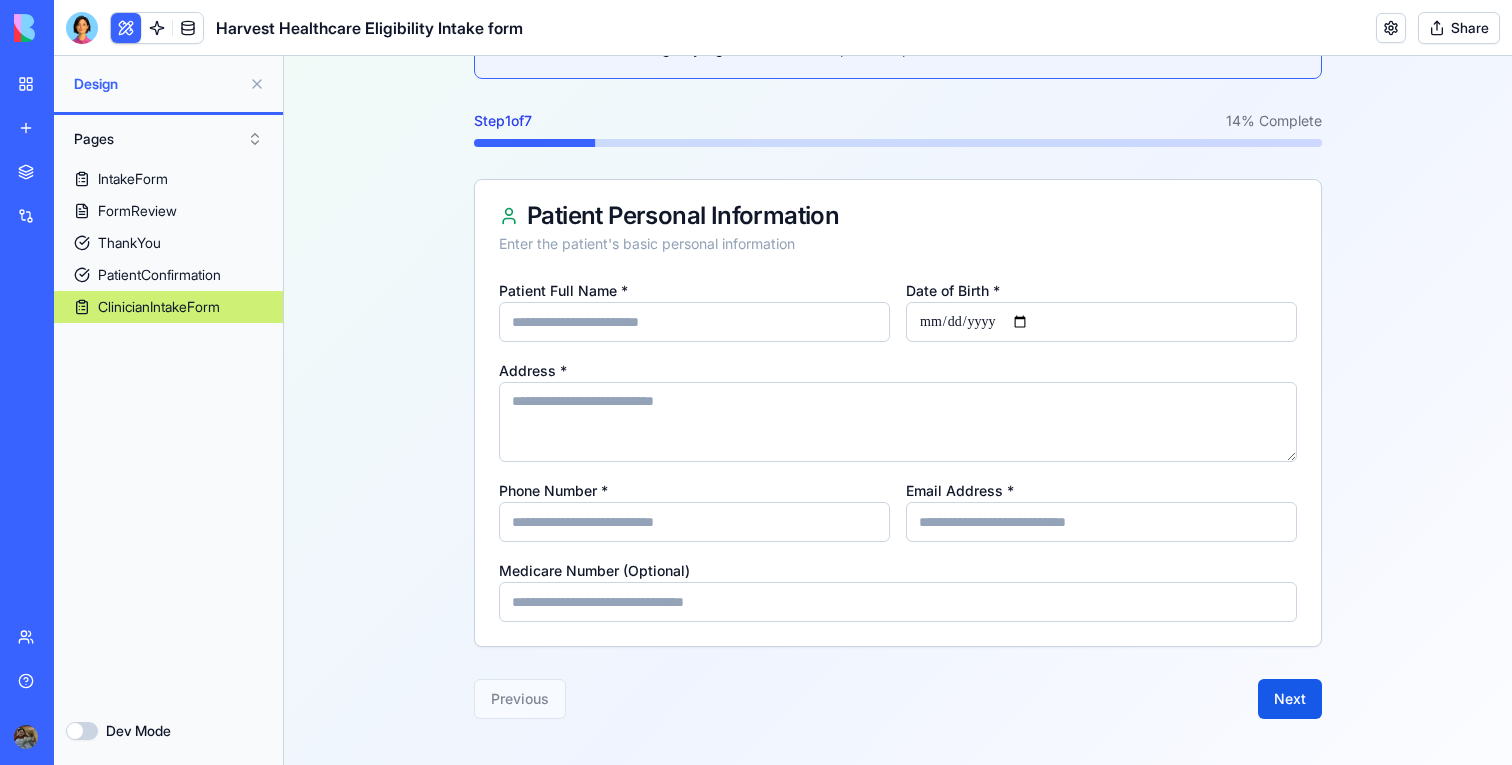 scroll, scrollTop: 246, scrollLeft: 0, axis: vertical 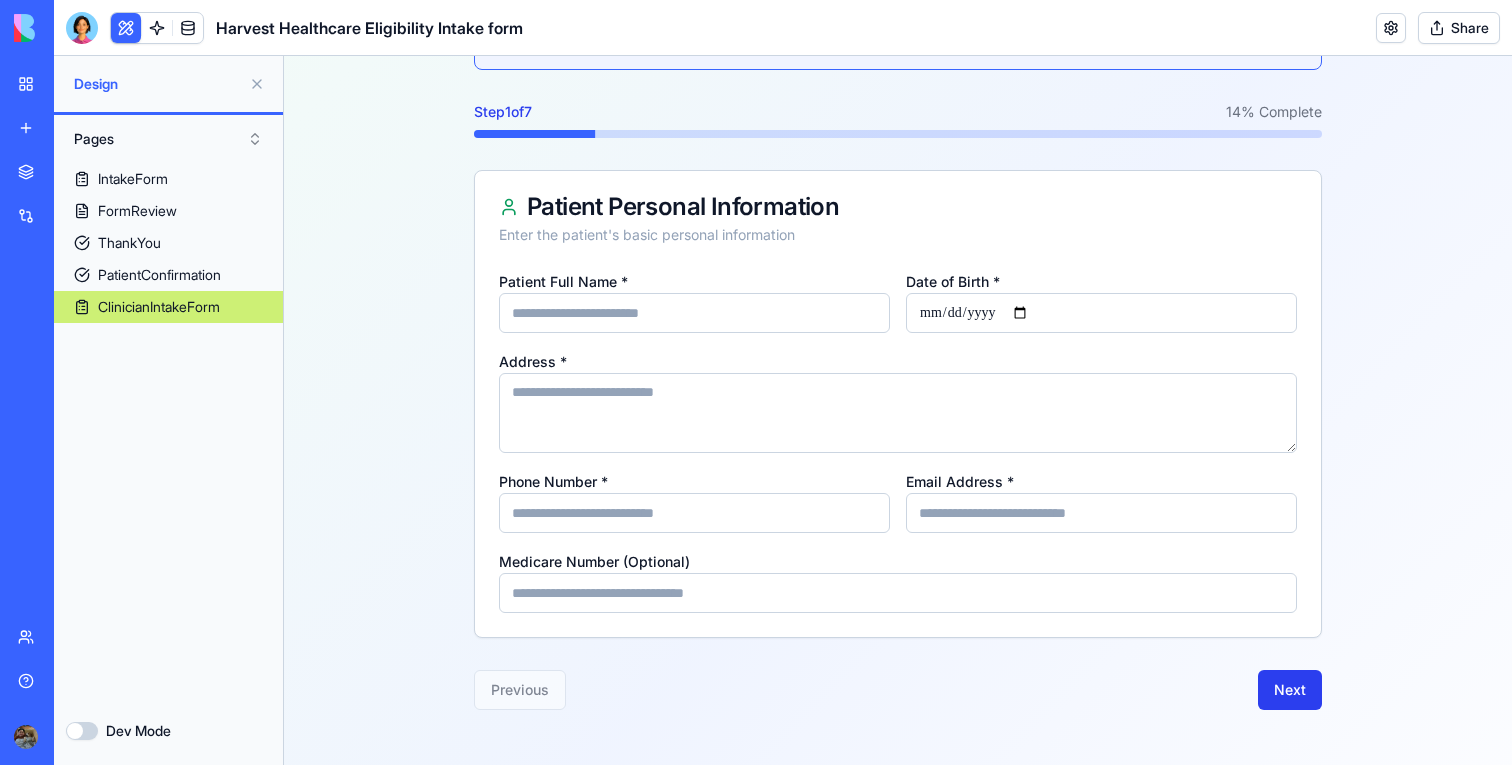click on "Next" at bounding box center (1290, 690) 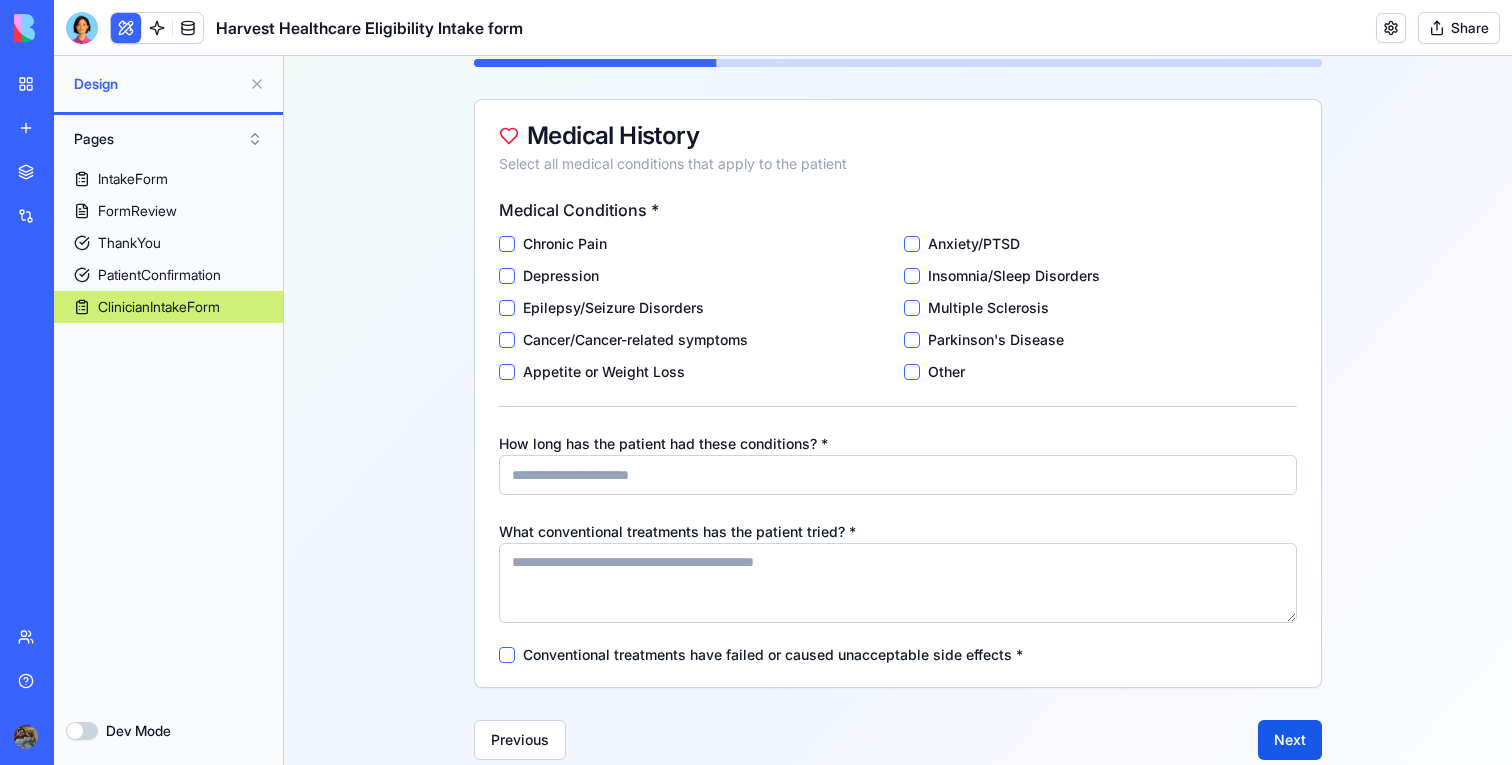 scroll, scrollTop: 320, scrollLeft: 0, axis: vertical 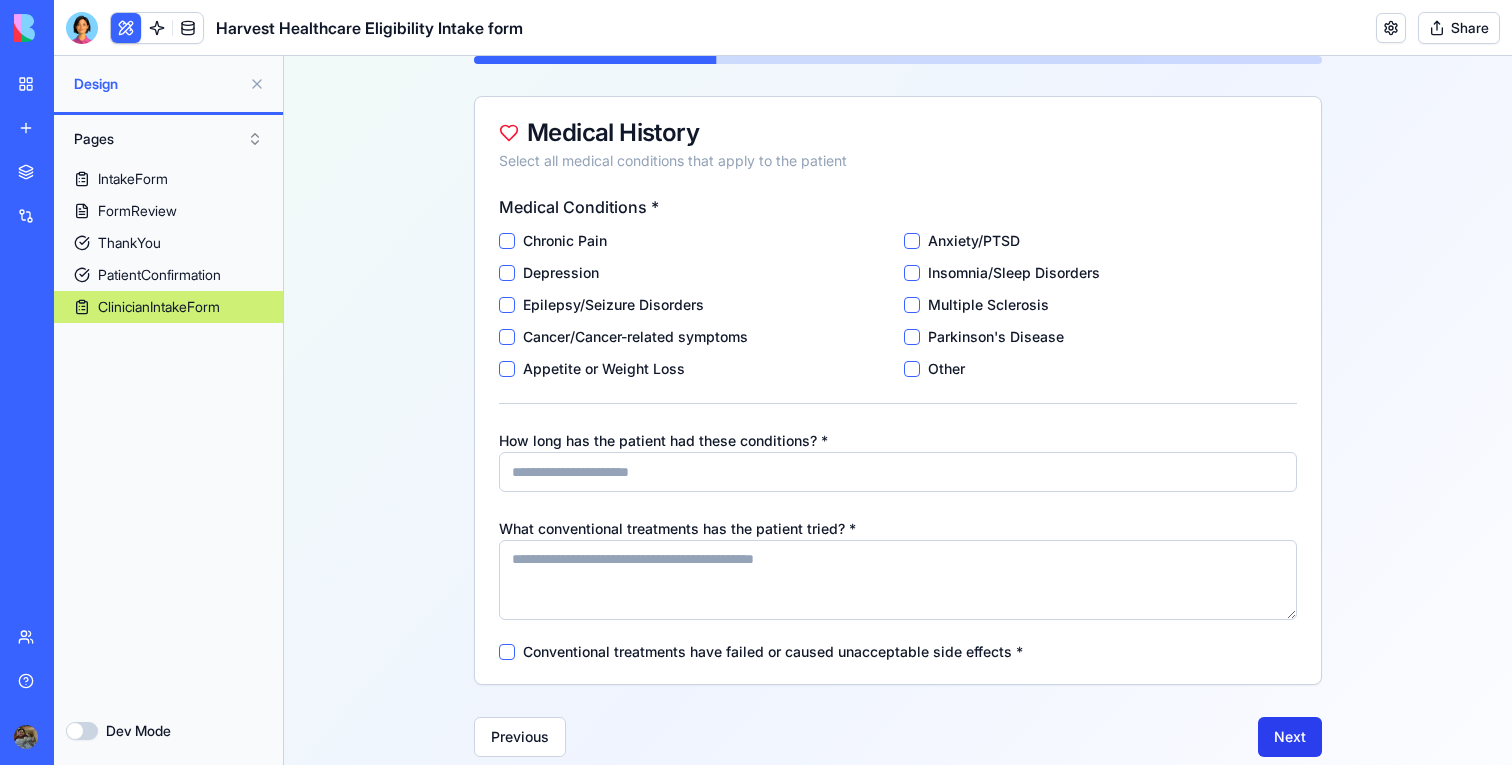 click on "Next" at bounding box center (1290, 737) 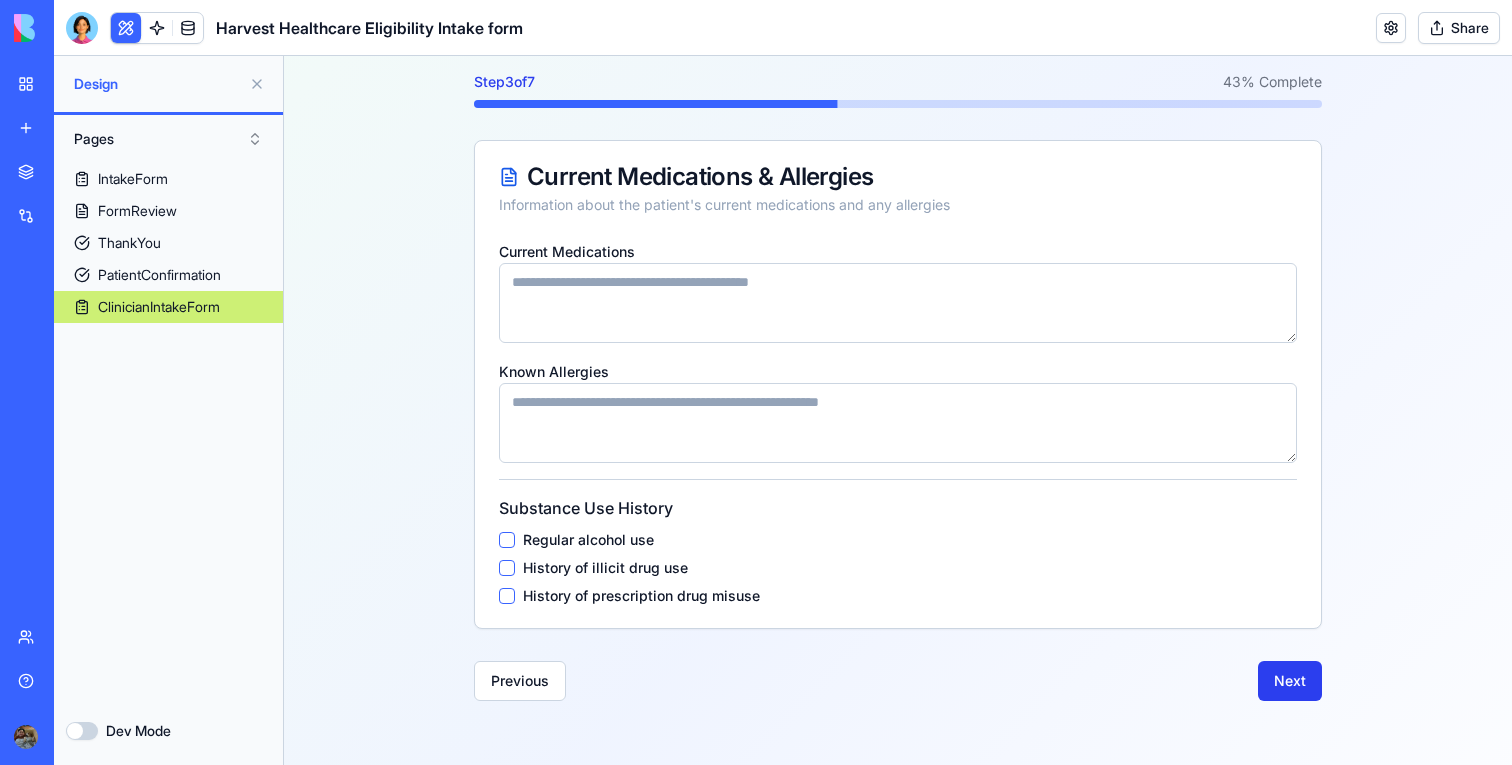 scroll, scrollTop: 259, scrollLeft: 0, axis: vertical 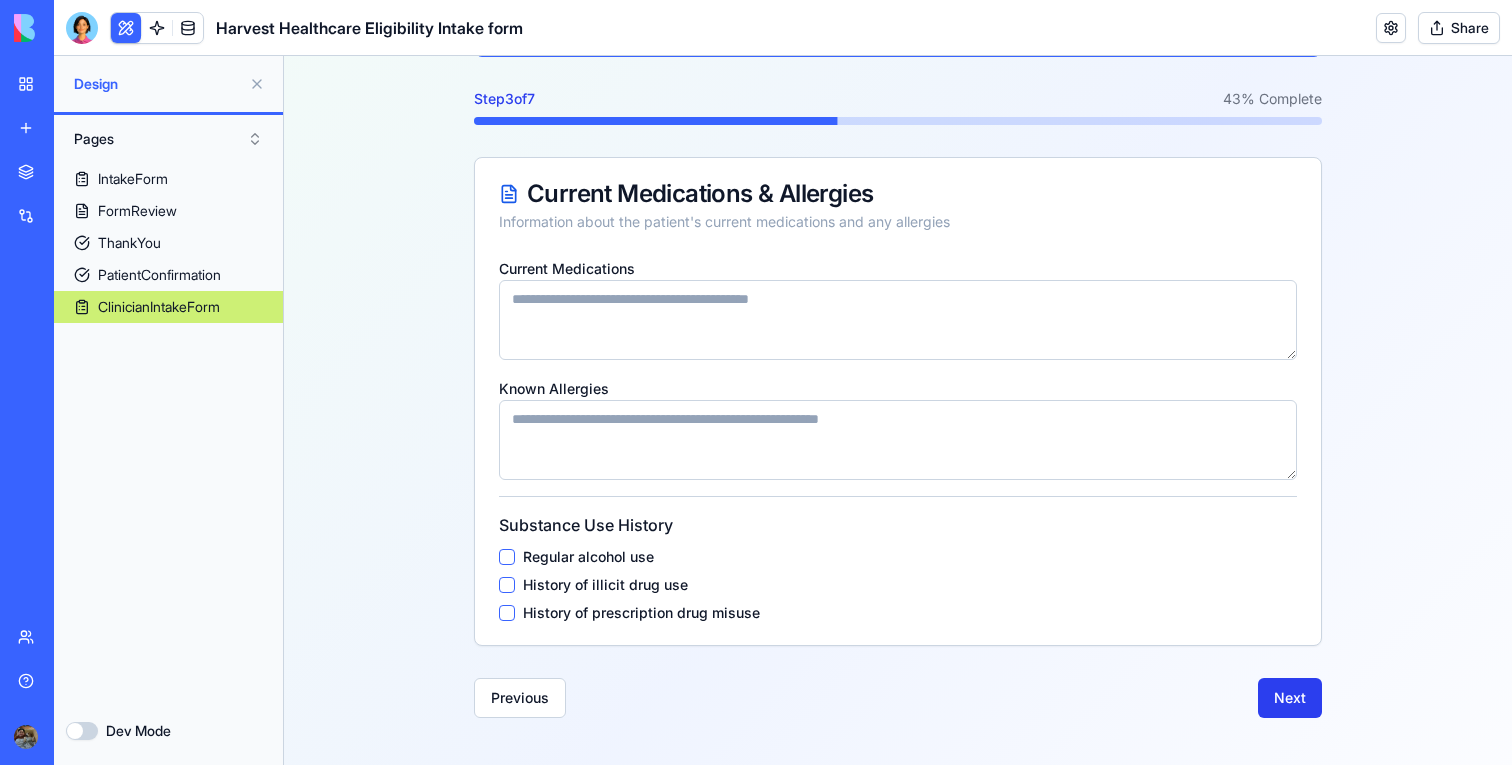 click on "Next" at bounding box center (1290, 698) 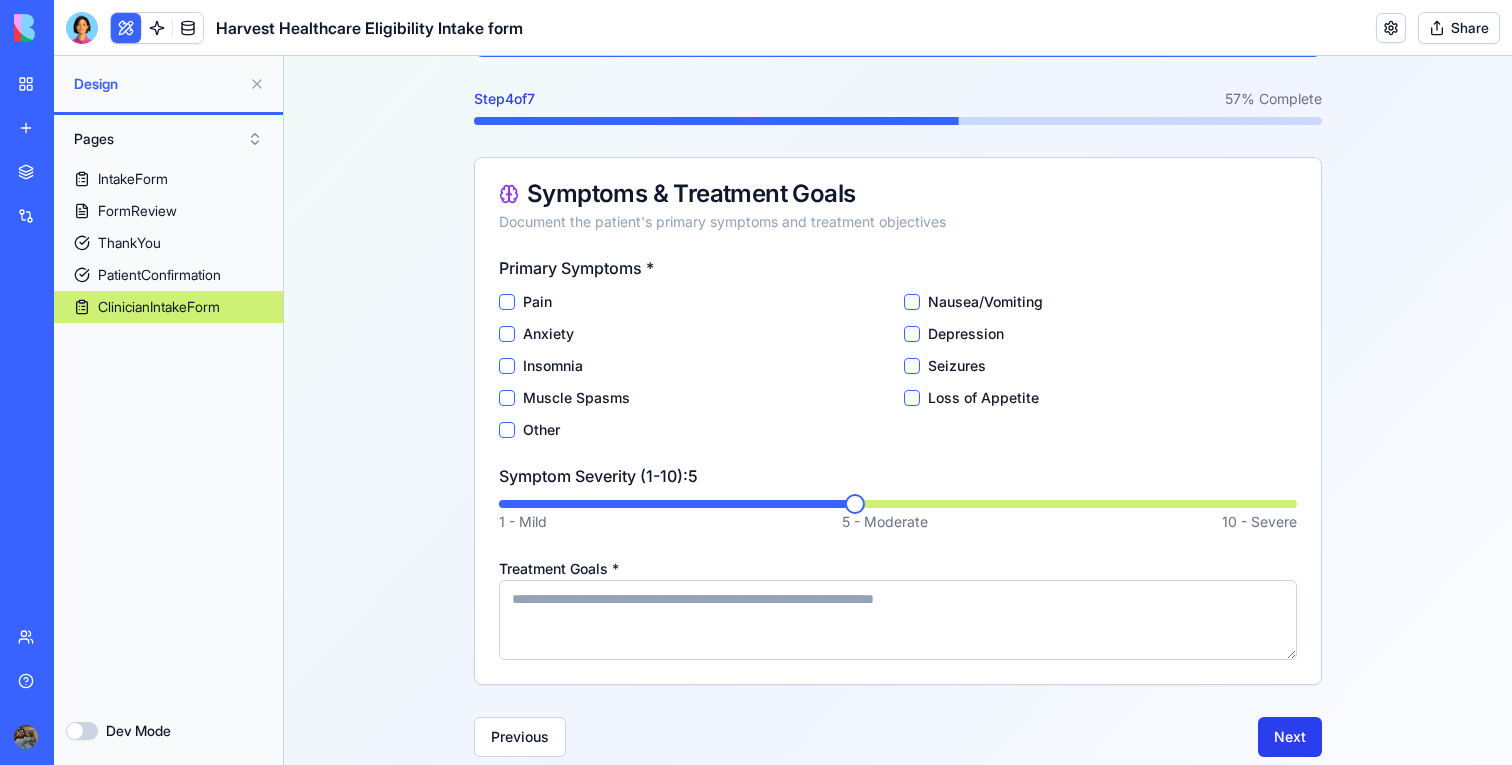 click on "Next" at bounding box center (1290, 737) 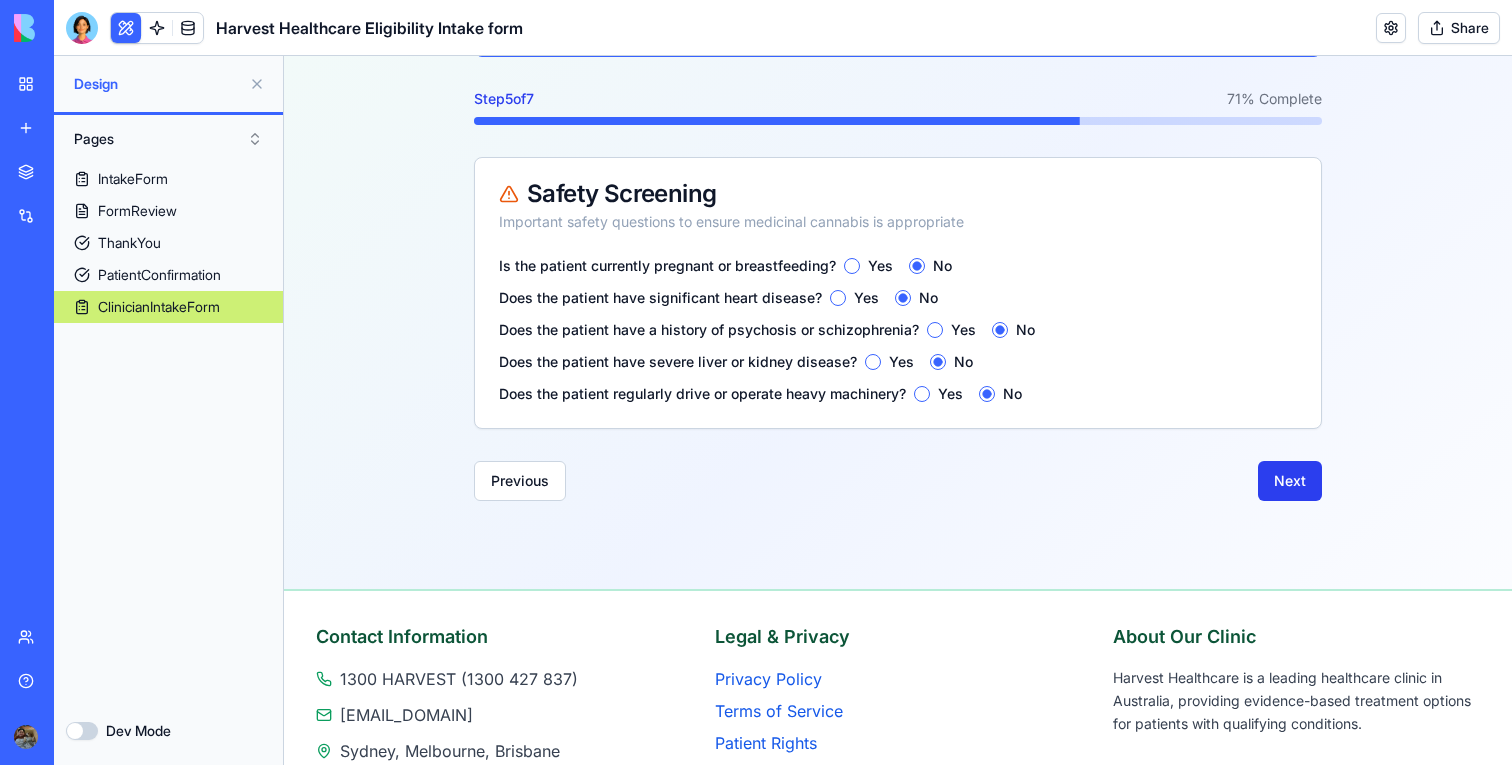 click on "Next" at bounding box center (1290, 481) 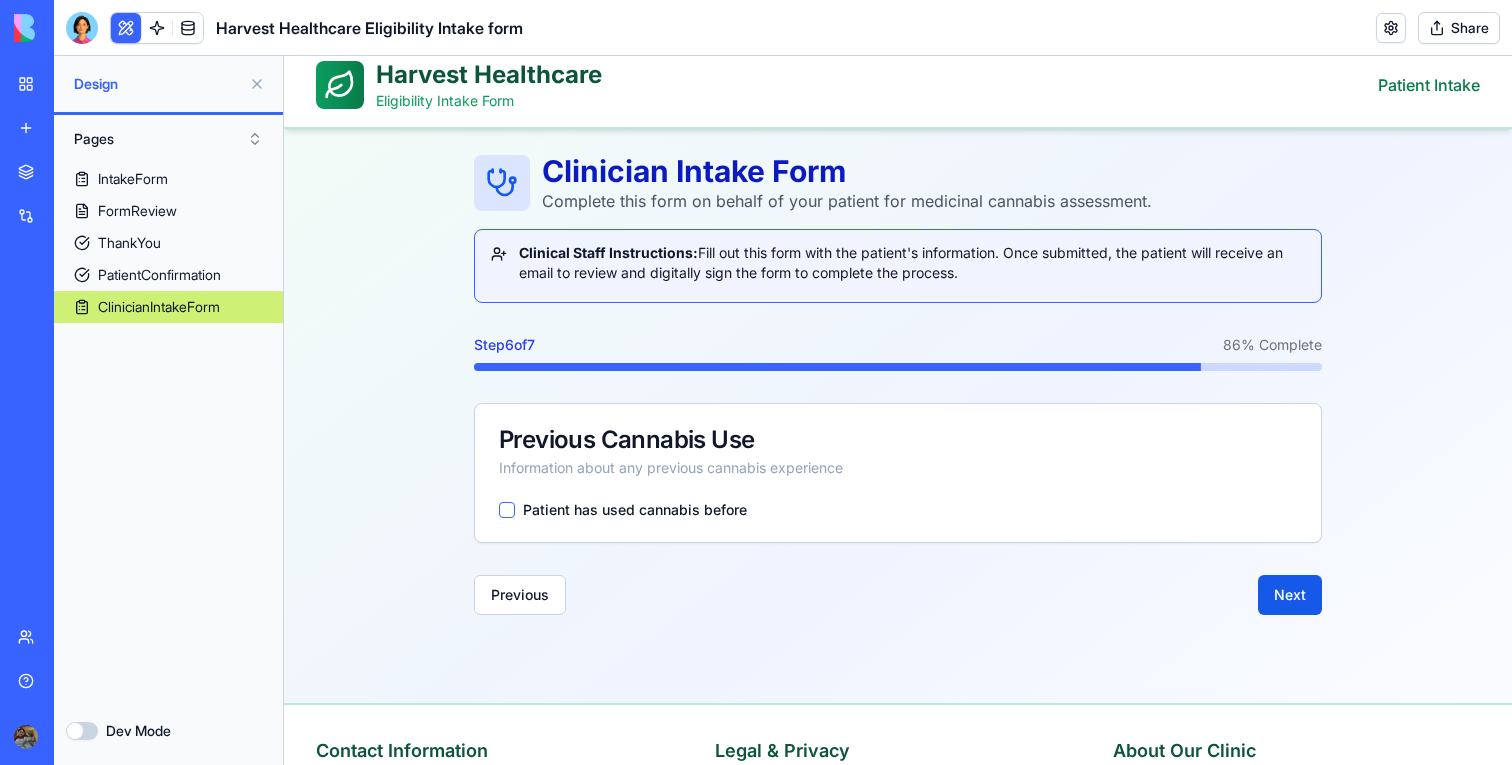 scroll, scrollTop: 0, scrollLeft: 0, axis: both 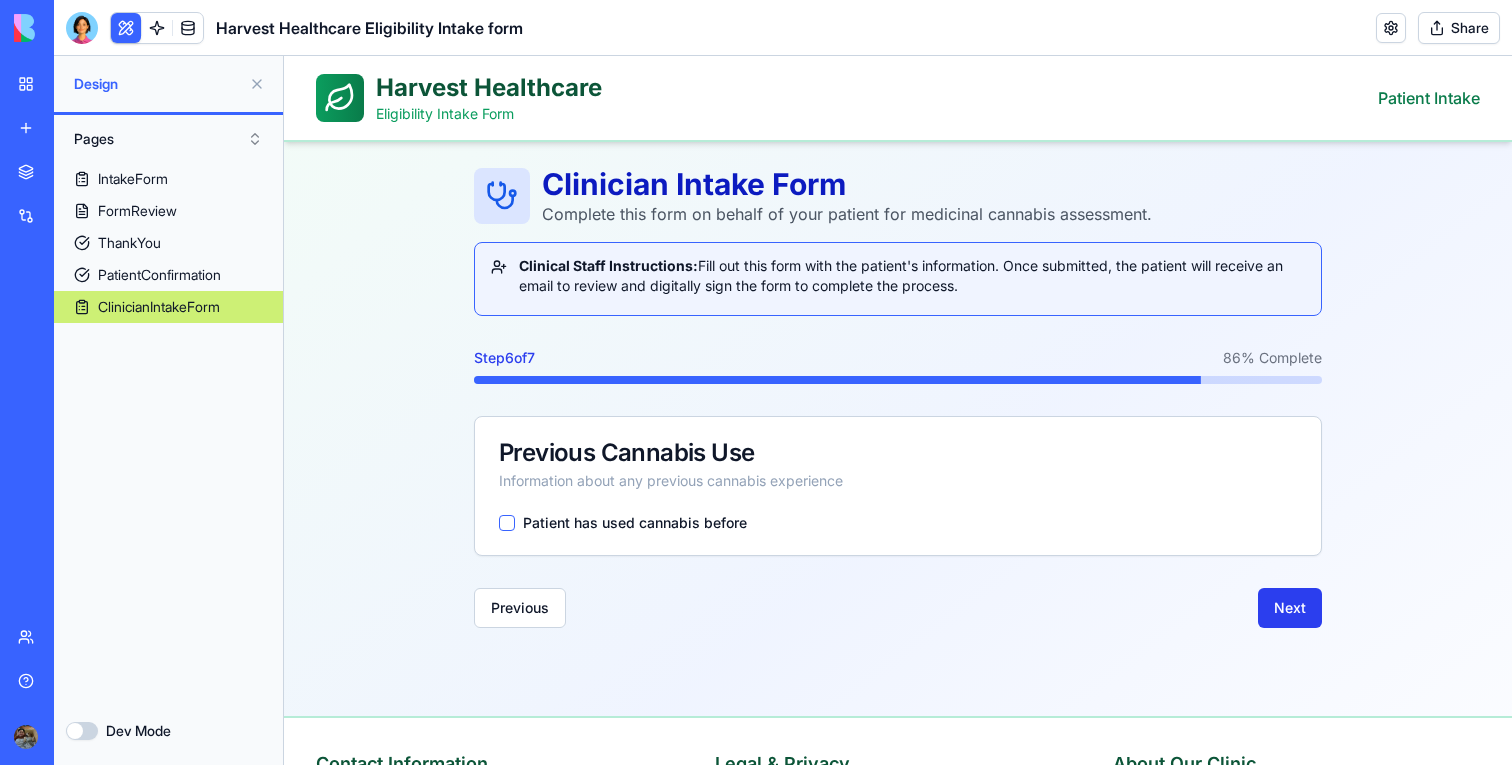 click on "Next" at bounding box center (1290, 608) 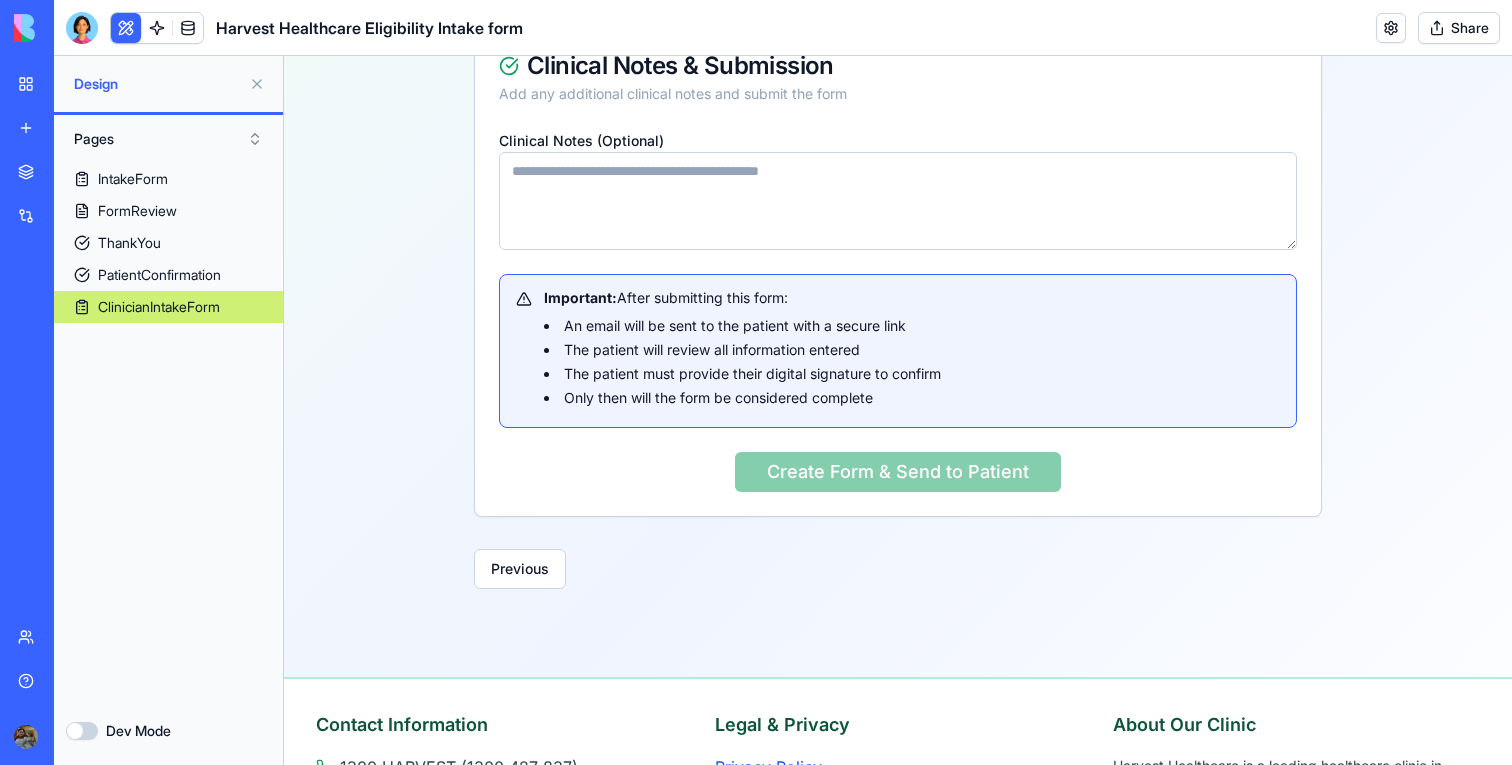 scroll, scrollTop: 0, scrollLeft: 0, axis: both 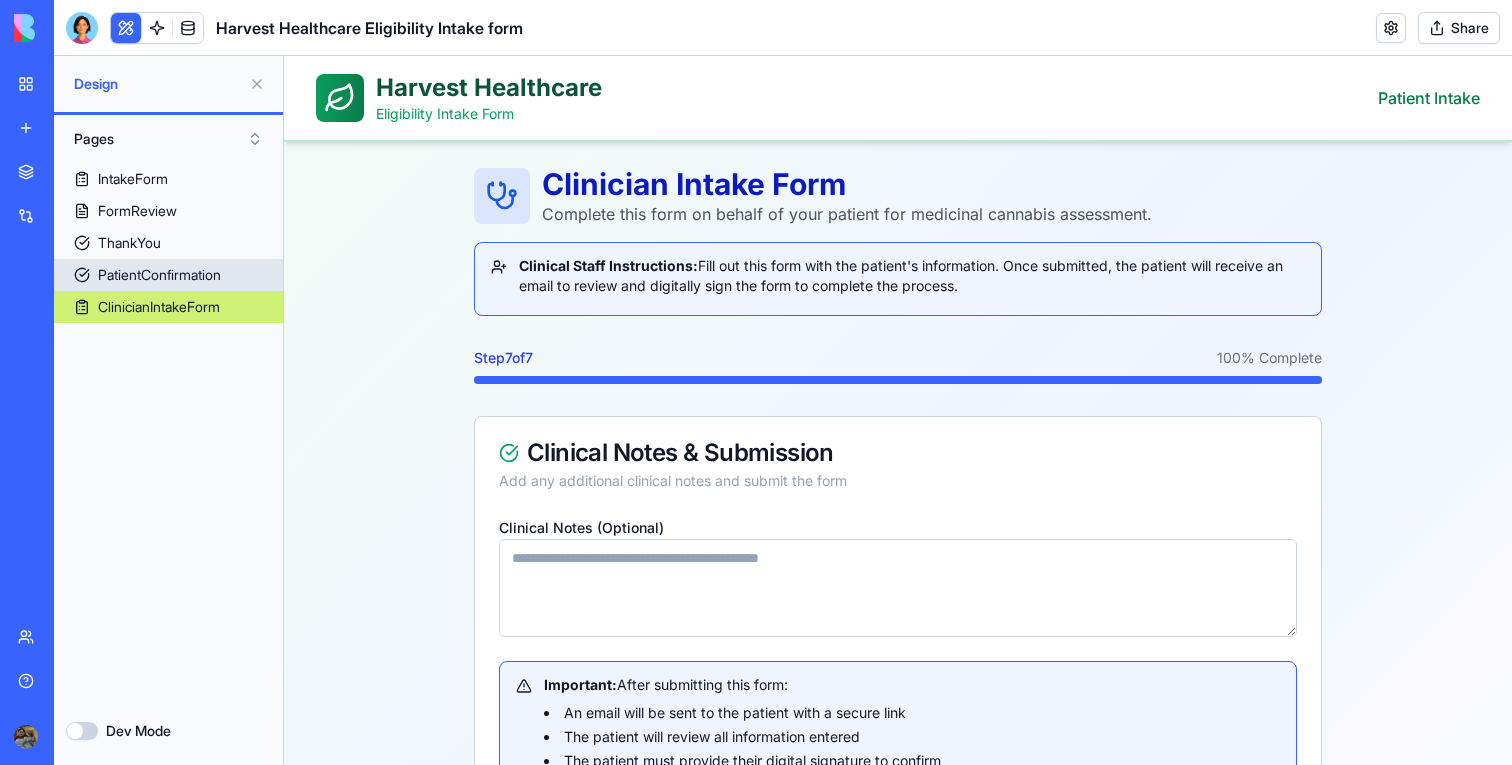 click on "PatientConfirmation" at bounding box center [159, 275] 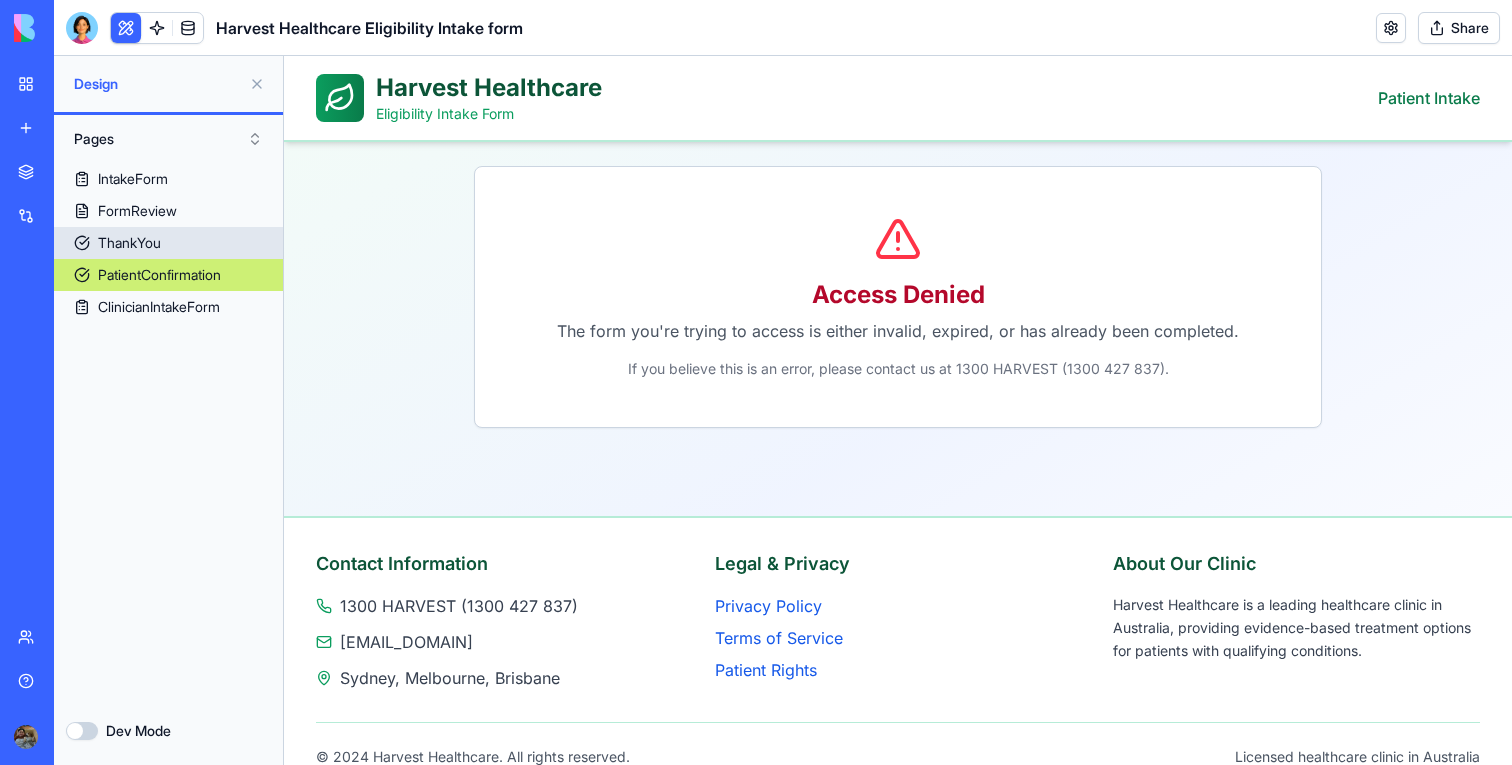 click on "ThankYou" at bounding box center [129, 243] 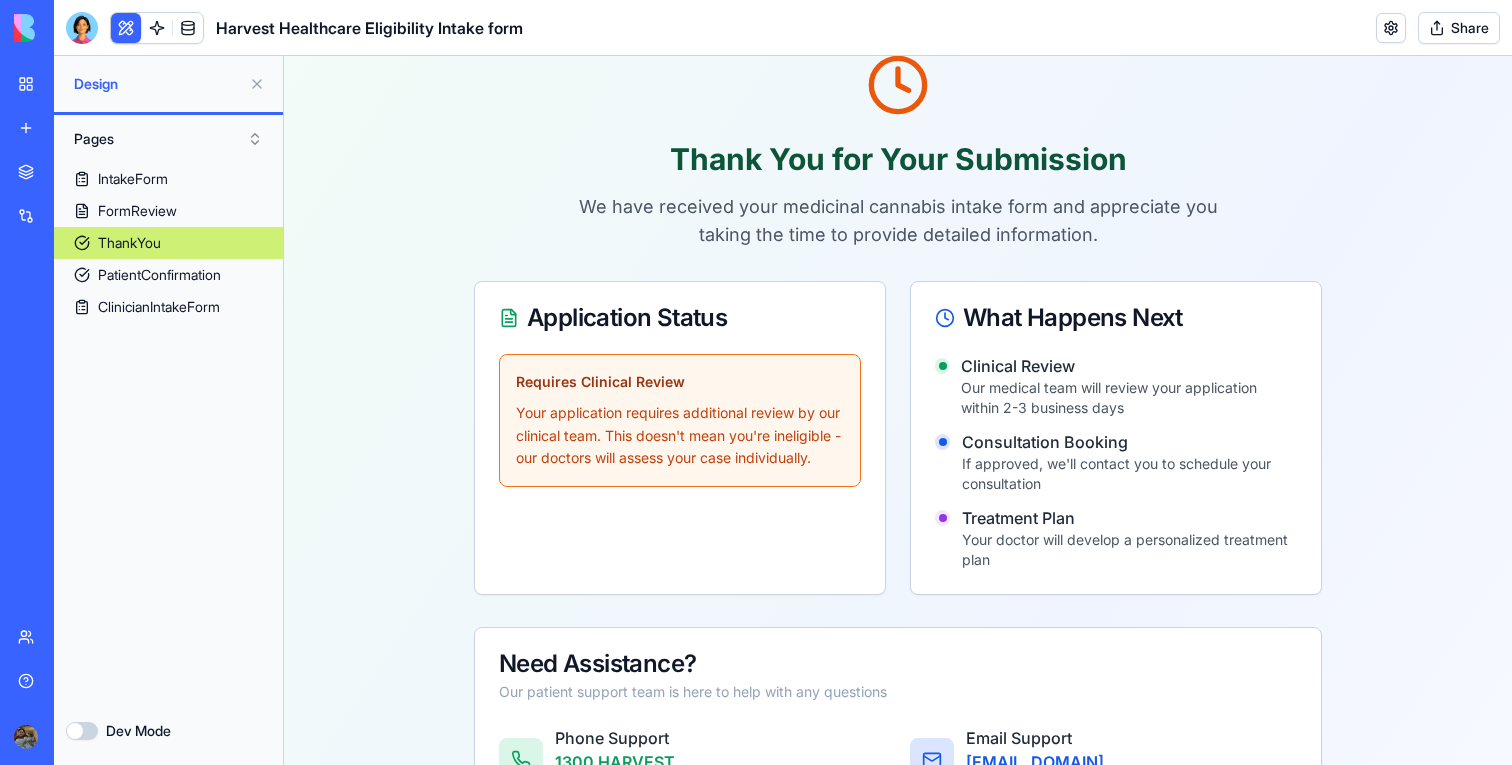 scroll, scrollTop: 0, scrollLeft: 0, axis: both 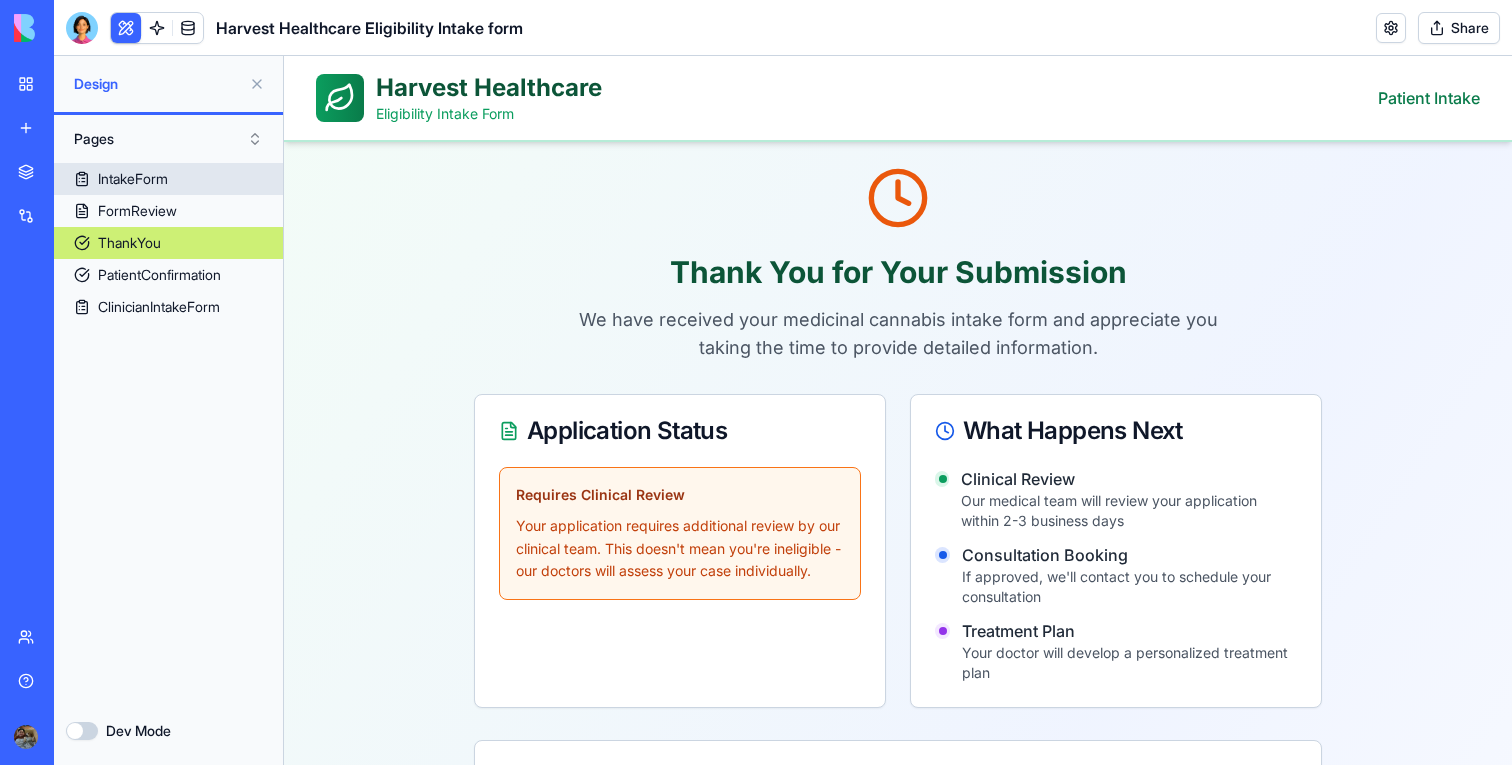 click on "IntakeForm" at bounding box center [168, 179] 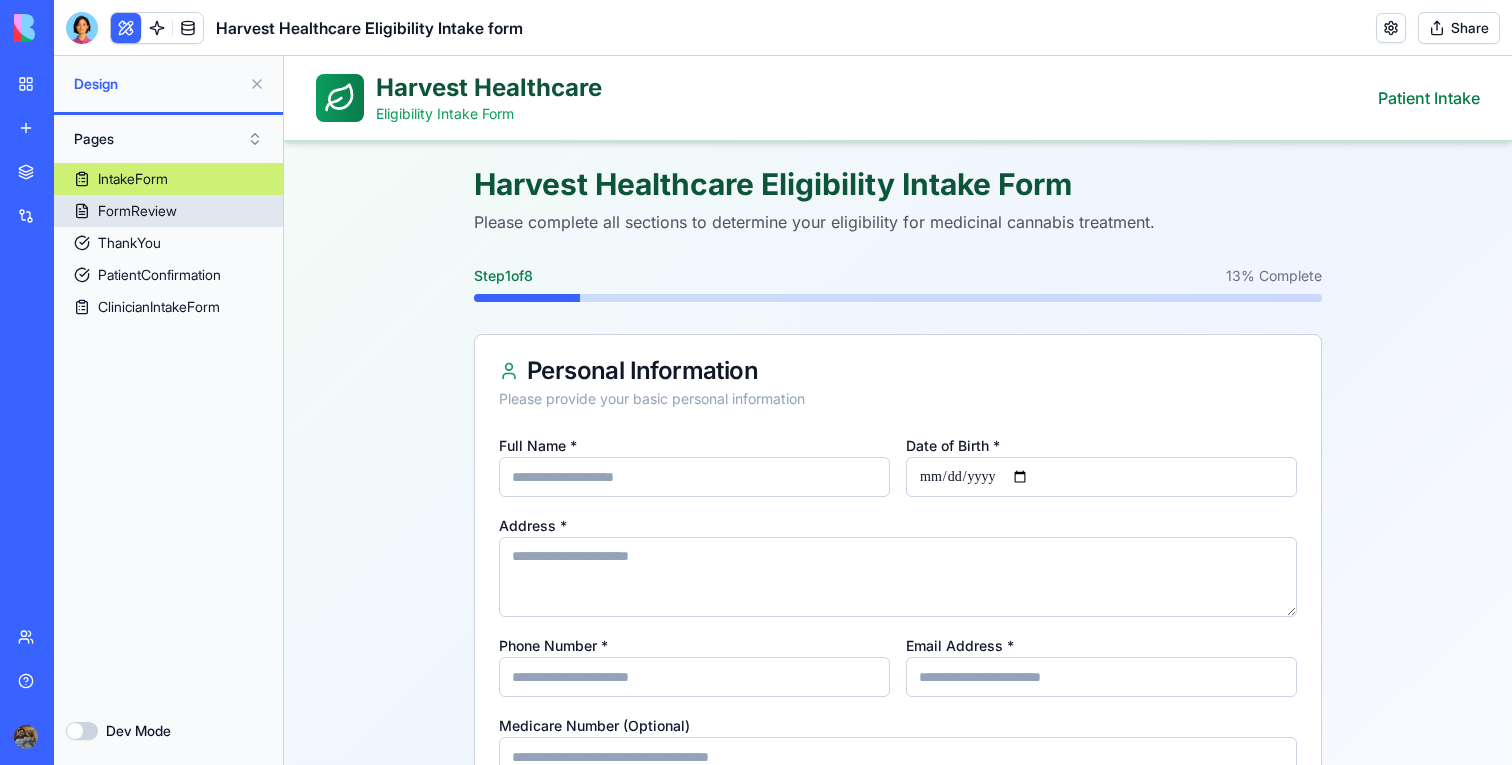 click on "FormReview" at bounding box center [137, 211] 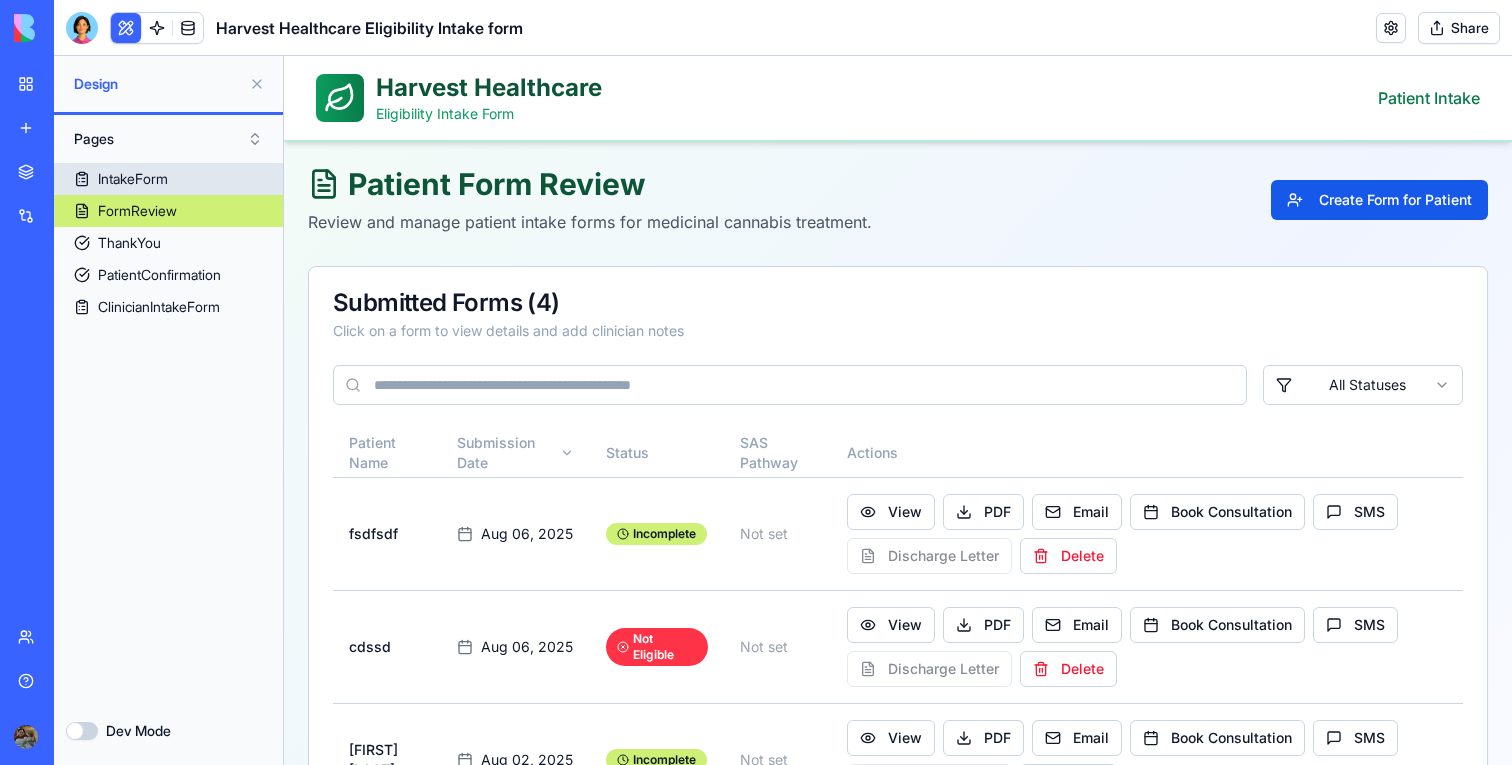 click on "IntakeForm" at bounding box center [133, 179] 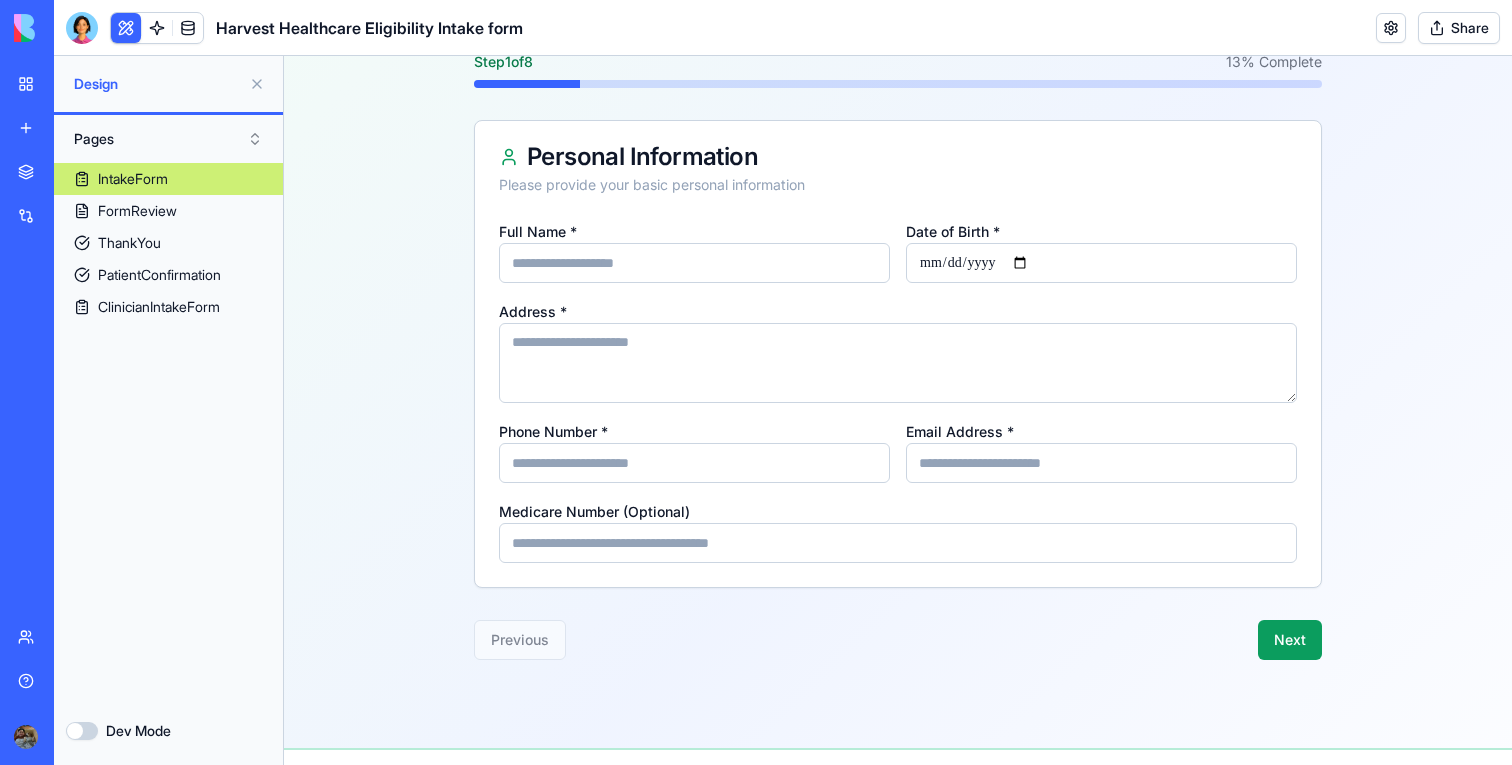 scroll, scrollTop: 78, scrollLeft: 0, axis: vertical 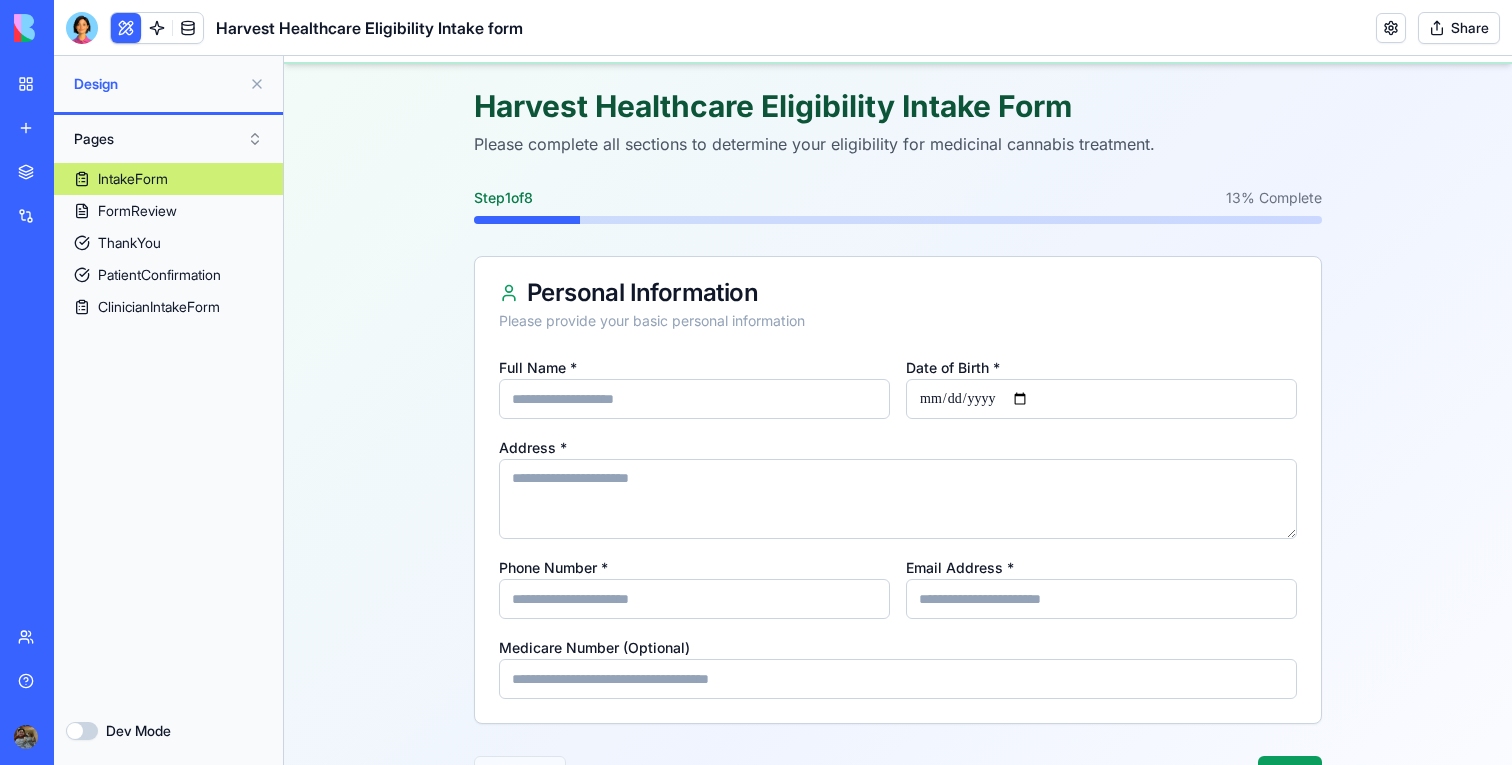 click on "Full Name *" at bounding box center [694, 399] 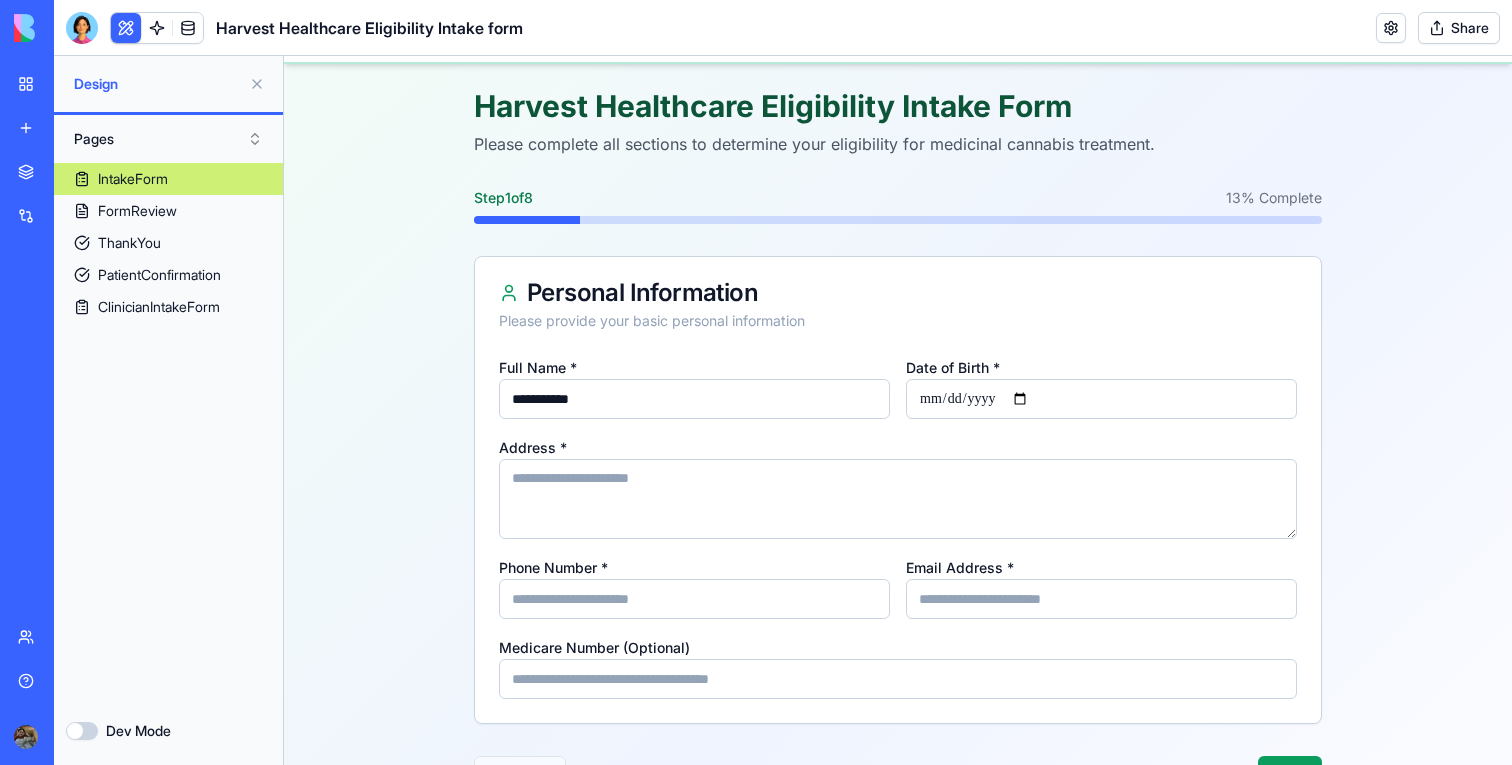 click on "**********" at bounding box center [694, 399] 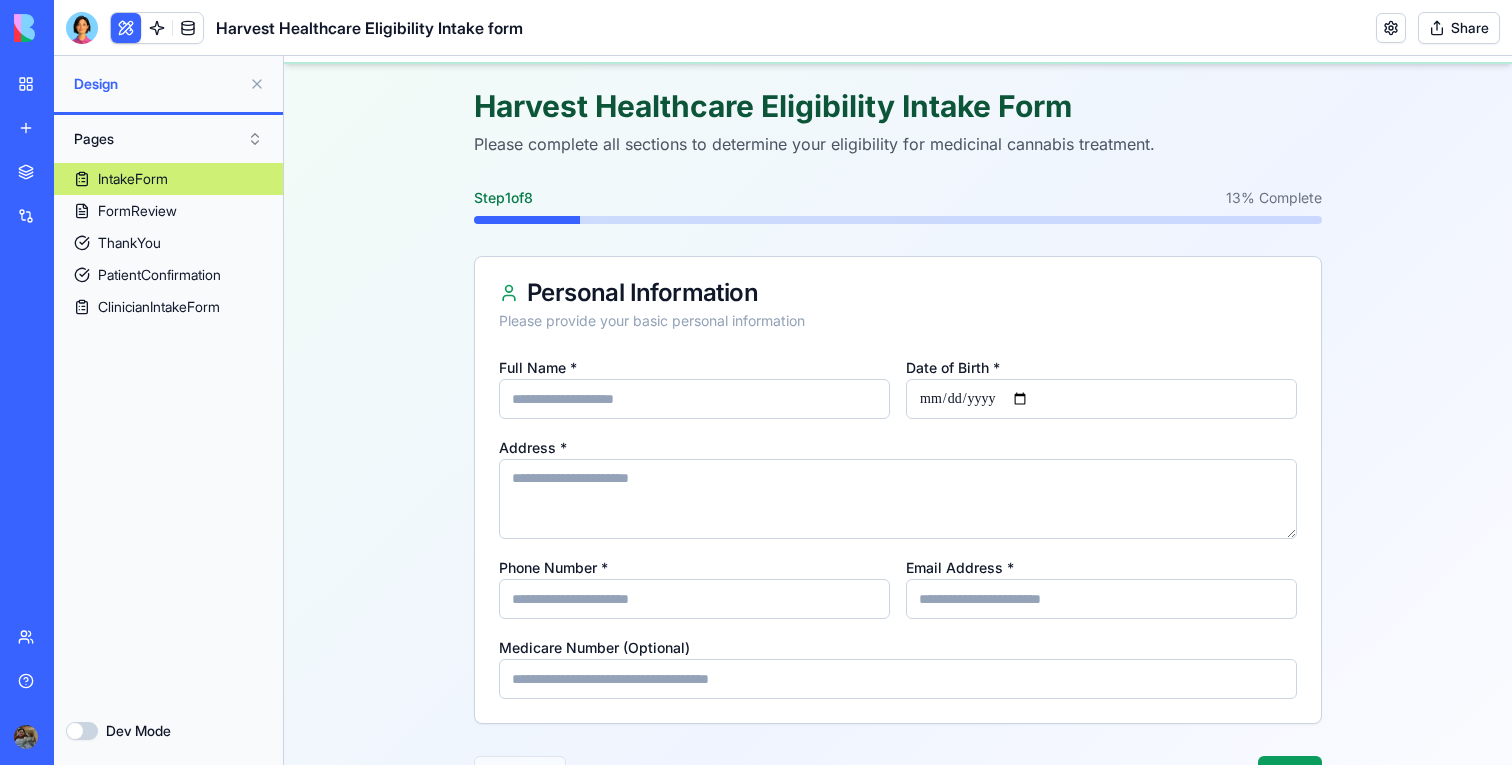 click on "Full Name *" at bounding box center [694, 399] 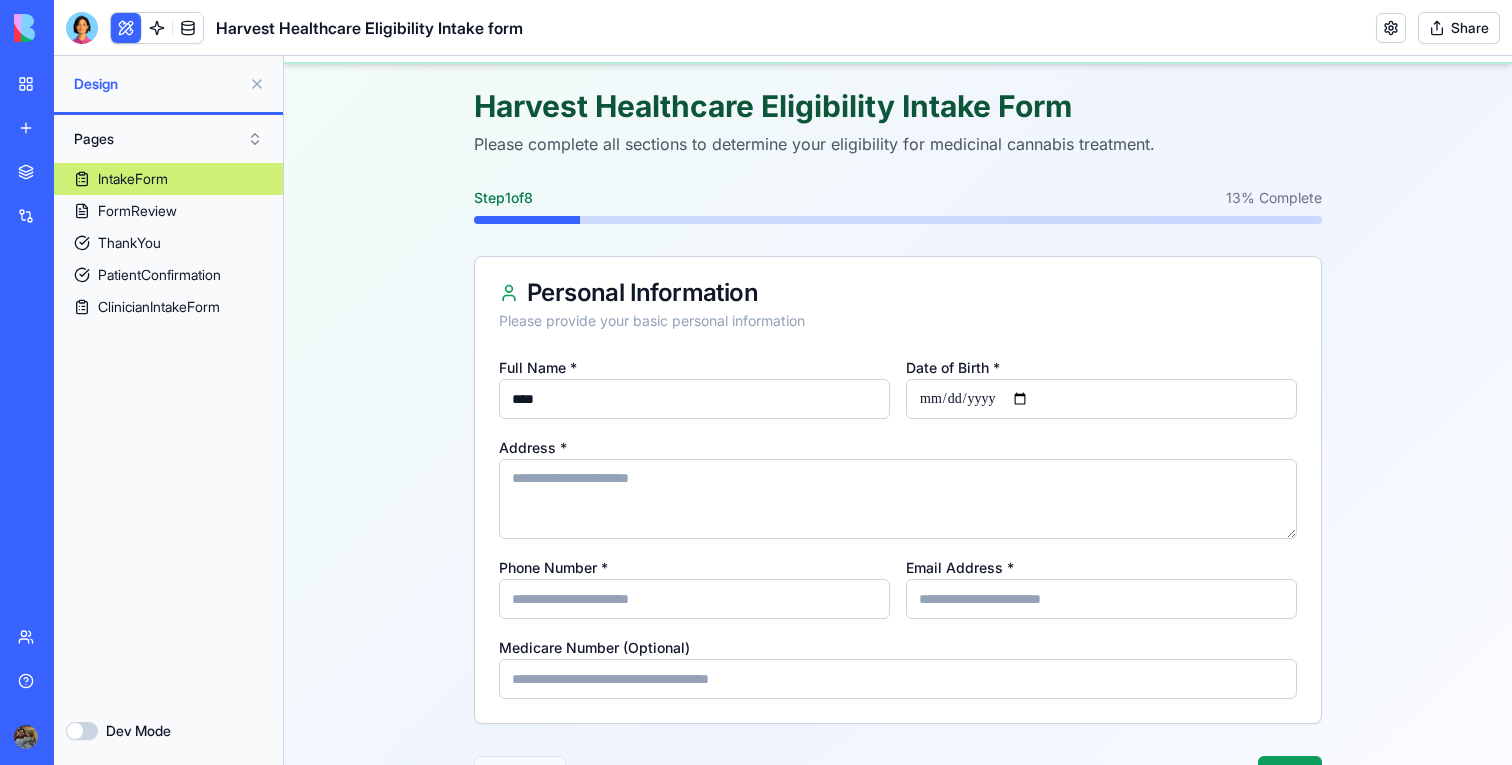 type on "****" 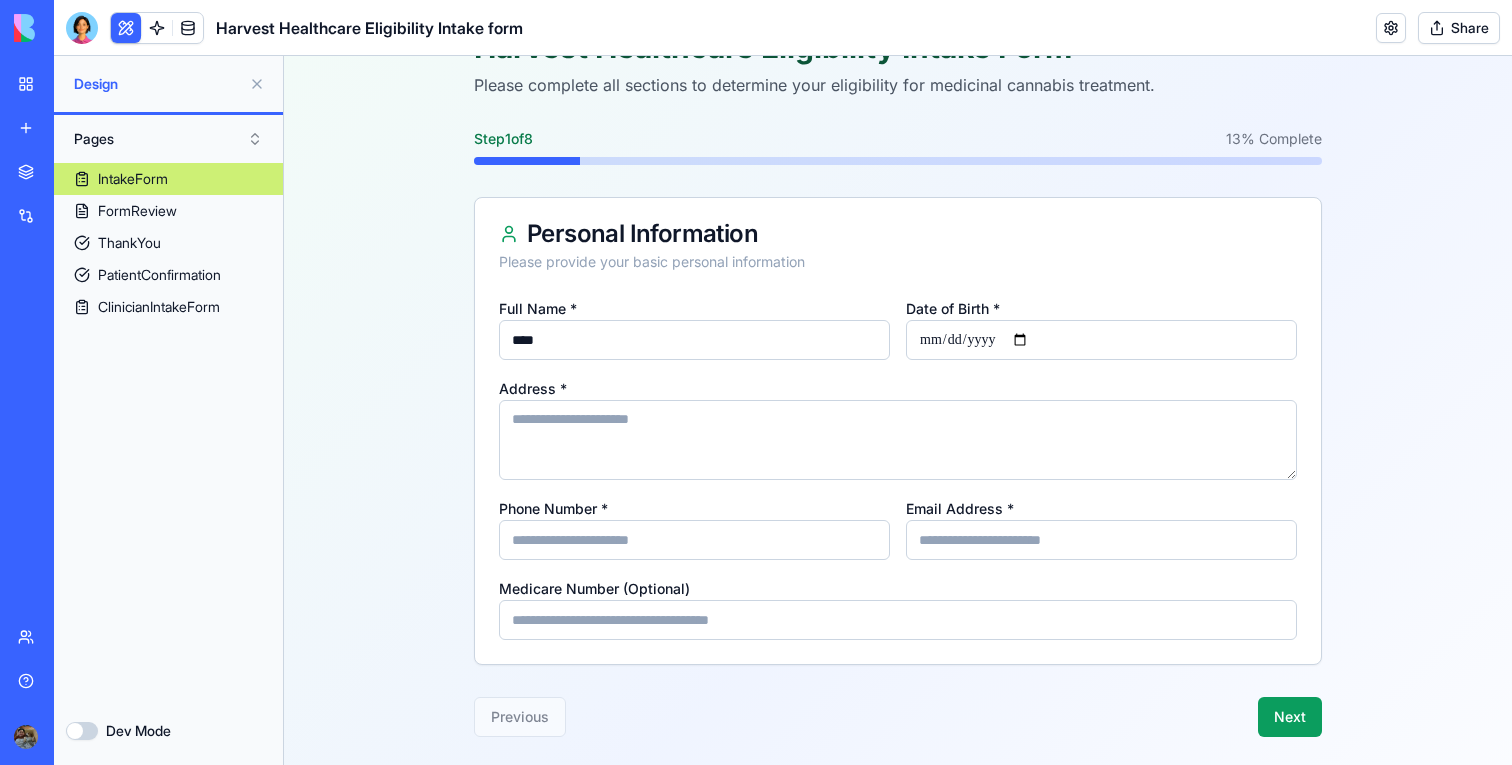 click on "Address *" at bounding box center (898, 440) 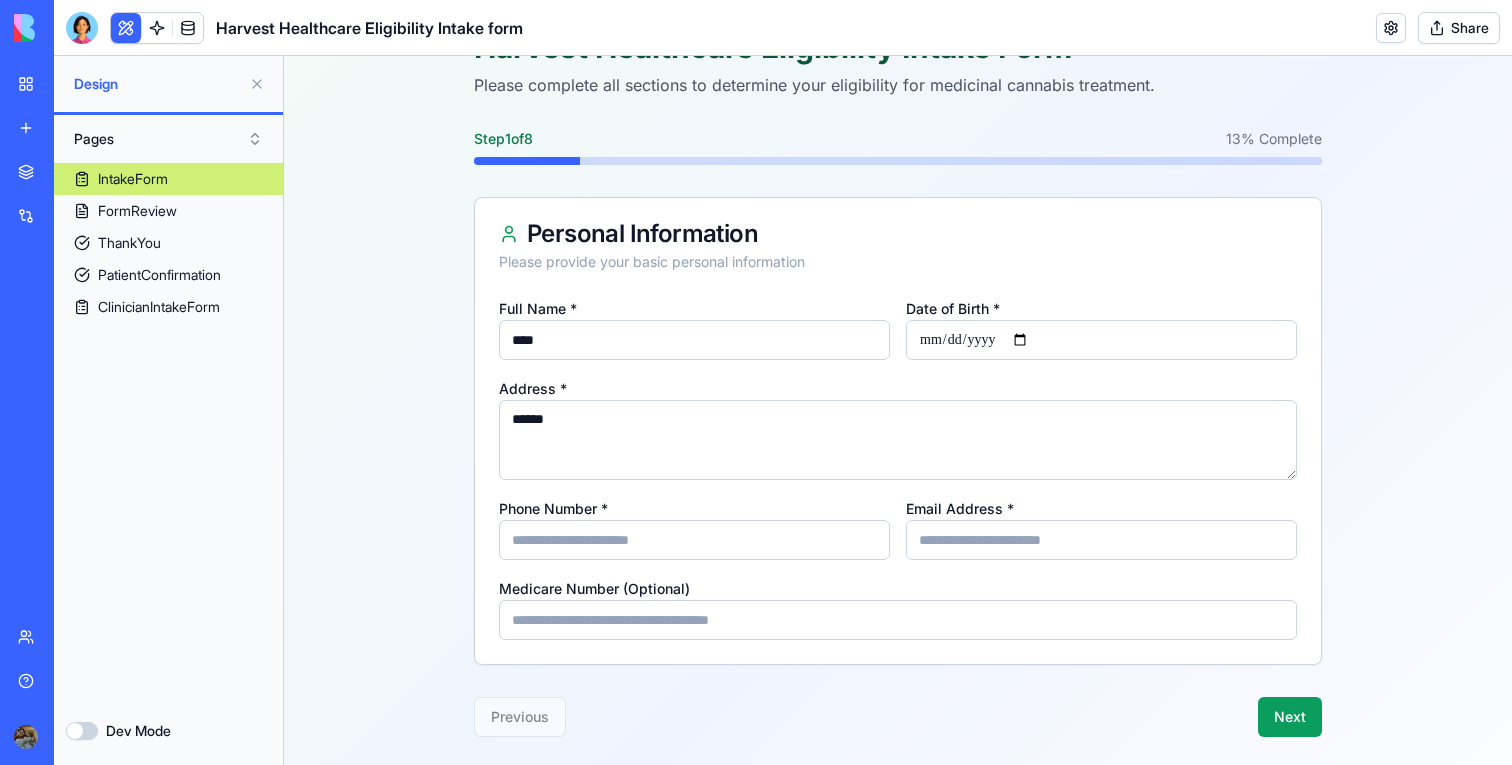 type on "******" 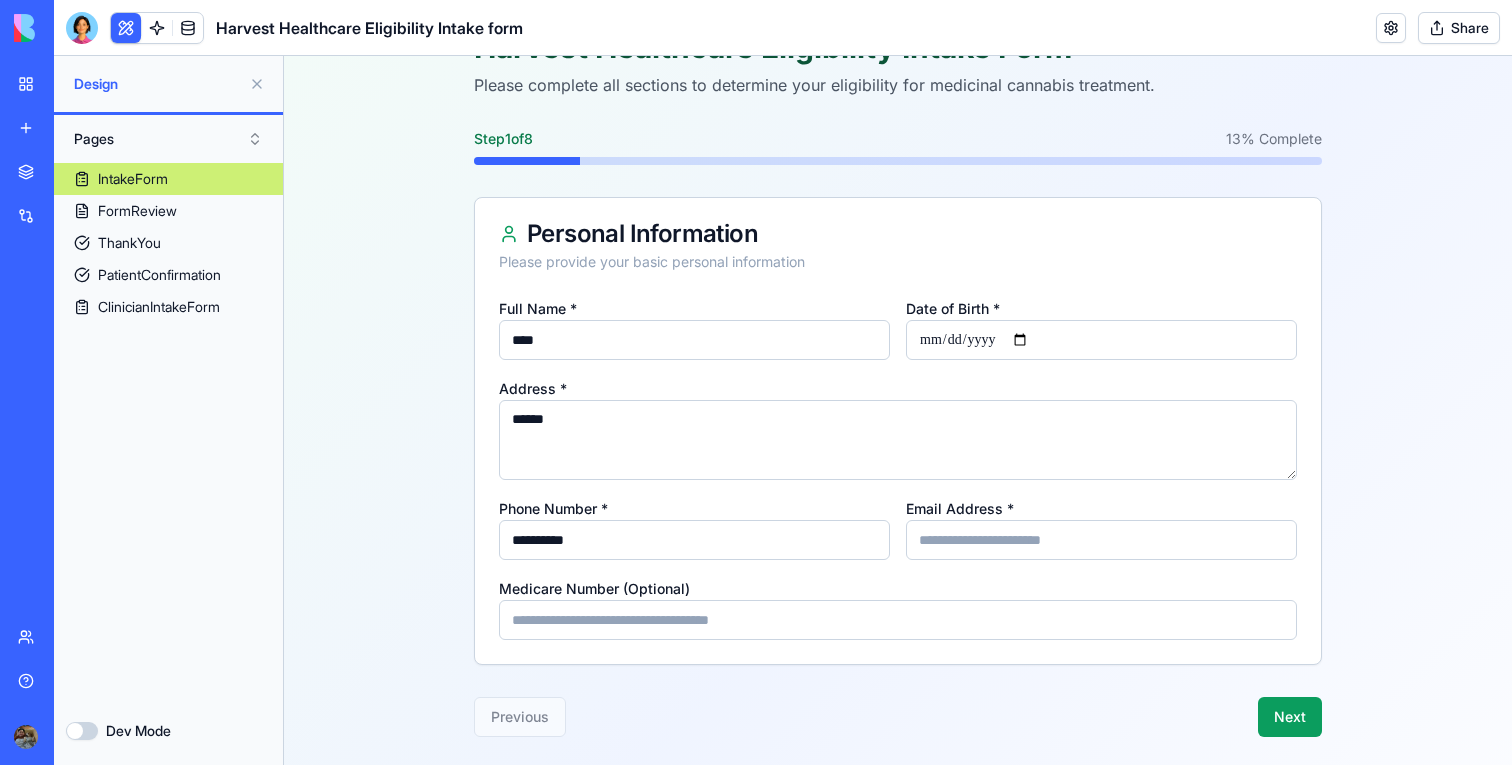 click on "**********" at bounding box center [694, 540] 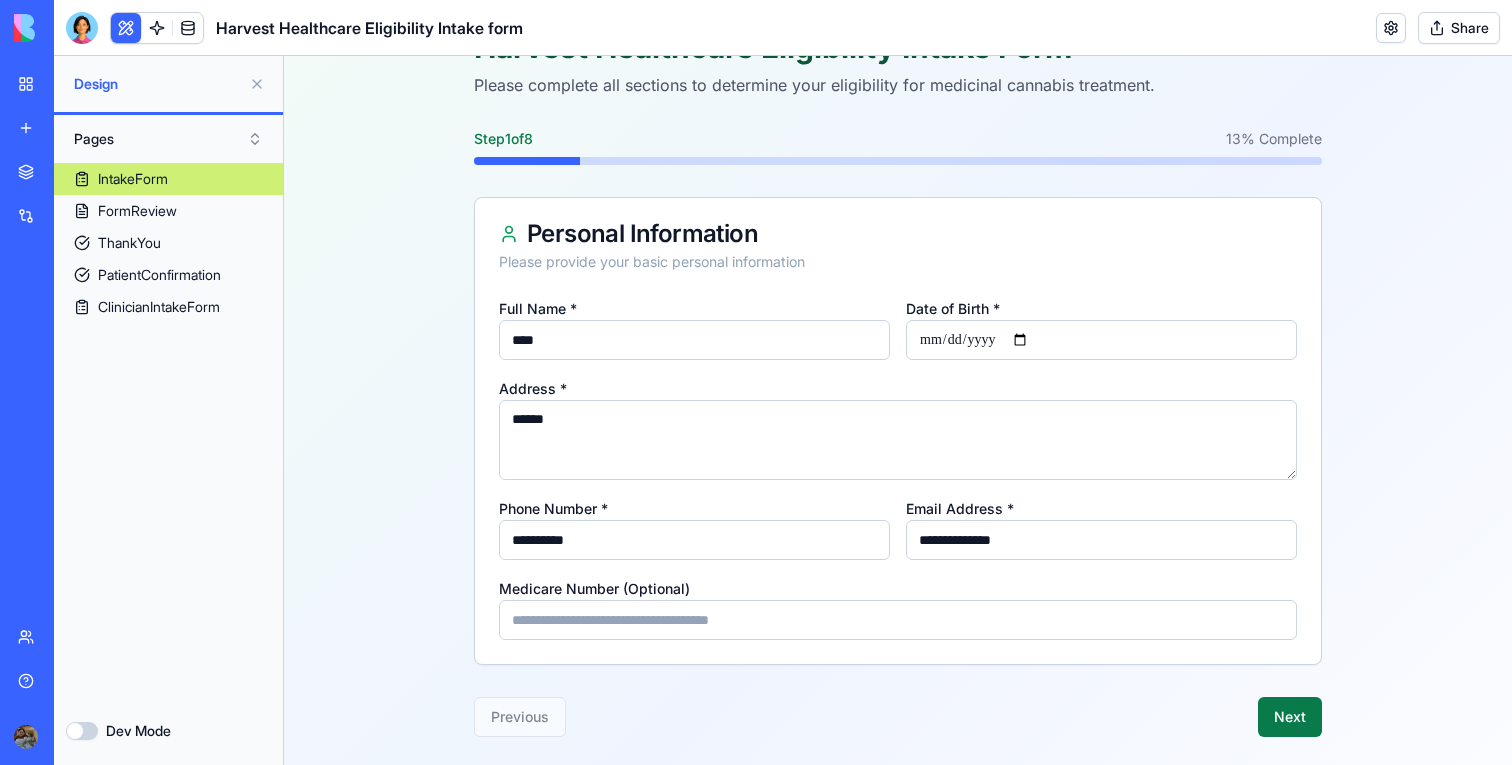 click on "Next" at bounding box center (1290, 717) 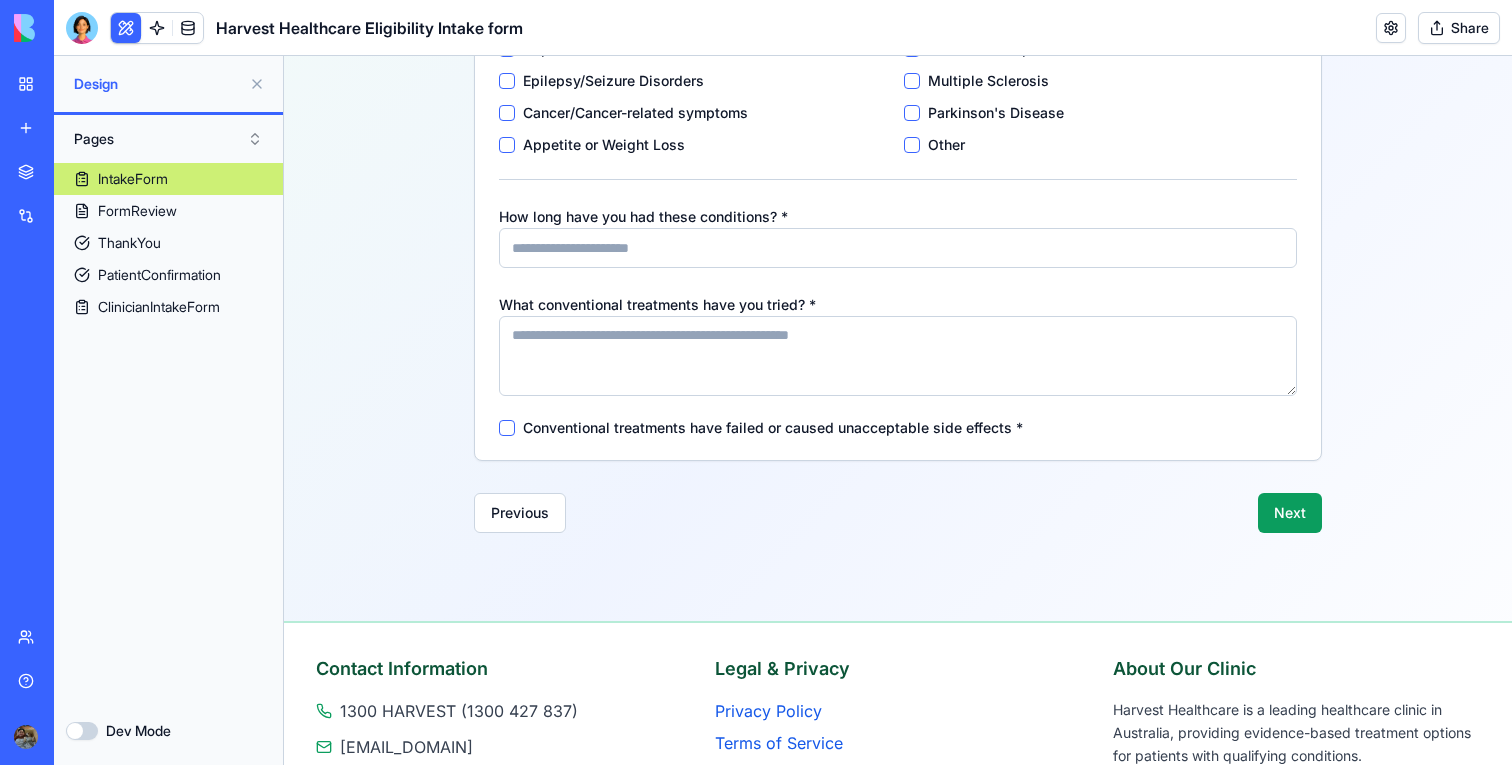 scroll, scrollTop: 479, scrollLeft: 0, axis: vertical 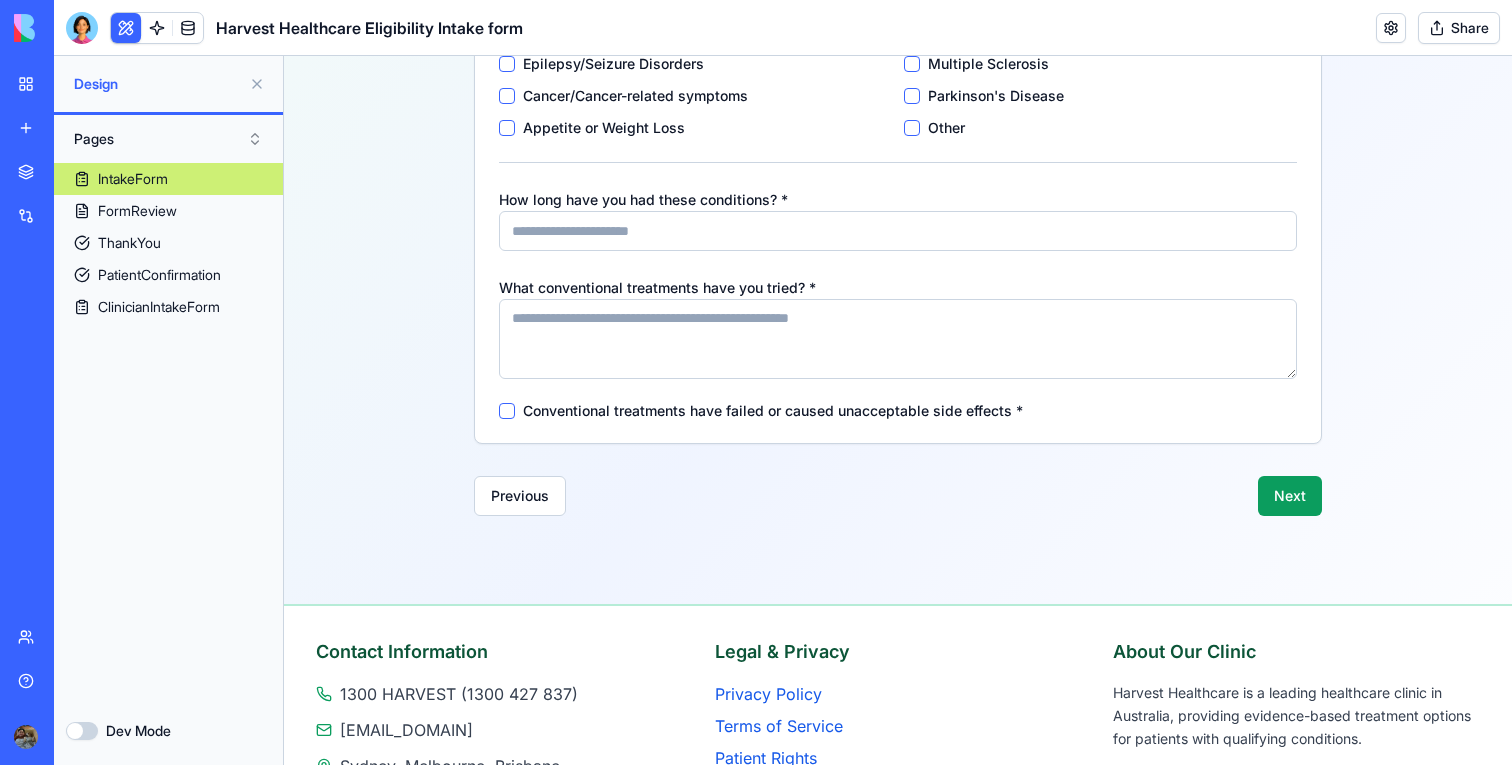 click on "Previous Next" at bounding box center [898, 496] 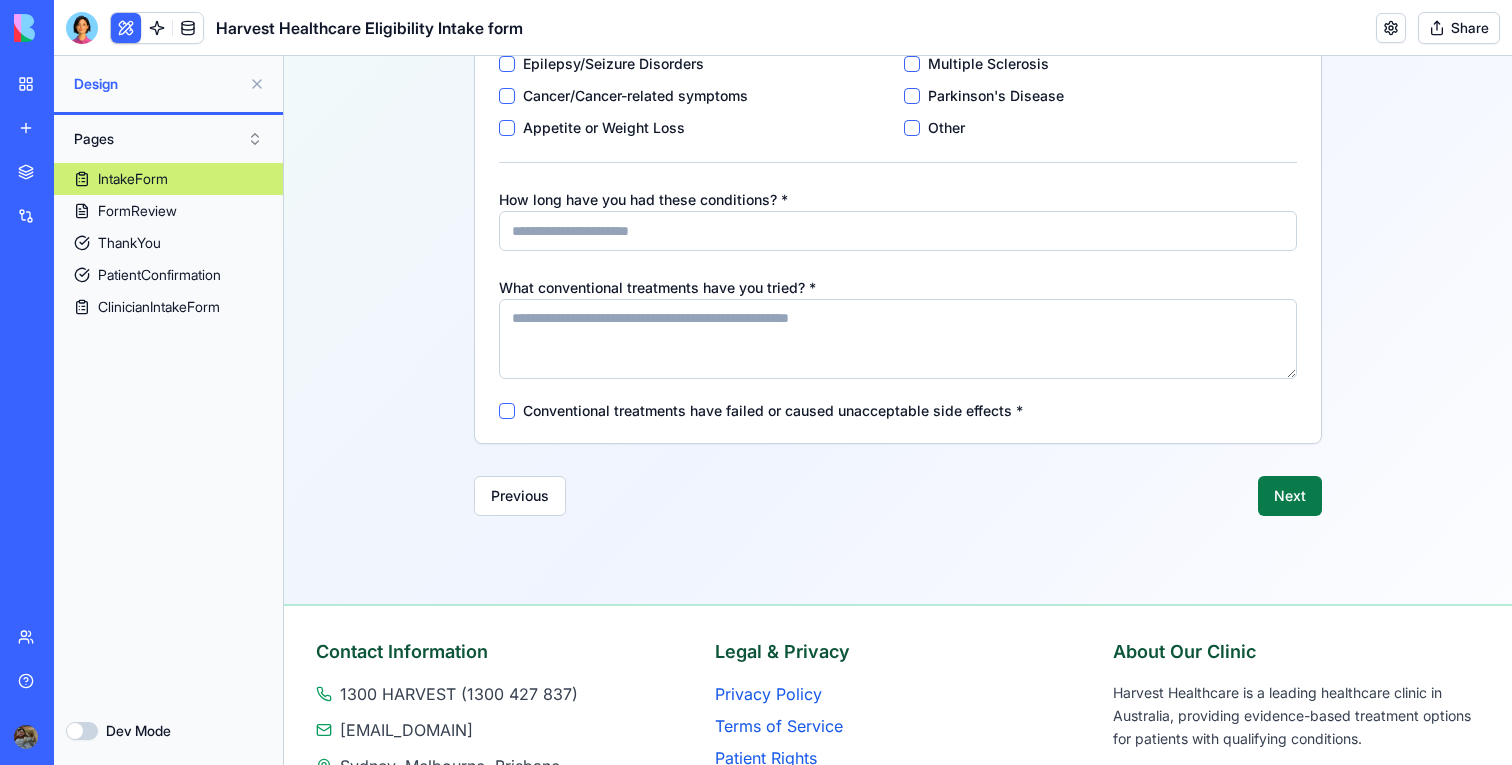click on "Next" at bounding box center [1290, 496] 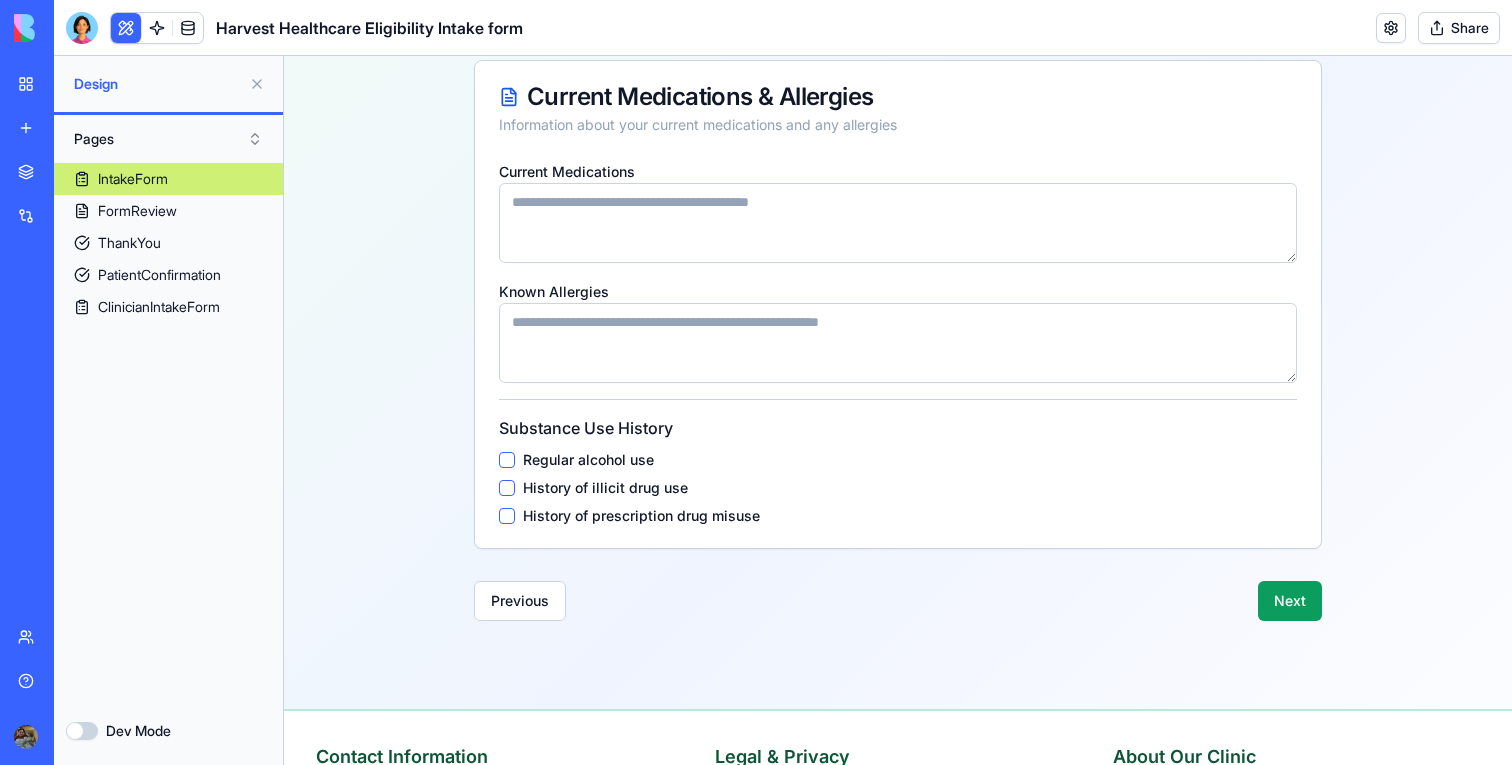 scroll, scrollTop: 265, scrollLeft: 0, axis: vertical 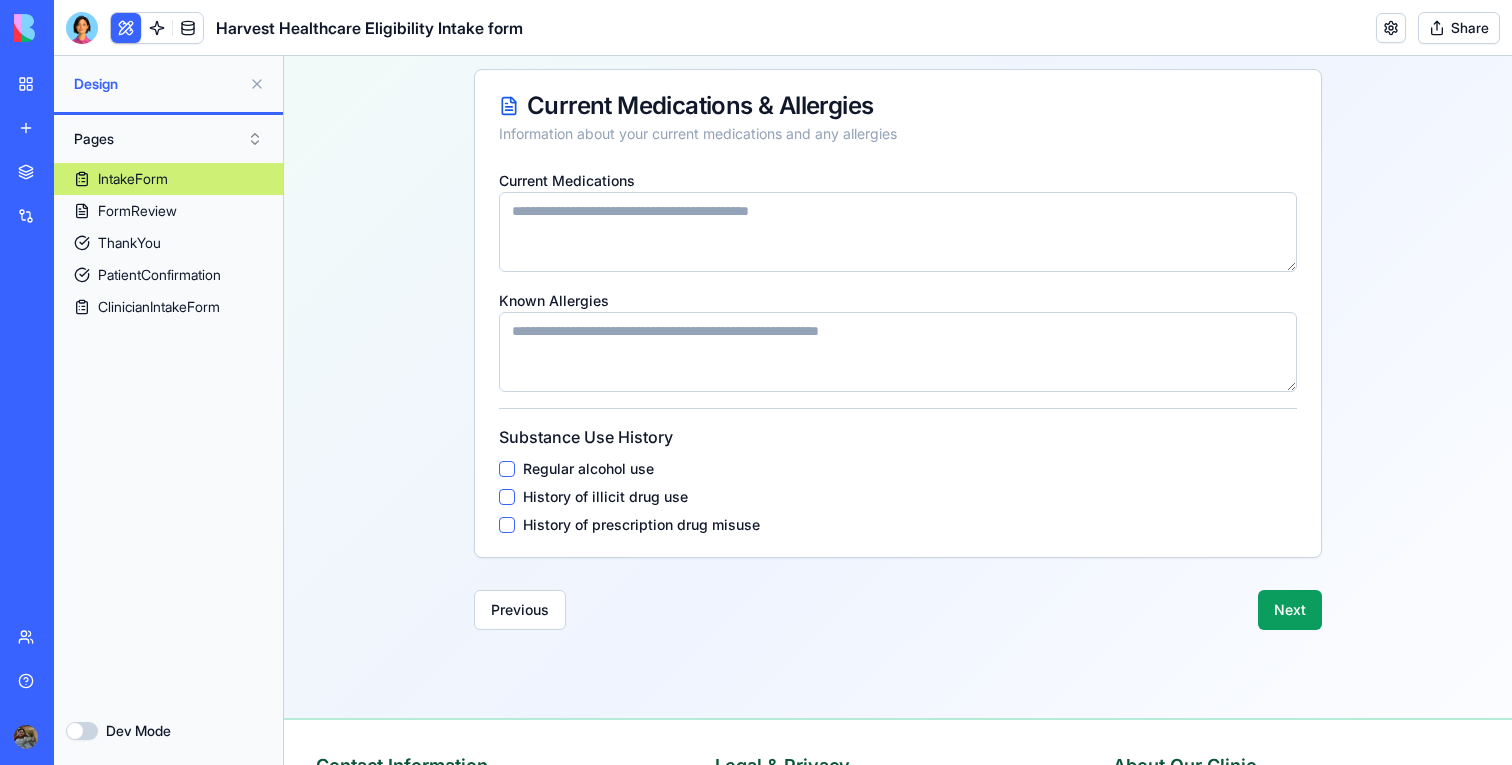click on "Harvest Healthcare Eligibility Intake Form Please complete all sections to determine your eligibility for medicinal cannabis treatment. Step  3  of  8 38 % Complete Current Medications & Allergies Information about your current medications and any allergies Current Medications Known Allergies Substance Use History Regular alcohol use History of illicit drug use History of prescription drug misuse Previous Next" at bounding box center [898, 265] 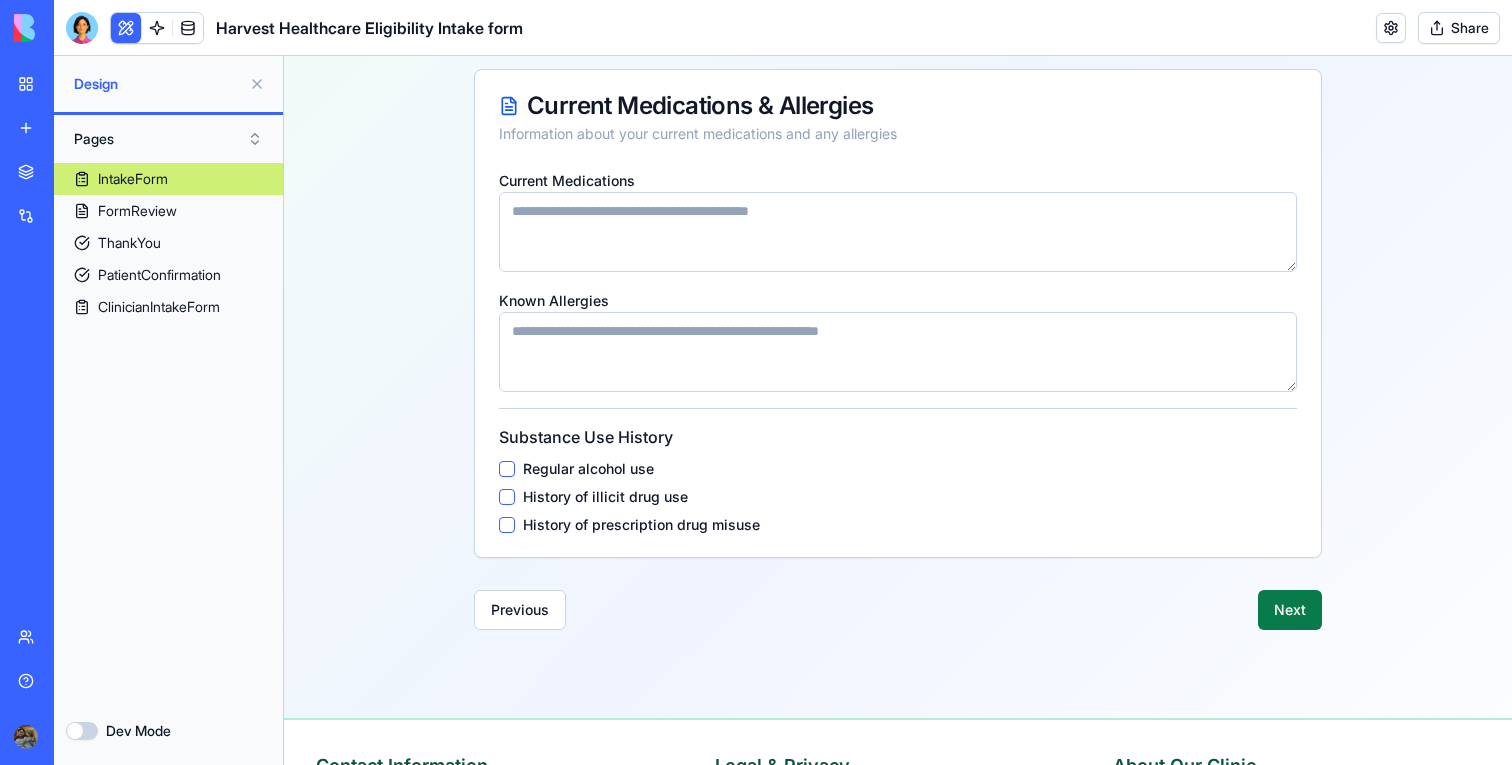 click on "Next" at bounding box center (1290, 610) 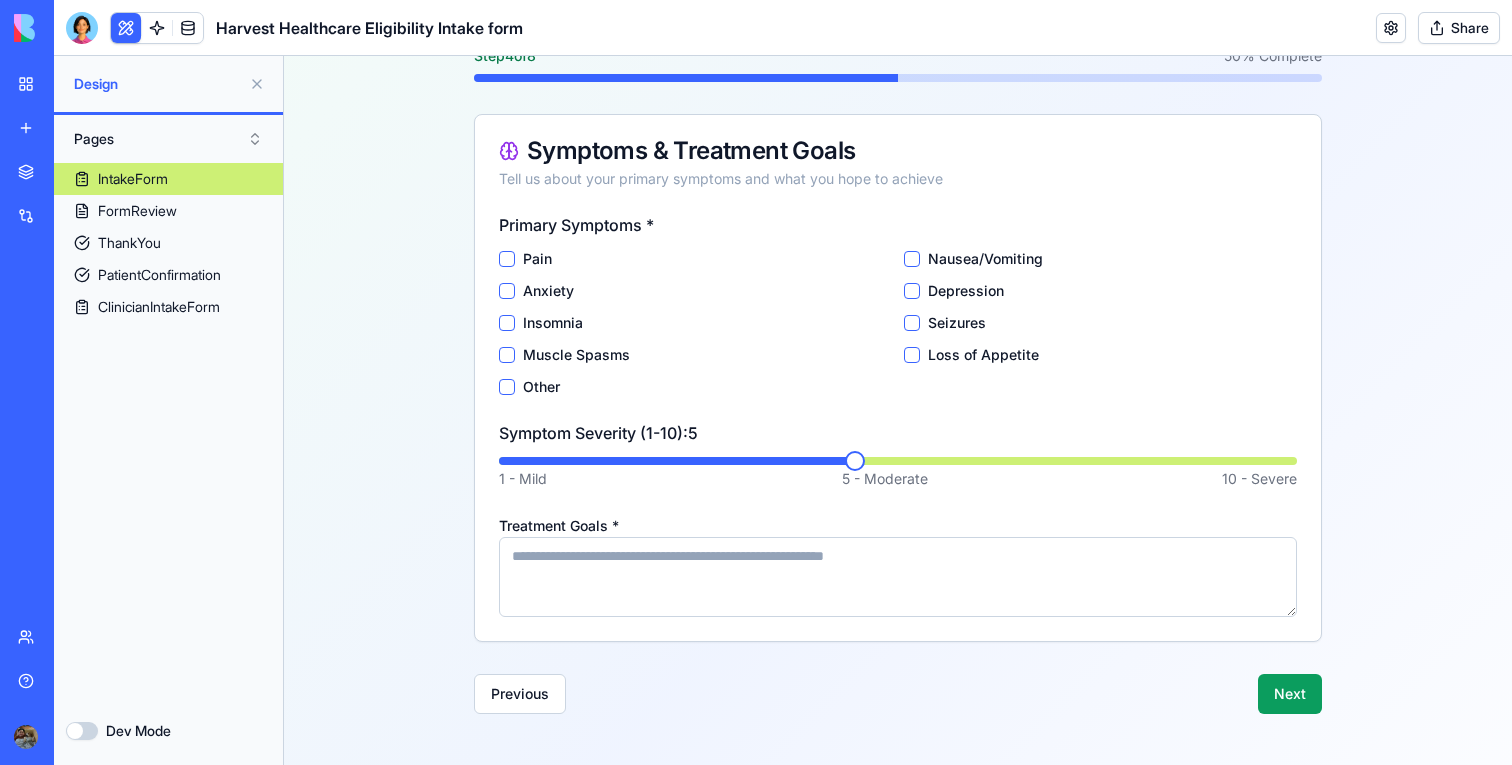 scroll, scrollTop: 209, scrollLeft: 0, axis: vertical 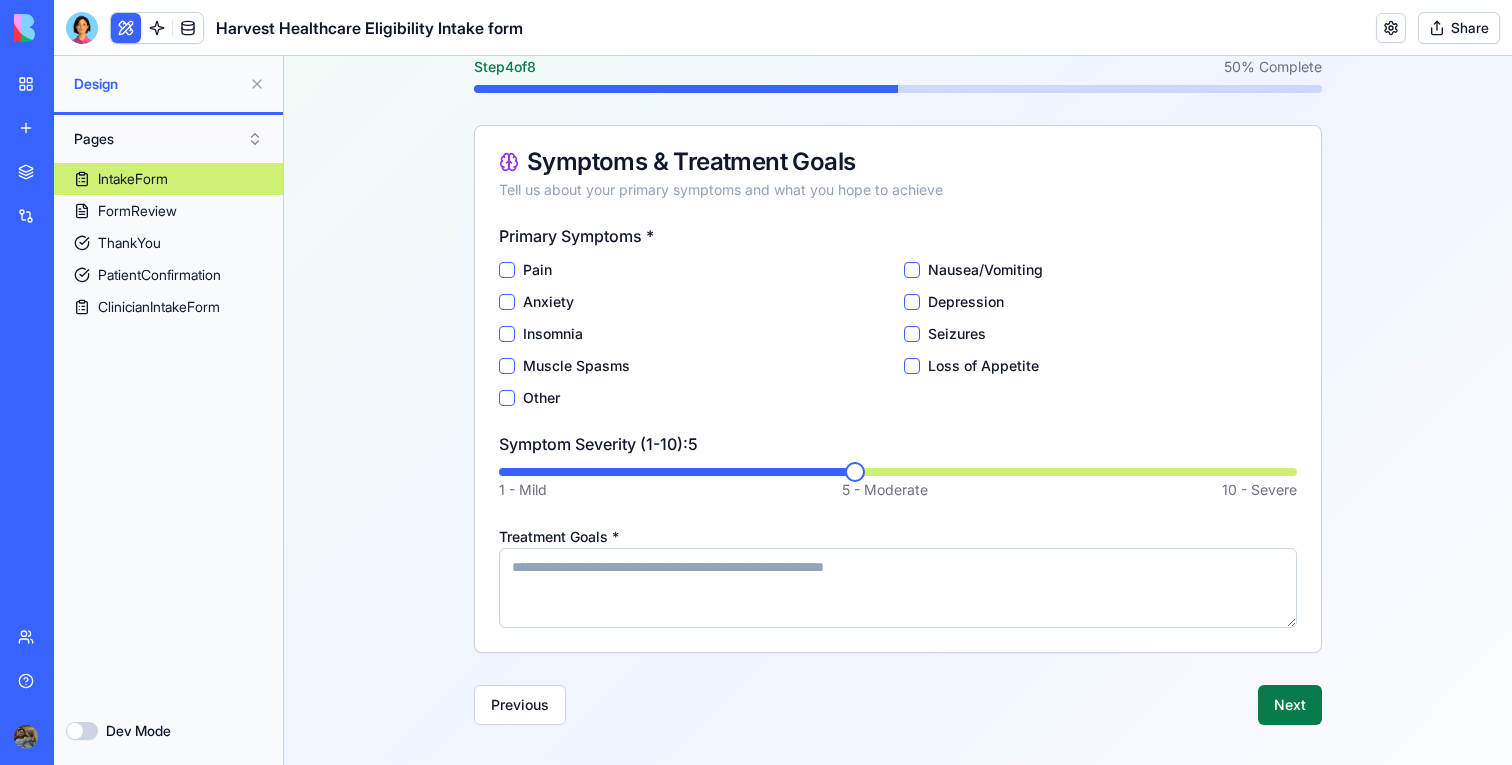 click on "Next" at bounding box center (1290, 705) 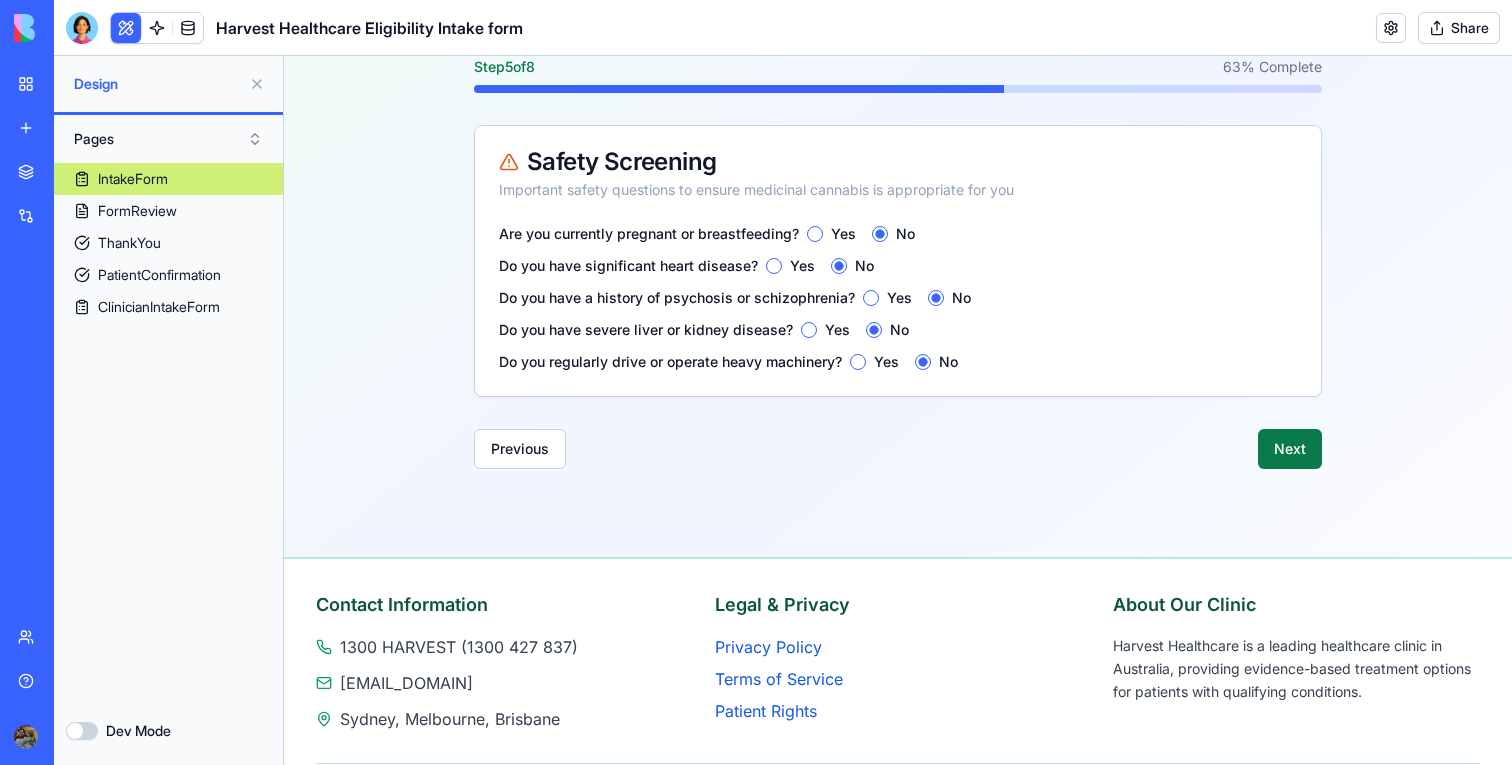 click on "Next" at bounding box center (1290, 449) 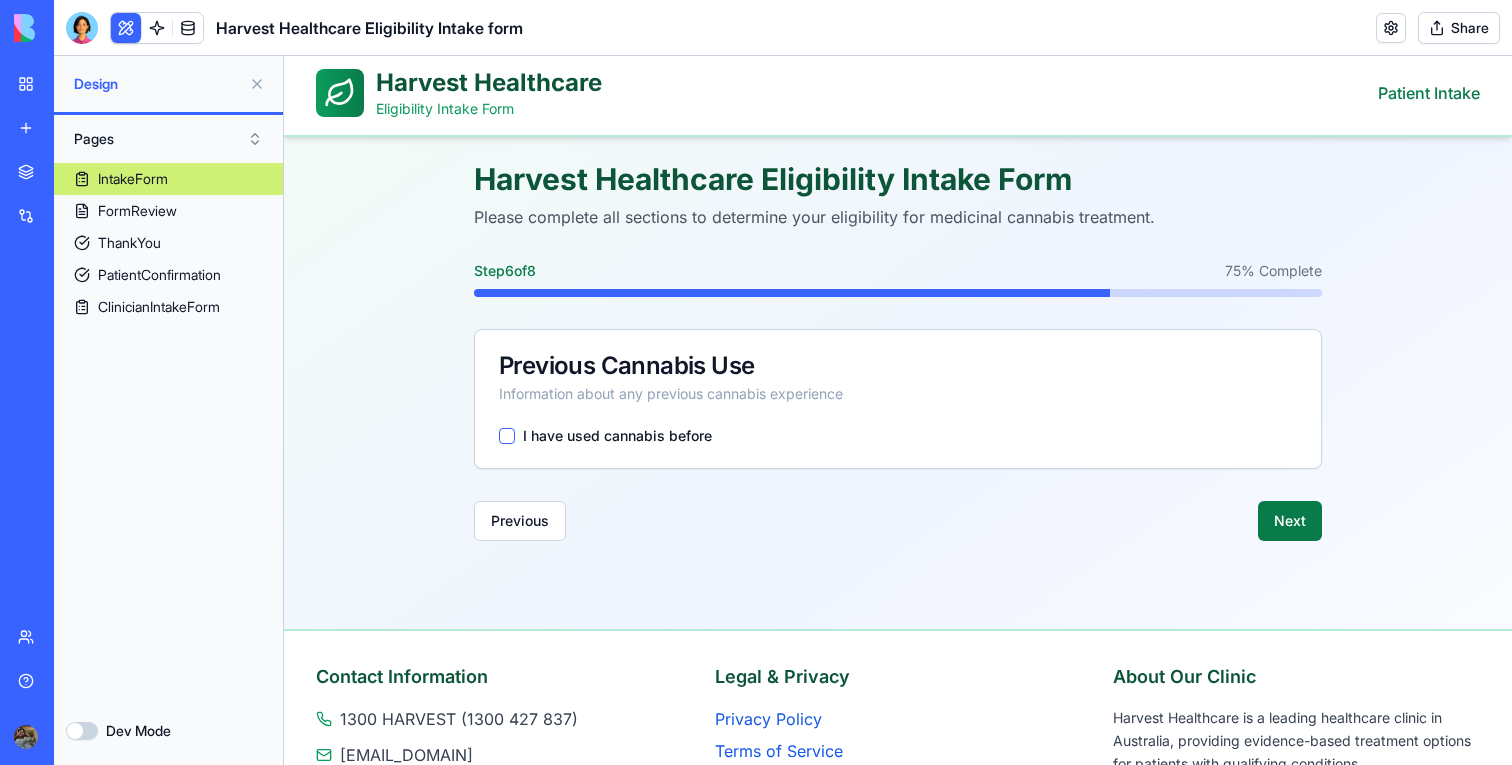 scroll, scrollTop: 0, scrollLeft: 0, axis: both 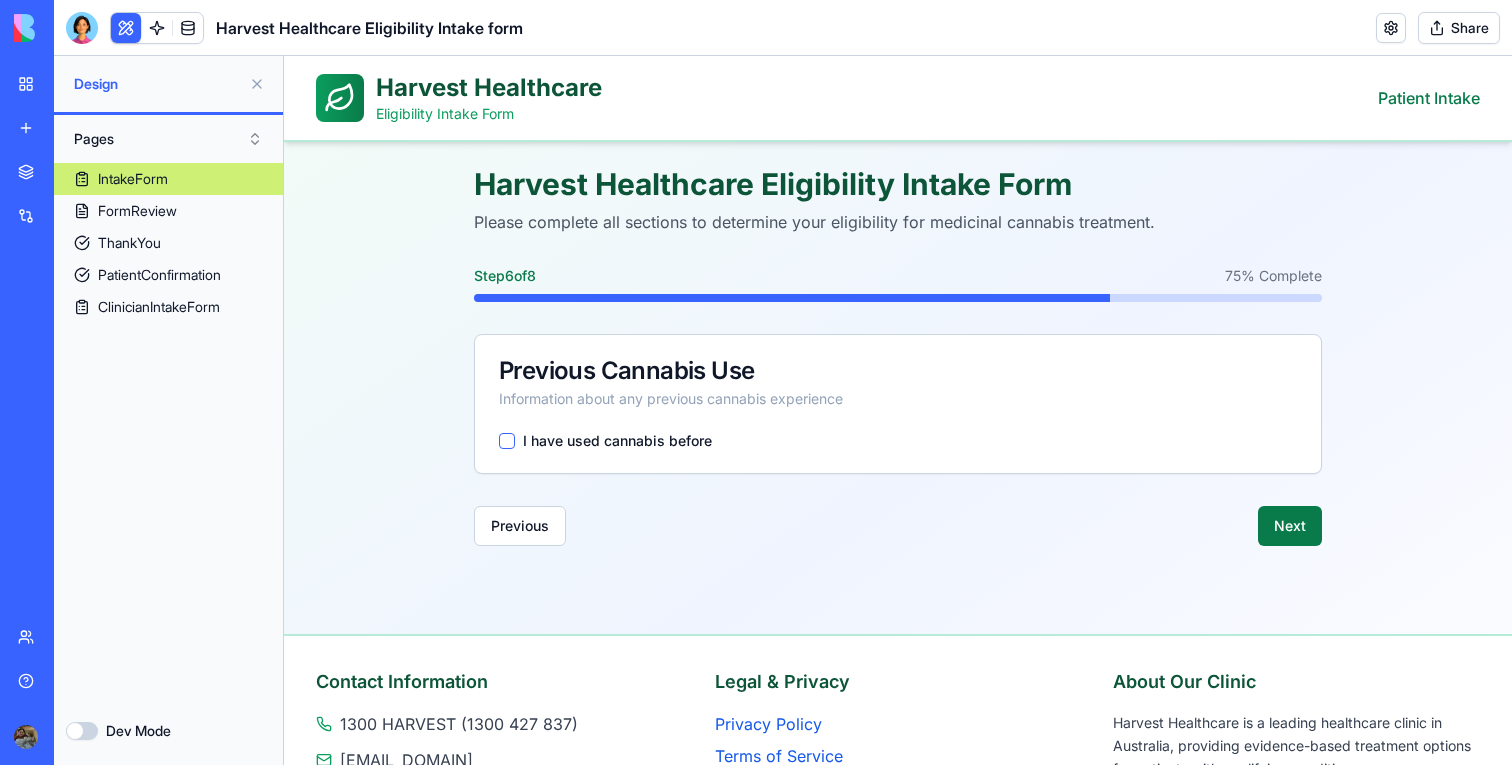 click on "Next" at bounding box center (1290, 526) 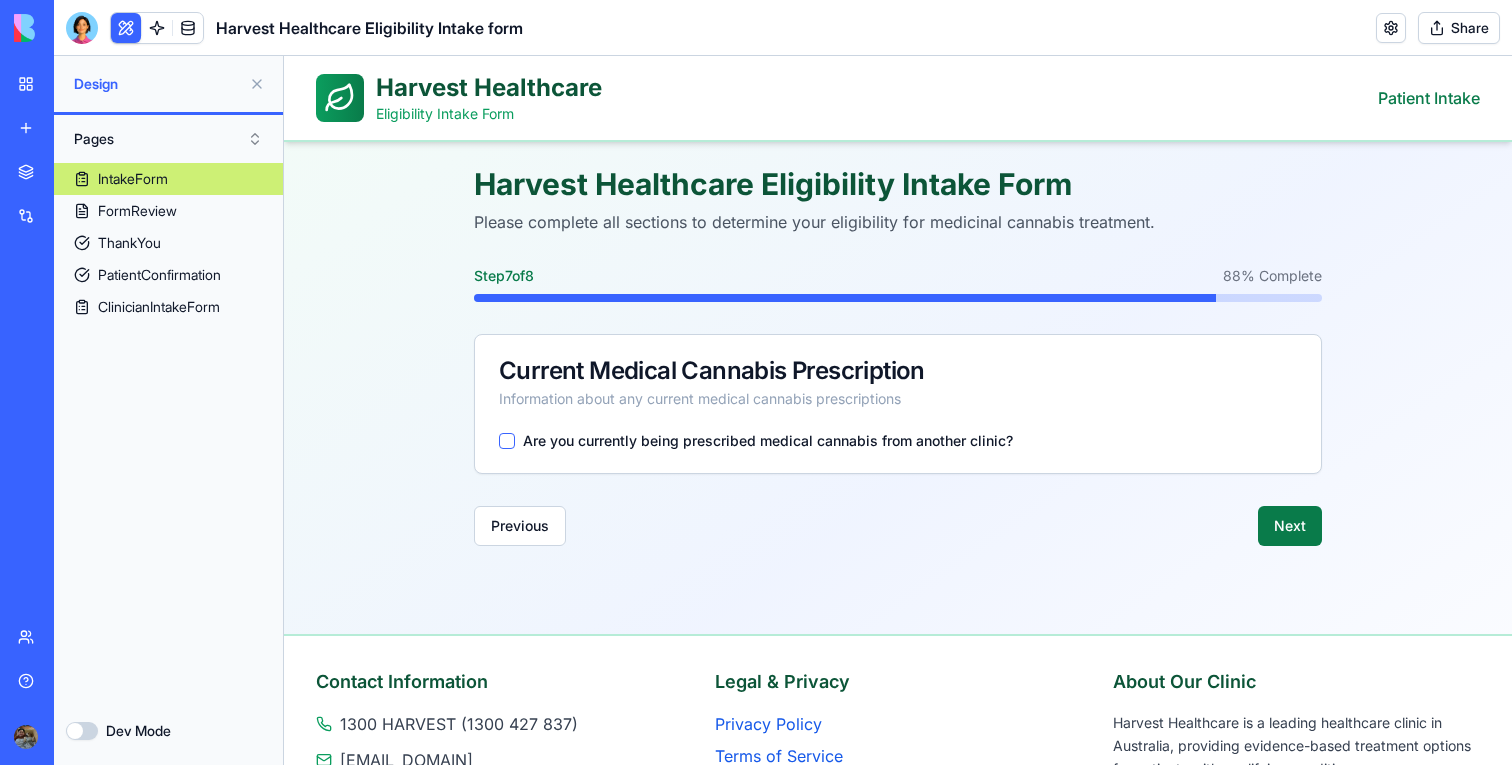 click on "Next" at bounding box center [1290, 526] 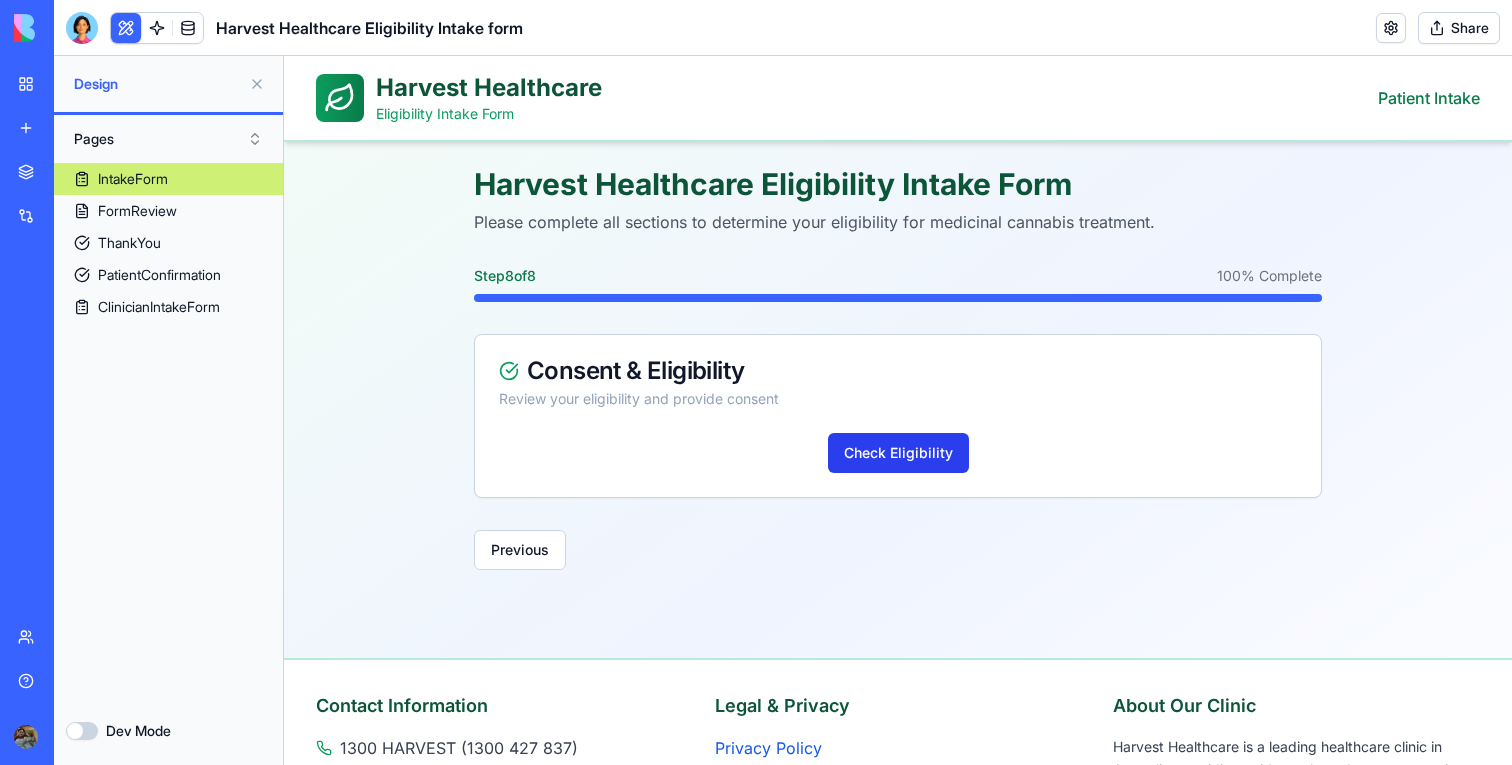 click on "Check Eligibility" at bounding box center (898, 453) 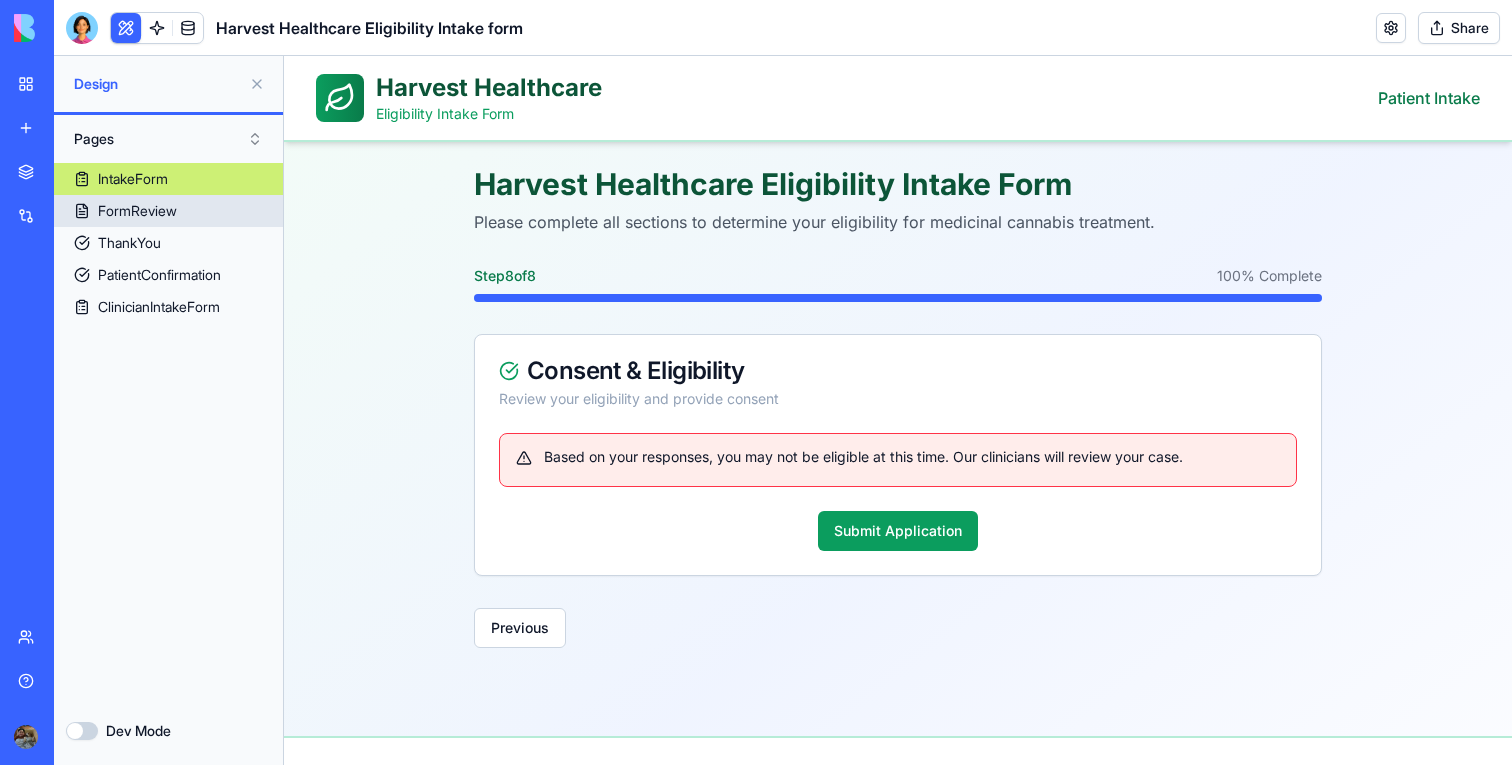click on "FormReview" at bounding box center (137, 211) 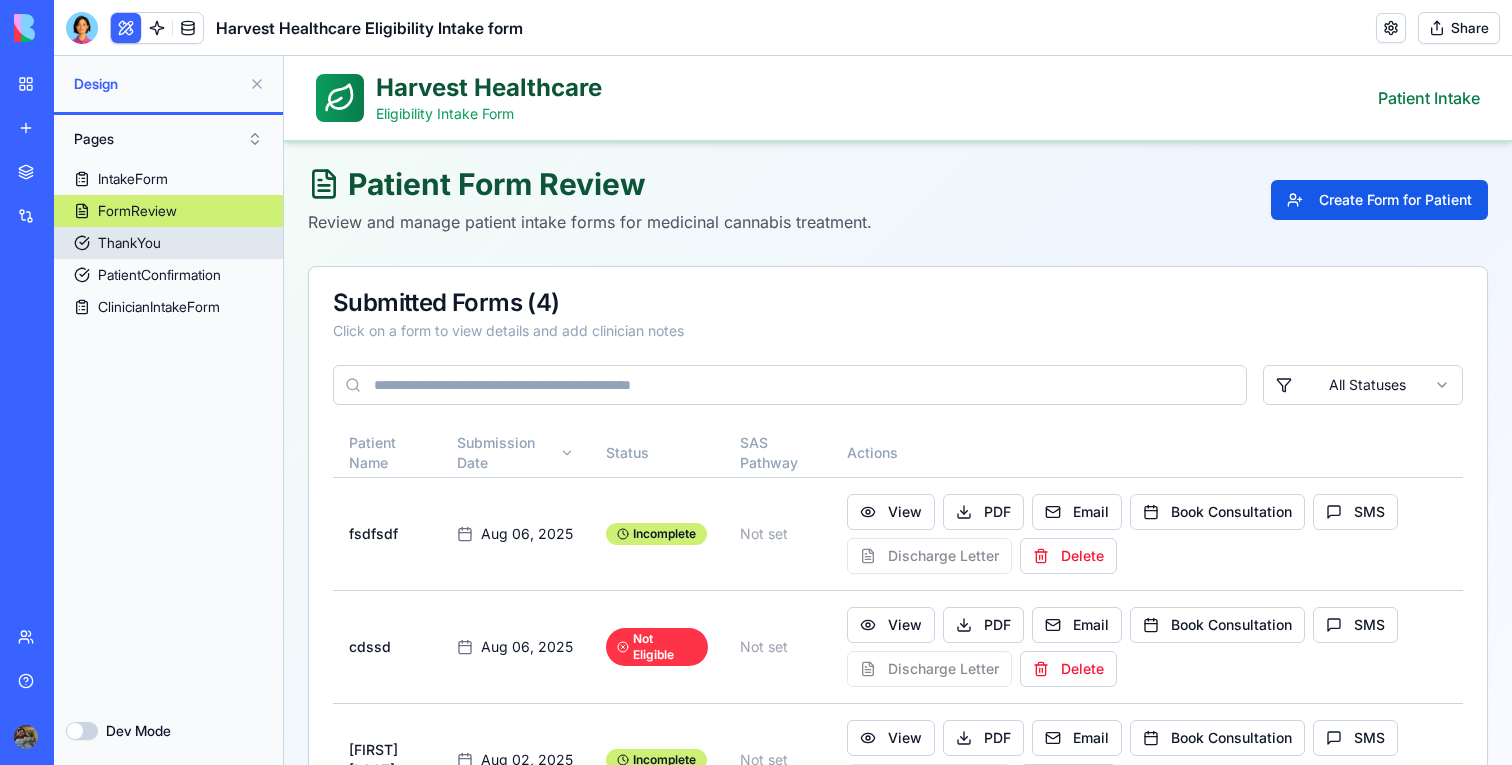 click on "ThankYou" at bounding box center [168, 243] 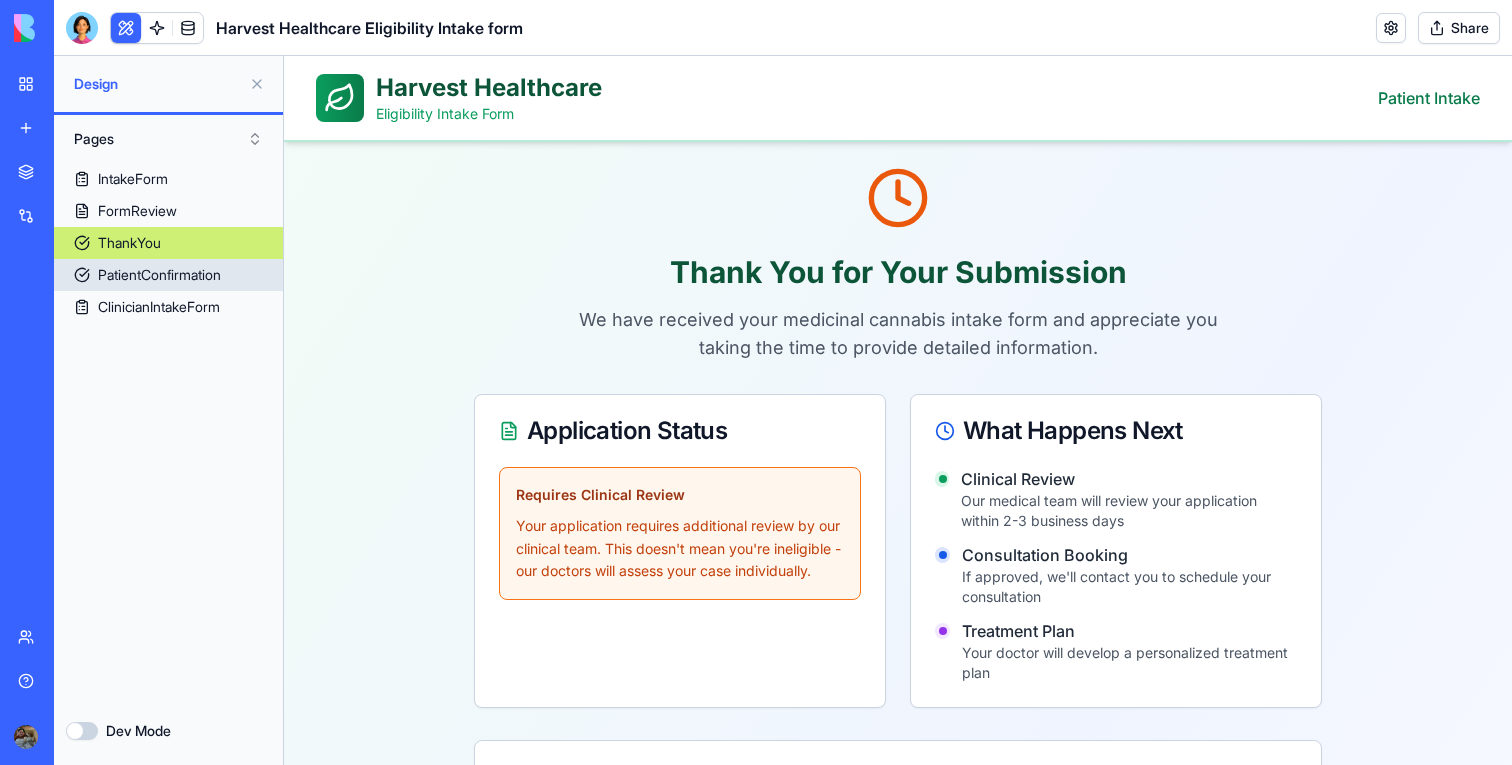 click on "PatientConfirmation" at bounding box center (159, 275) 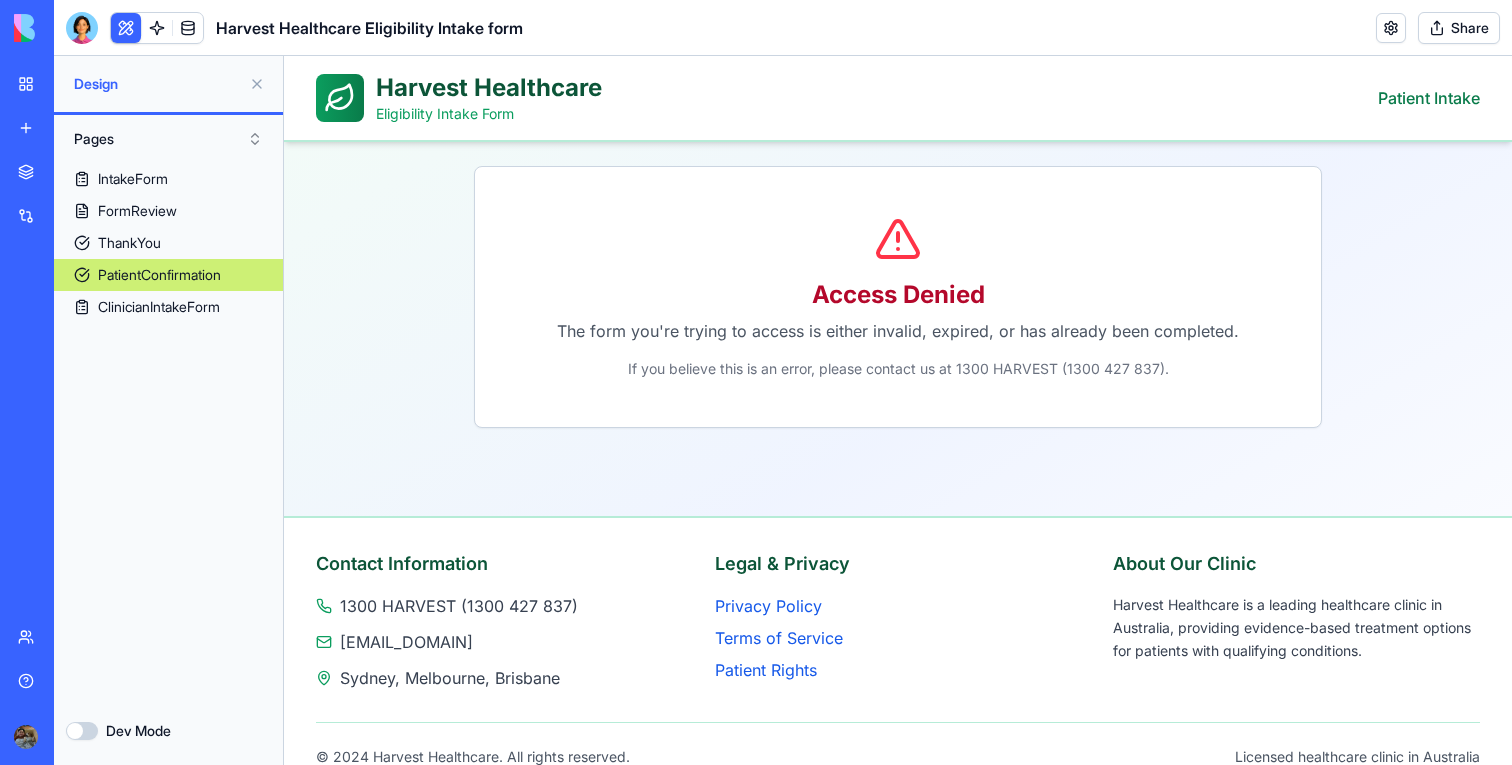 click on "IntakeForm FormReview ThankYou PatientConfirmation ClinicianIntakeForm" at bounding box center (168, 430) 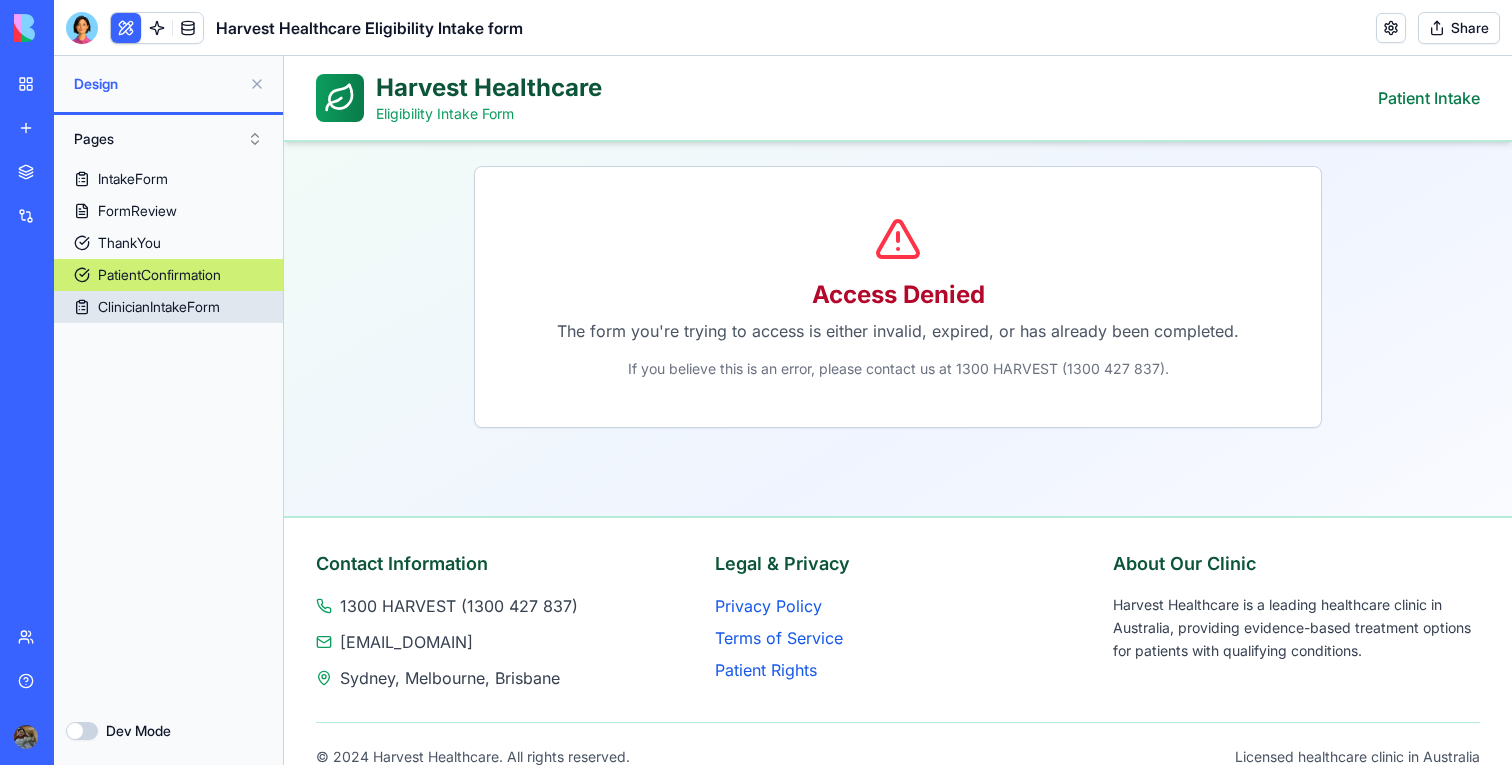 click on "ClinicianIntakeForm" at bounding box center [159, 307] 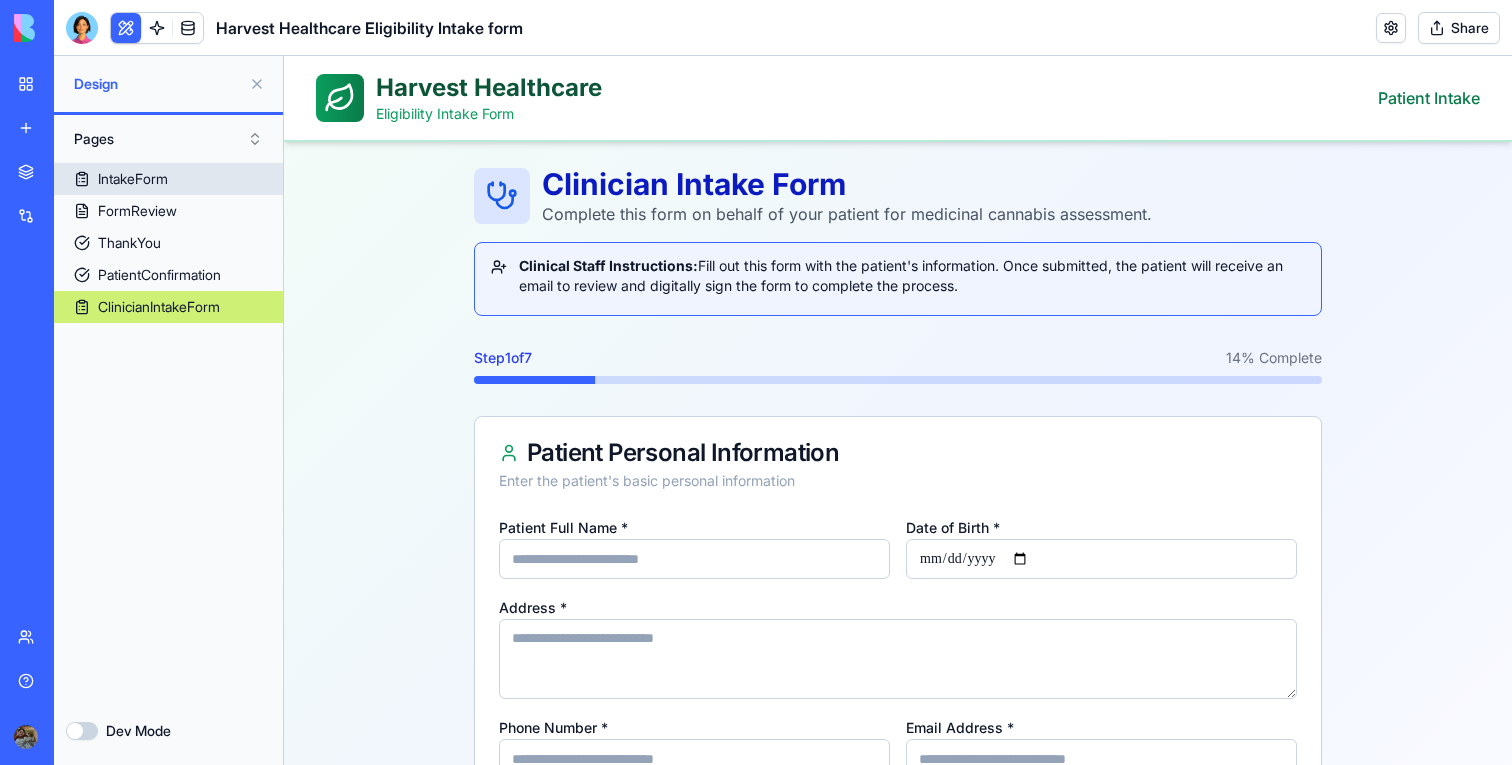 click on "IntakeForm" at bounding box center [168, 179] 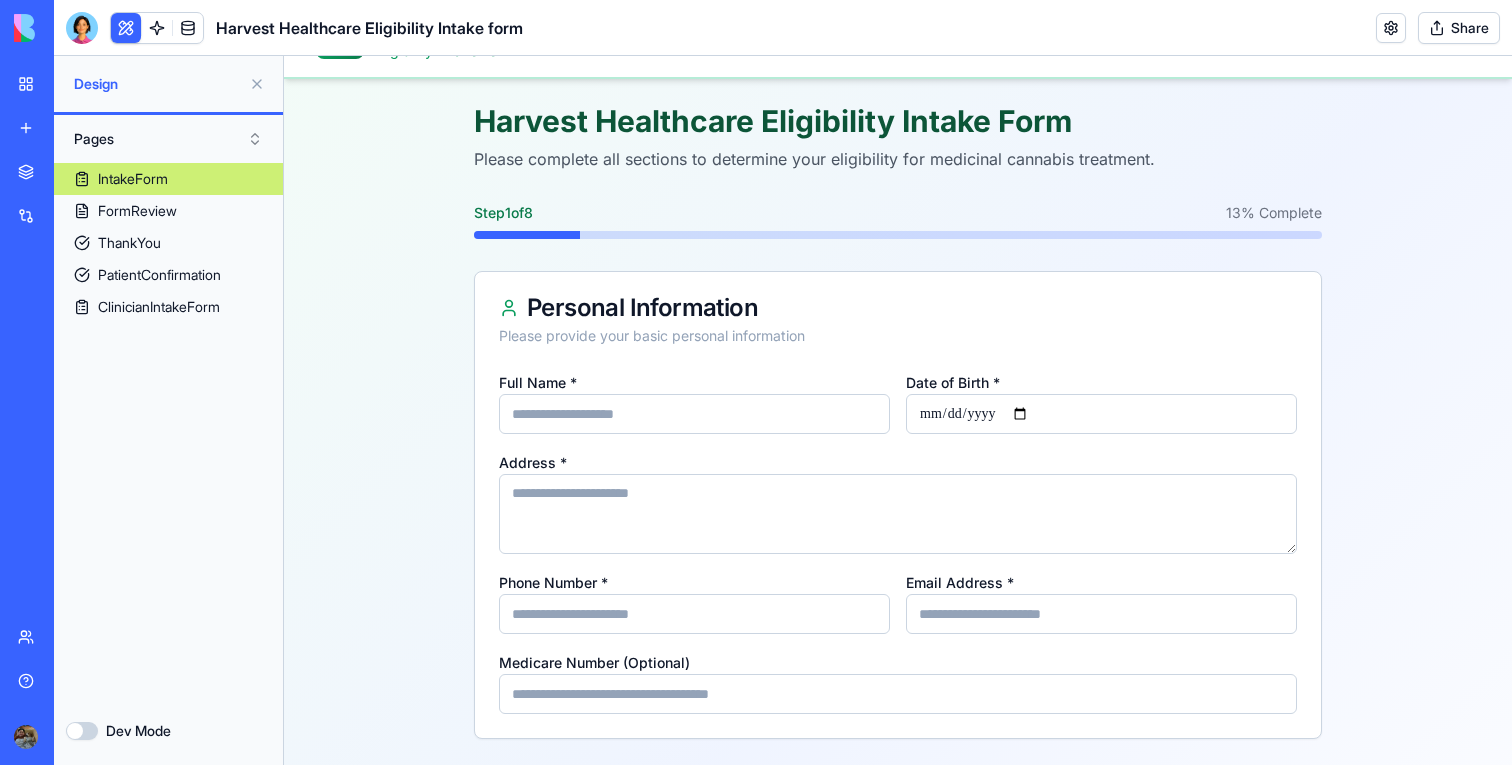 scroll, scrollTop: 233, scrollLeft: 0, axis: vertical 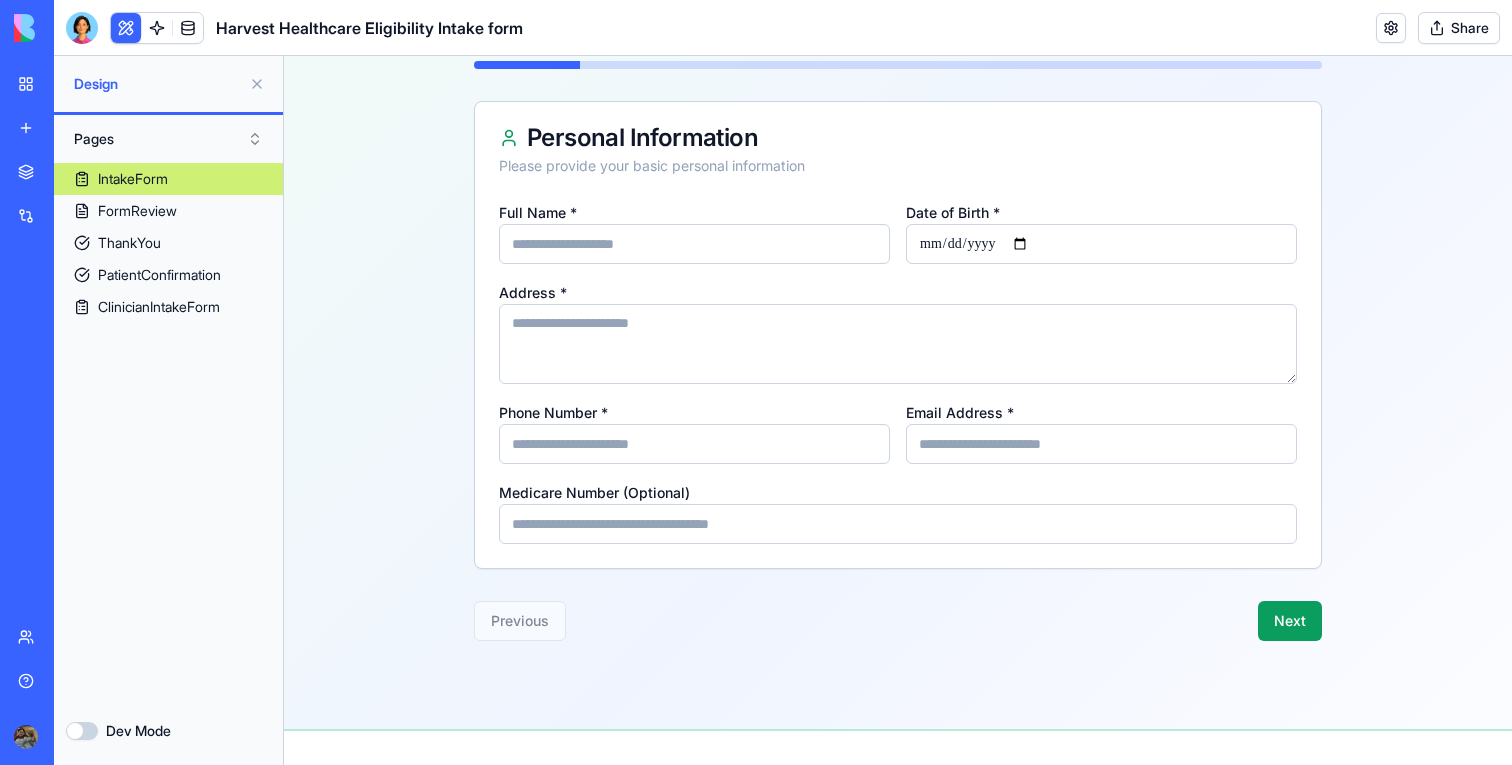 click on "Full Name *" at bounding box center [694, 244] 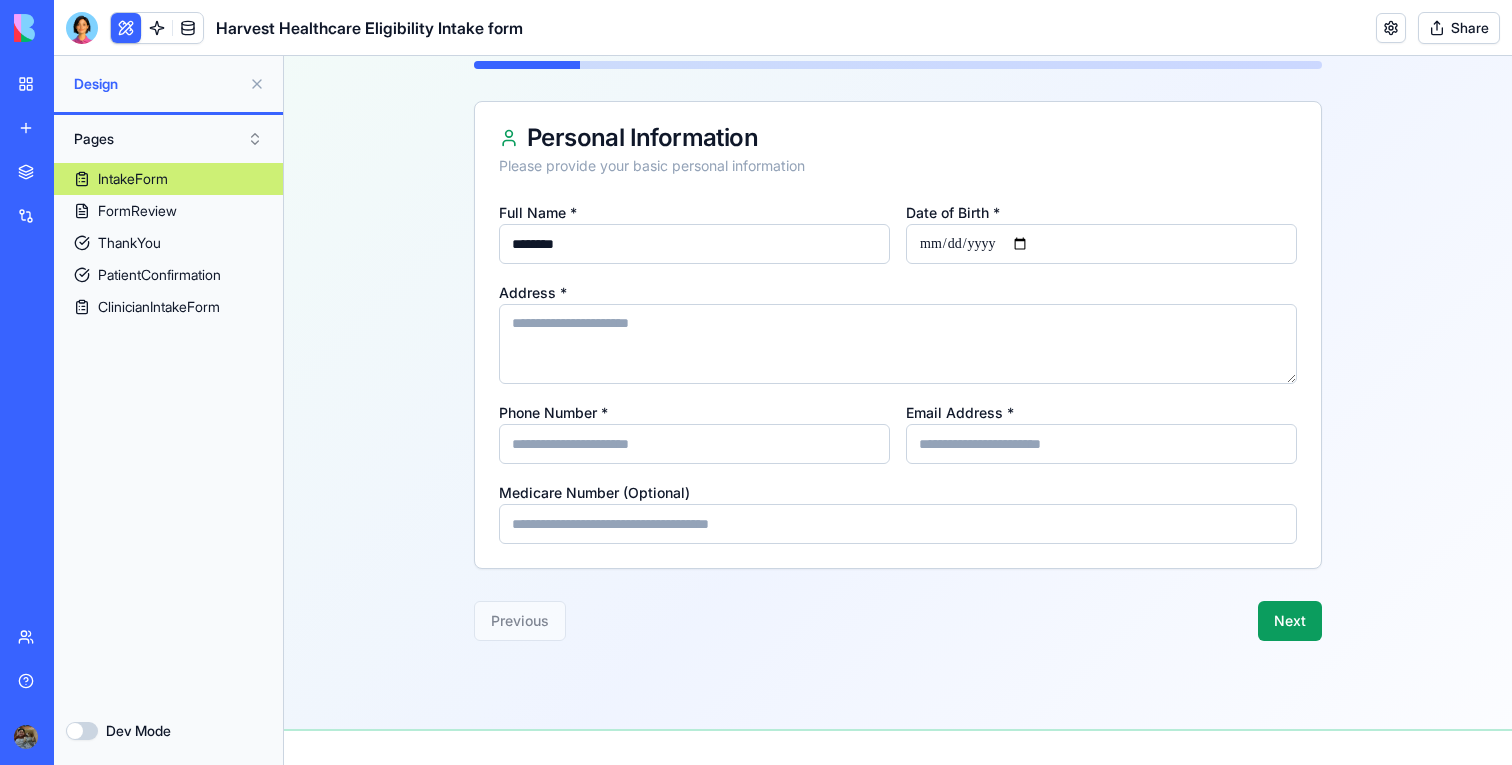type on "********" 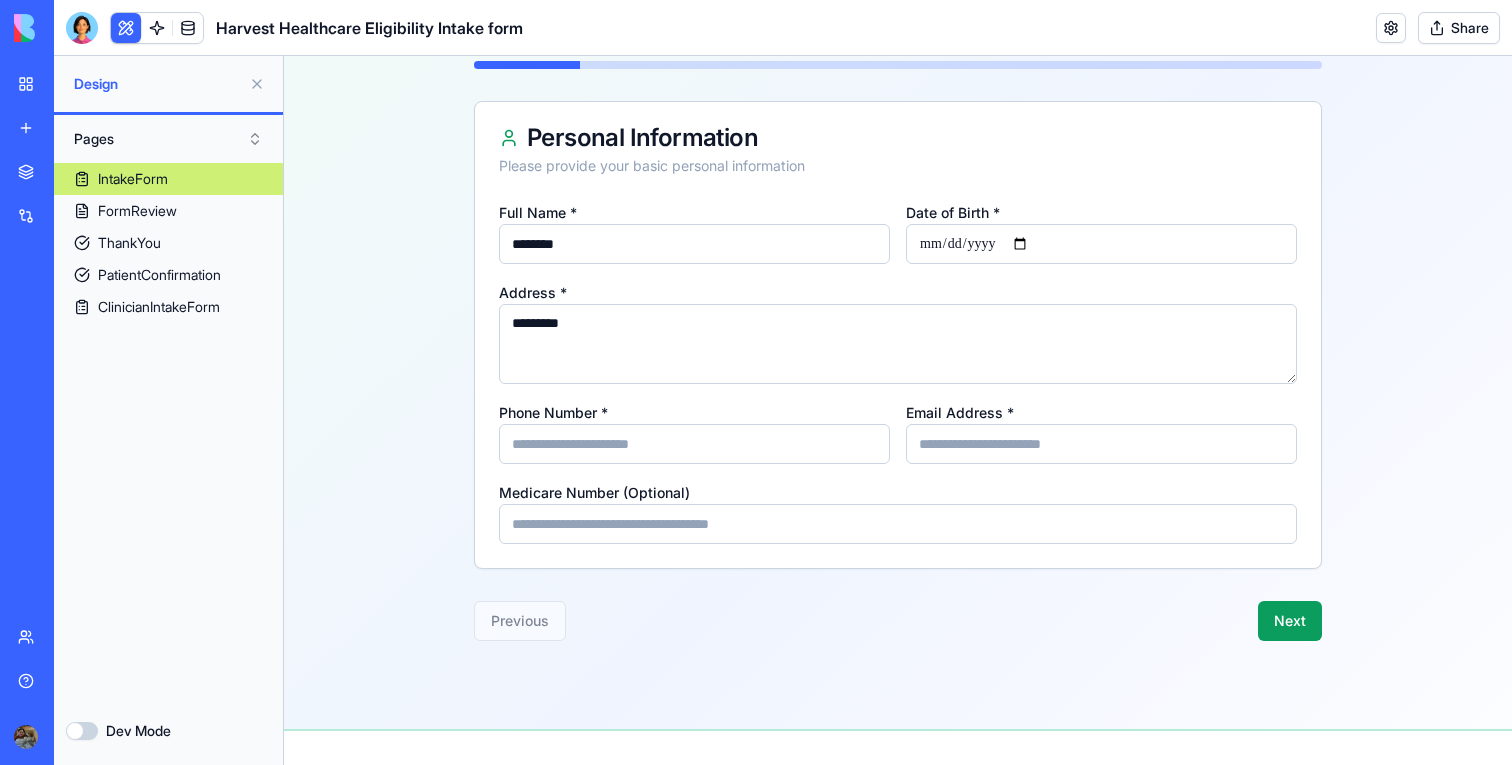 type on "*********" 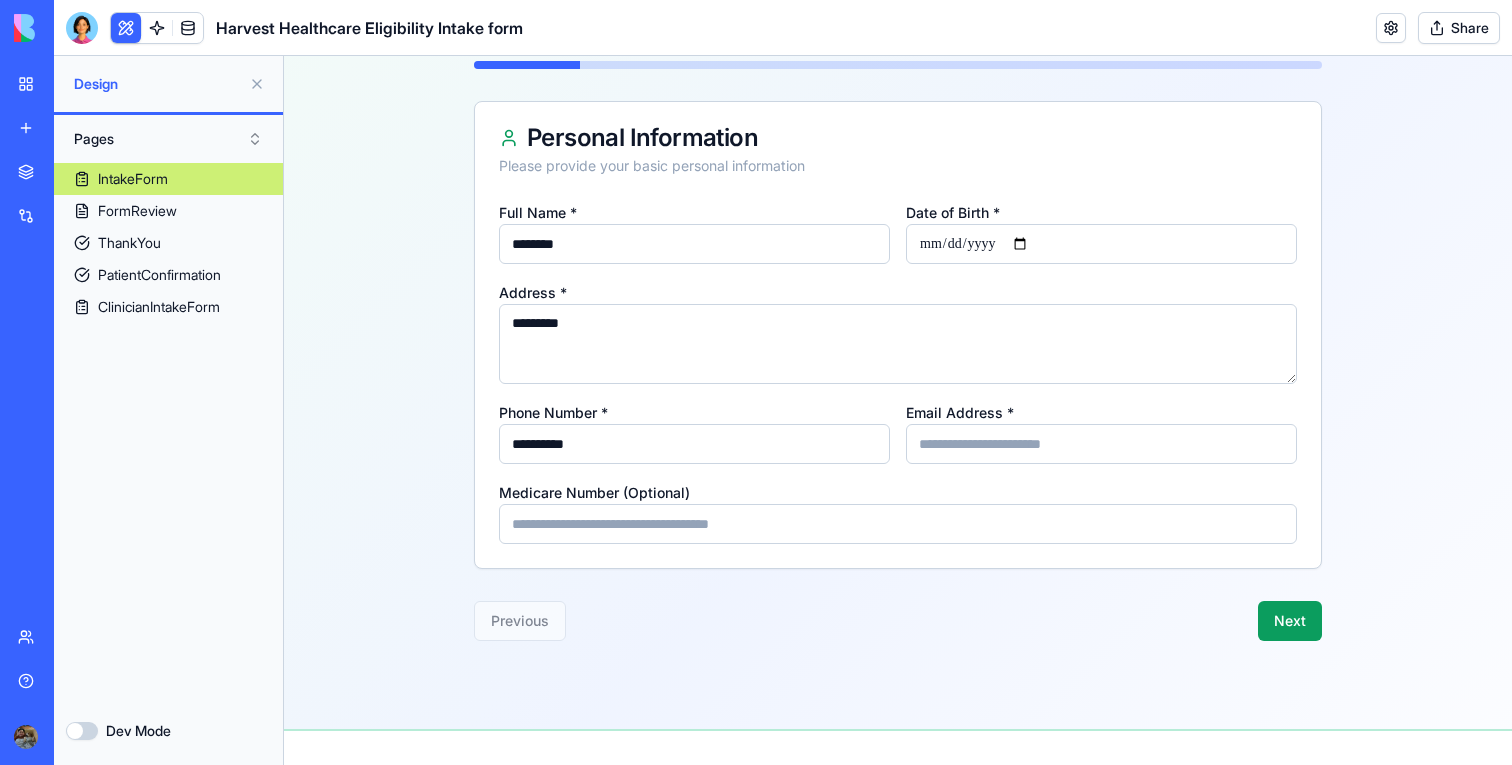 type on "**********" 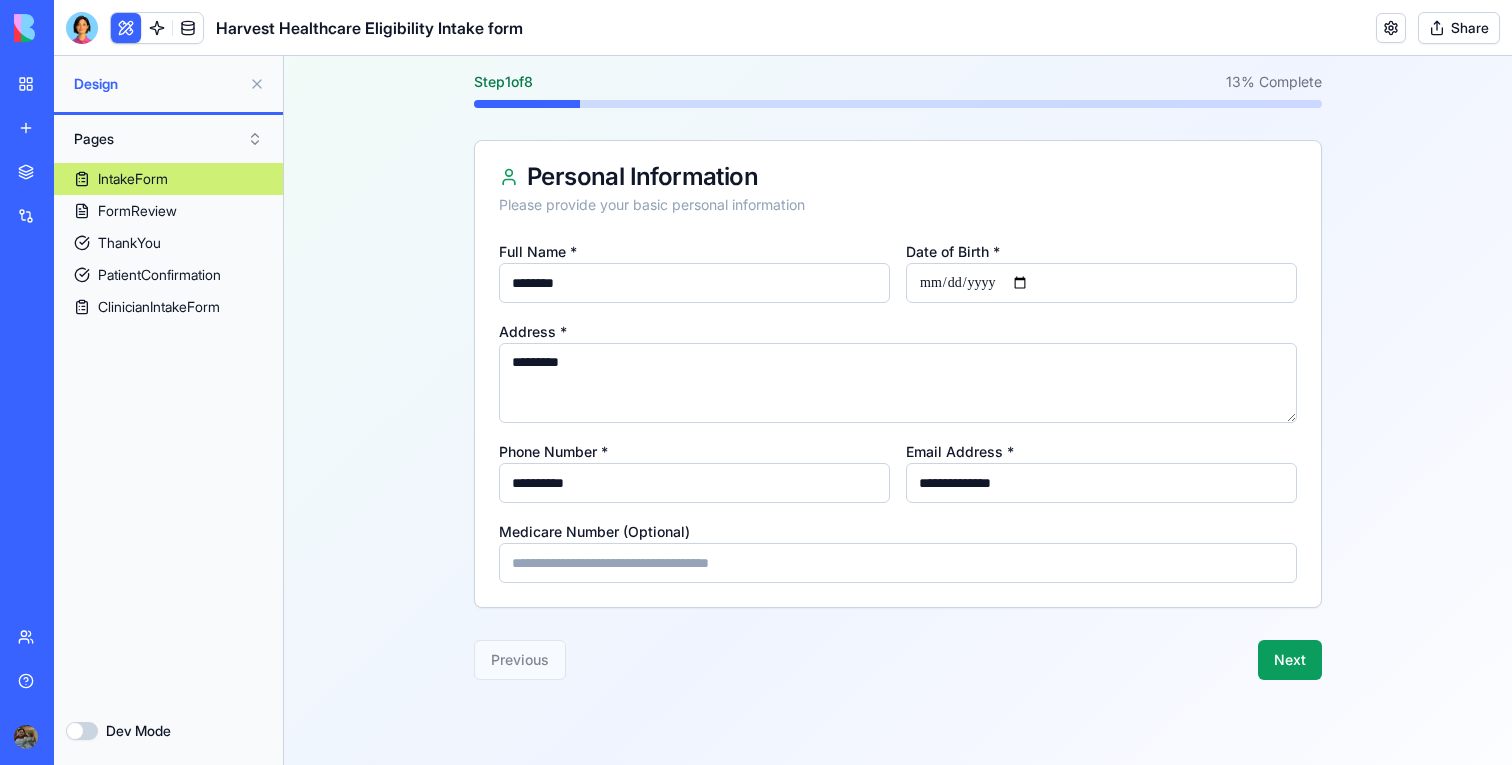 scroll, scrollTop: 253, scrollLeft: 0, axis: vertical 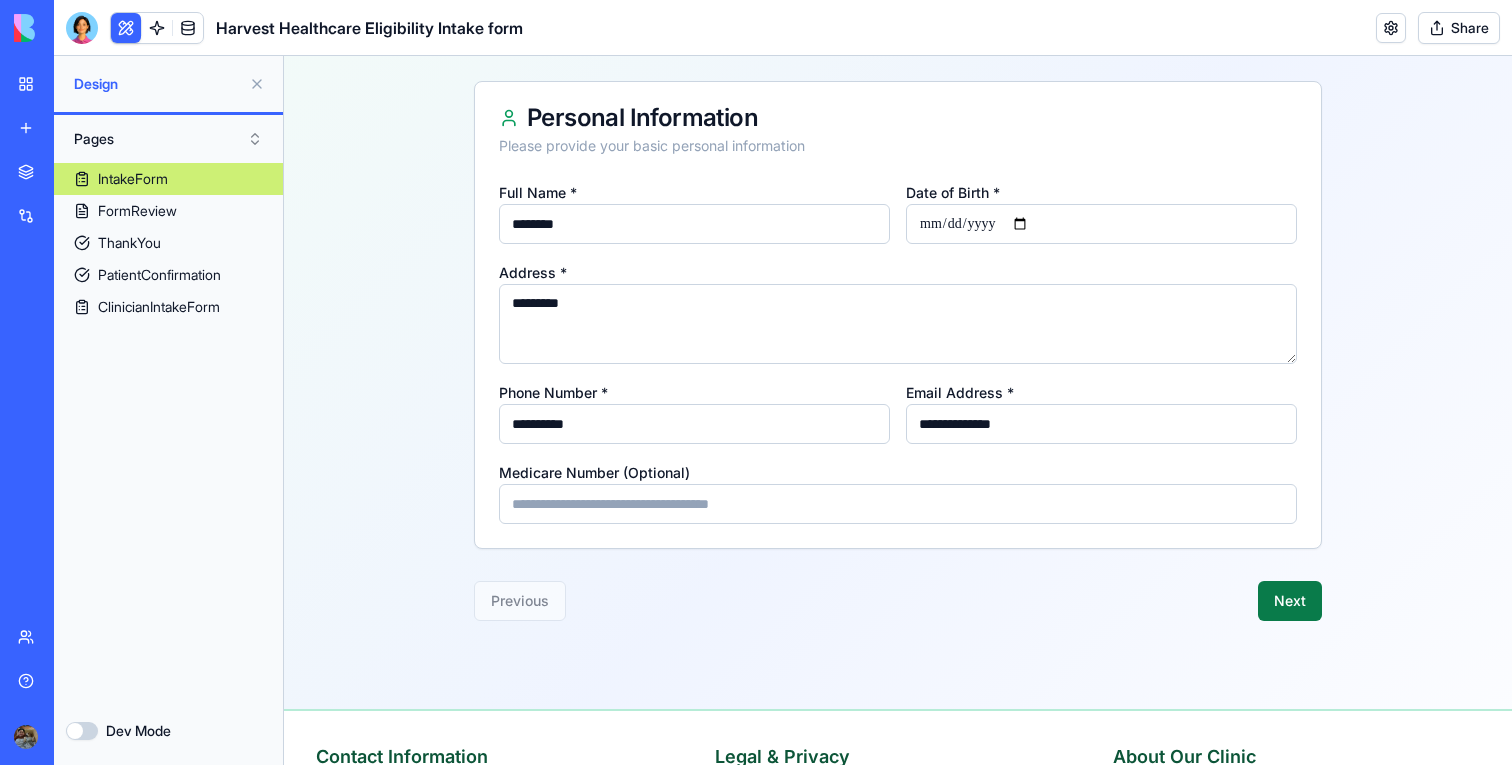 click on "Next" at bounding box center [1290, 601] 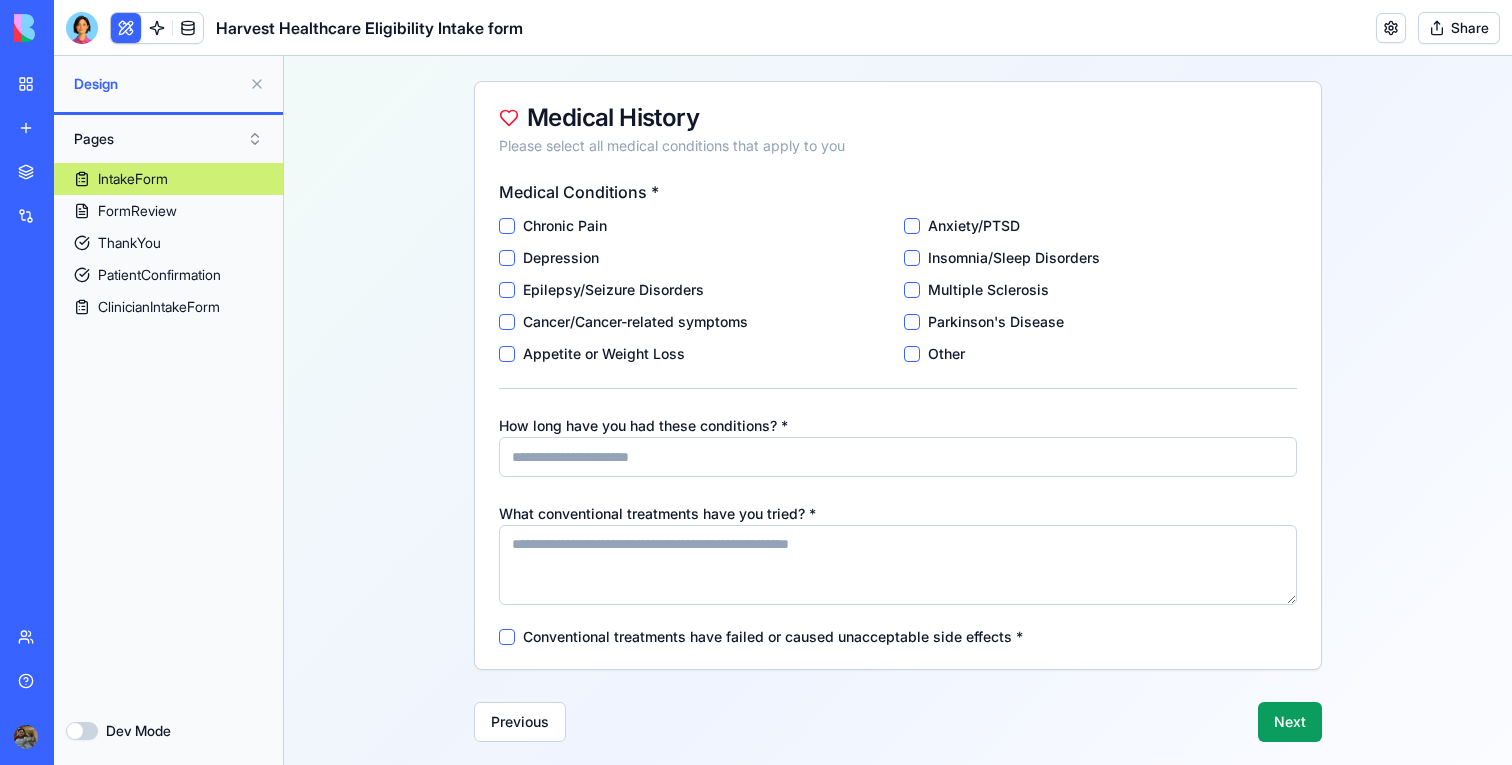 click on "Depression" at bounding box center [561, 258] 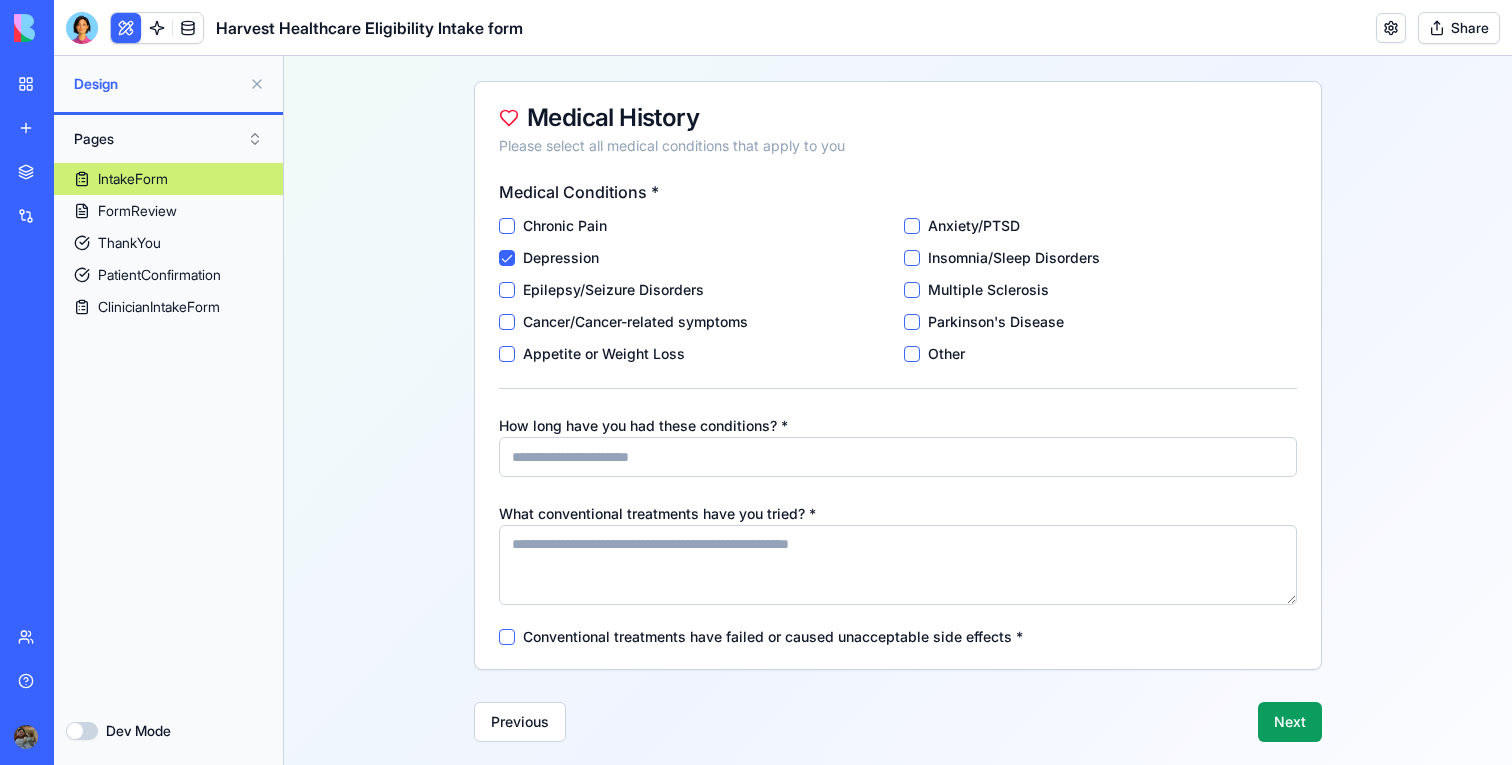 click on "How long have you had these conditions? *" at bounding box center (898, 457) 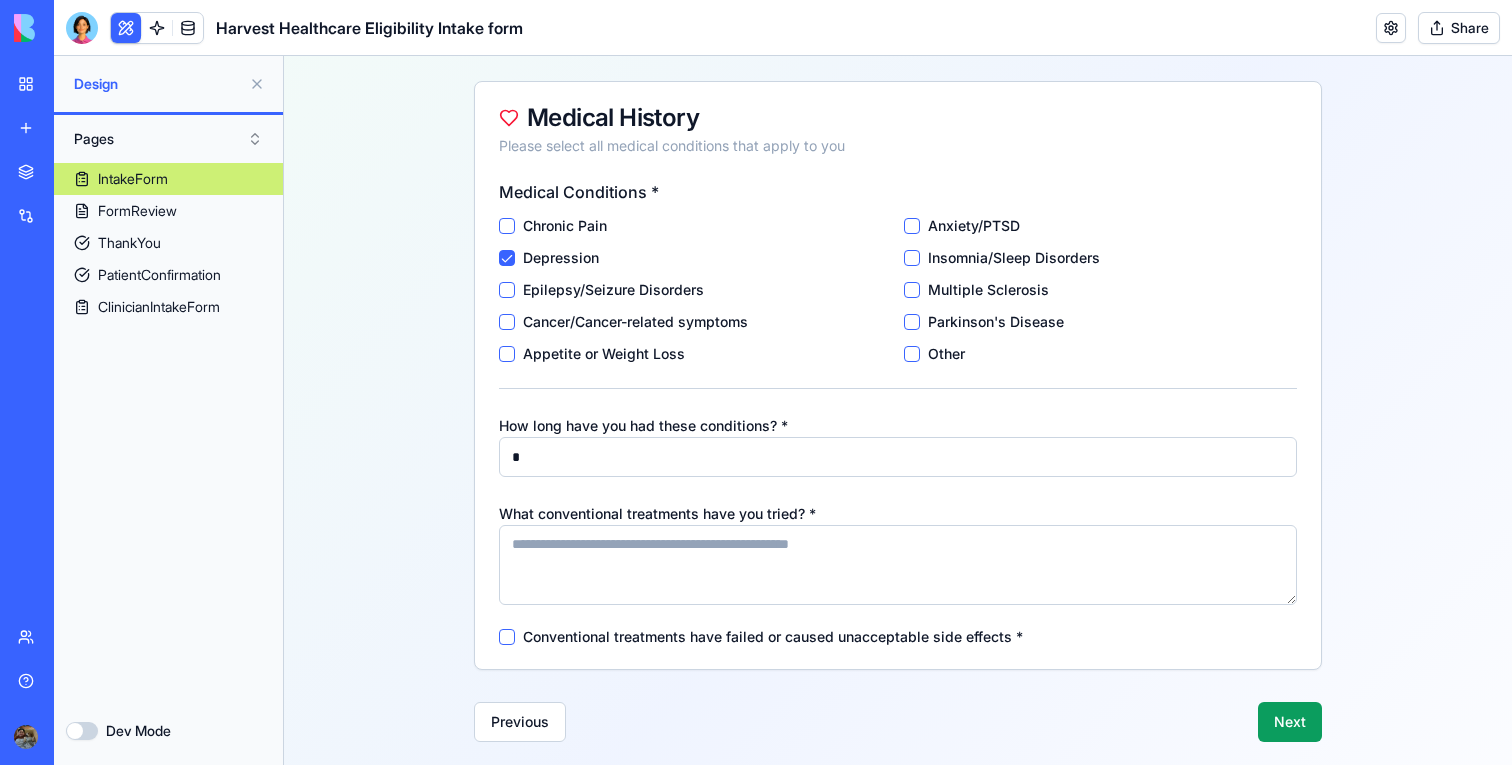 type on "*" 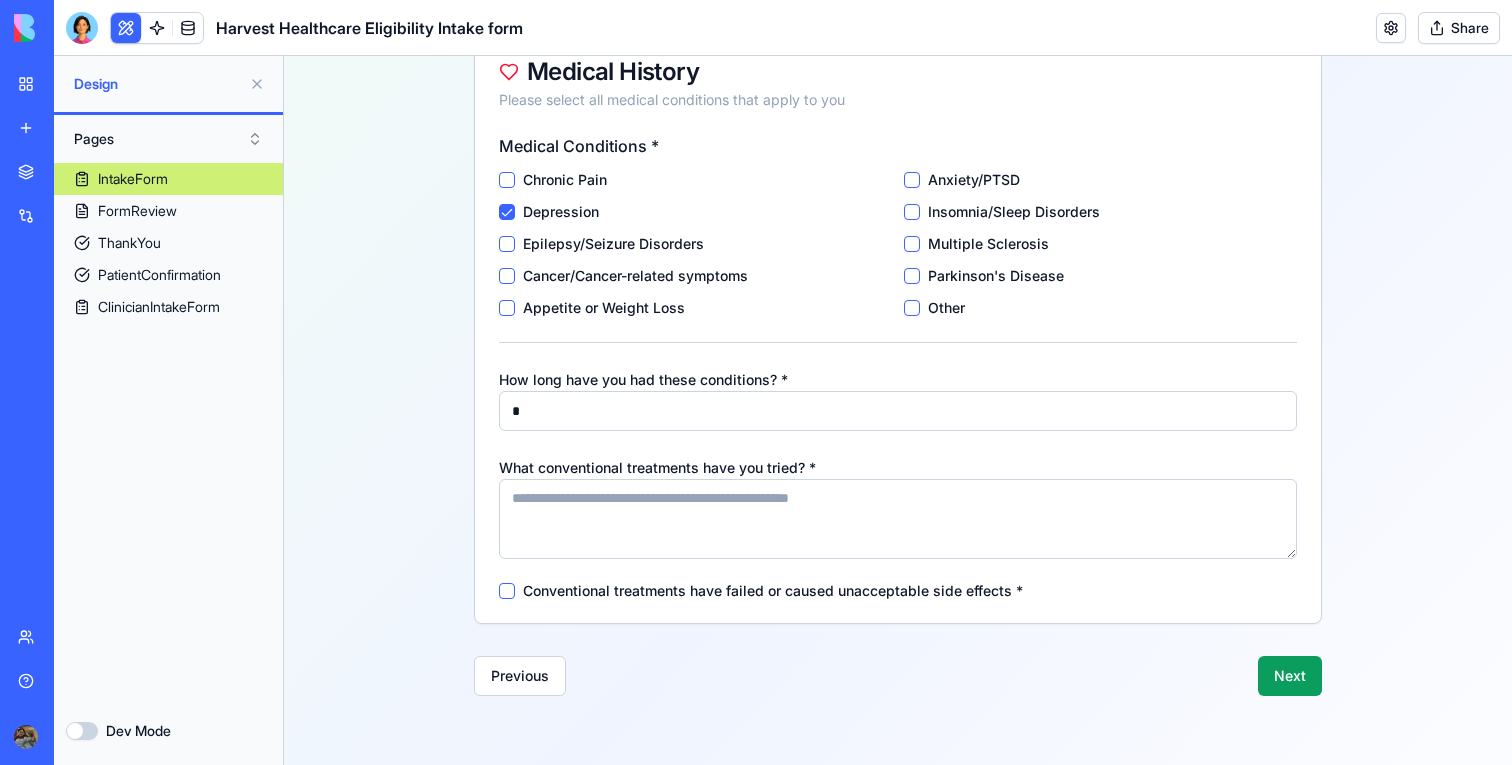 scroll, scrollTop: 322, scrollLeft: 0, axis: vertical 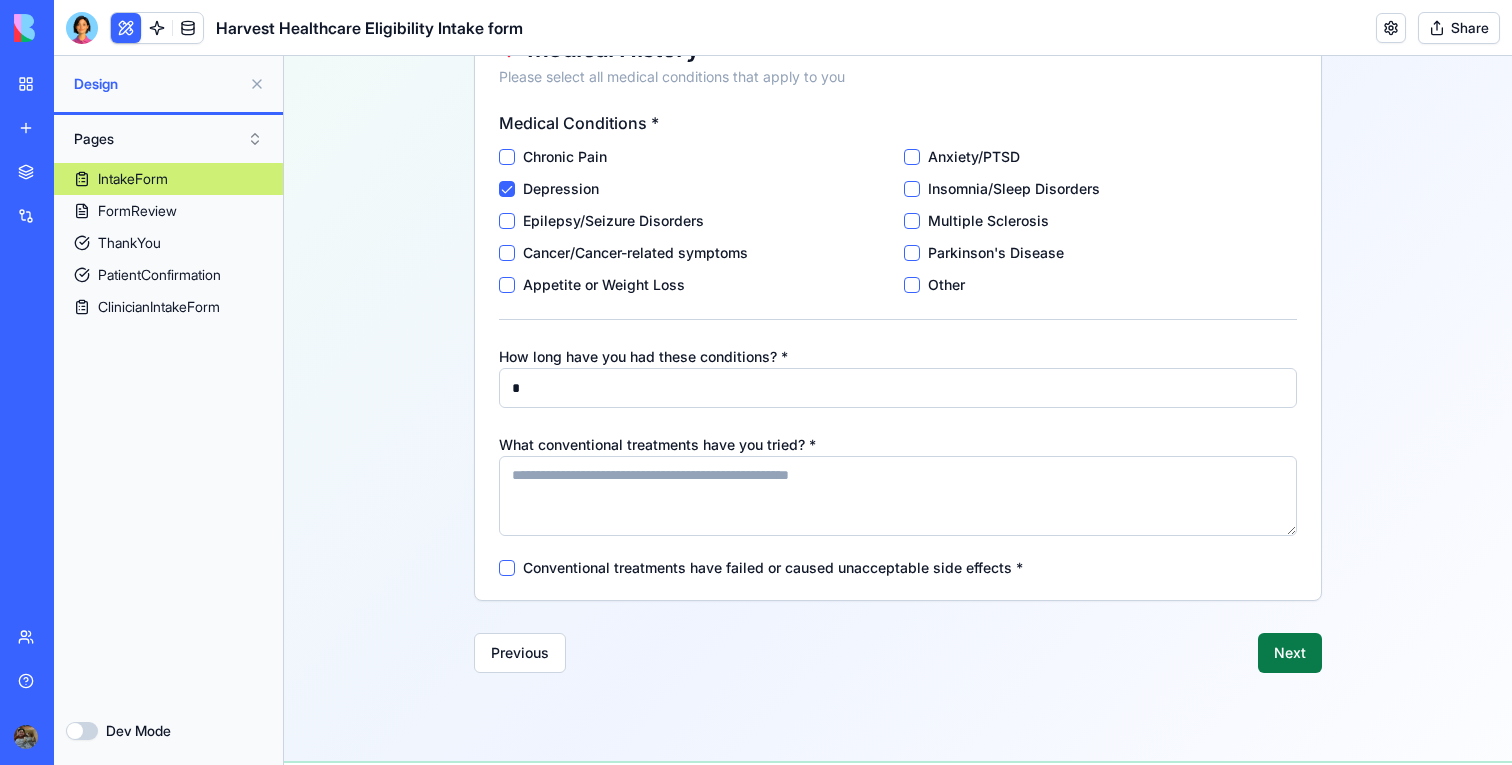 click on "Next" at bounding box center [1290, 653] 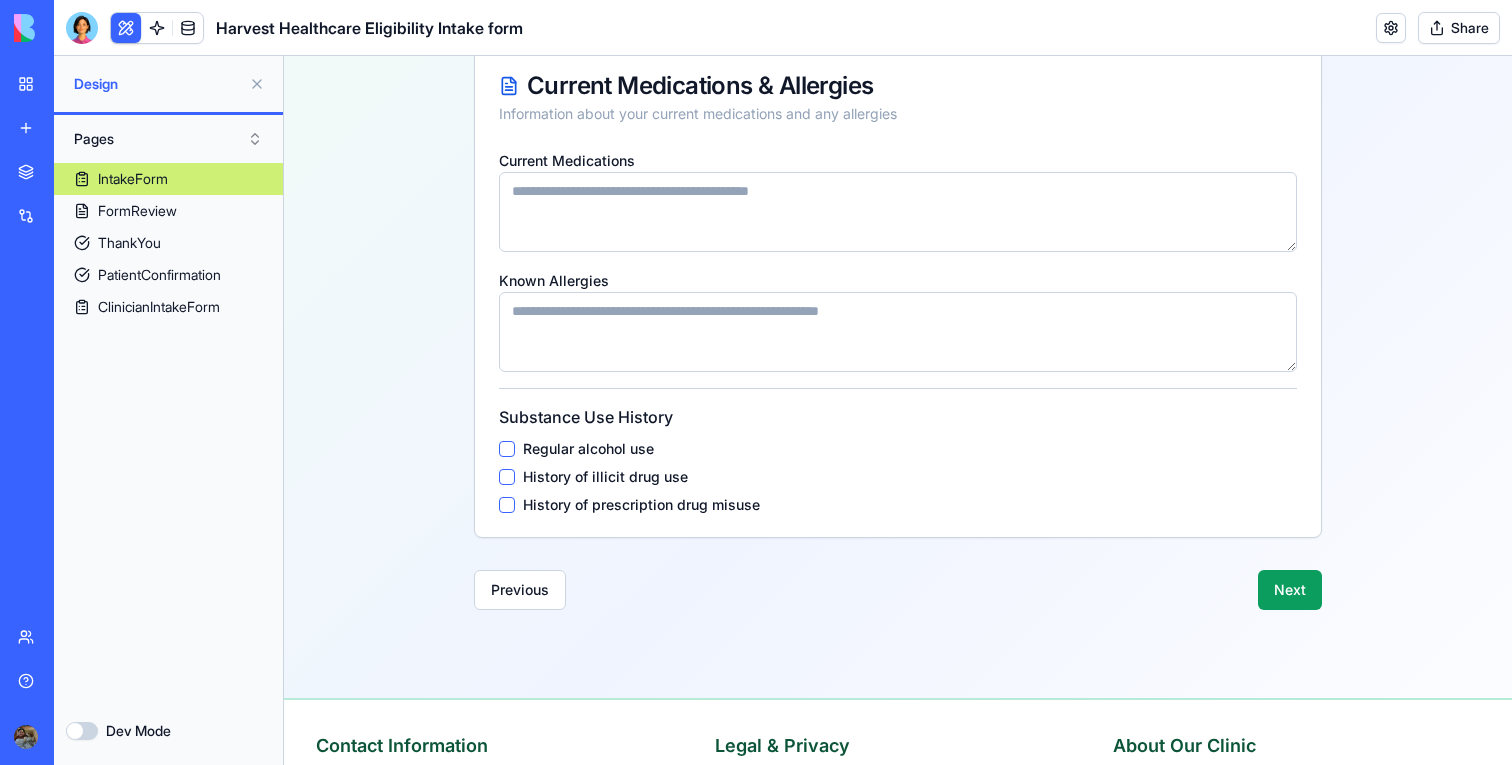 scroll, scrollTop: 170, scrollLeft: 0, axis: vertical 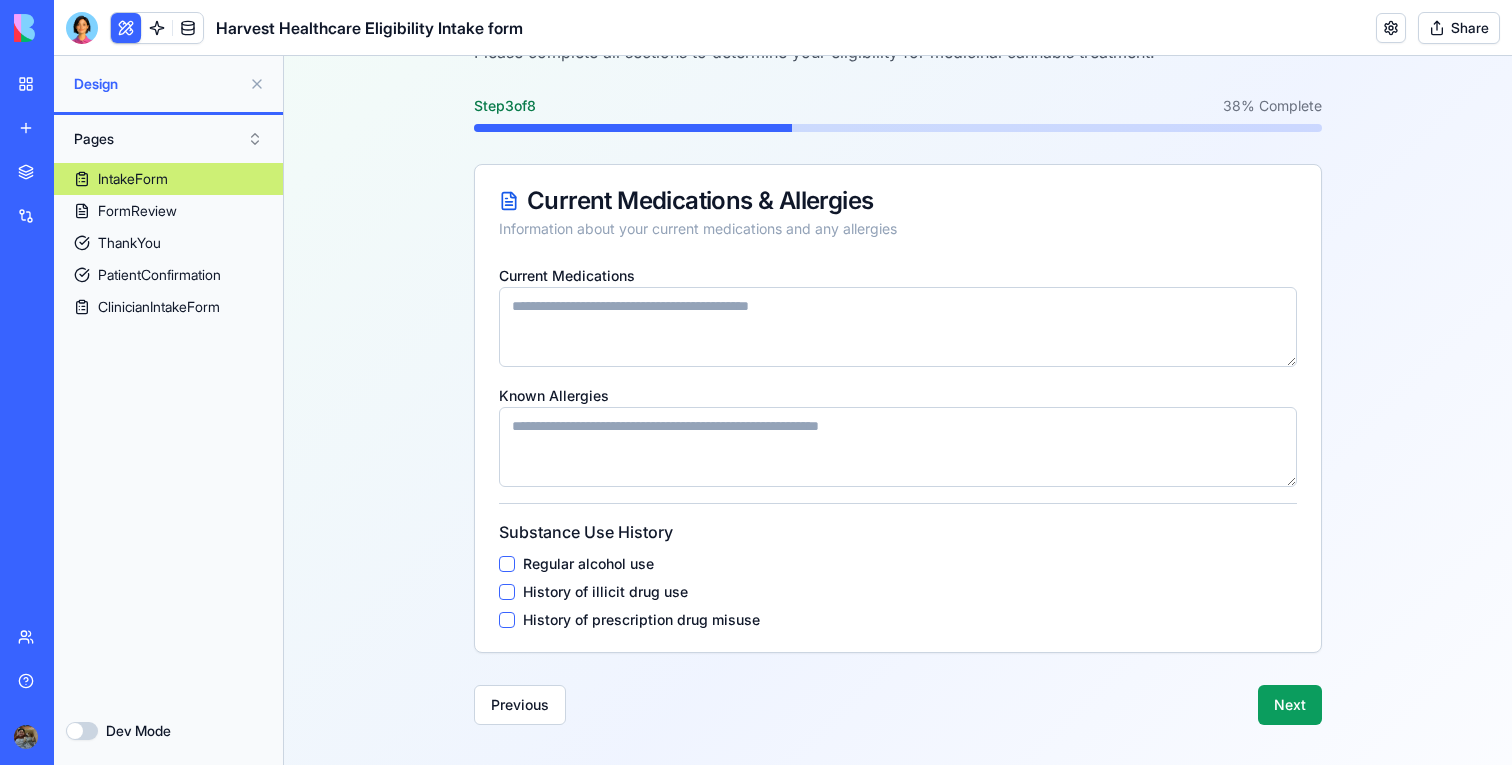 click on "Current Medications" at bounding box center (898, 327) 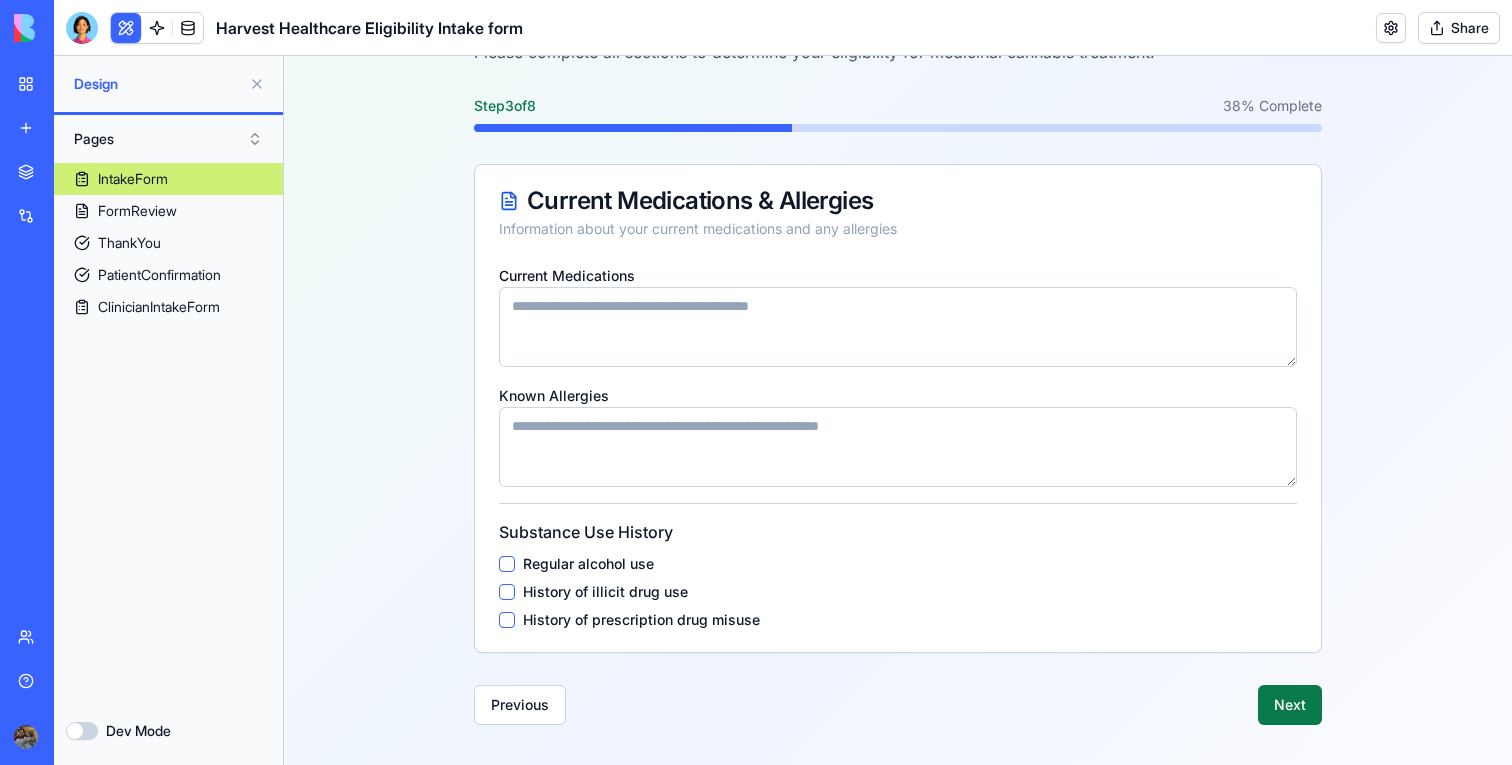 click on "Next" at bounding box center [1290, 705] 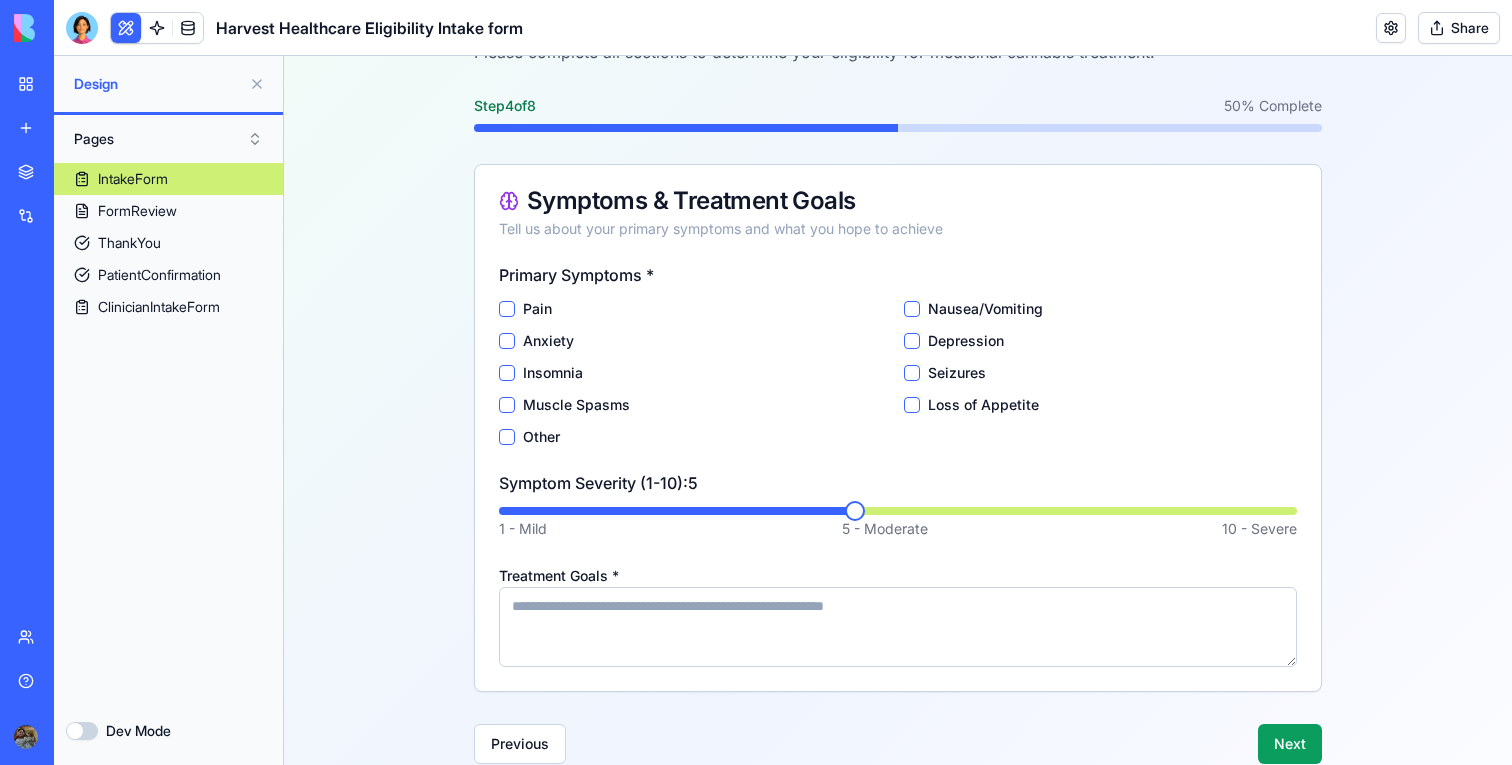 click on "Pain" at bounding box center [537, 309] 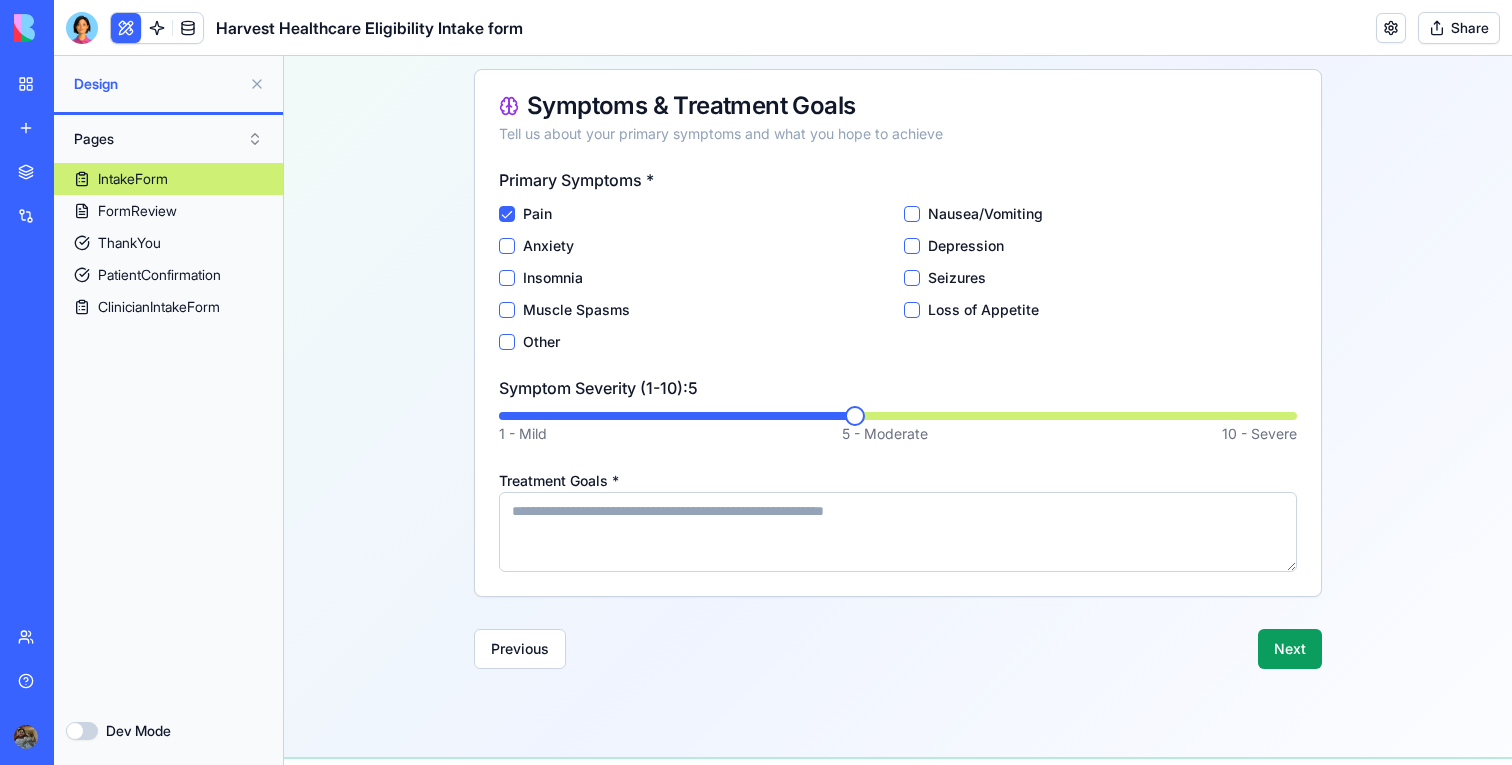 scroll, scrollTop: 214, scrollLeft: 0, axis: vertical 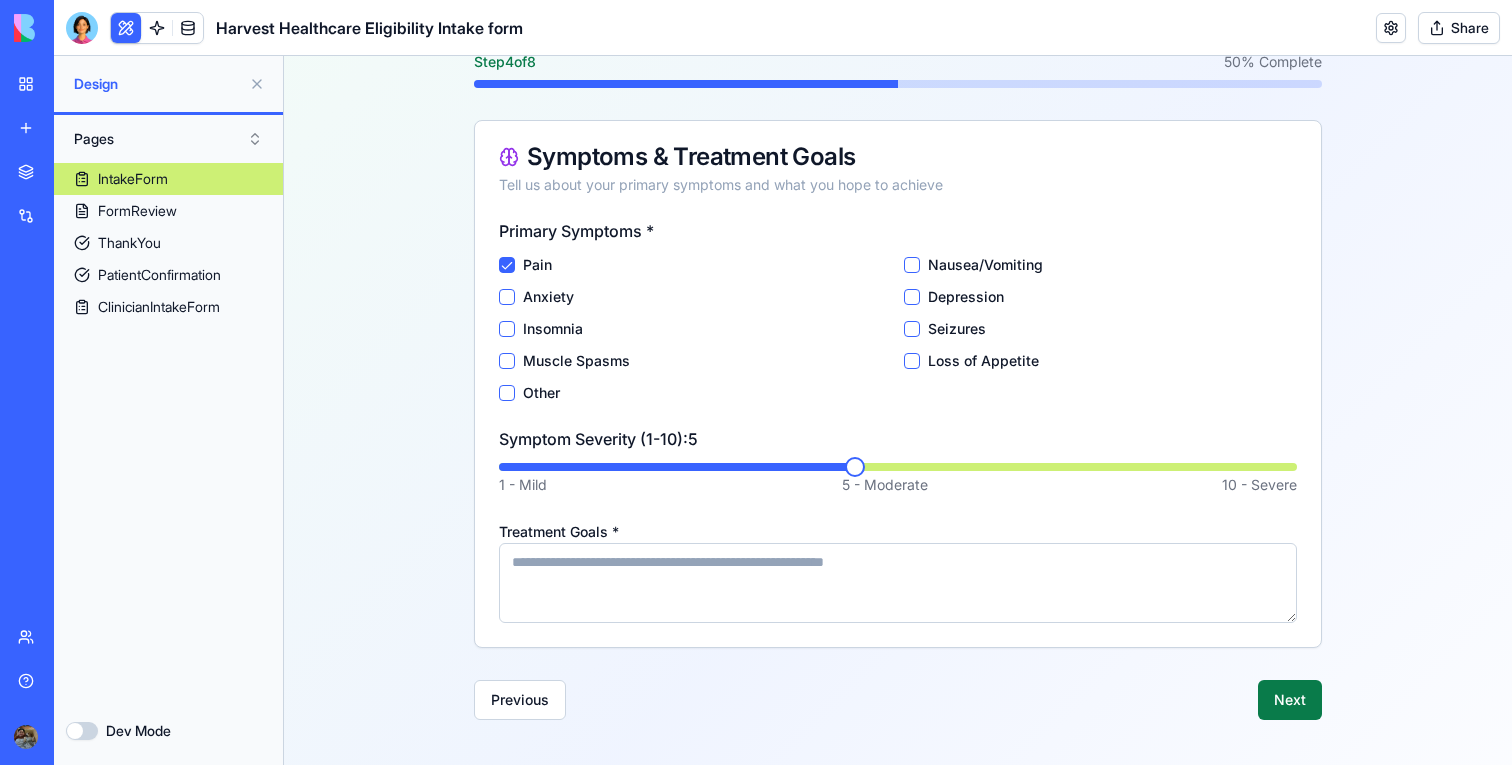 click on "Next" at bounding box center [1290, 700] 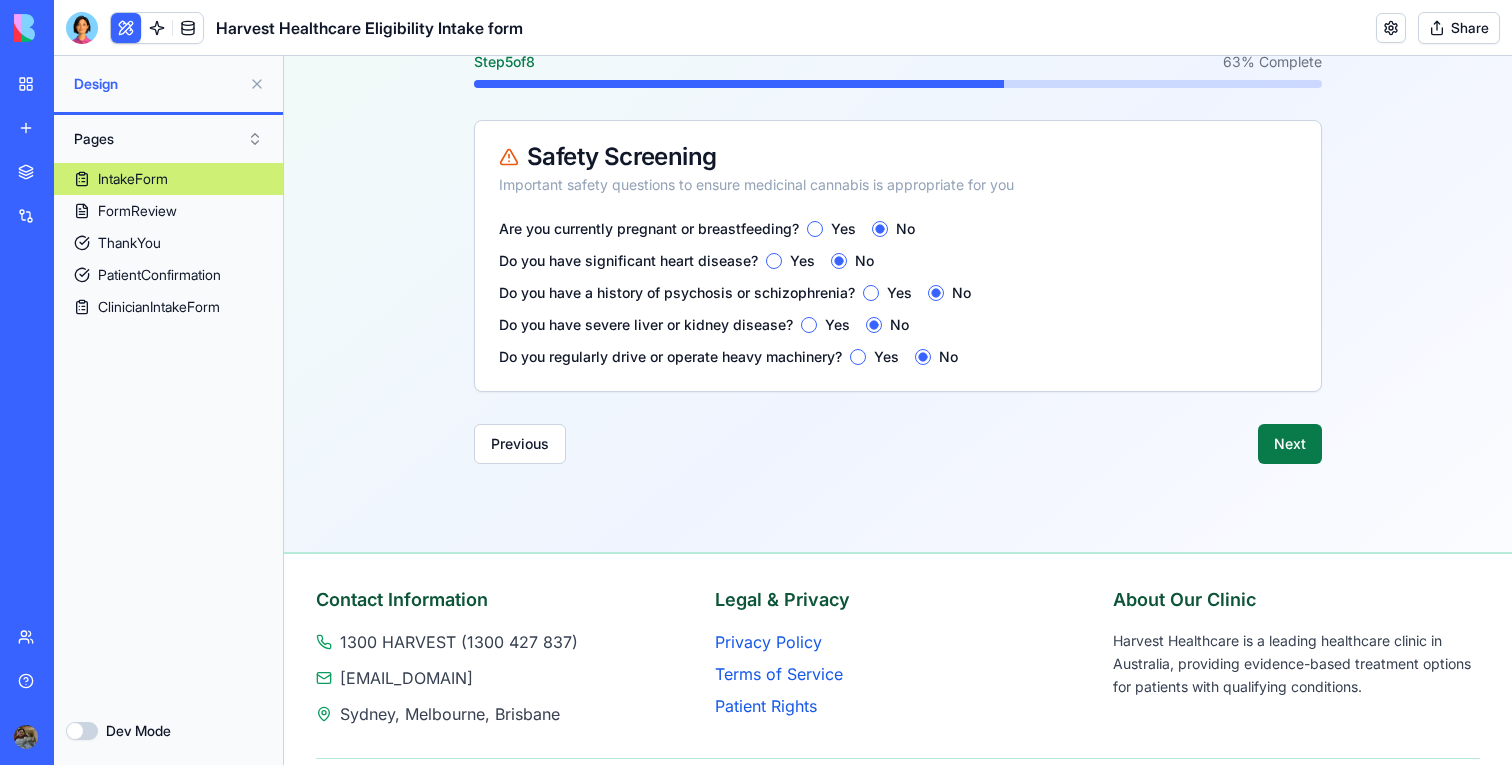 click on "Next" at bounding box center (1290, 444) 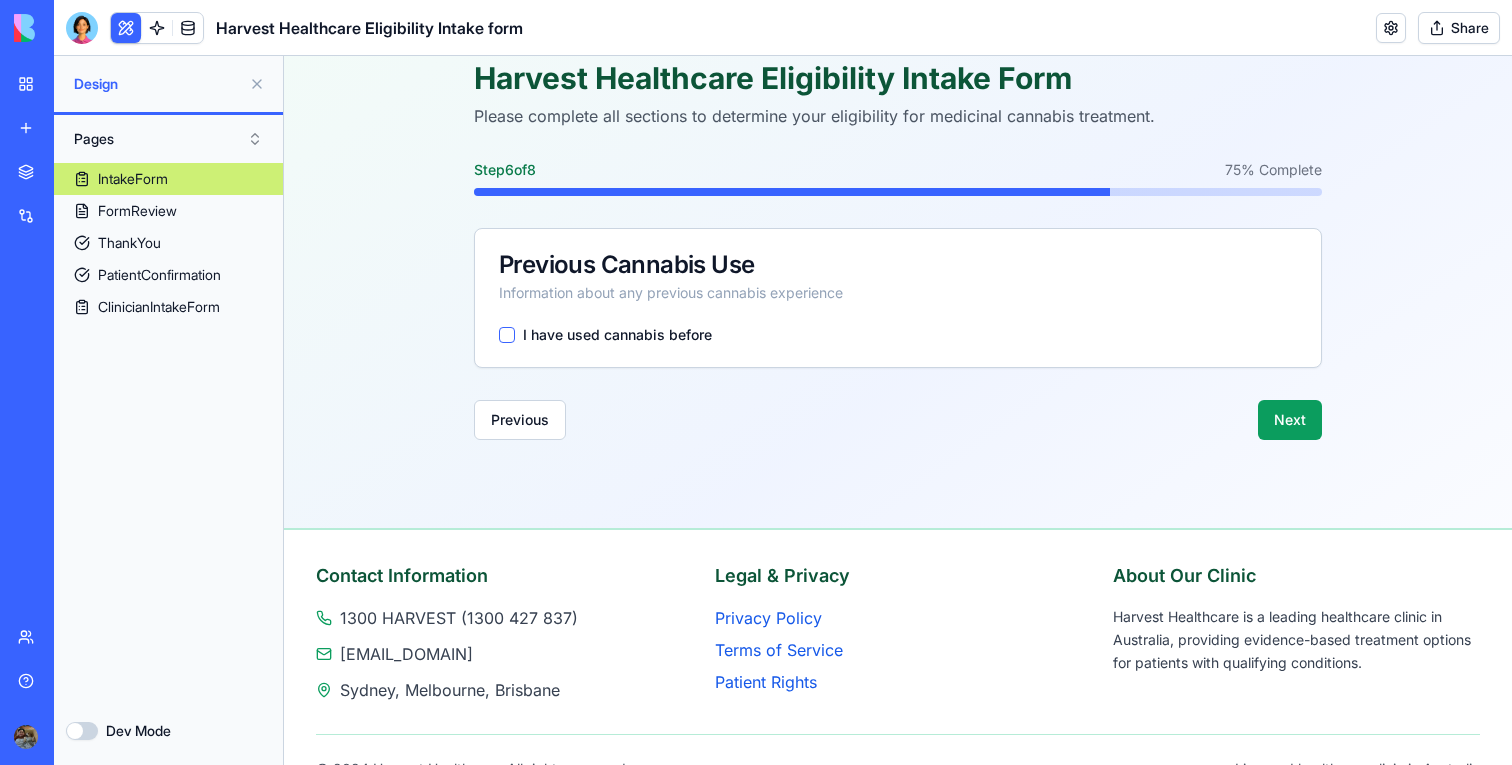 scroll, scrollTop: 93, scrollLeft: 0, axis: vertical 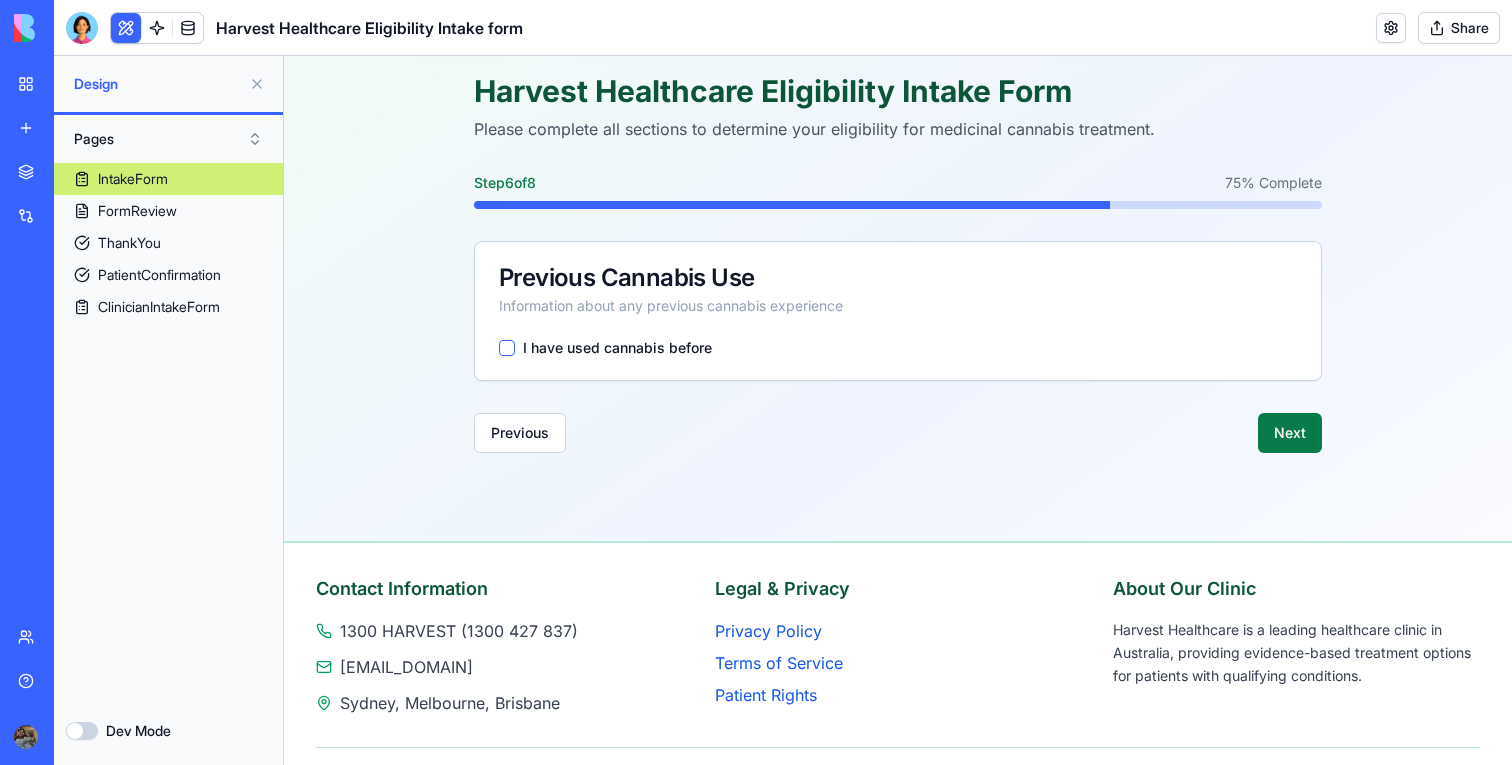 click on "Next" at bounding box center [1290, 433] 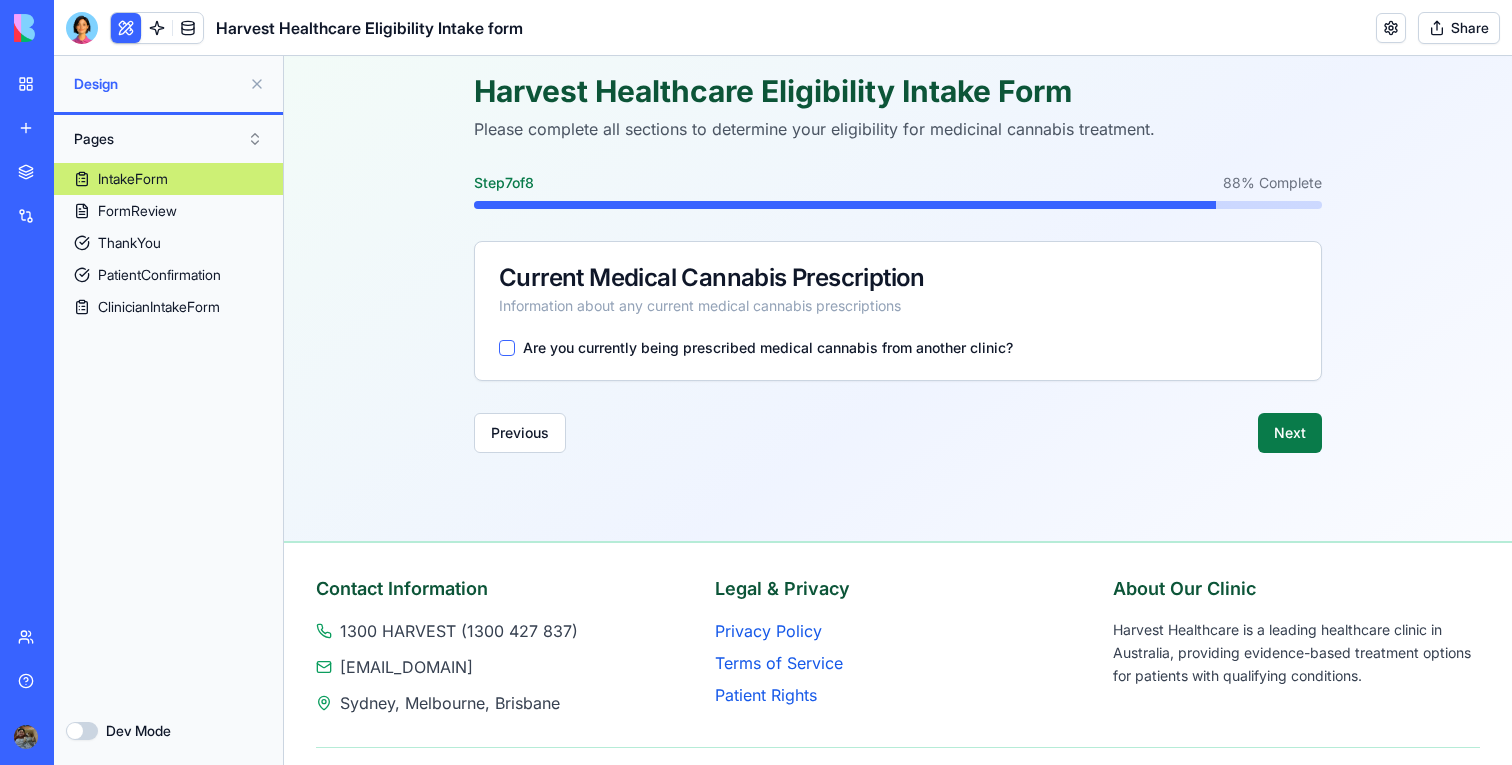 click on "Next" at bounding box center (1290, 433) 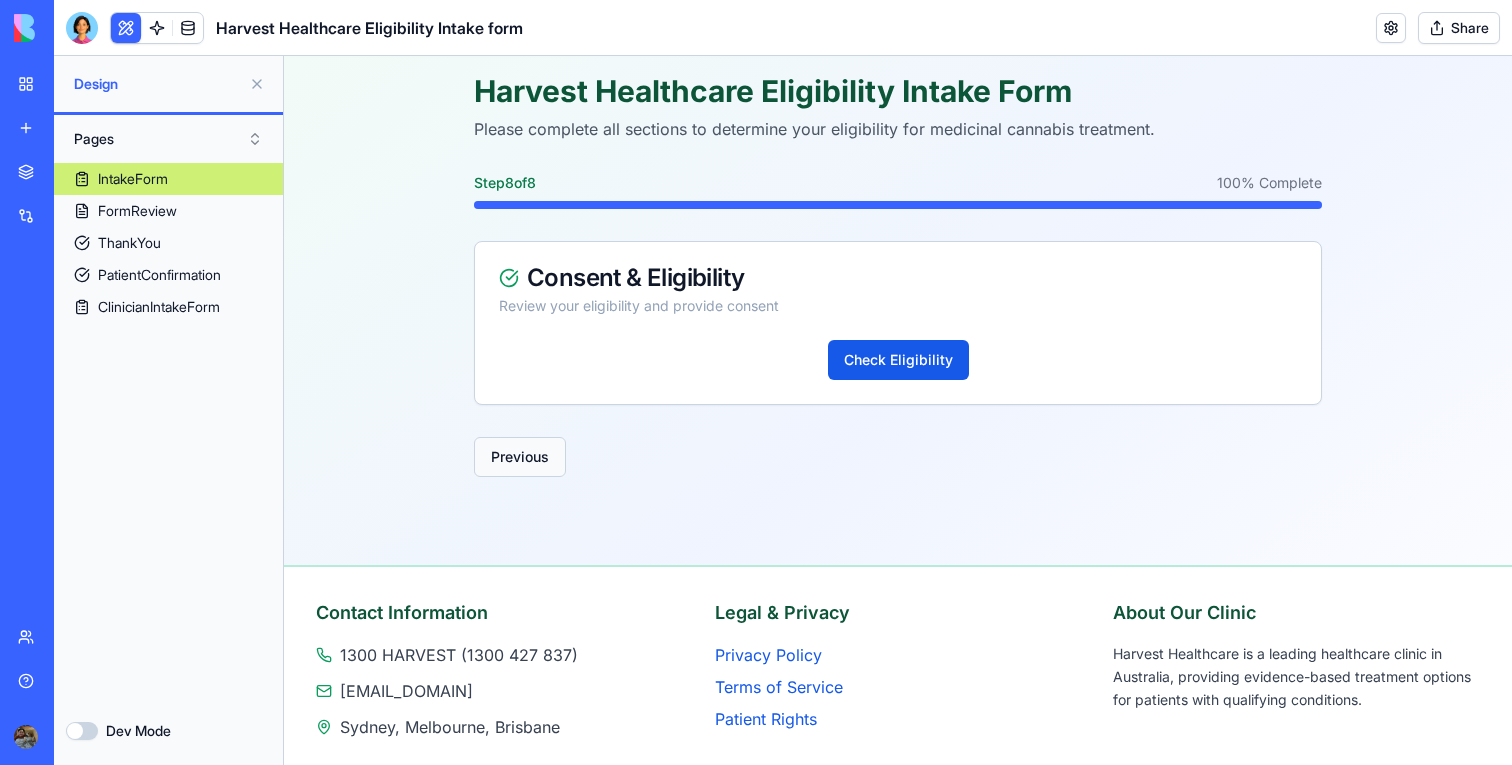 click on "Previous" at bounding box center [520, 457] 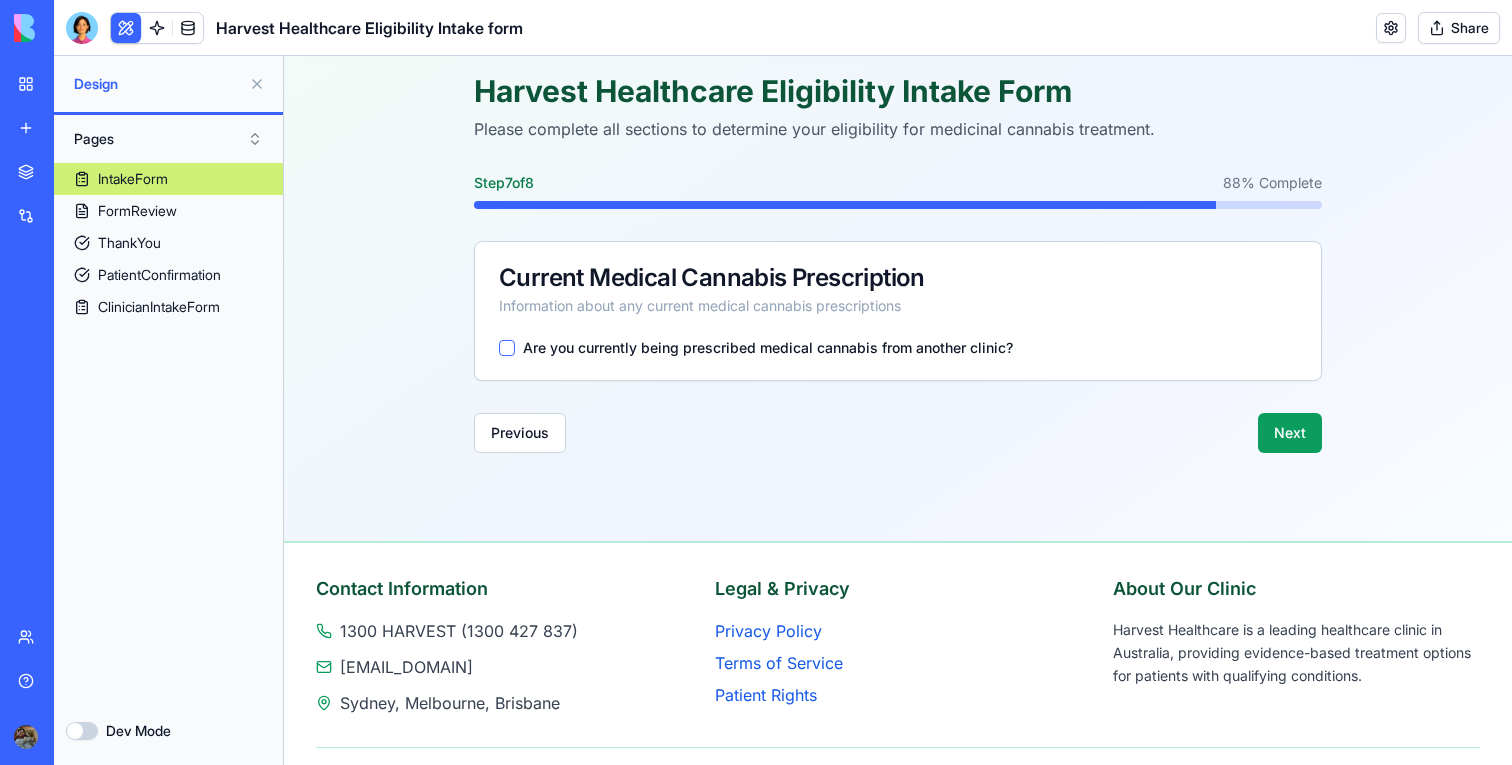 click on "Harvest Healthcare Eligibility Intake Form Please complete all sections to determine your eligibility for medicinal cannabis treatment. Step  7  of  8 88 % Complete Current Medical Cannabis Prescription Information about any current medical cannabis prescriptions Are you currently being prescribed medical cannabis from another clinic? Previous Next" at bounding box center [898, 263] 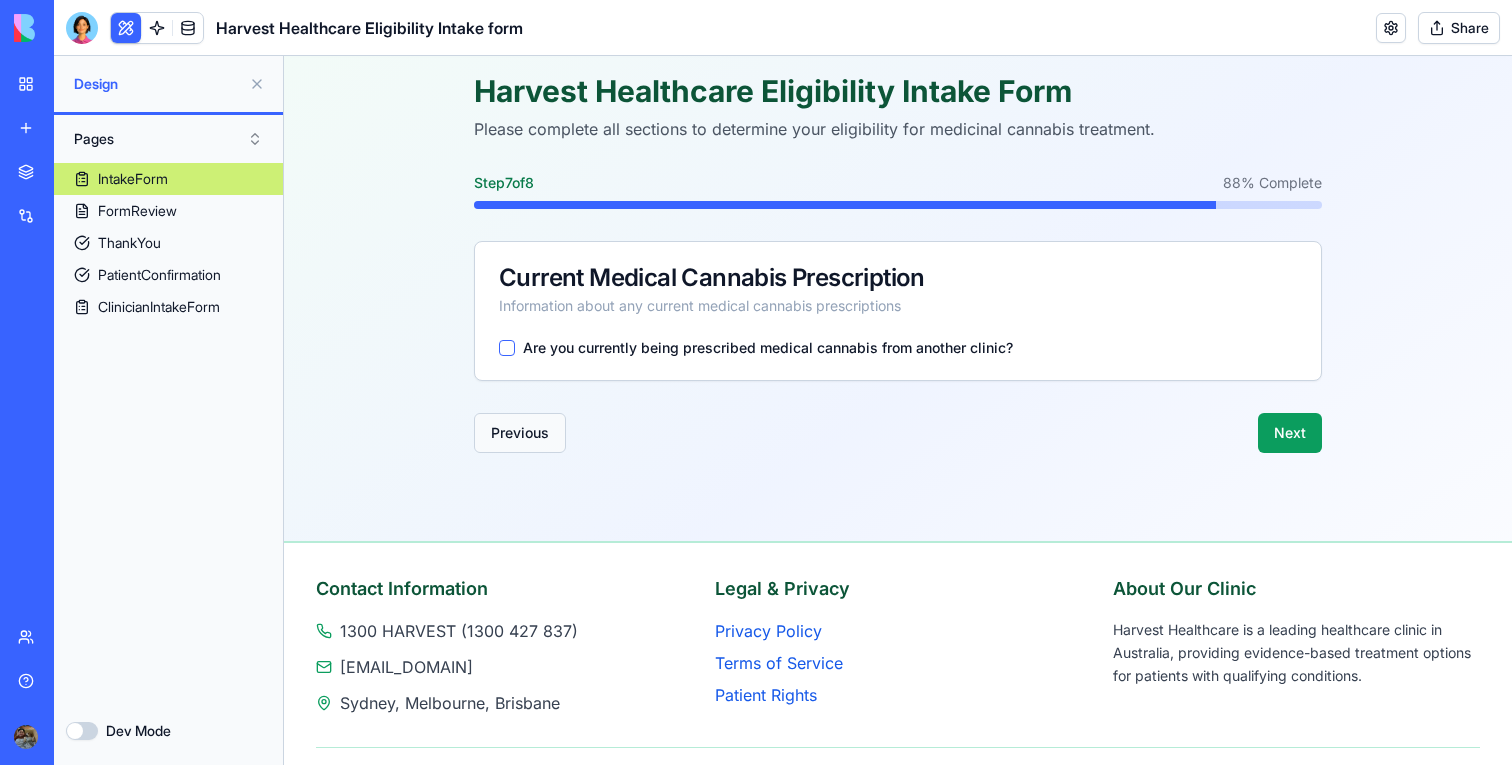 click on "Previous" at bounding box center [520, 433] 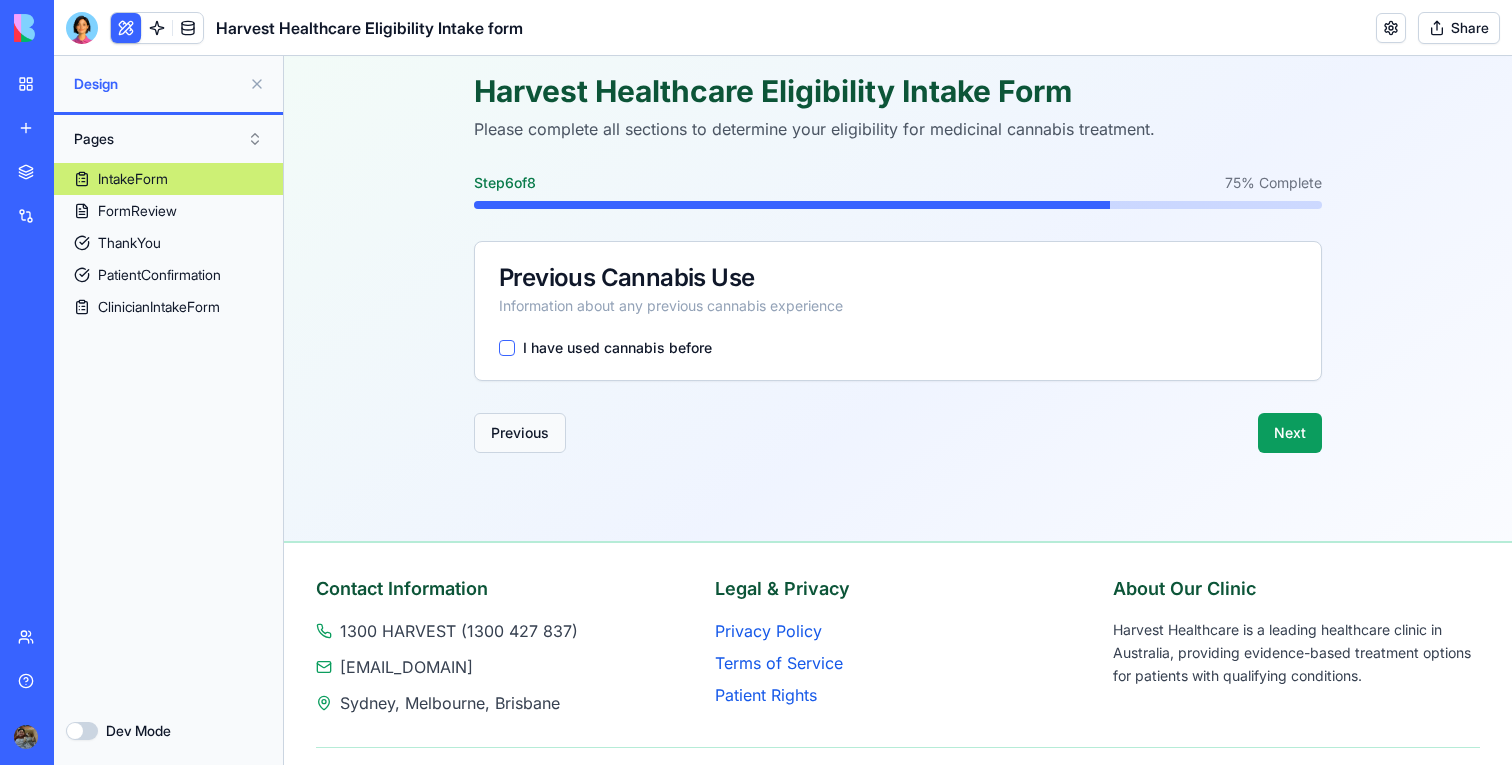 click on "Previous" at bounding box center [520, 433] 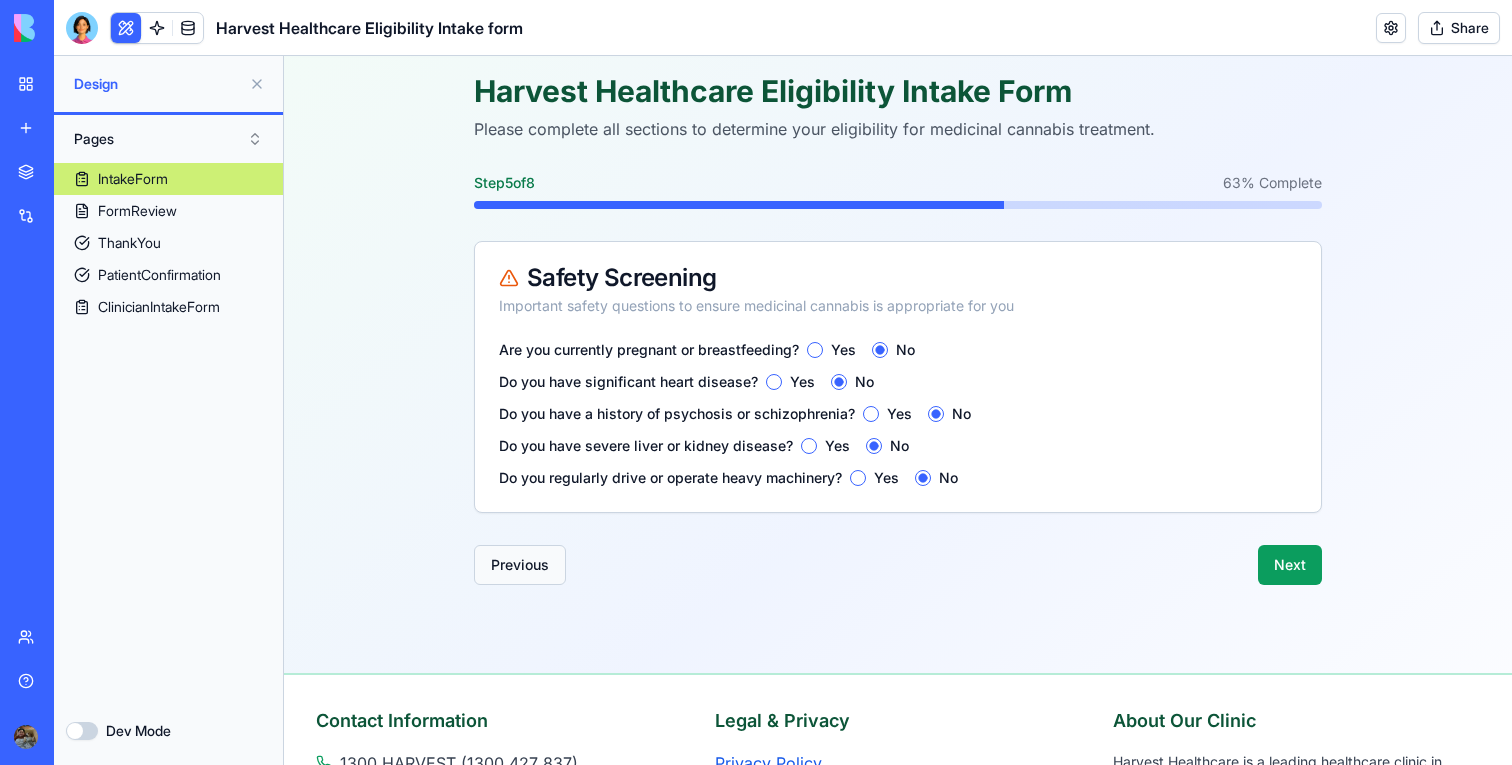 click on "Previous" at bounding box center [520, 565] 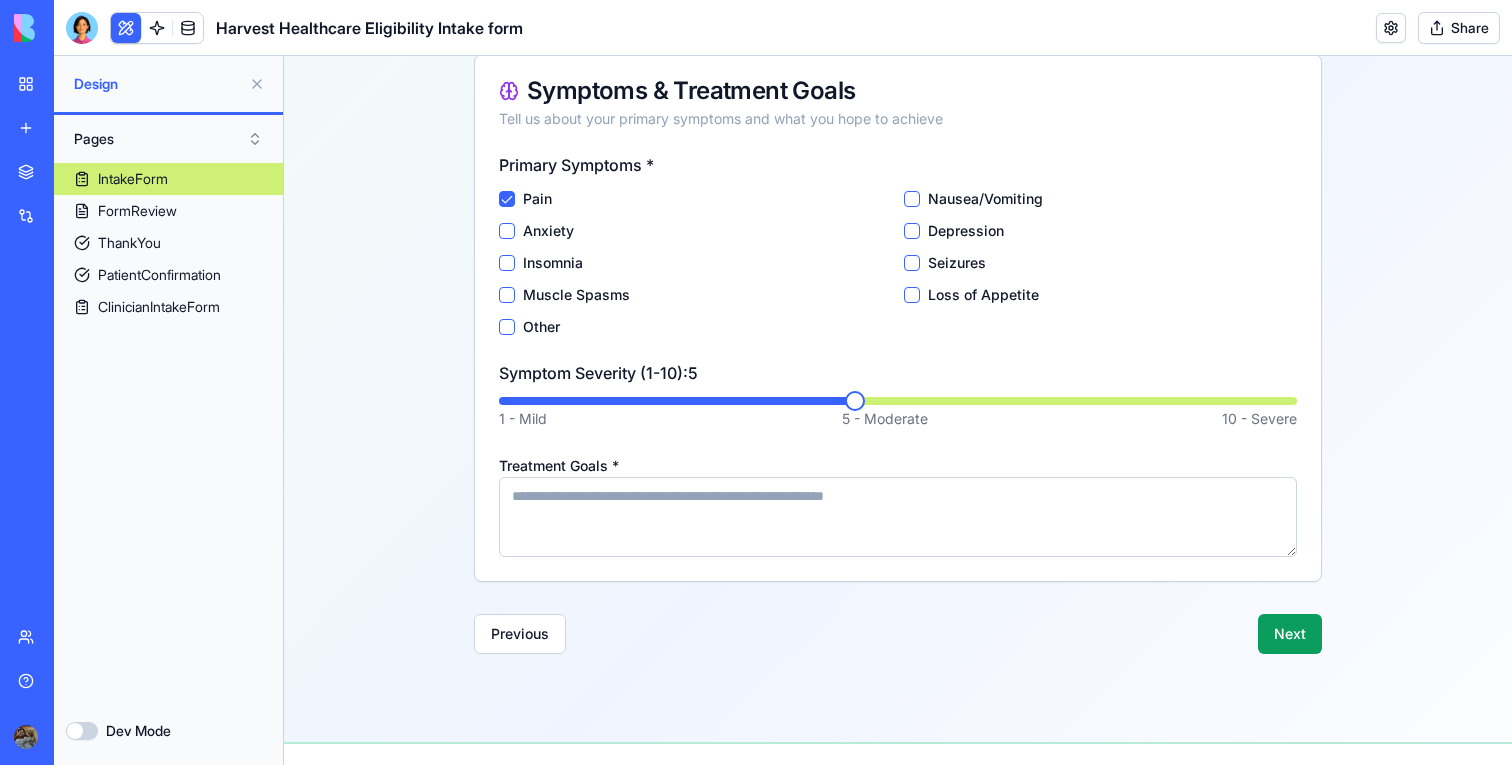 scroll, scrollTop: 296, scrollLeft: 0, axis: vertical 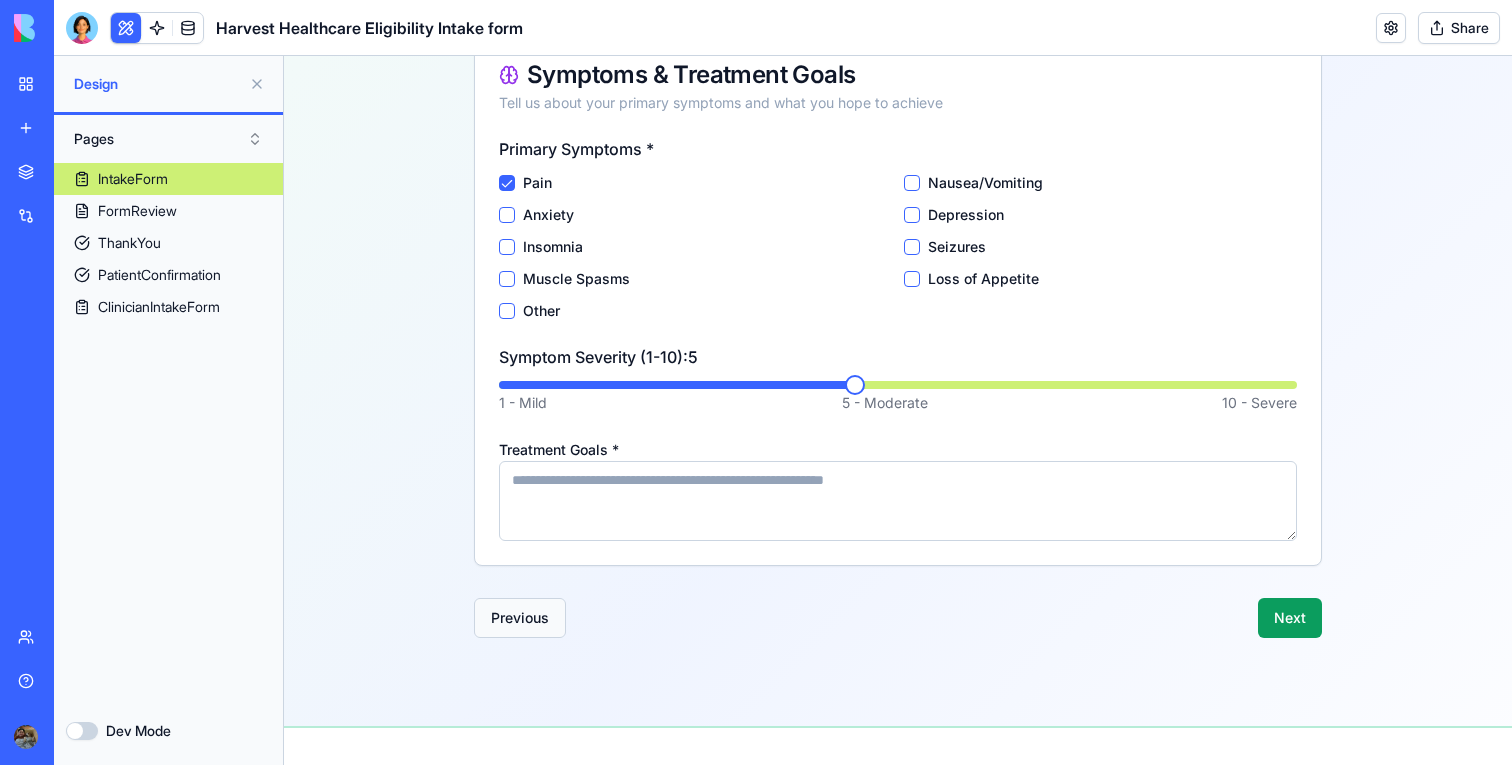 click on "Previous" at bounding box center (520, 618) 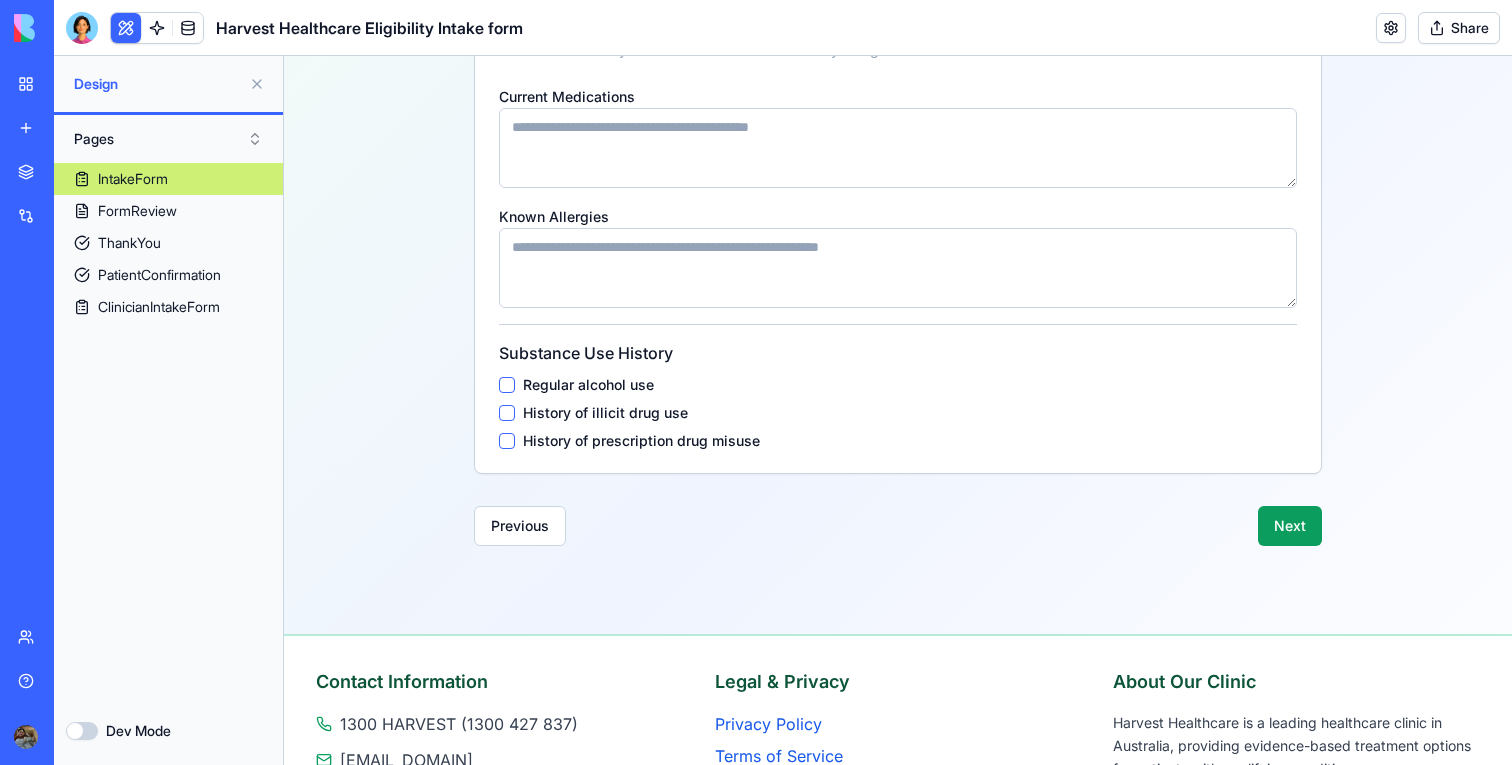scroll, scrollTop: 329, scrollLeft: 0, axis: vertical 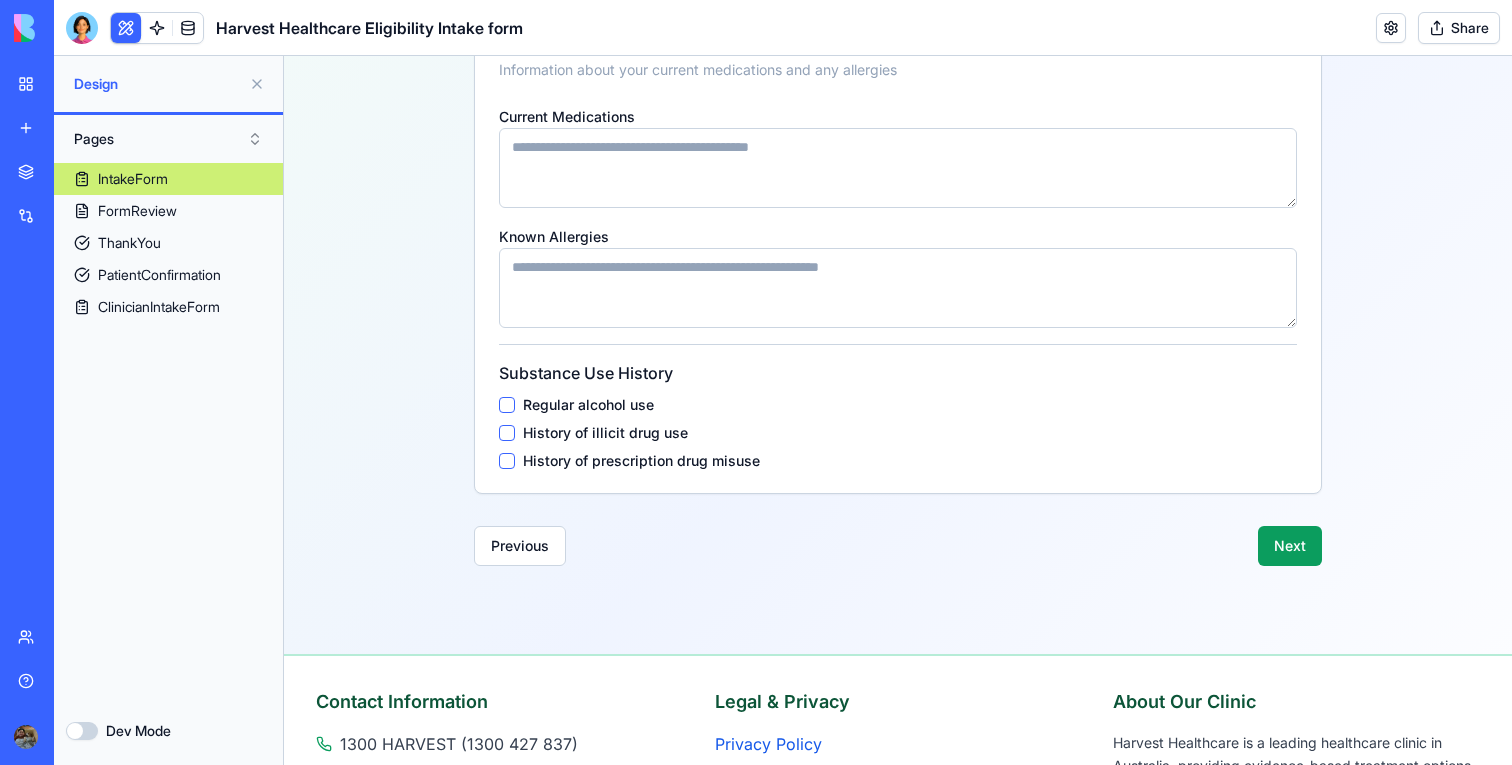 click on "Harvest Healthcare Eligibility Intake Form Please complete all sections to determine your eligibility for medicinal cannabis treatment. Step  3  of  8 38 % Complete Current Medications & Allergies Information about your current medications and any allergies Current Medications Known Allergies Substance Use History Regular alcohol use History of illicit drug use History of prescription drug misuse Previous Next" at bounding box center [898, 201] 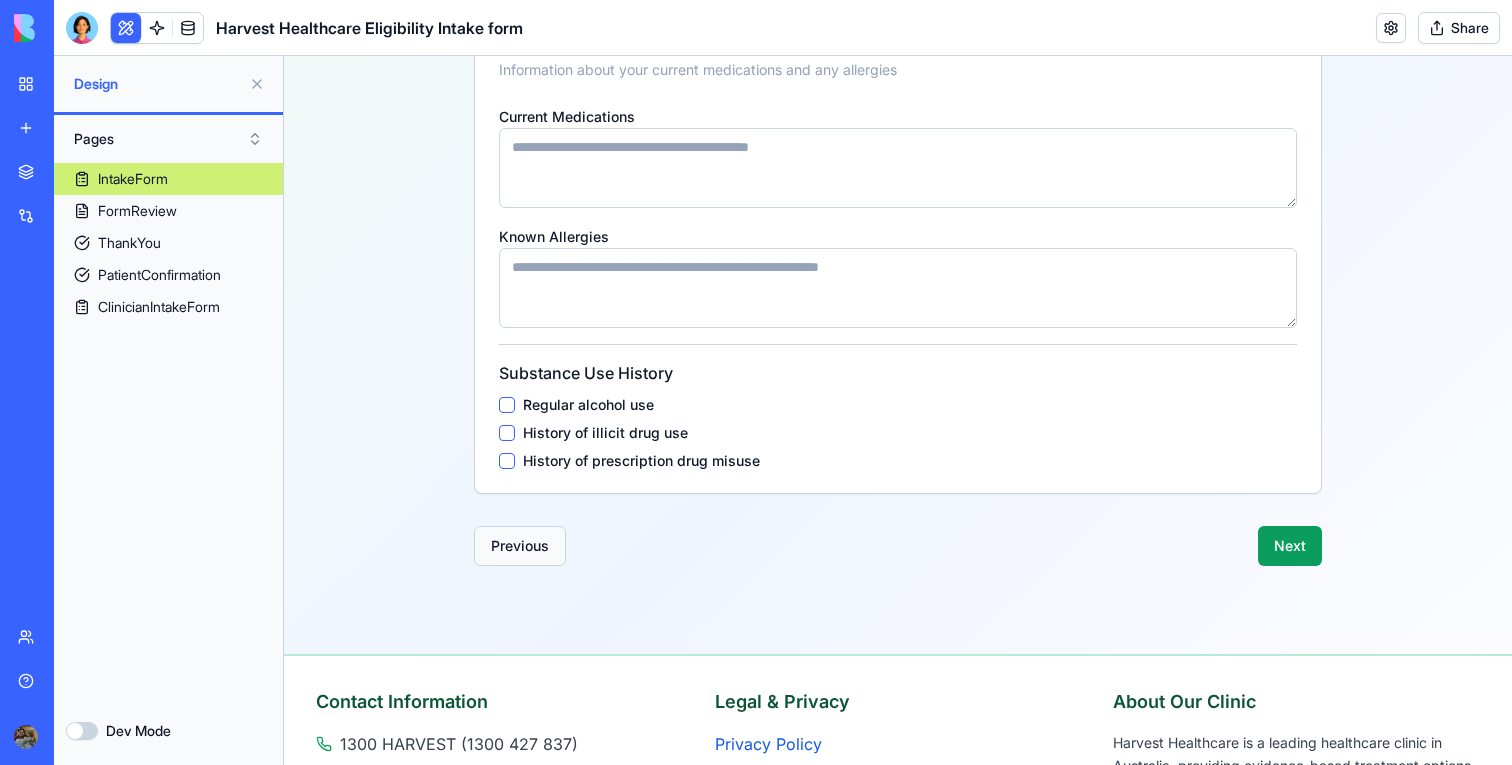 click on "Previous" at bounding box center (520, 546) 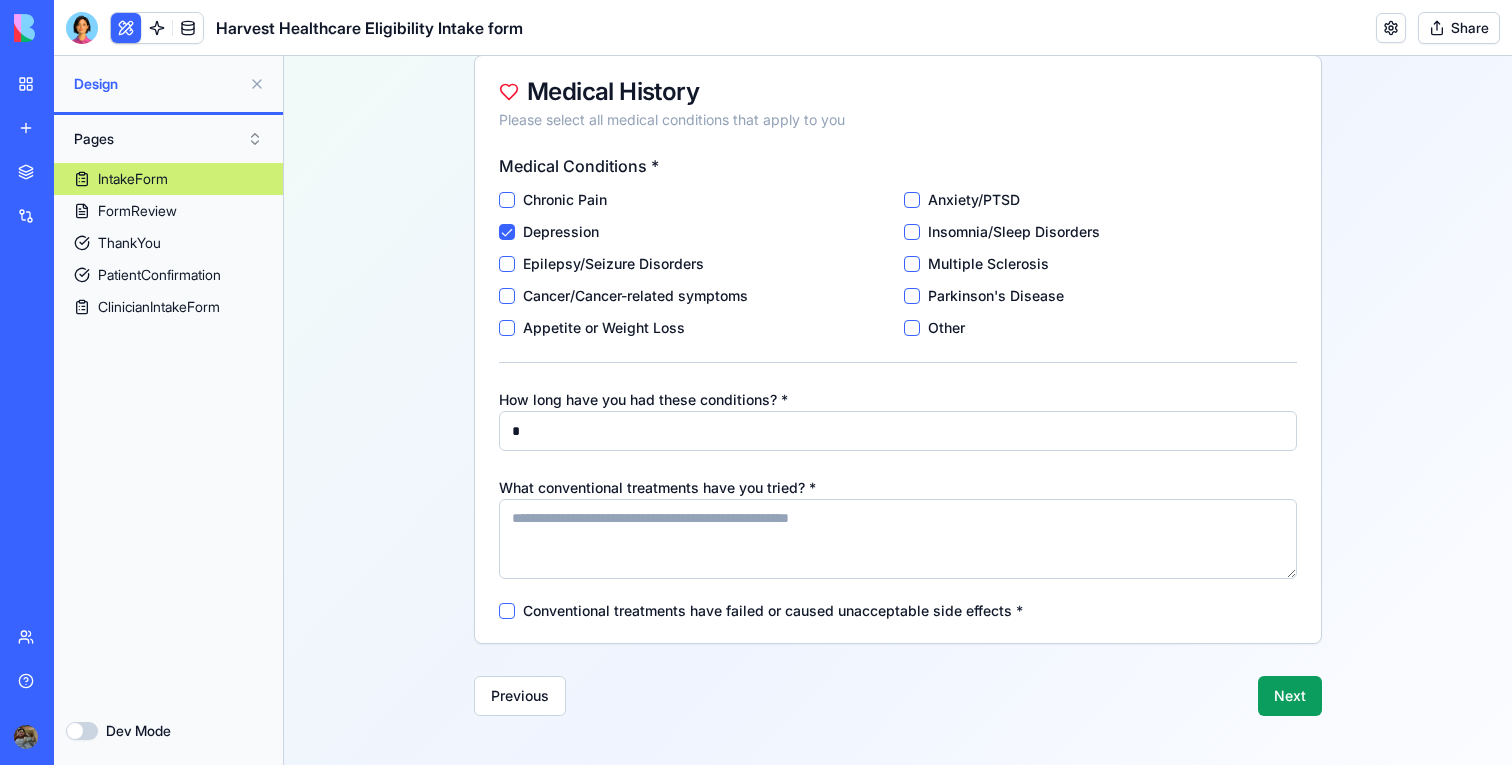 scroll, scrollTop: 283, scrollLeft: 0, axis: vertical 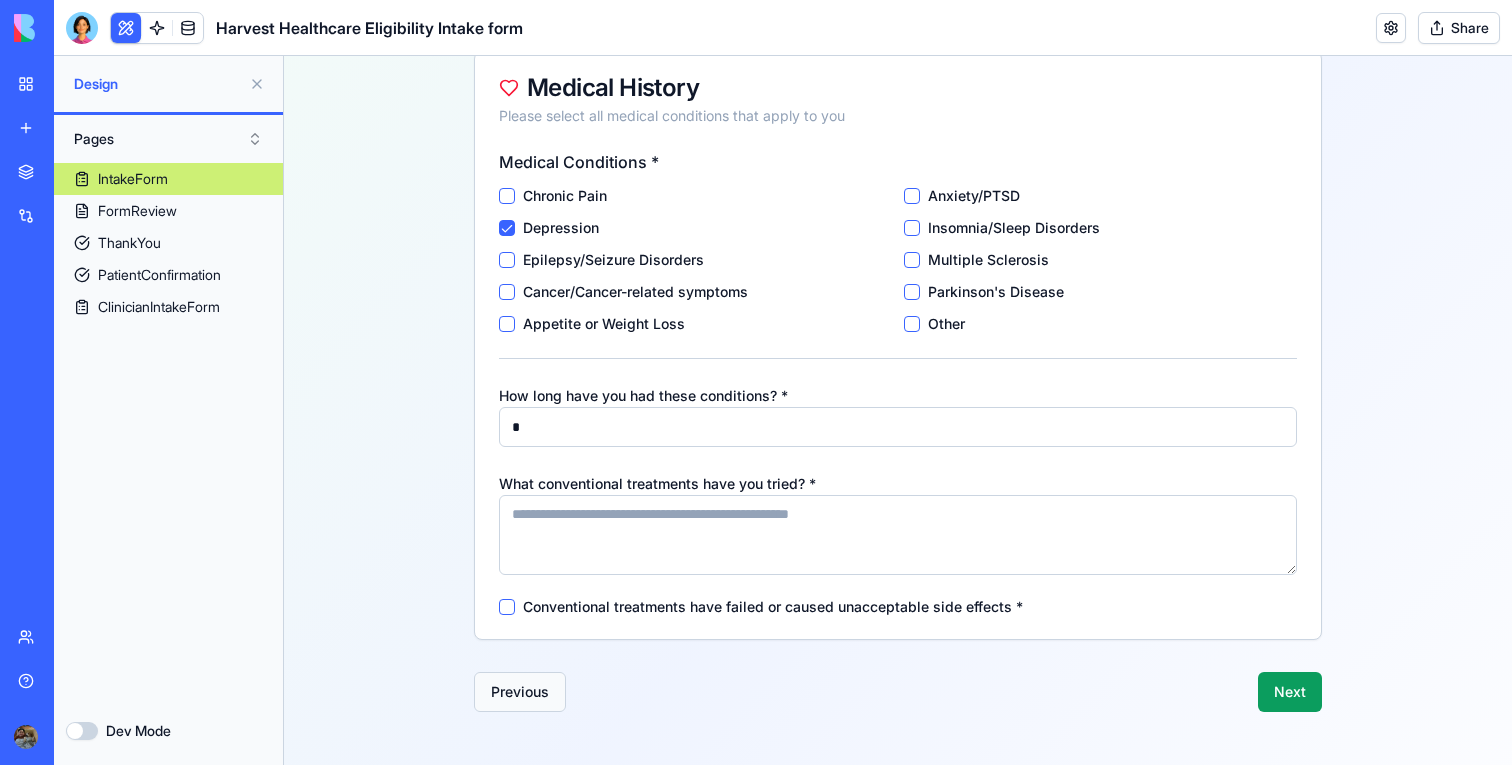 click on "Previous" at bounding box center [520, 692] 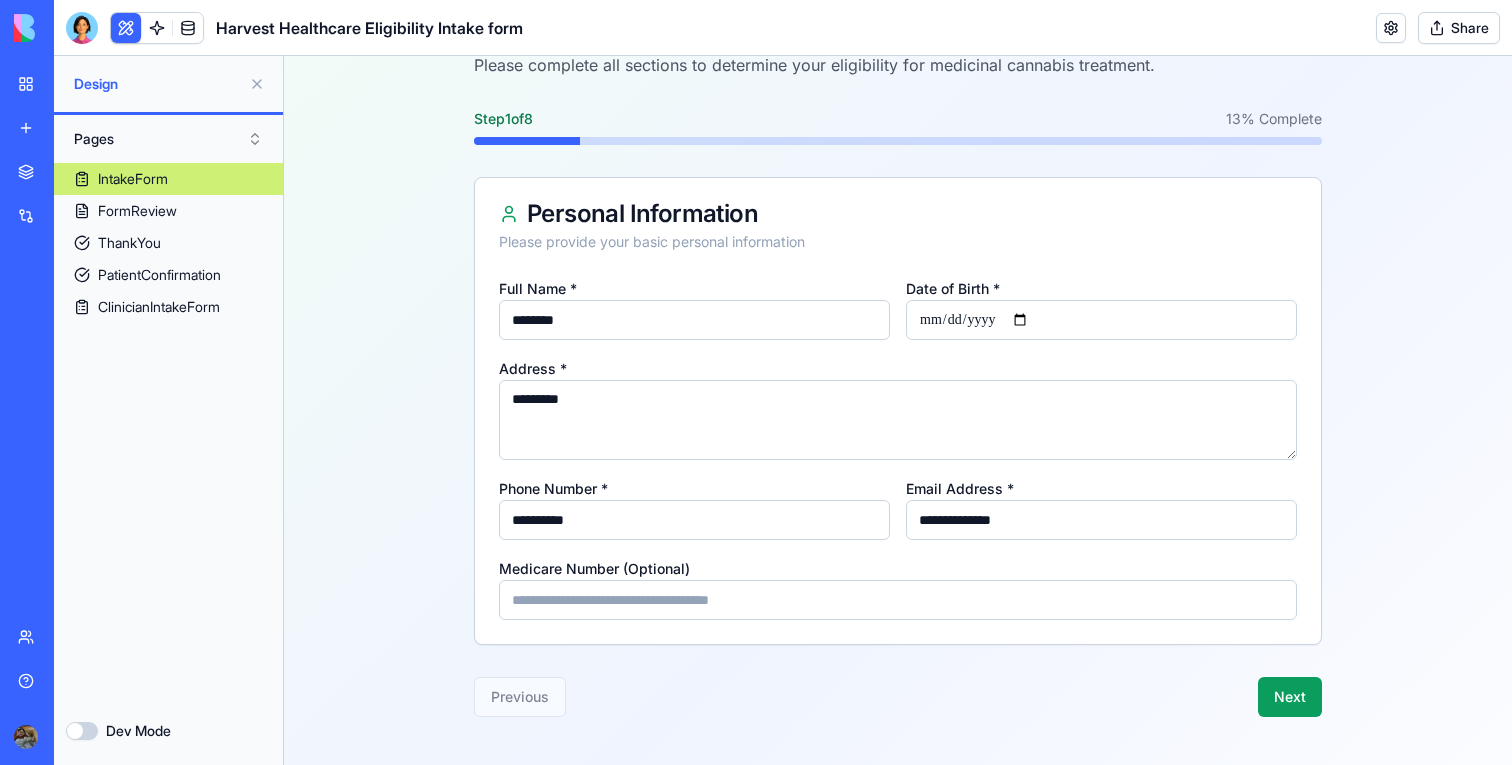 scroll, scrollTop: 180, scrollLeft: 0, axis: vertical 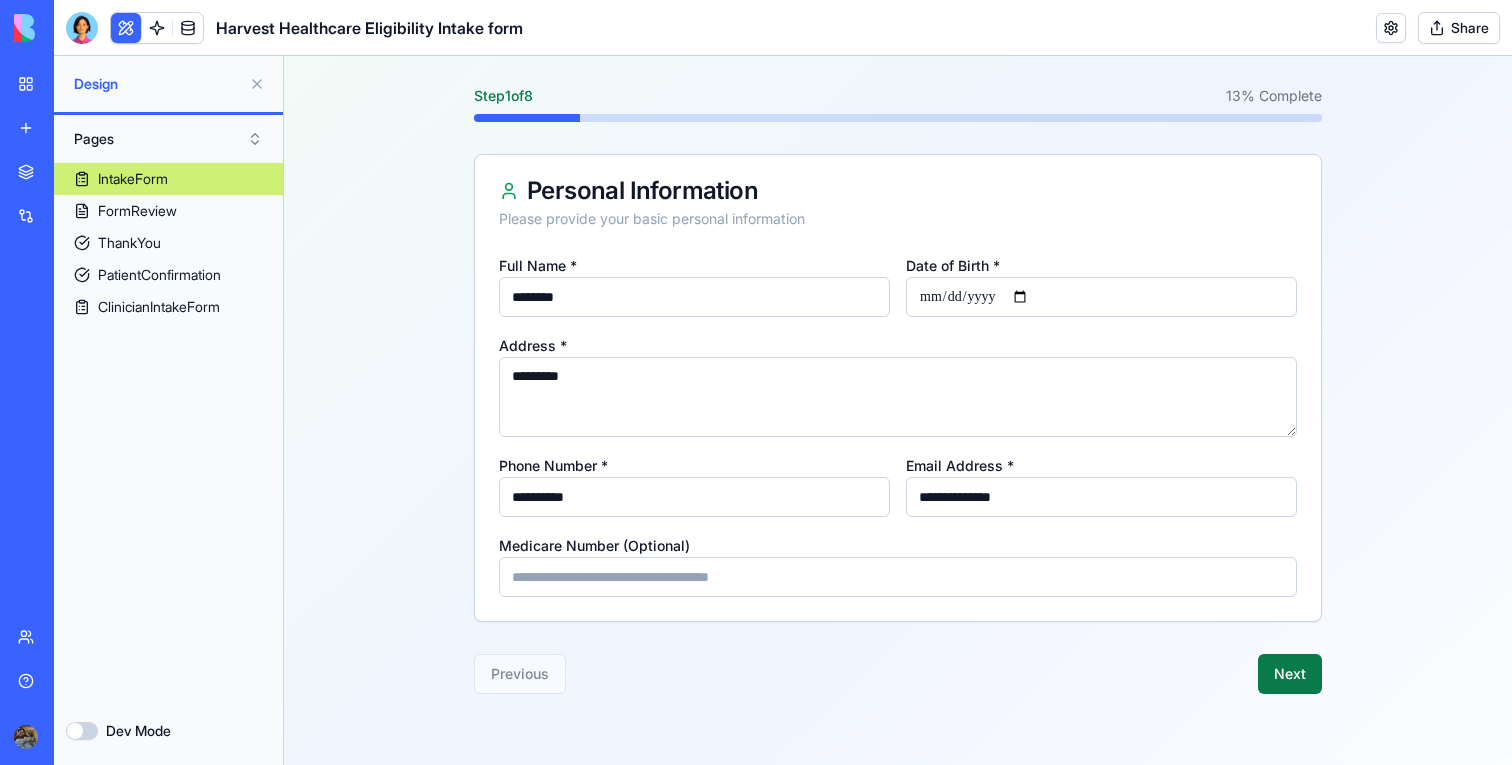 click on "Next" at bounding box center (1290, 674) 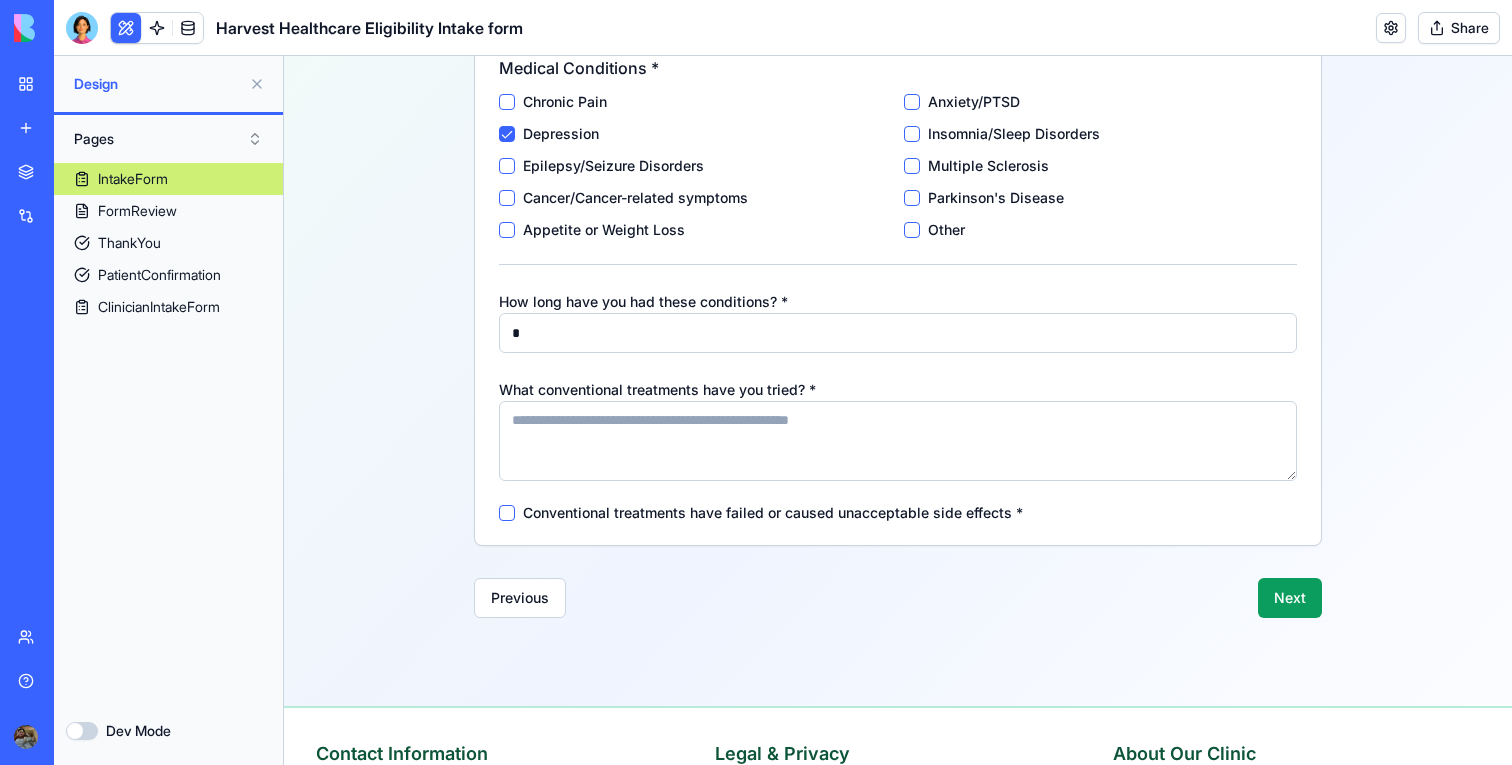 scroll, scrollTop: 396, scrollLeft: 0, axis: vertical 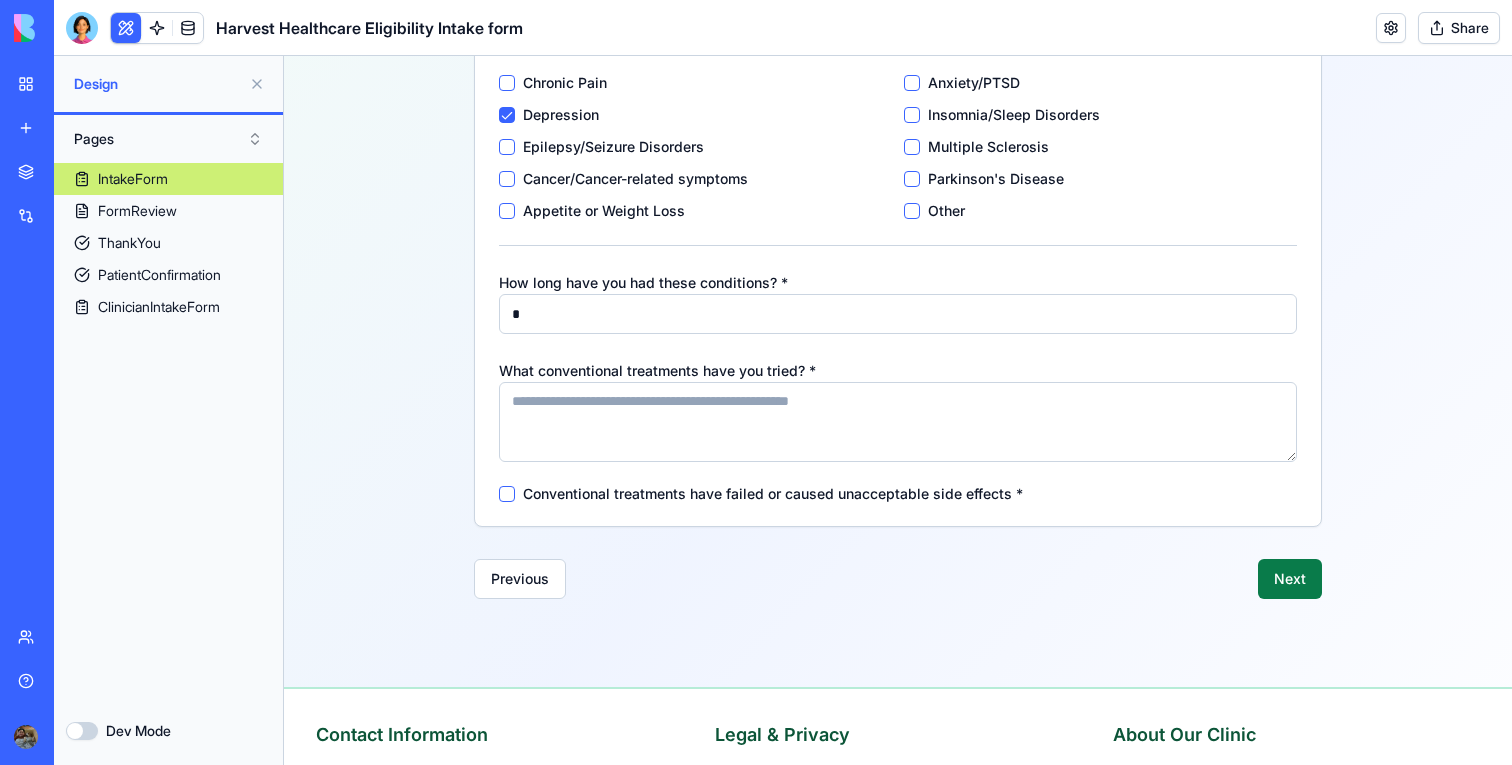 click on "Next" at bounding box center (1290, 579) 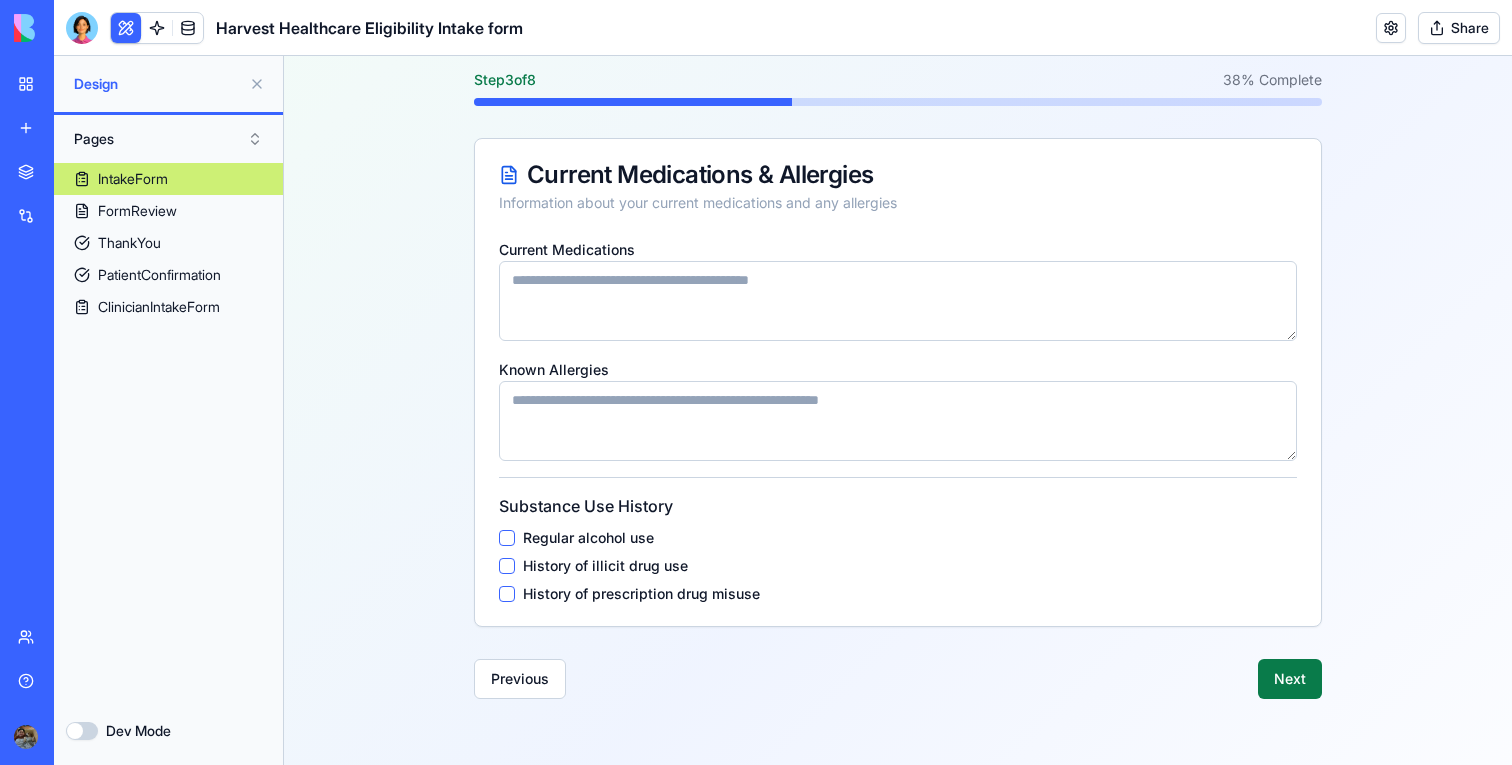 scroll, scrollTop: 191, scrollLeft: 0, axis: vertical 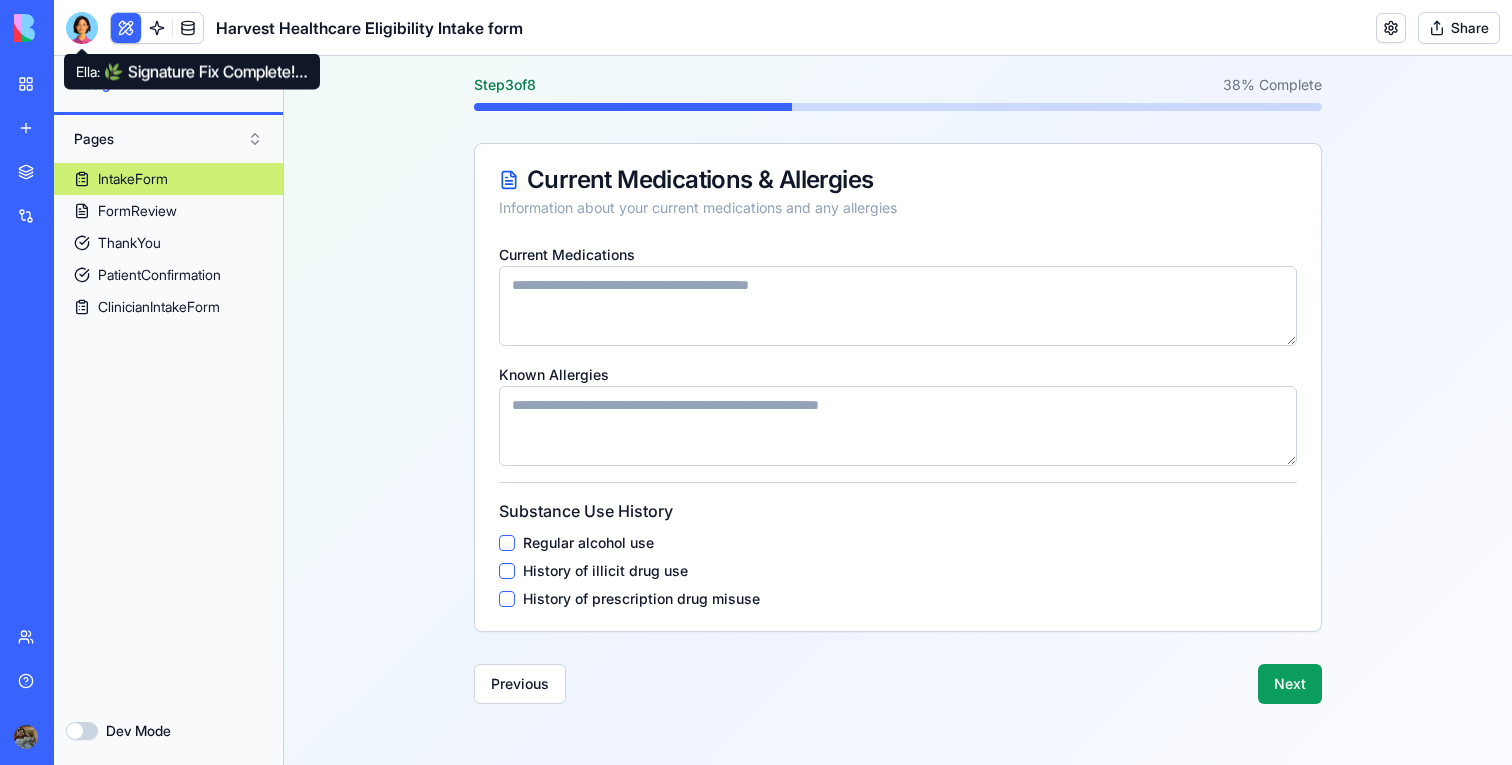 click at bounding box center [82, 28] 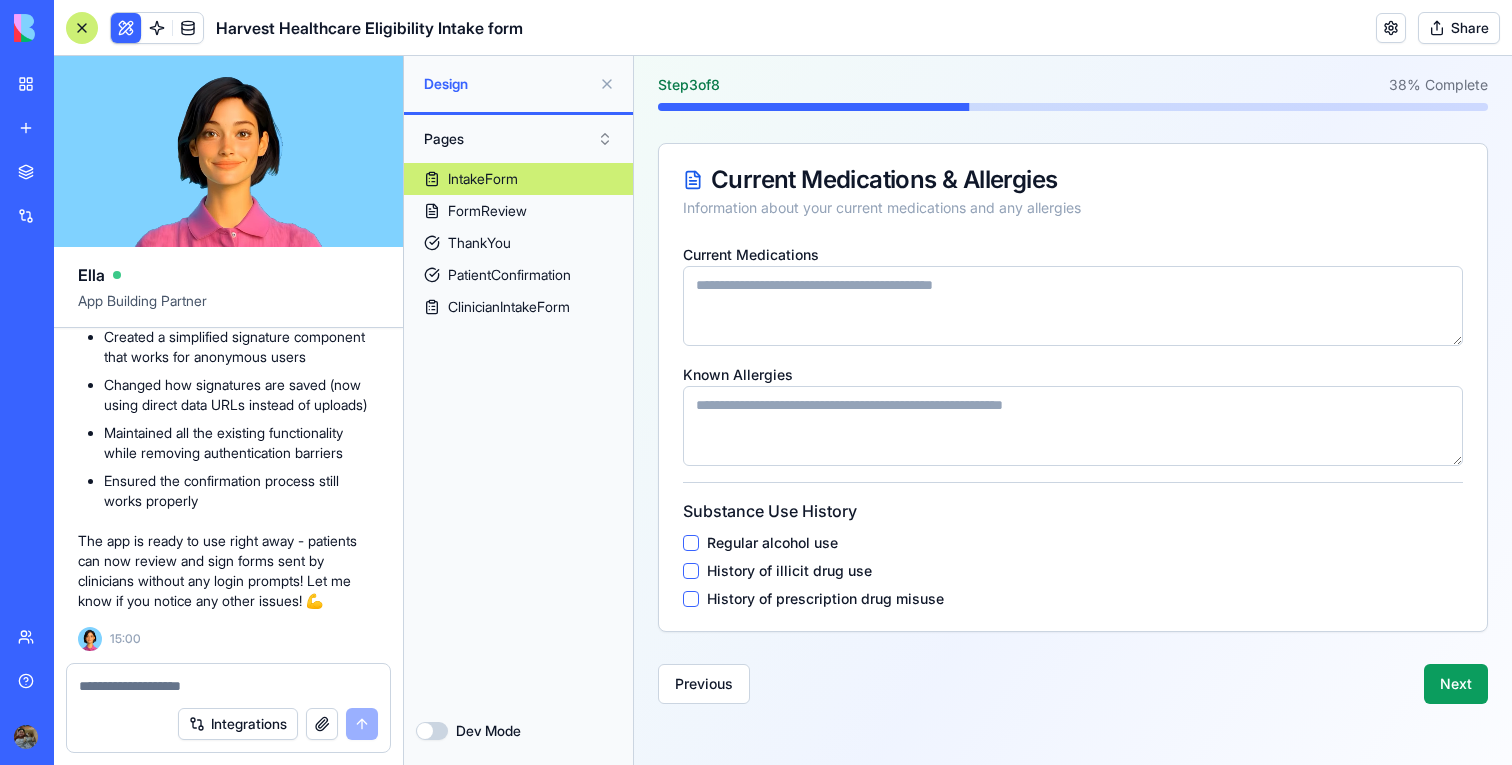 scroll, scrollTop: 27930, scrollLeft: 0, axis: vertical 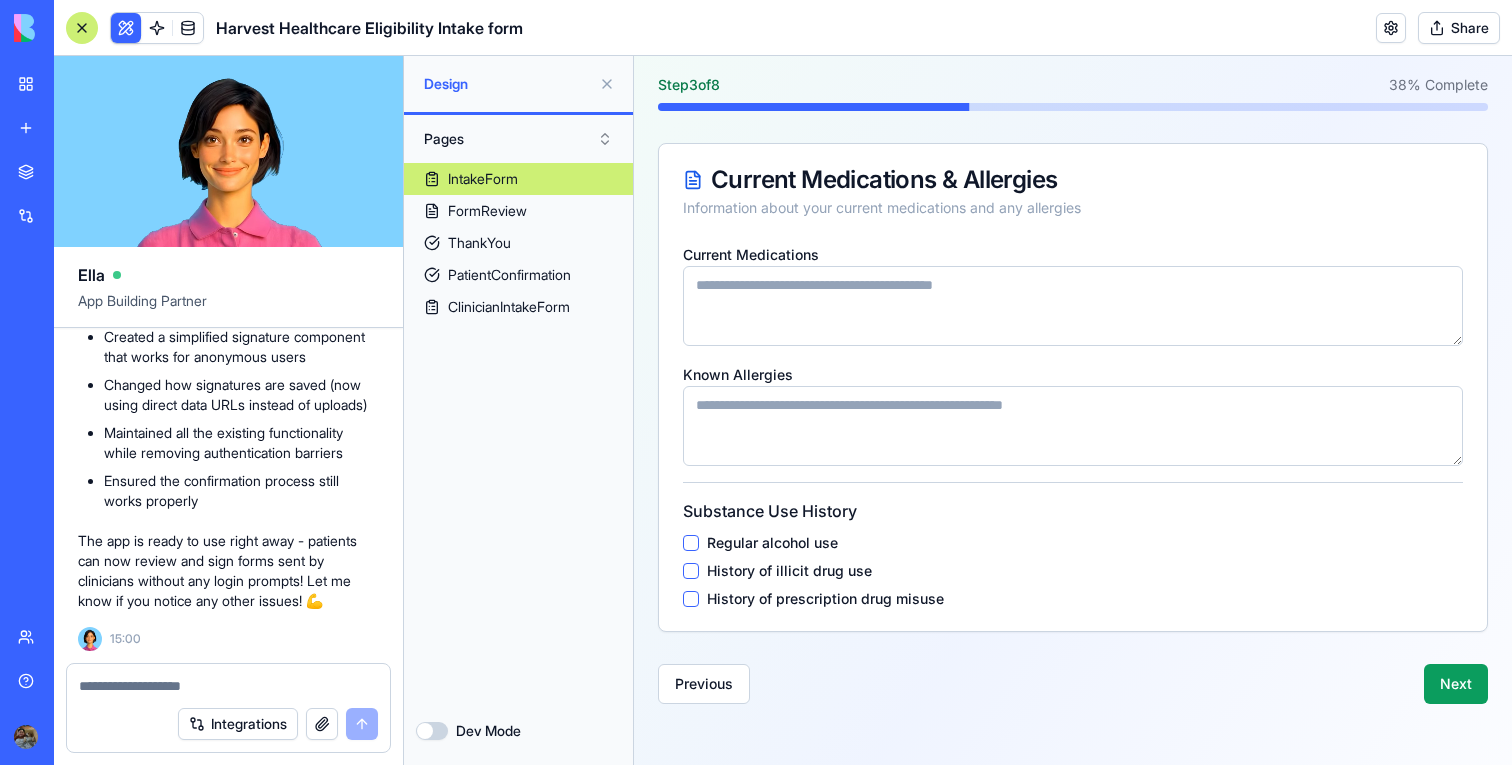 click on "Harvest Healthcare Eligibility Intake Form Please complete all sections to determine your eligibility for medicinal cannabis treatment. Step  3  of  8 38 % Complete Current Medications & Allergies Information about your current medications and any allergies Current Medications Known Allergies Substance Use History Regular alcohol use History of illicit drug use History of prescription drug misuse Previous Next" at bounding box center (1073, 339) 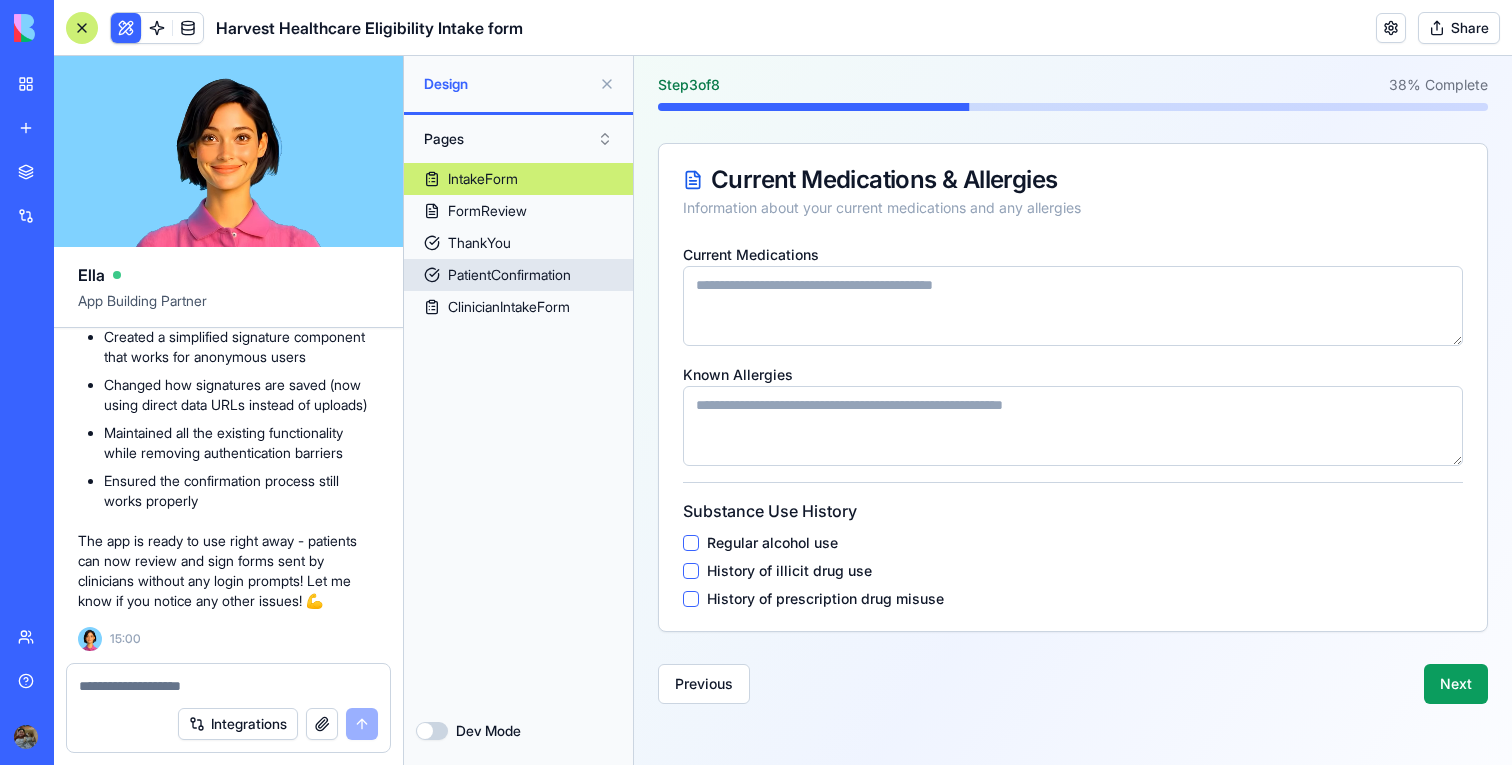 click on "PatientConfirmation" at bounding box center [509, 275] 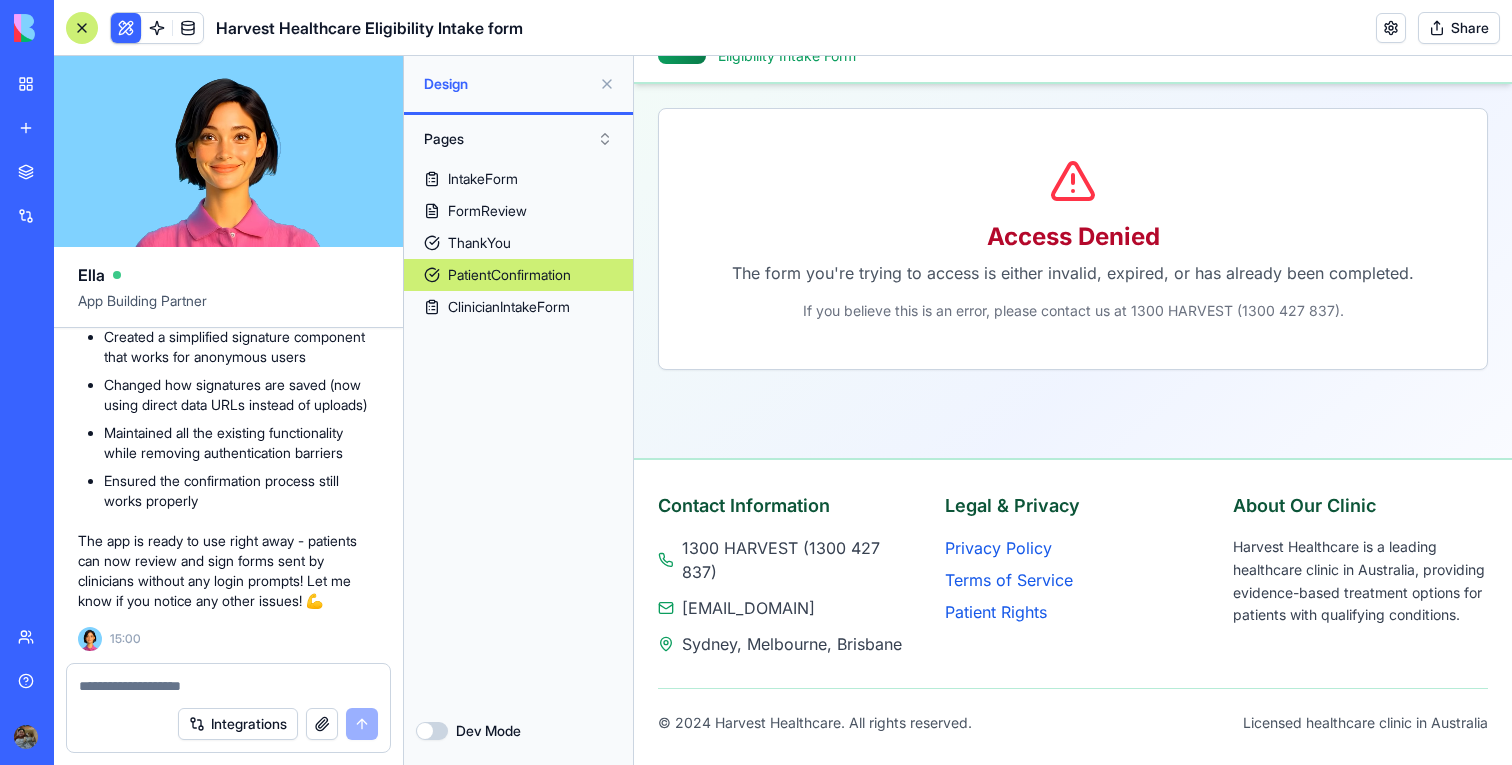 scroll, scrollTop: 0, scrollLeft: 0, axis: both 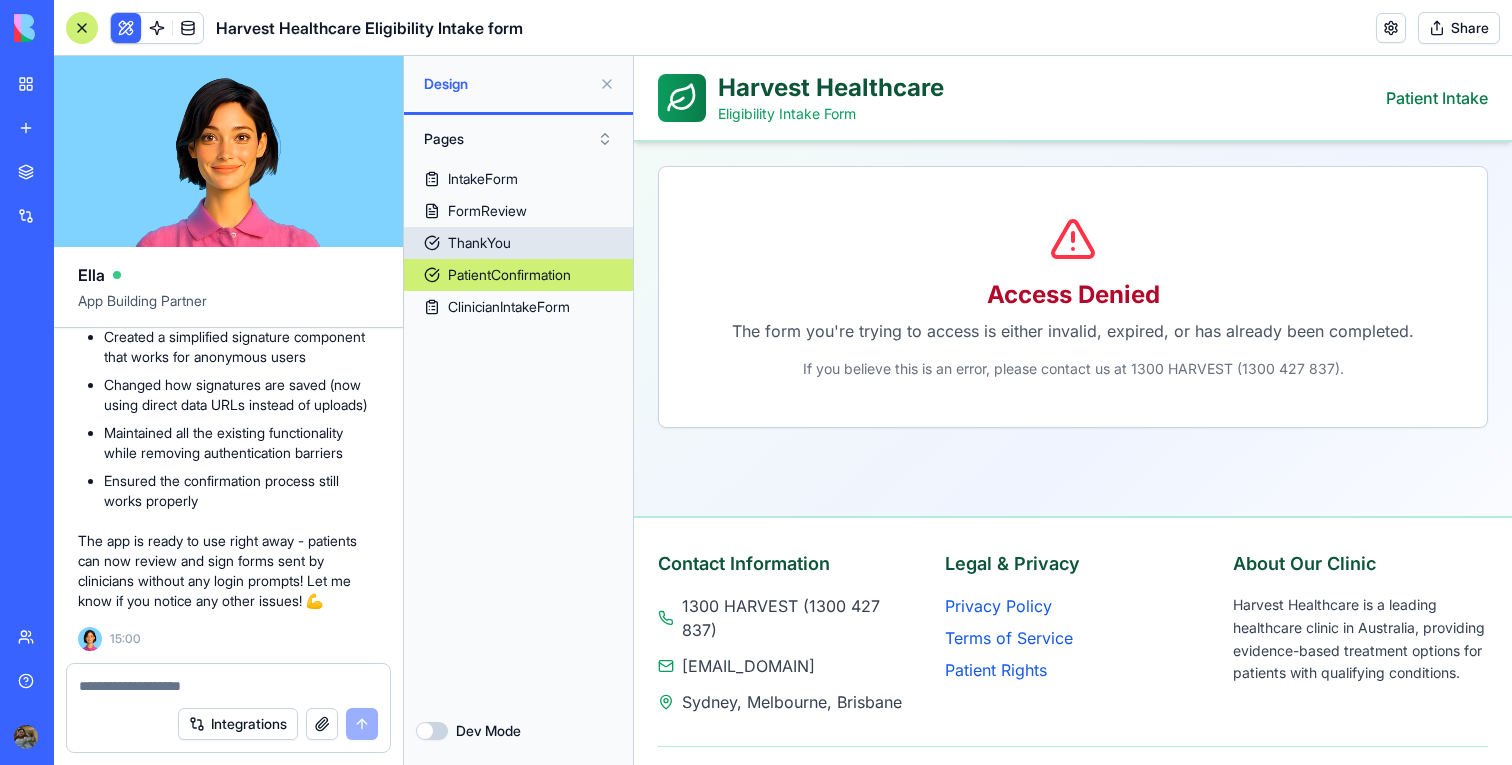 click on "ThankYou" at bounding box center (518, 243) 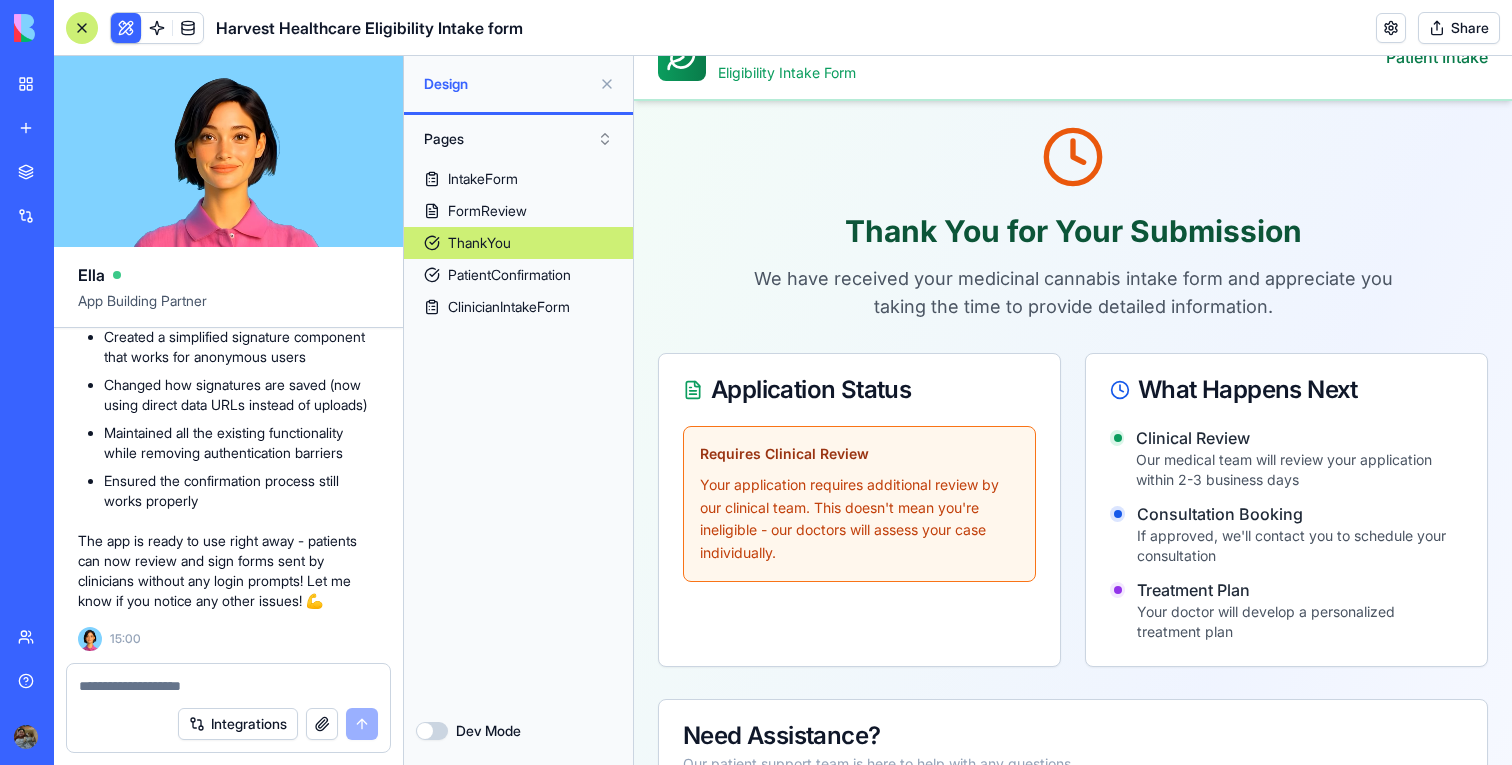 scroll, scrollTop: 43, scrollLeft: 0, axis: vertical 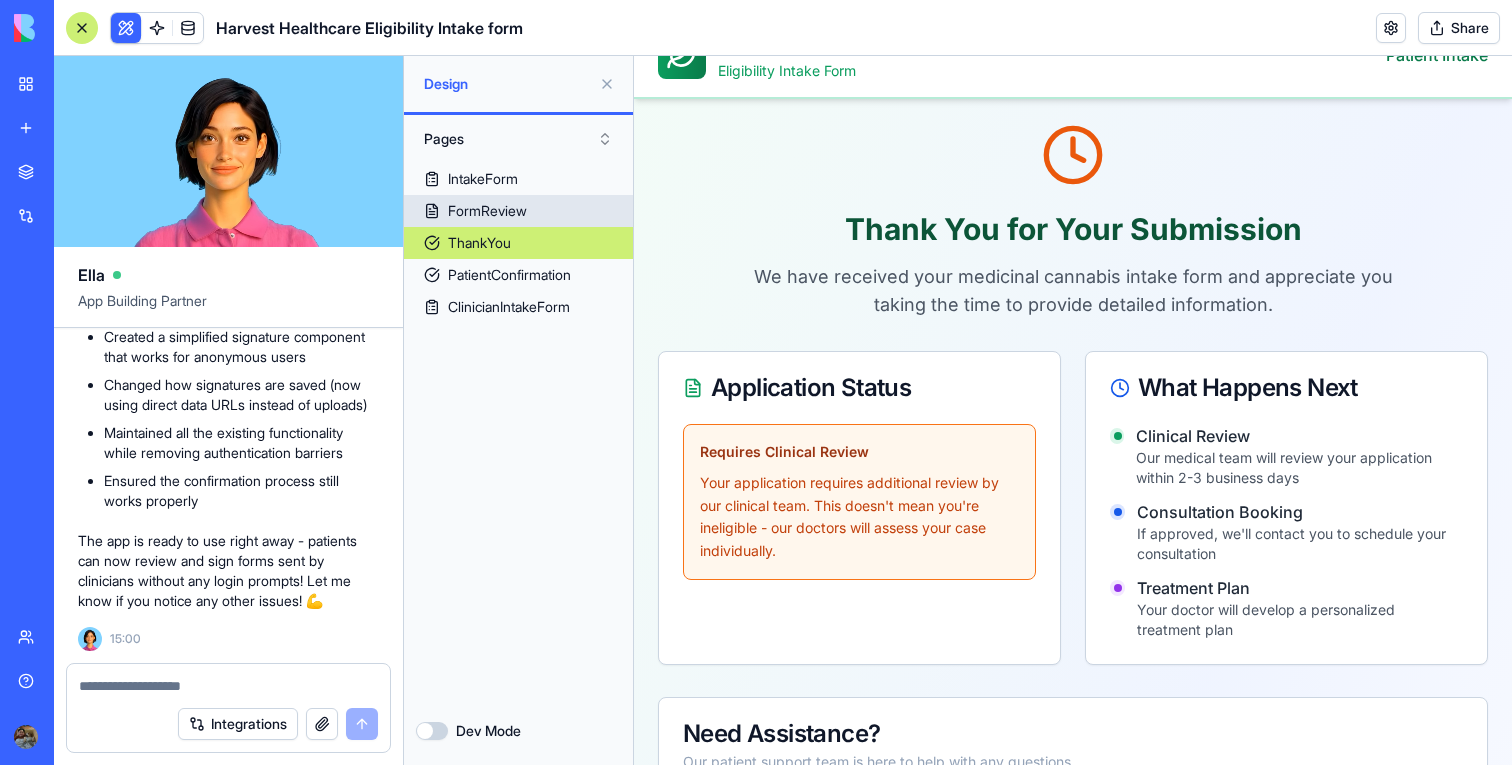 click on "FormReview" at bounding box center (487, 211) 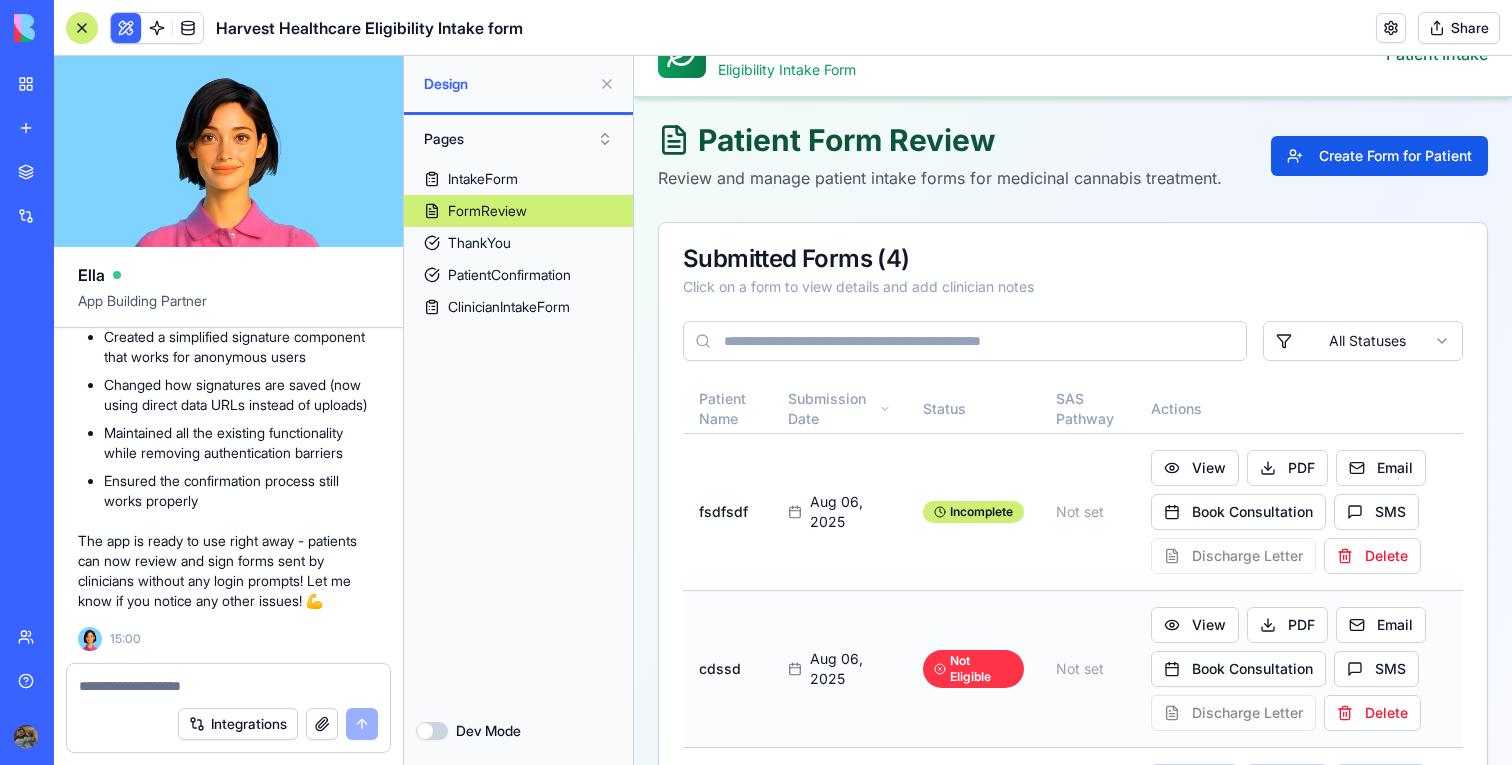 scroll, scrollTop: 69, scrollLeft: 0, axis: vertical 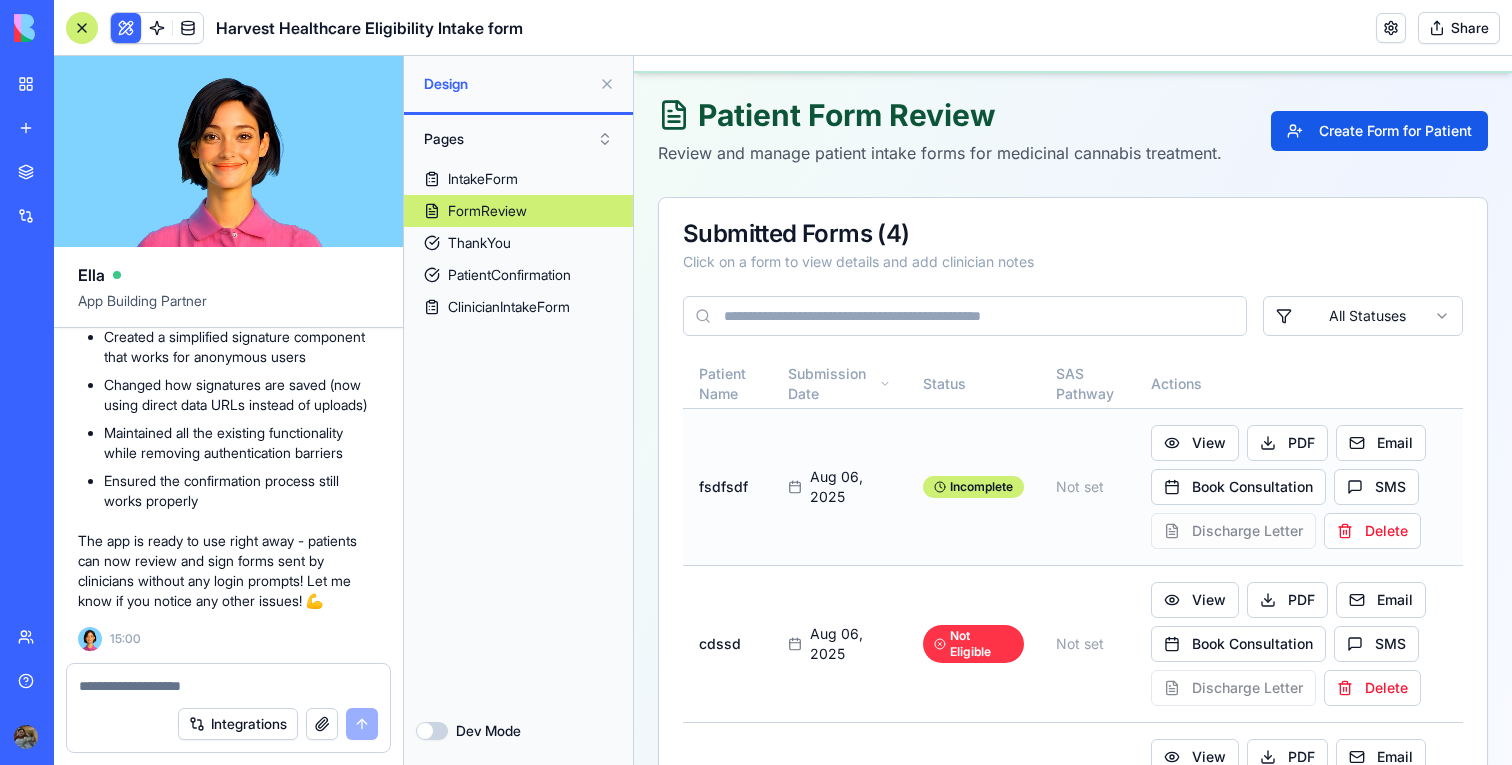 click on "View PDF Email Book Consultation SMS Discharge Letter Delete" at bounding box center [1299, 487] 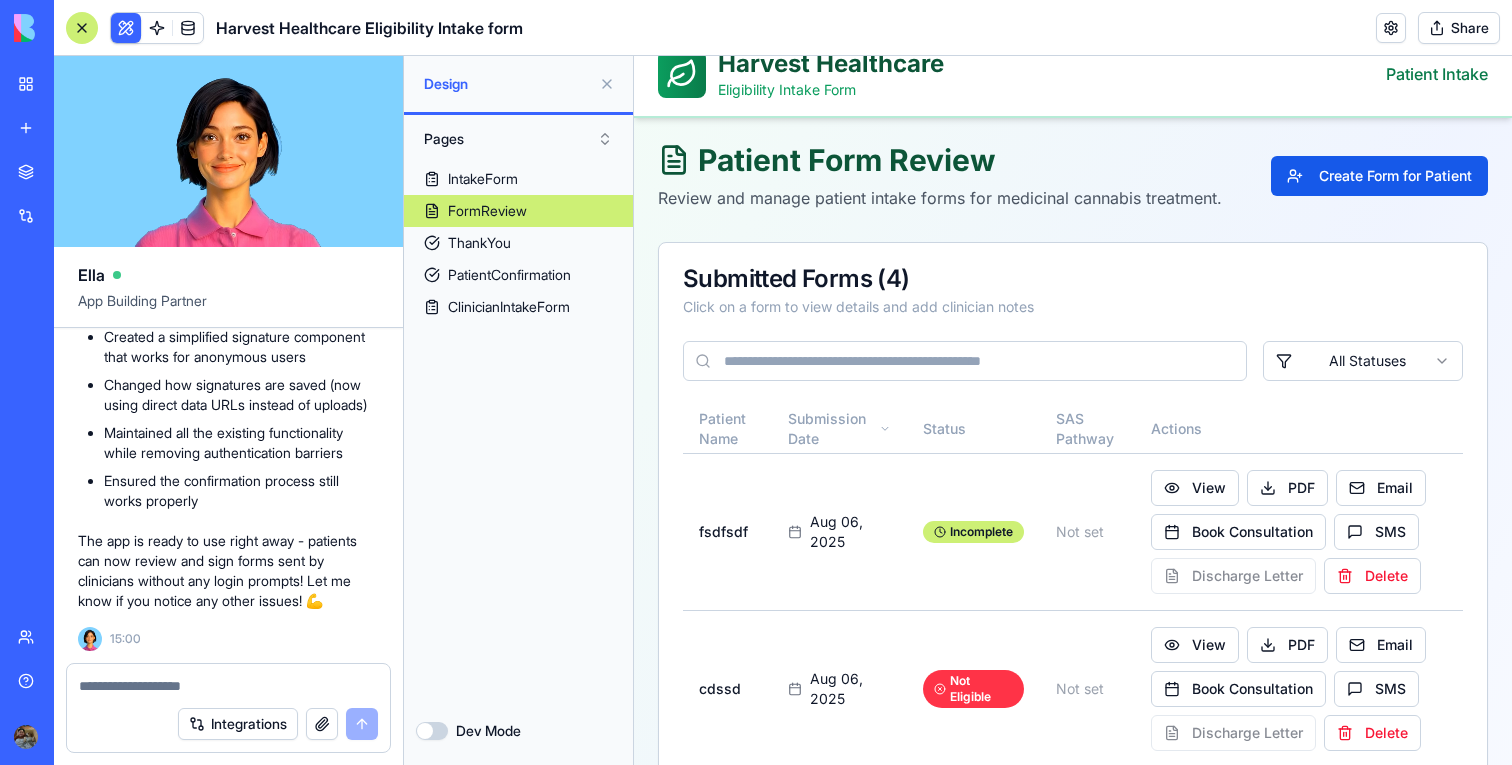 scroll, scrollTop: 0, scrollLeft: 0, axis: both 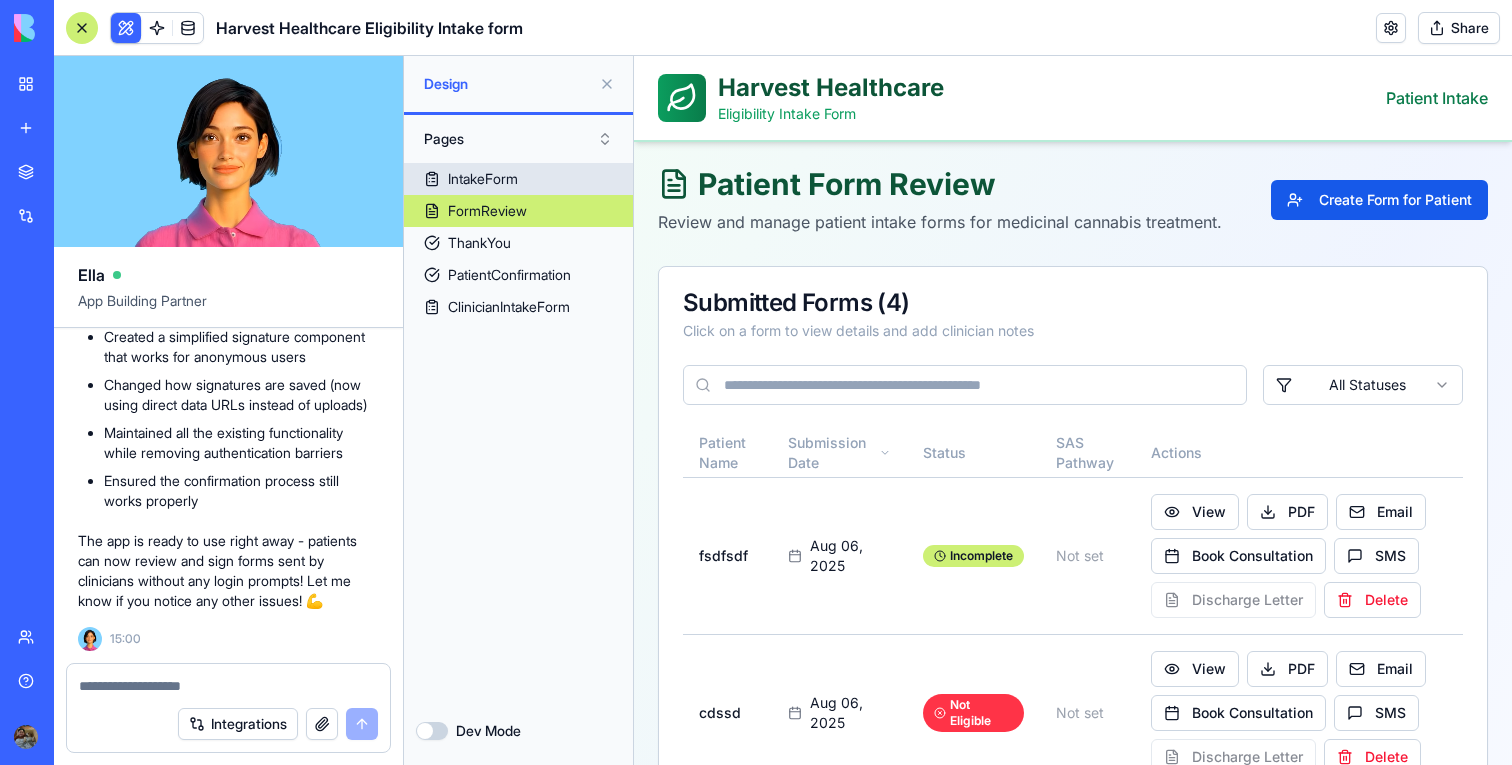 click on "IntakeForm" at bounding box center [483, 179] 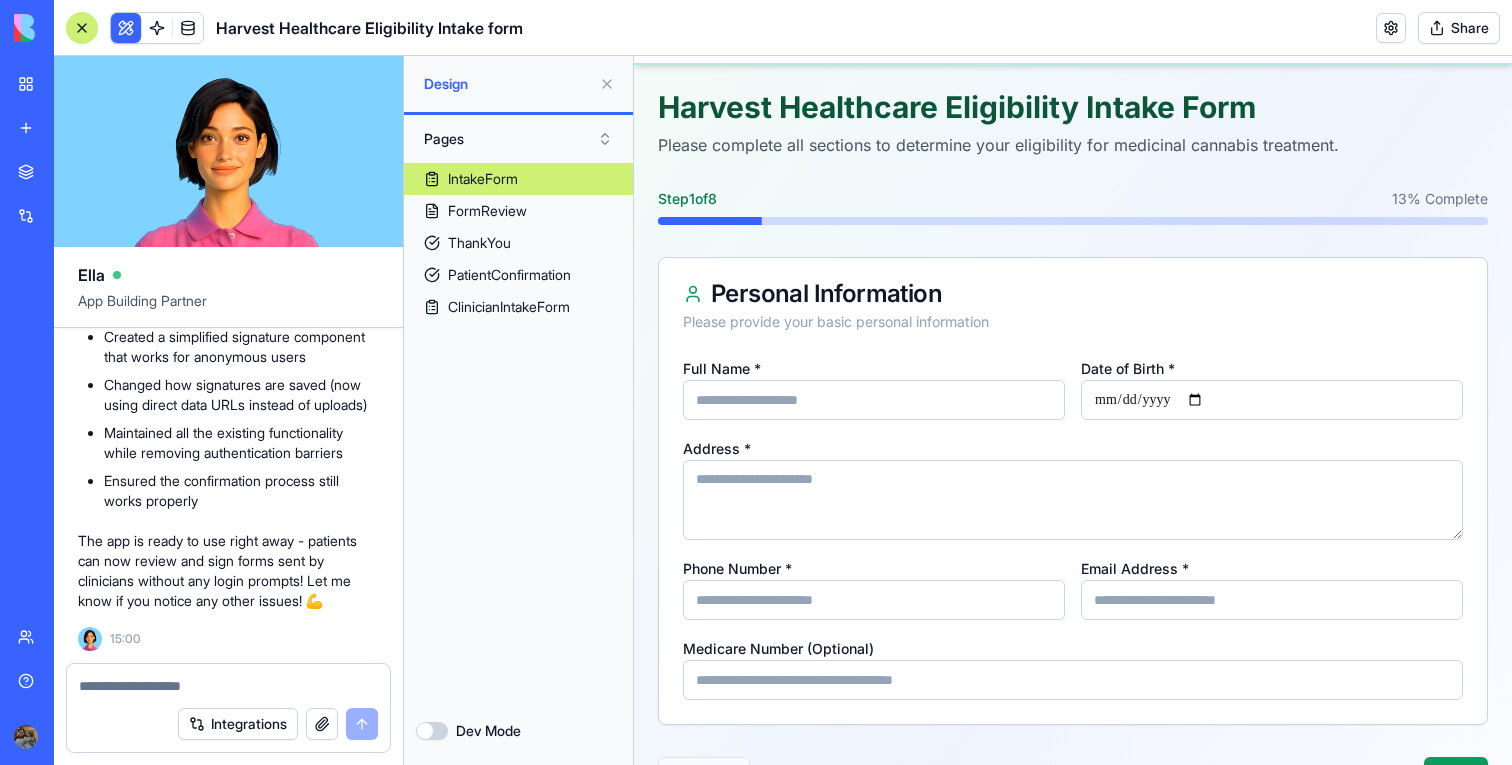 scroll, scrollTop: 0, scrollLeft: 0, axis: both 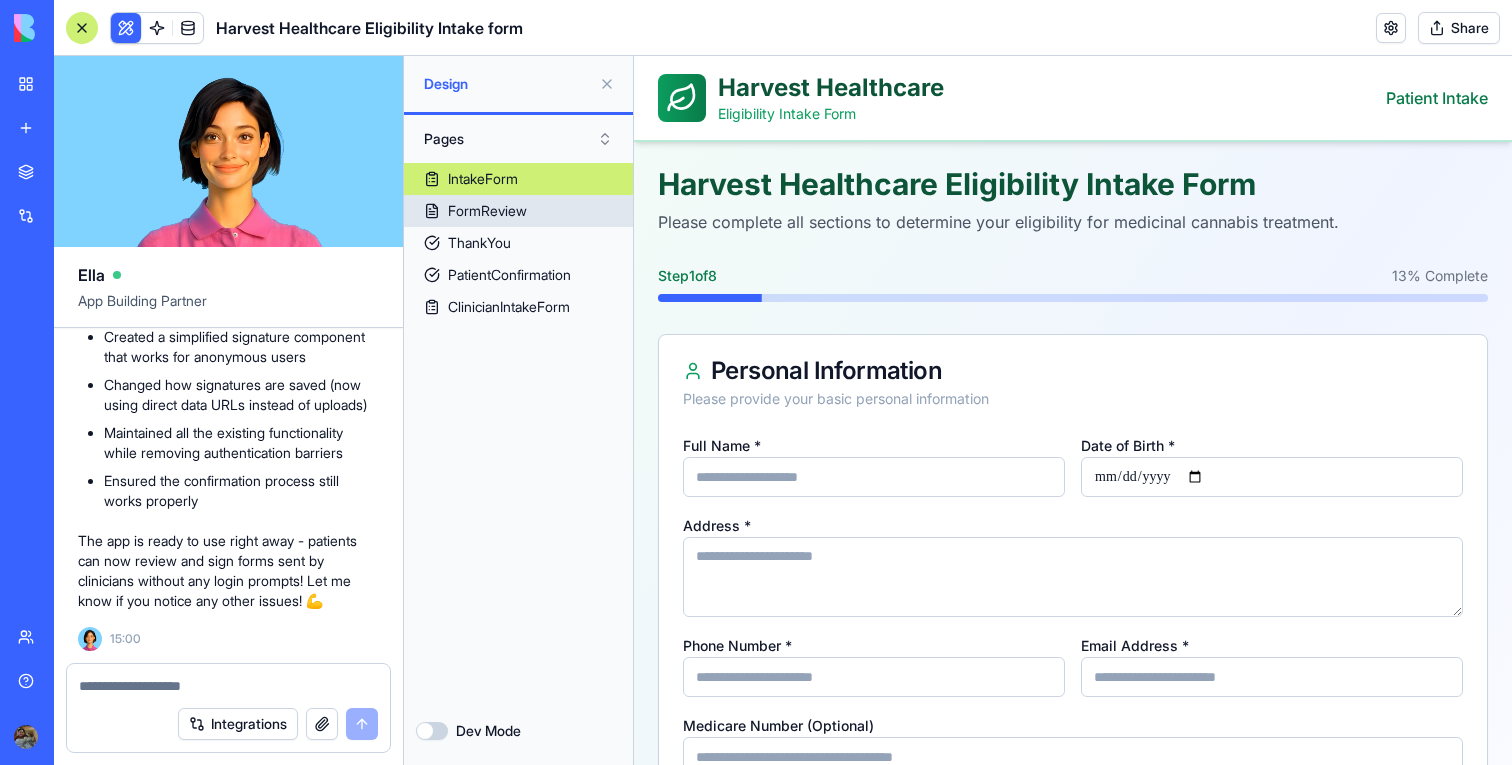 click on "FormReview" at bounding box center (487, 211) 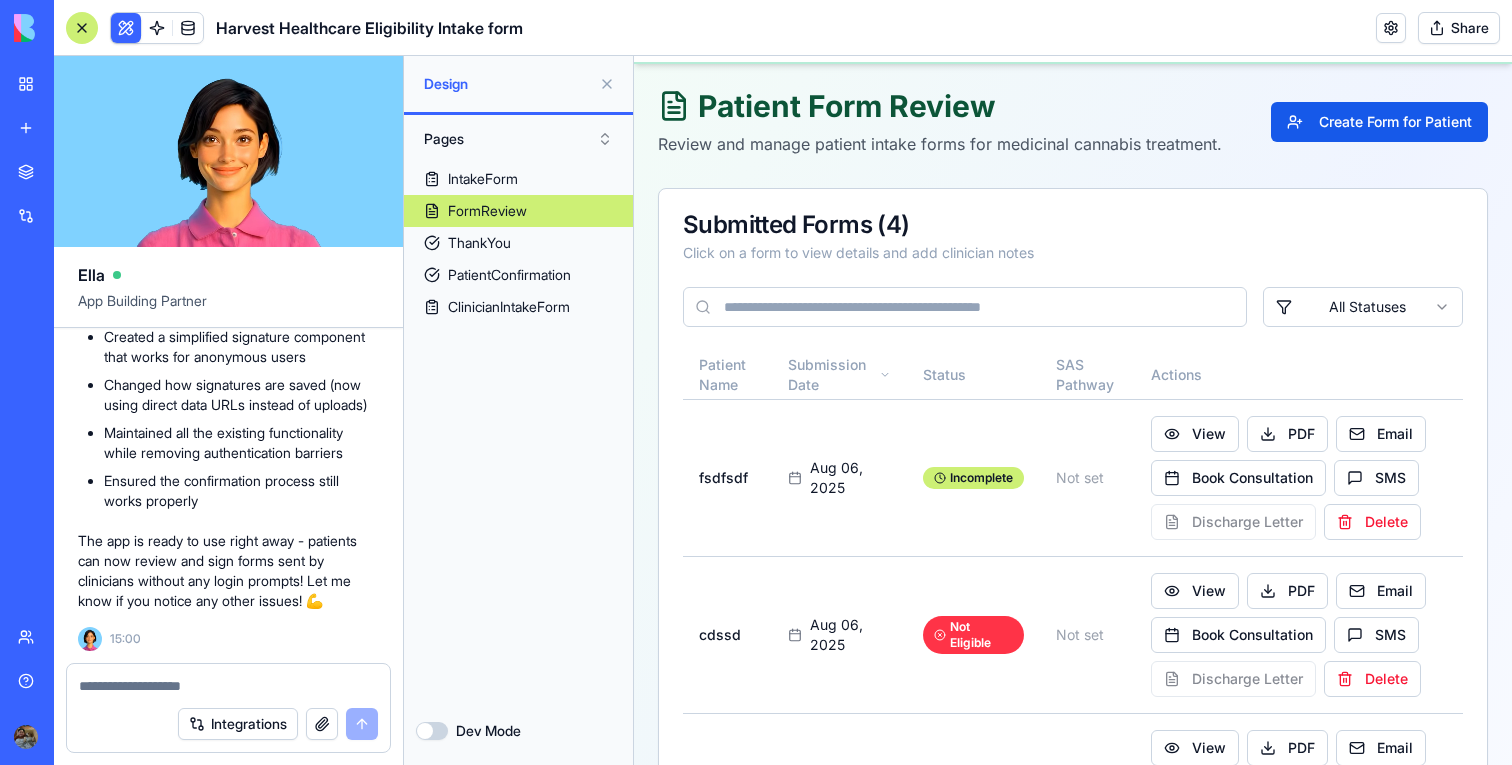scroll, scrollTop: 0, scrollLeft: 0, axis: both 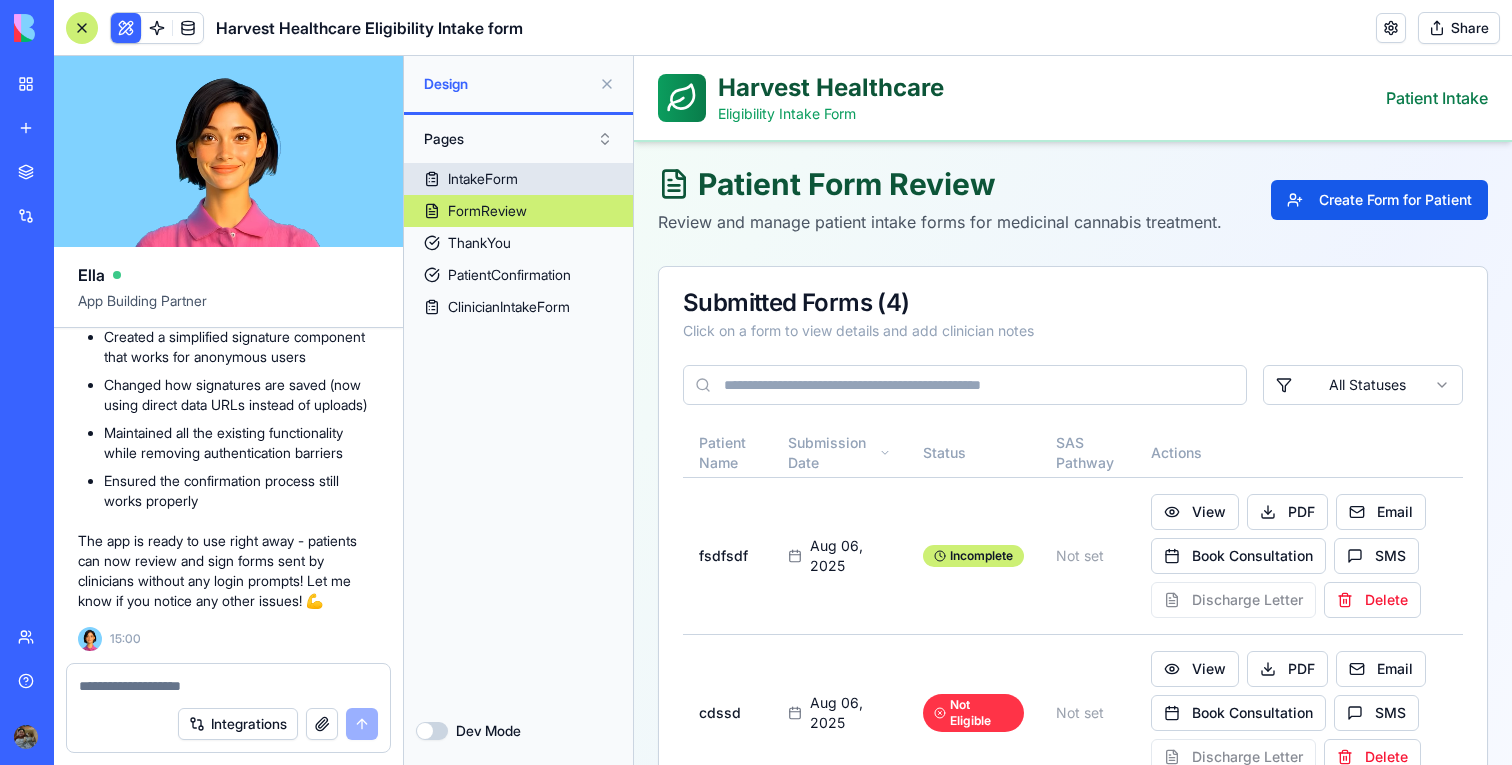 click on "IntakeForm" at bounding box center [483, 179] 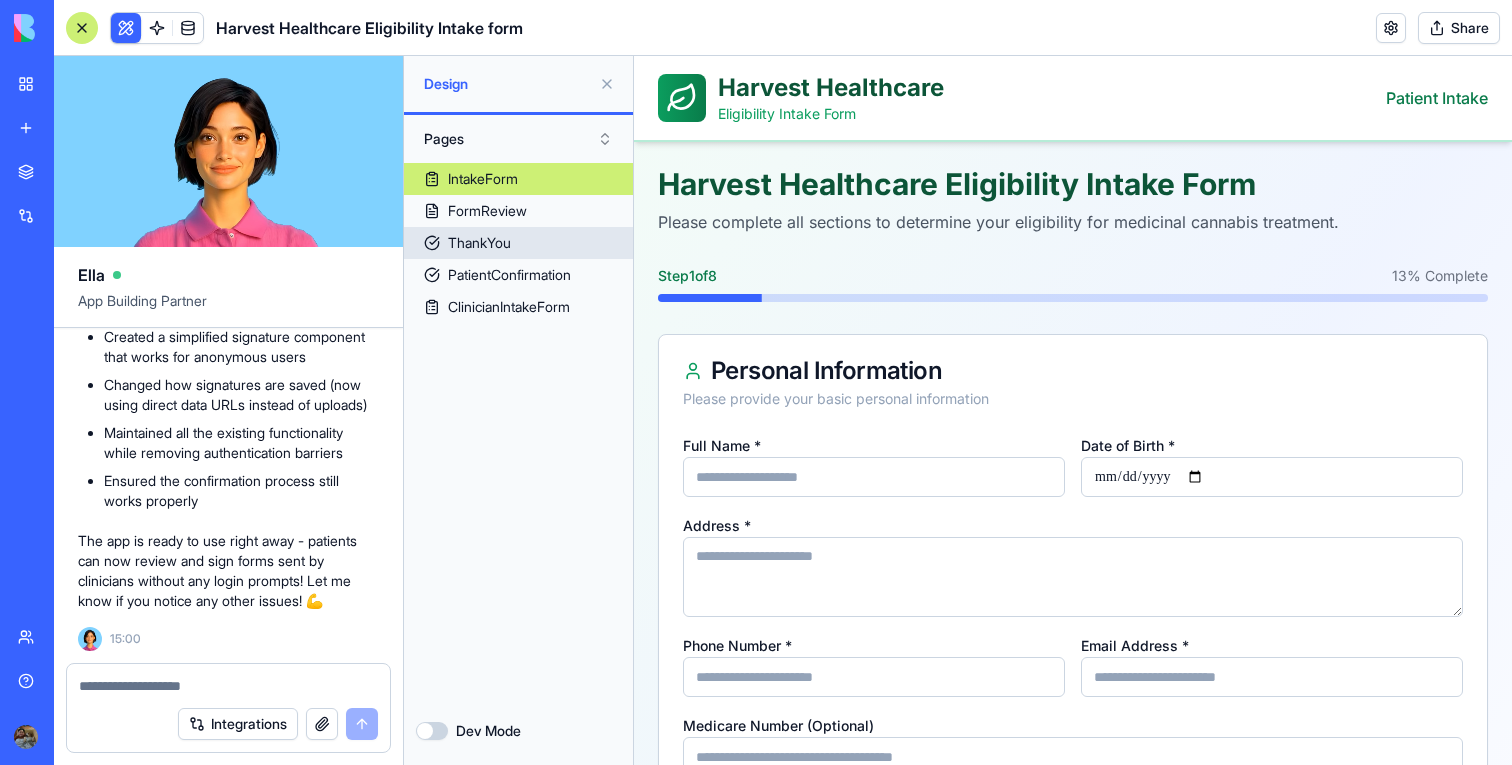 click on "ThankYou" at bounding box center (518, 243) 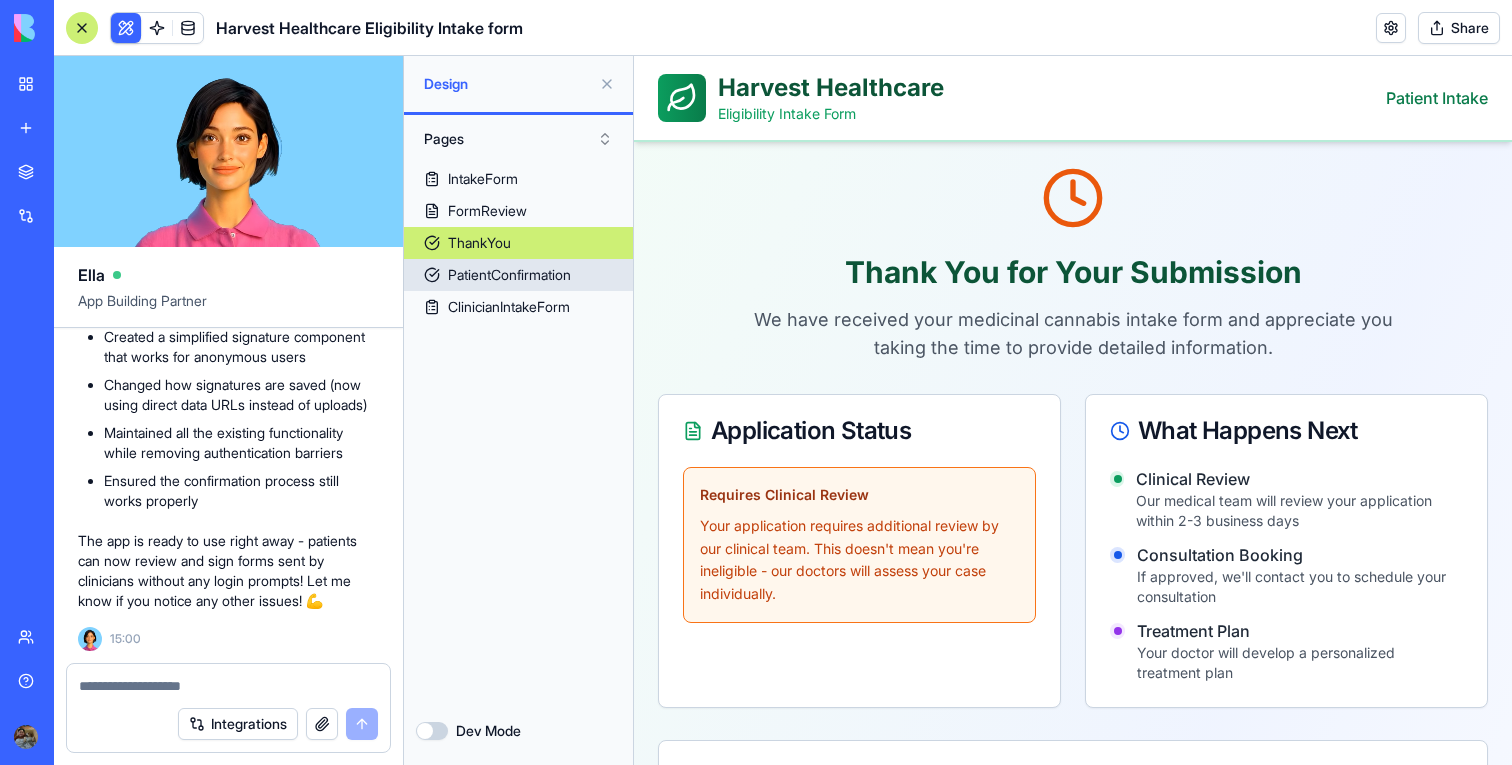 click on "PatientConfirmation" at bounding box center [509, 275] 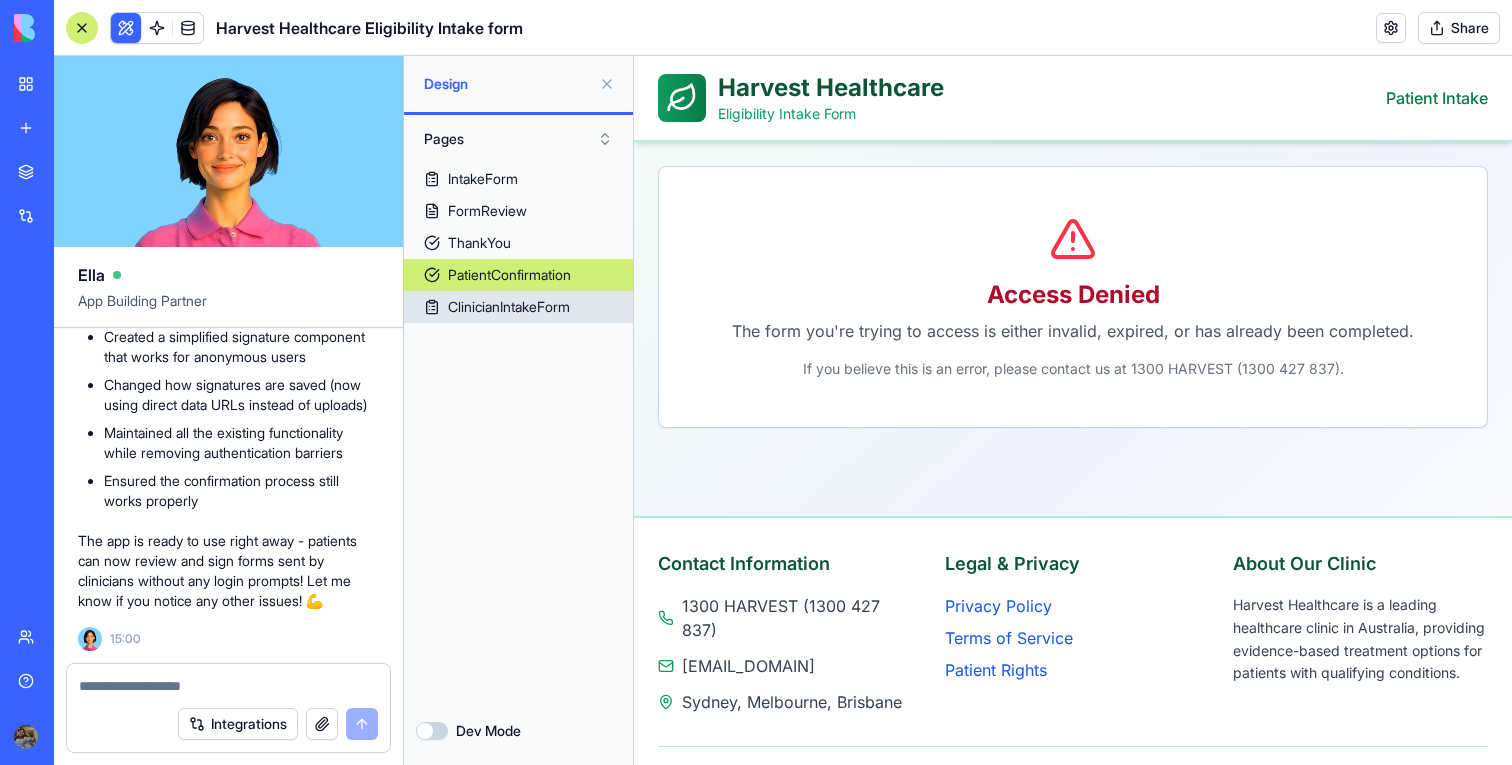 click on "ClinicianIntakeForm" at bounding box center [509, 307] 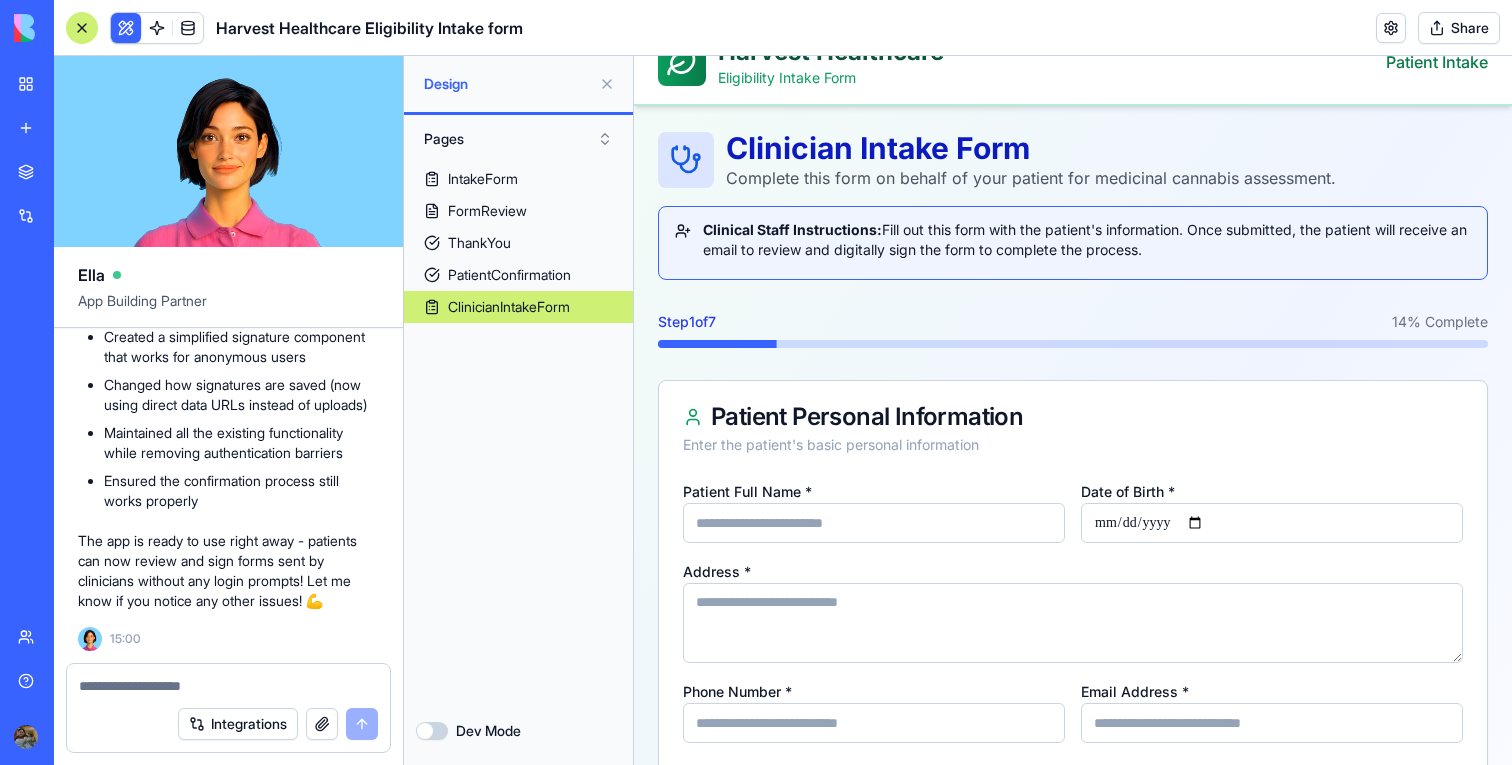 scroll, scrollTop: 0, scrollLeft: 0, axis: both 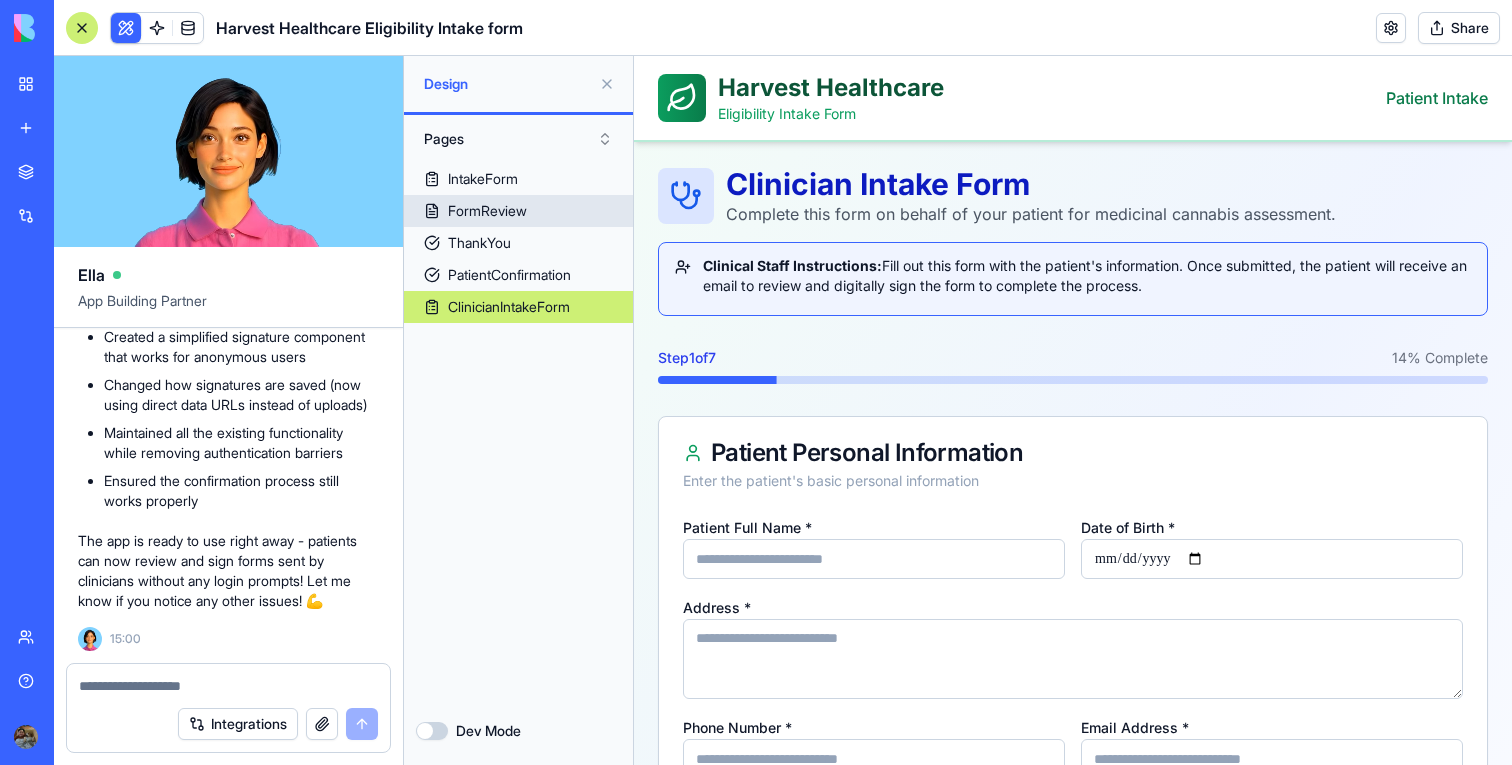 click on "IntakeForm" at bounding box center [518, 179] 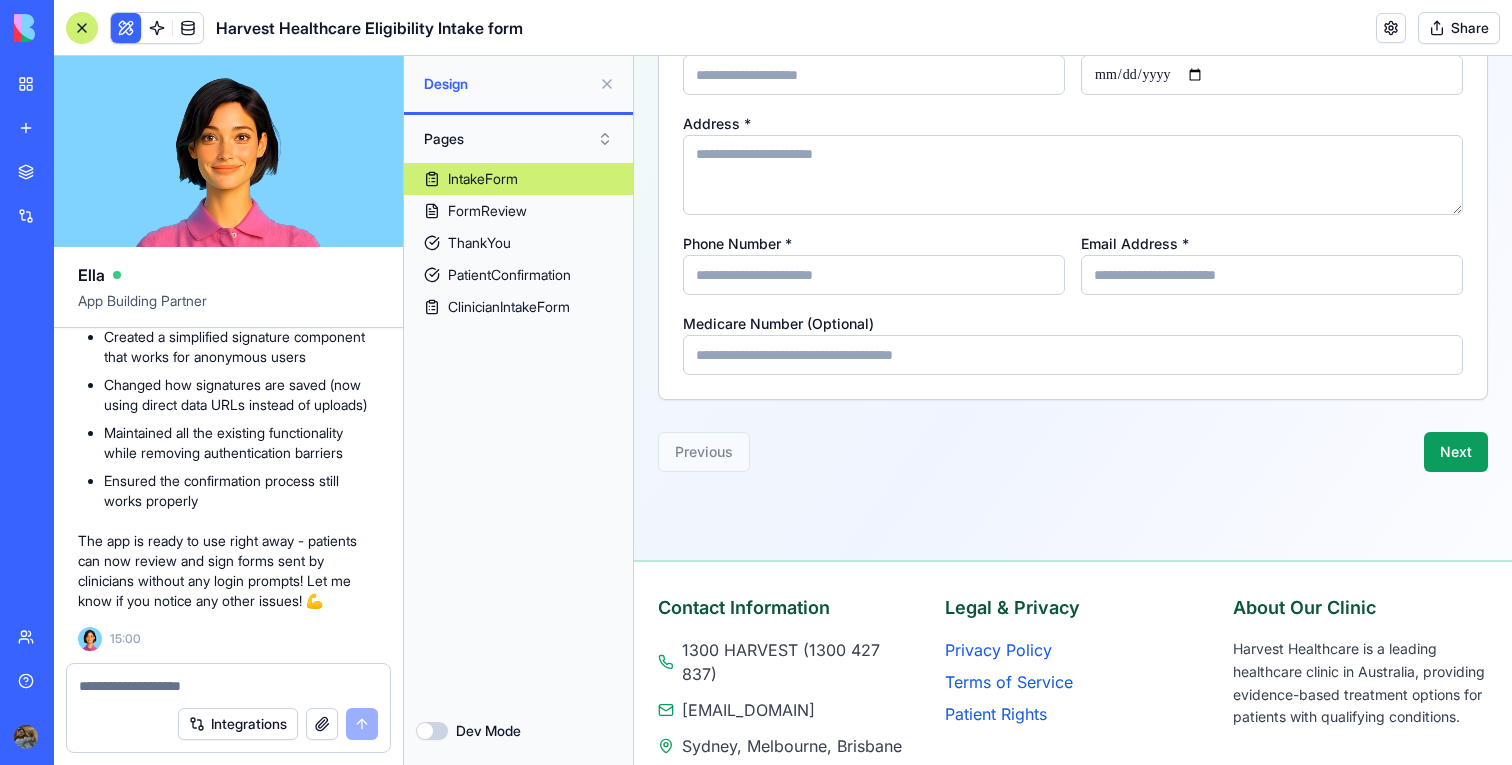 scroll, scrollTop: 504, scrollLeft: 0, axis: vertical 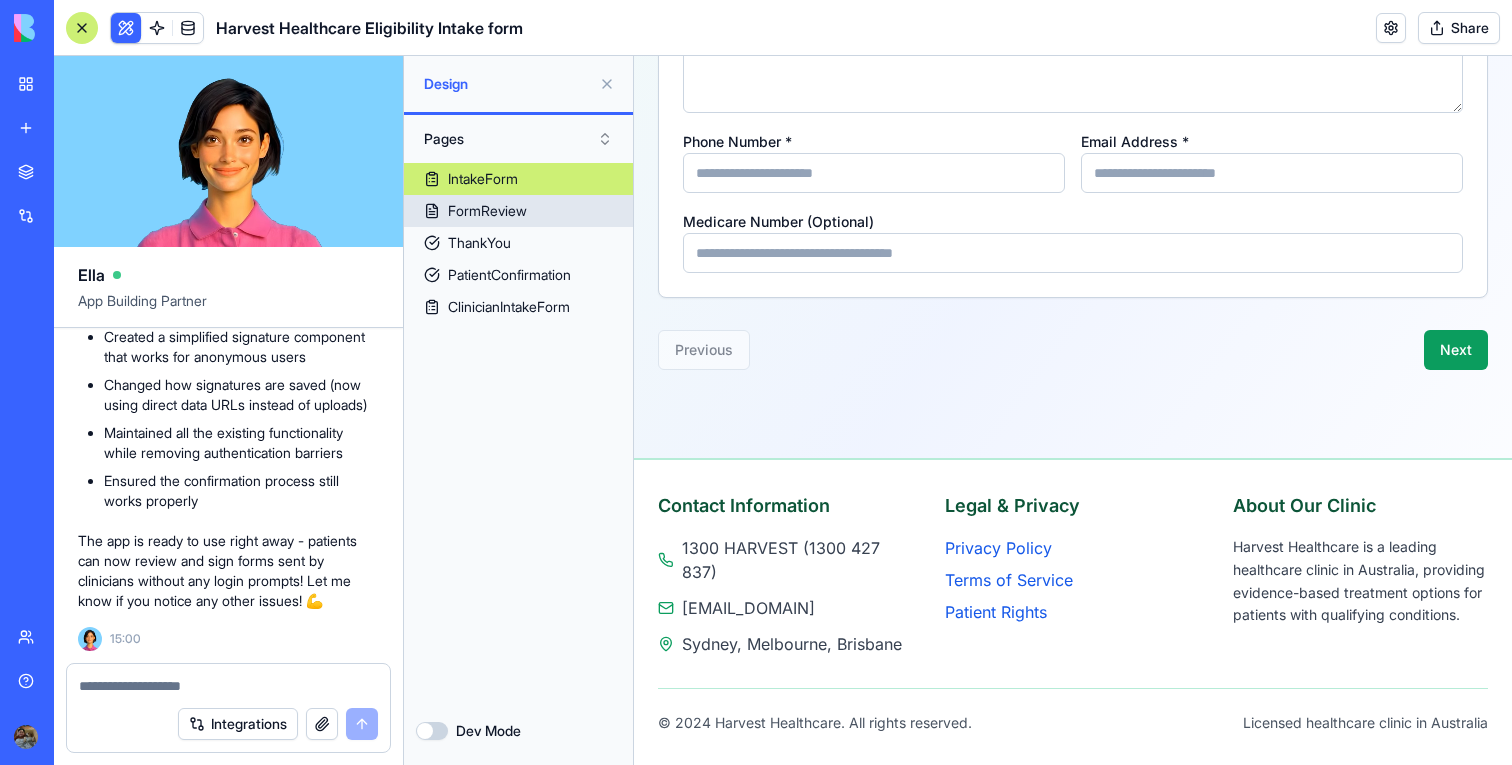 click on "FormReview" at bounding box center [518, 211] 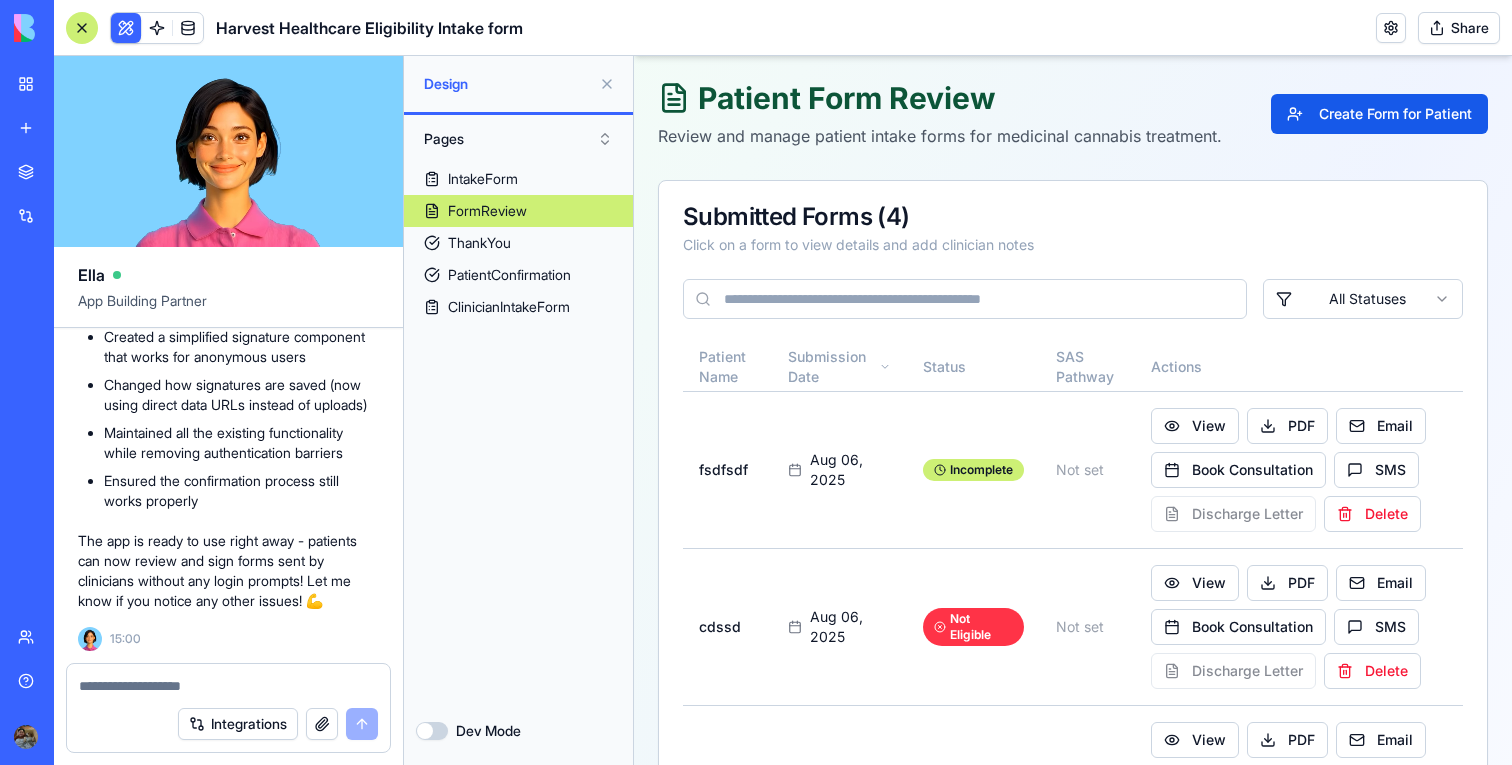 scroll, scrollTop: 0, scrollLeft: 0, axis: both 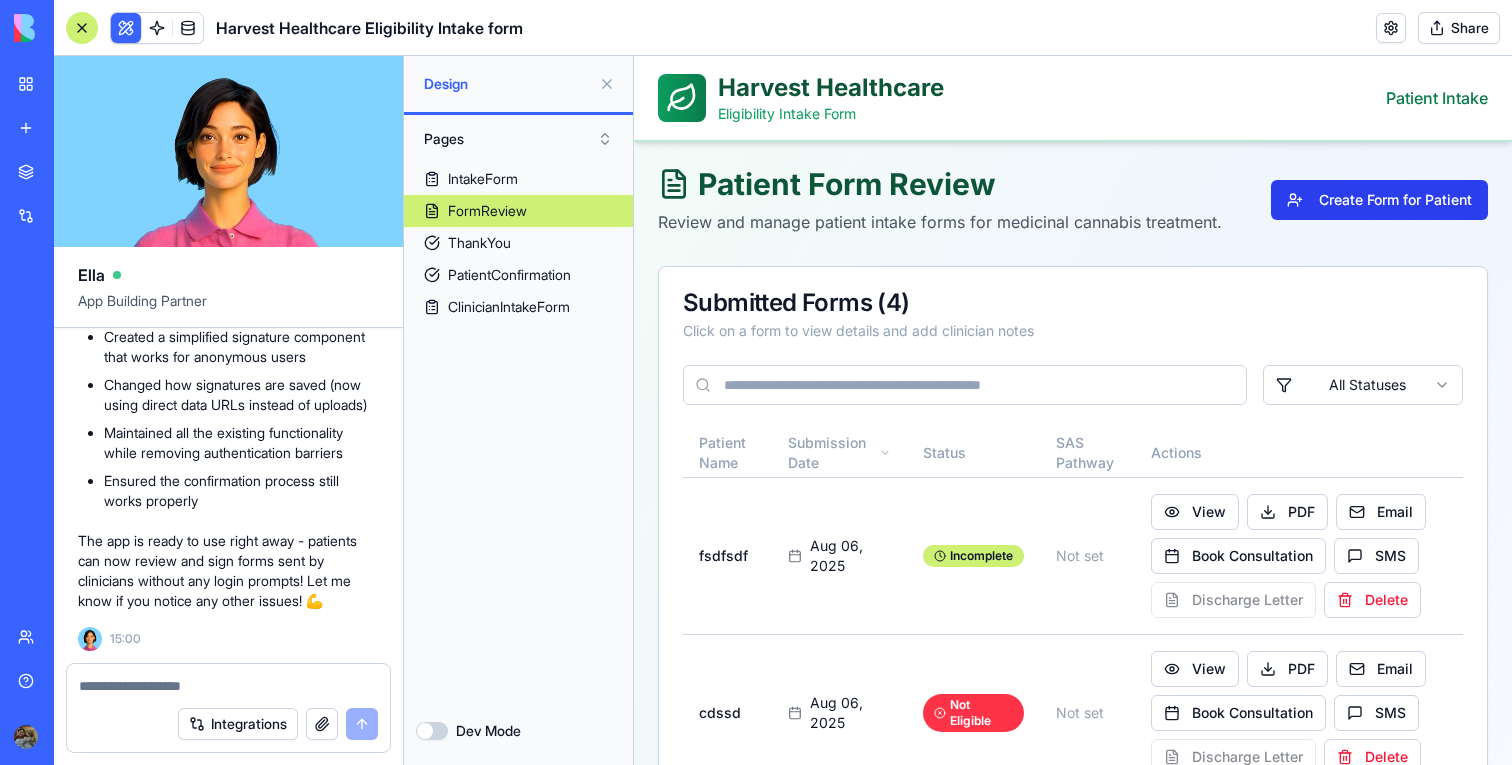 click on "Create Form for Patient" at bounding box center [1379, 200] 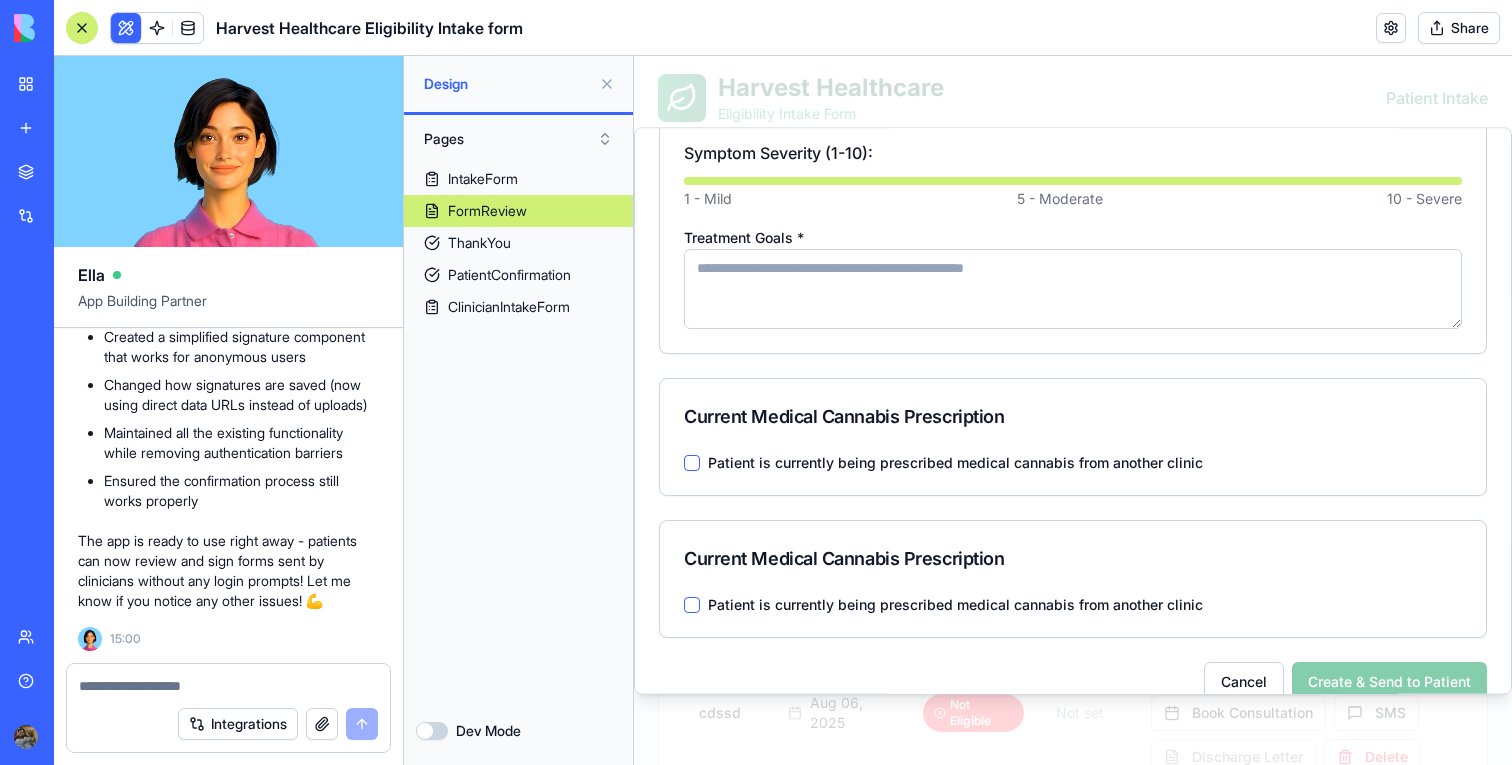 scroll, scrollTop: 1393, scrollLeft: 0, axis: vertical 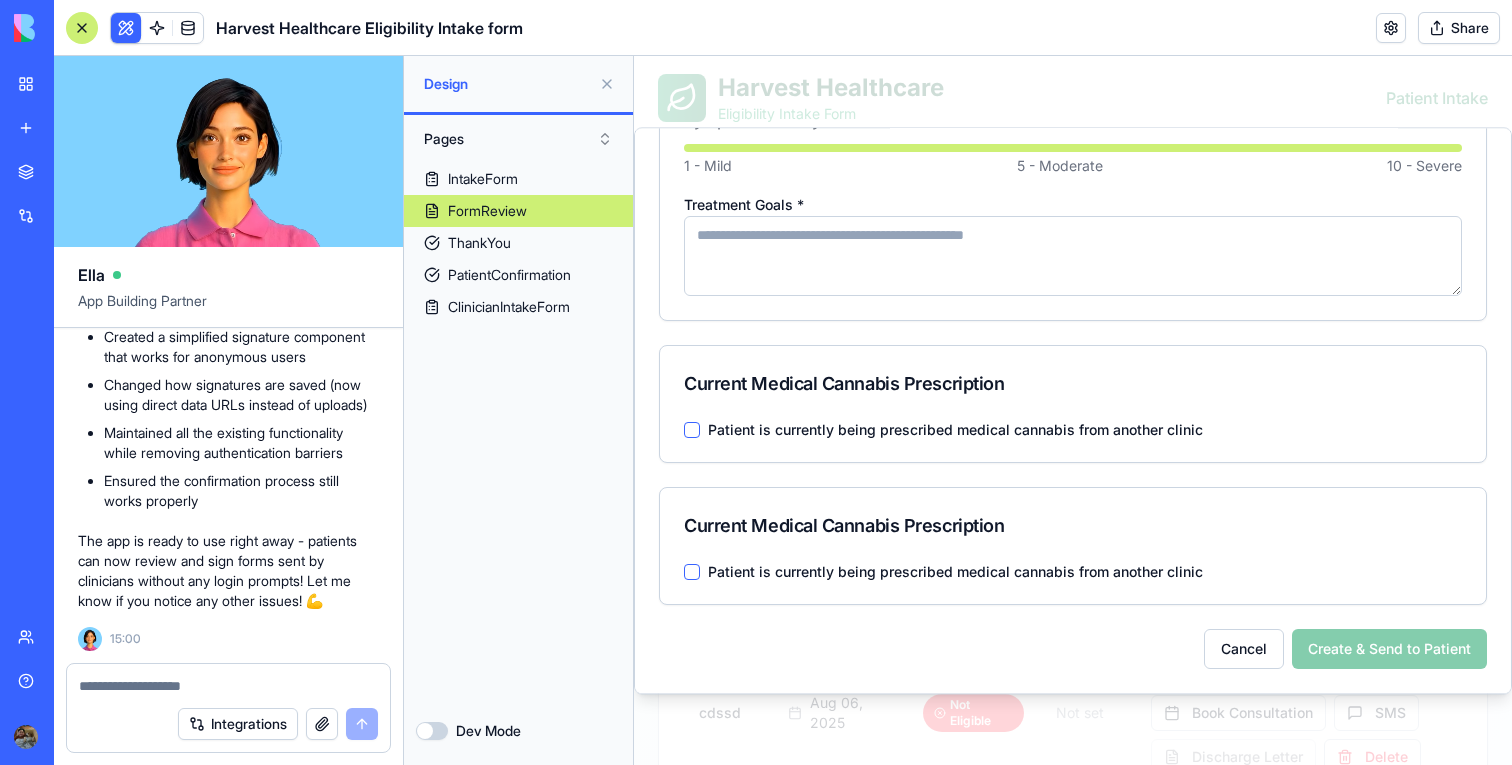 click on "Cancel Create & Send to Patient" at bounding box center (1073, 649) 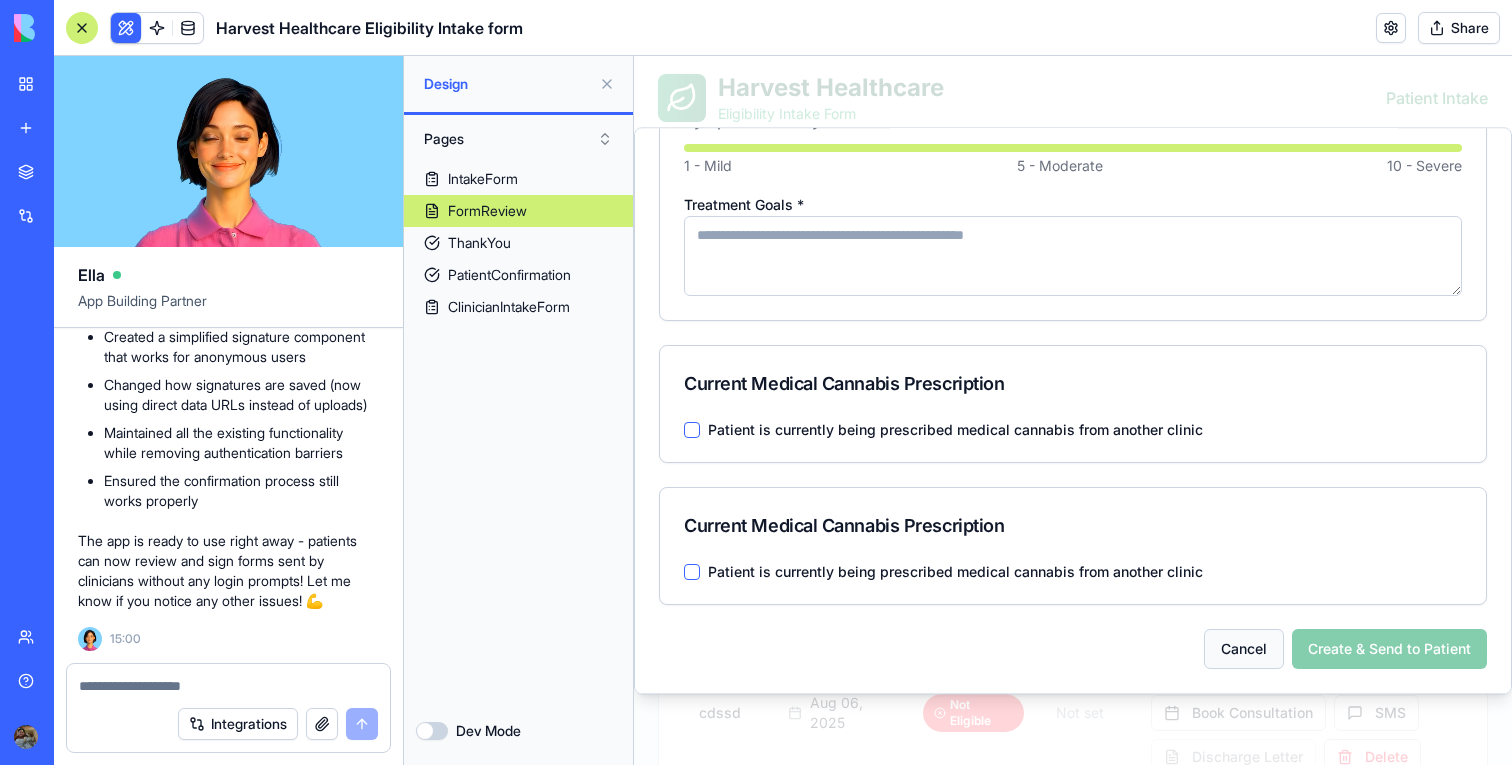 click on "Cancel" at bounding box center (1244, 649) 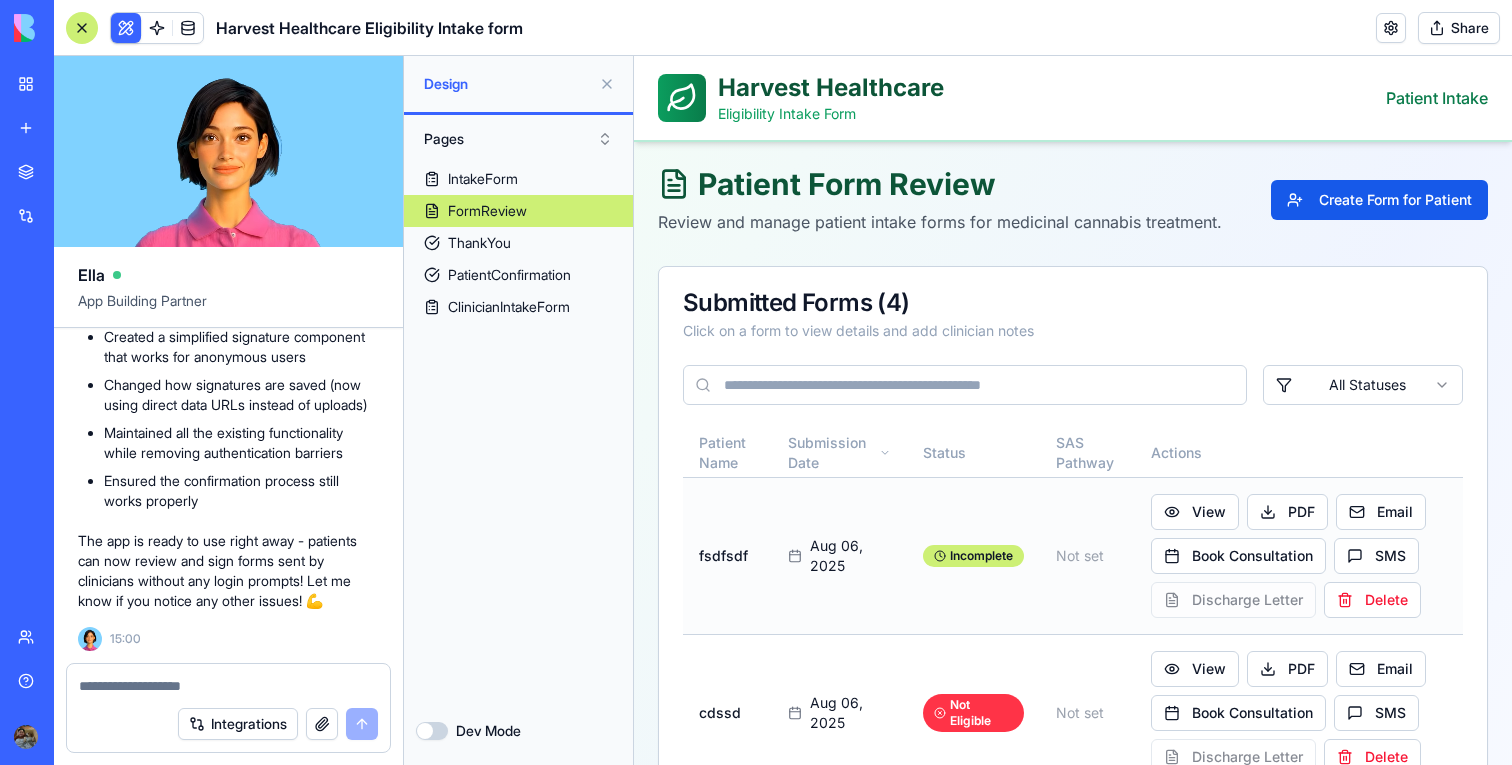 click on "View PDF Email Book Consultation SMS Discharge Letter Delete" at bounding box center (1299, 556) 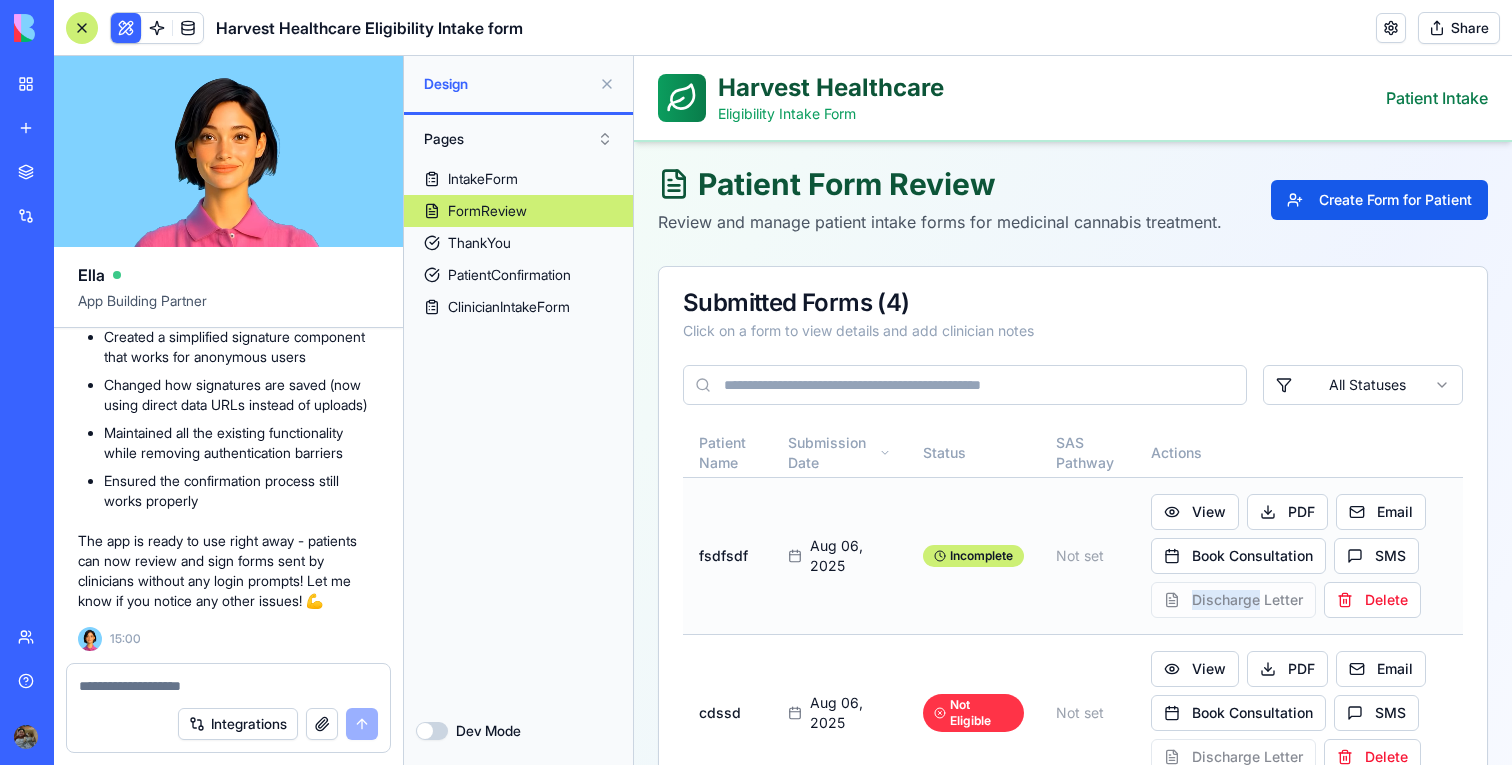 click on "View PDF Email Book Consultation SMS Discharge Letter Delete" at bounding box center [1299, 556] 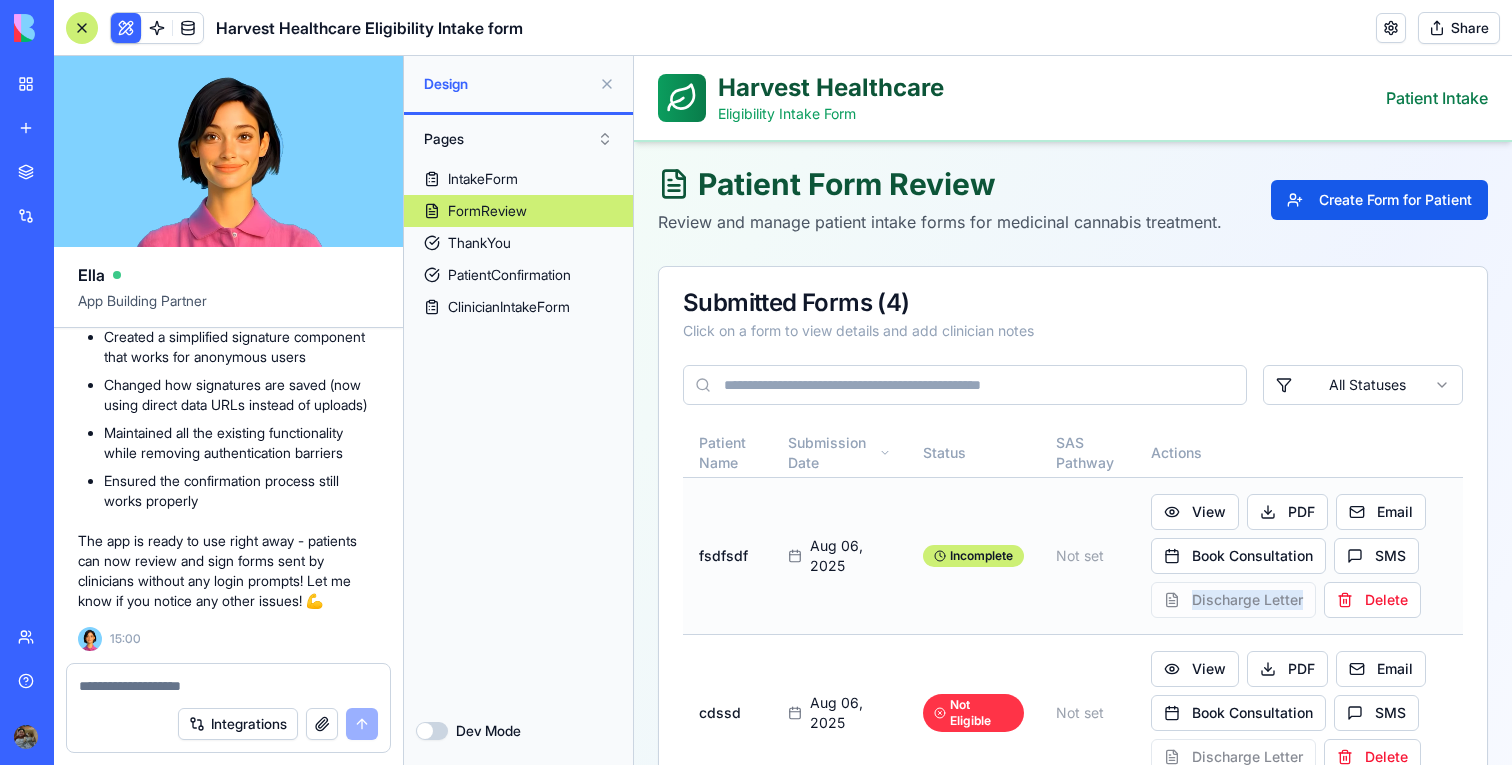 click on "View PDF Email Book Consultation SMS Discharge Letter Delete" at bounding box center (1299, 556) 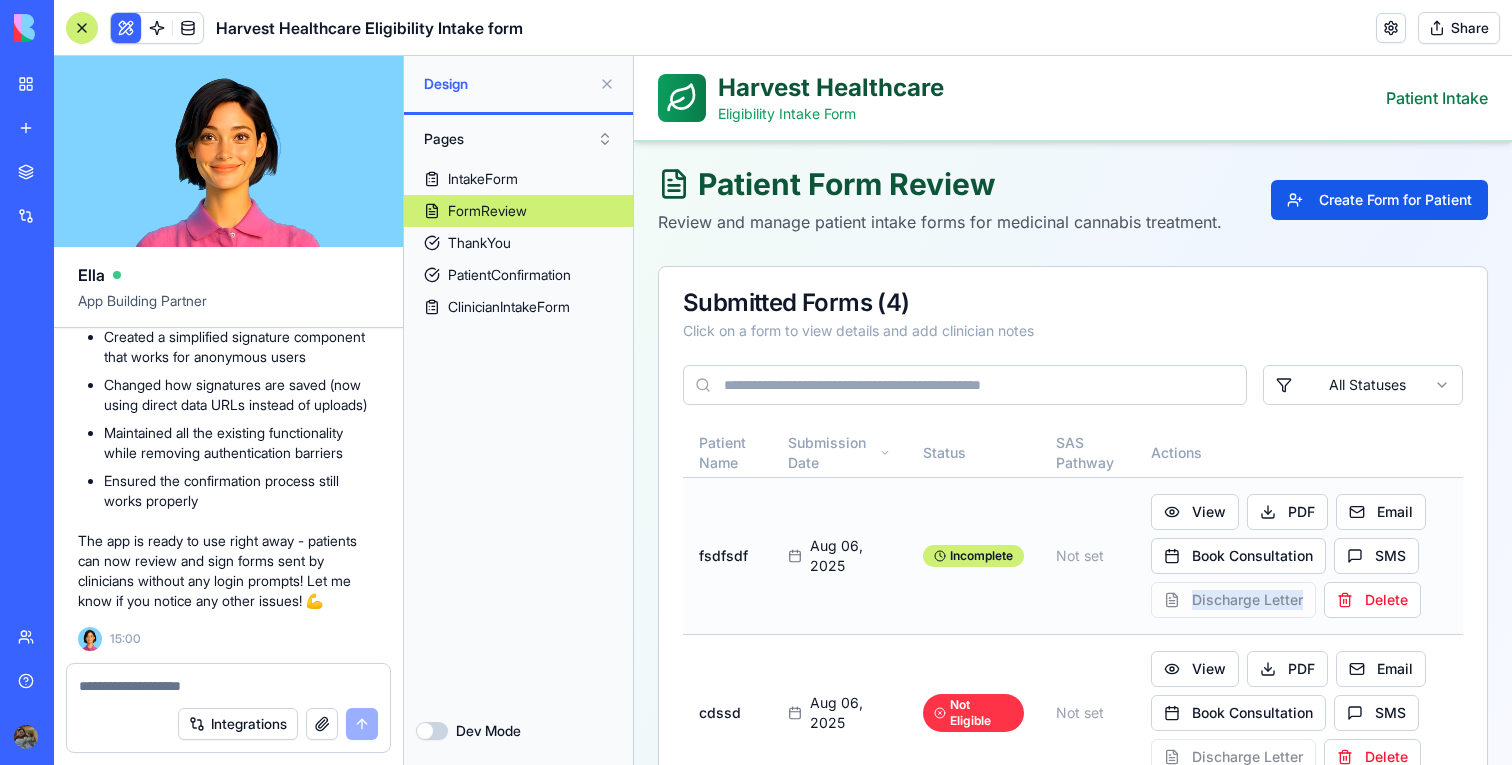 click on "View PDF Email Book Consultation SMS Discharge Letter Delete" at bounding box center (1299, 556) 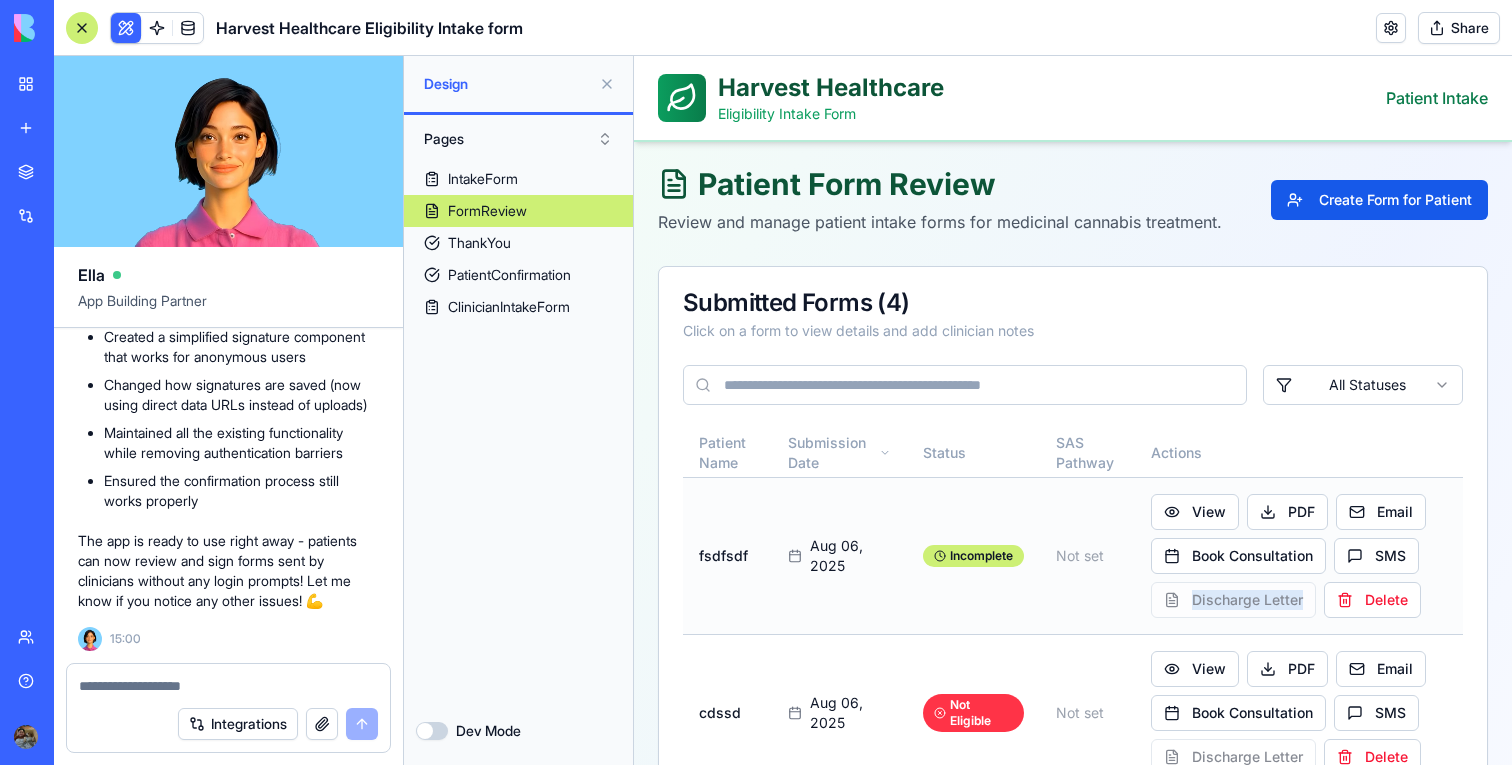 click on "View PDF Email Book Consultation SMS Discharge Letter Delete" at bounding box center [1299, 556] 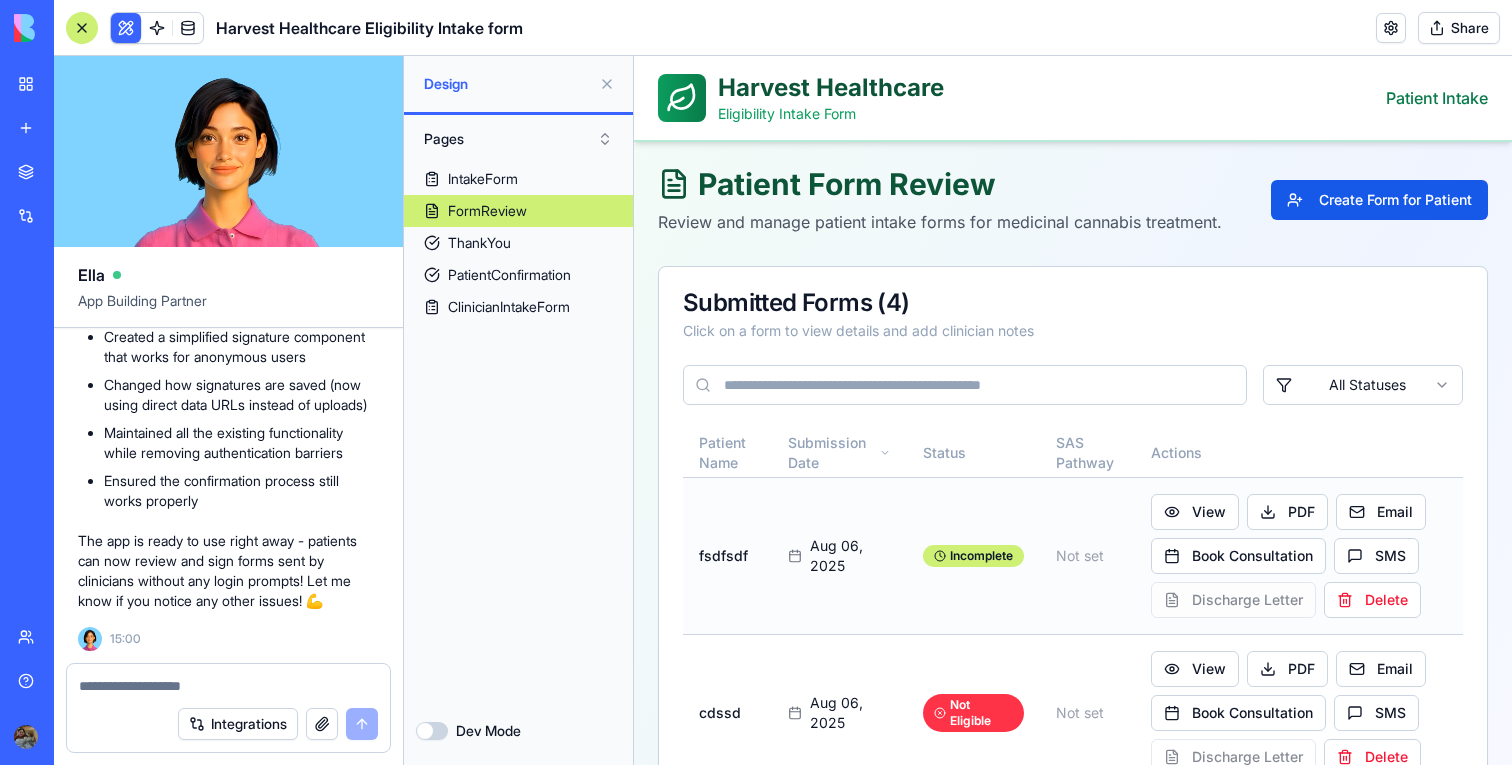 click on "View PDF Email Book Consultation SMS Discharge Letter Delete" at bounding box center [1299, 556] 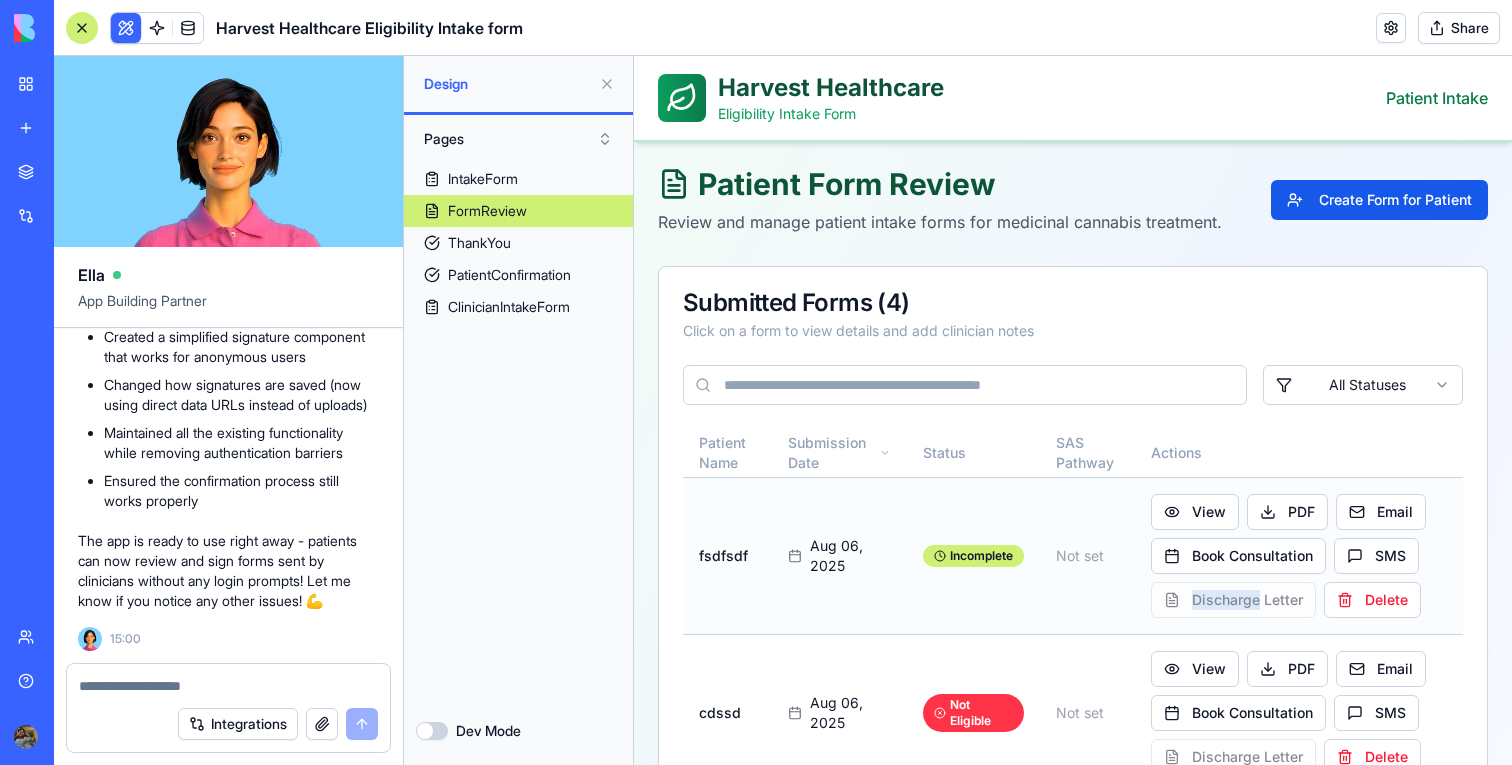 click on "View PDF Email Book Consultation SMS Discharge Letter Delete" at bounding box center [1299, 556] 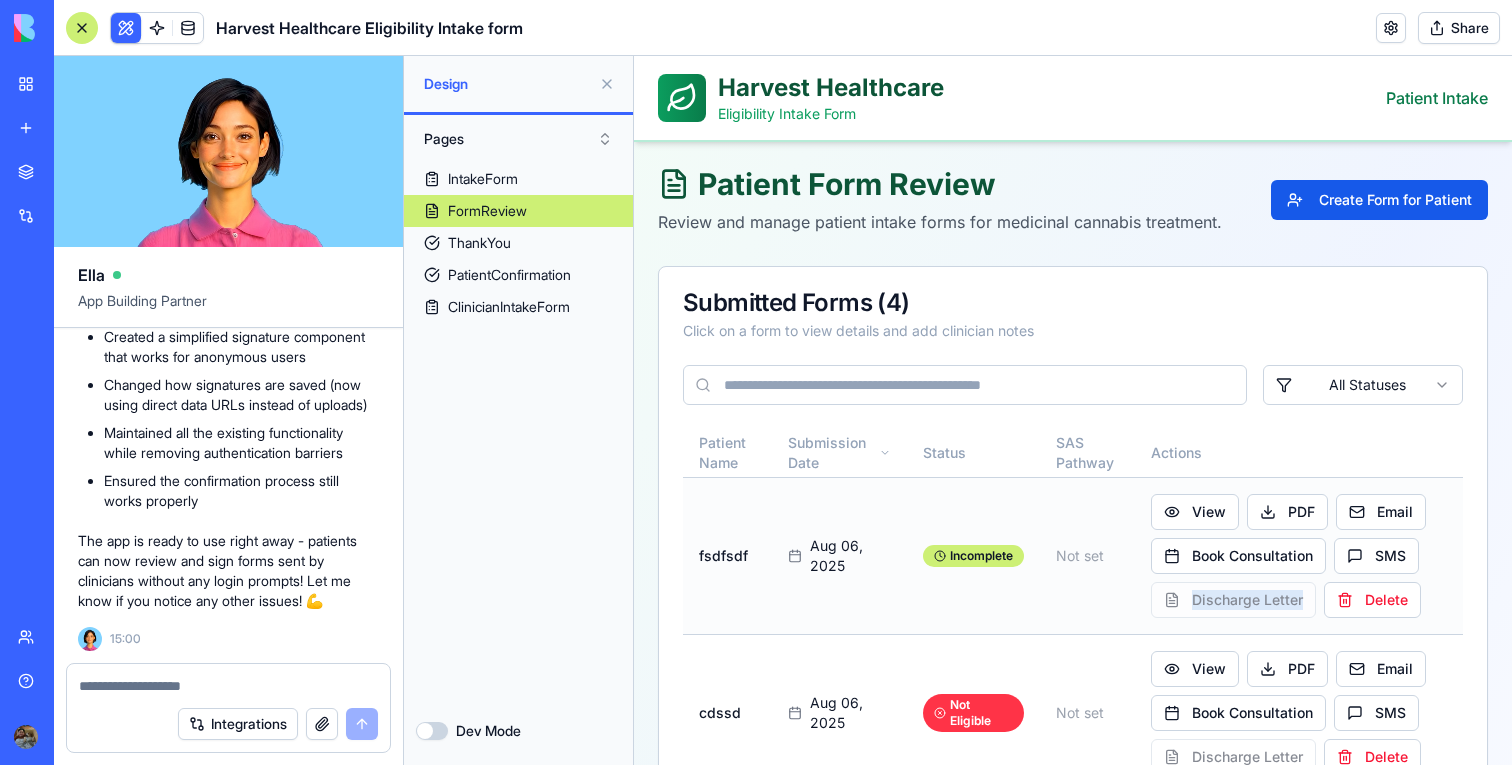 click on "View PDF Email Book Consultation SMS Discharge Letter Delete" at bounding box center (1299, 556) 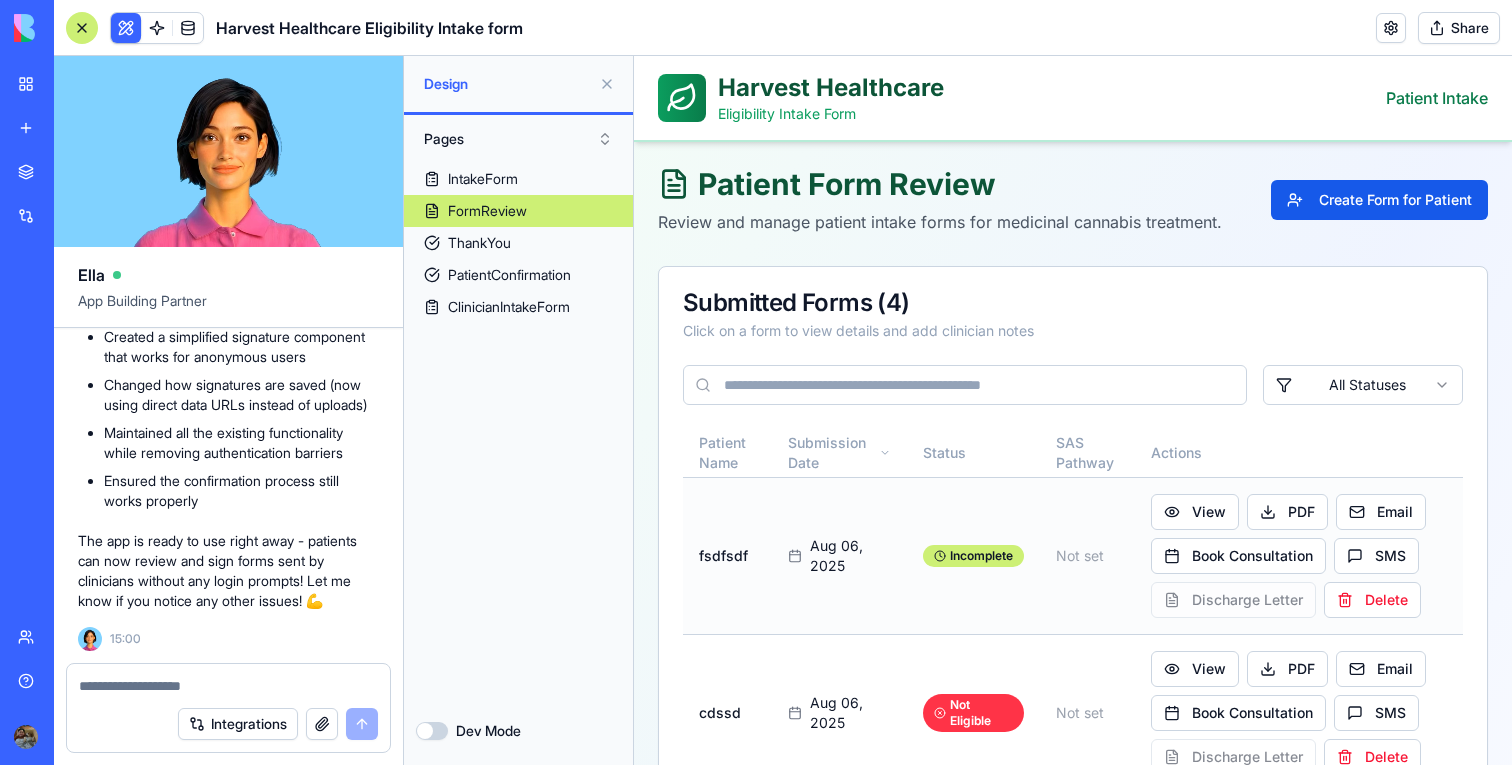 click on "Not set" at bounding box center (1087, 555) 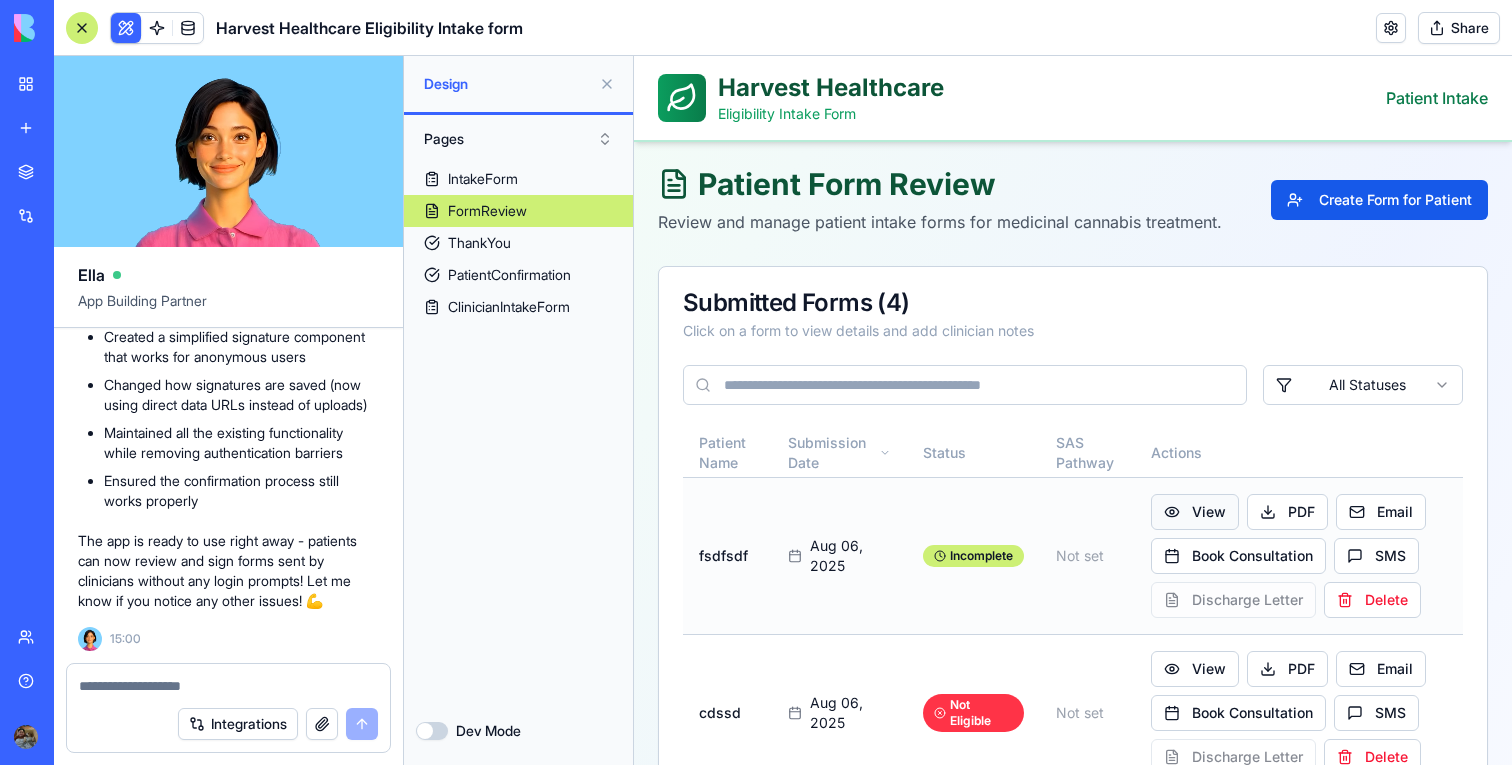 click on "View" at bounding box center (1195, 512) 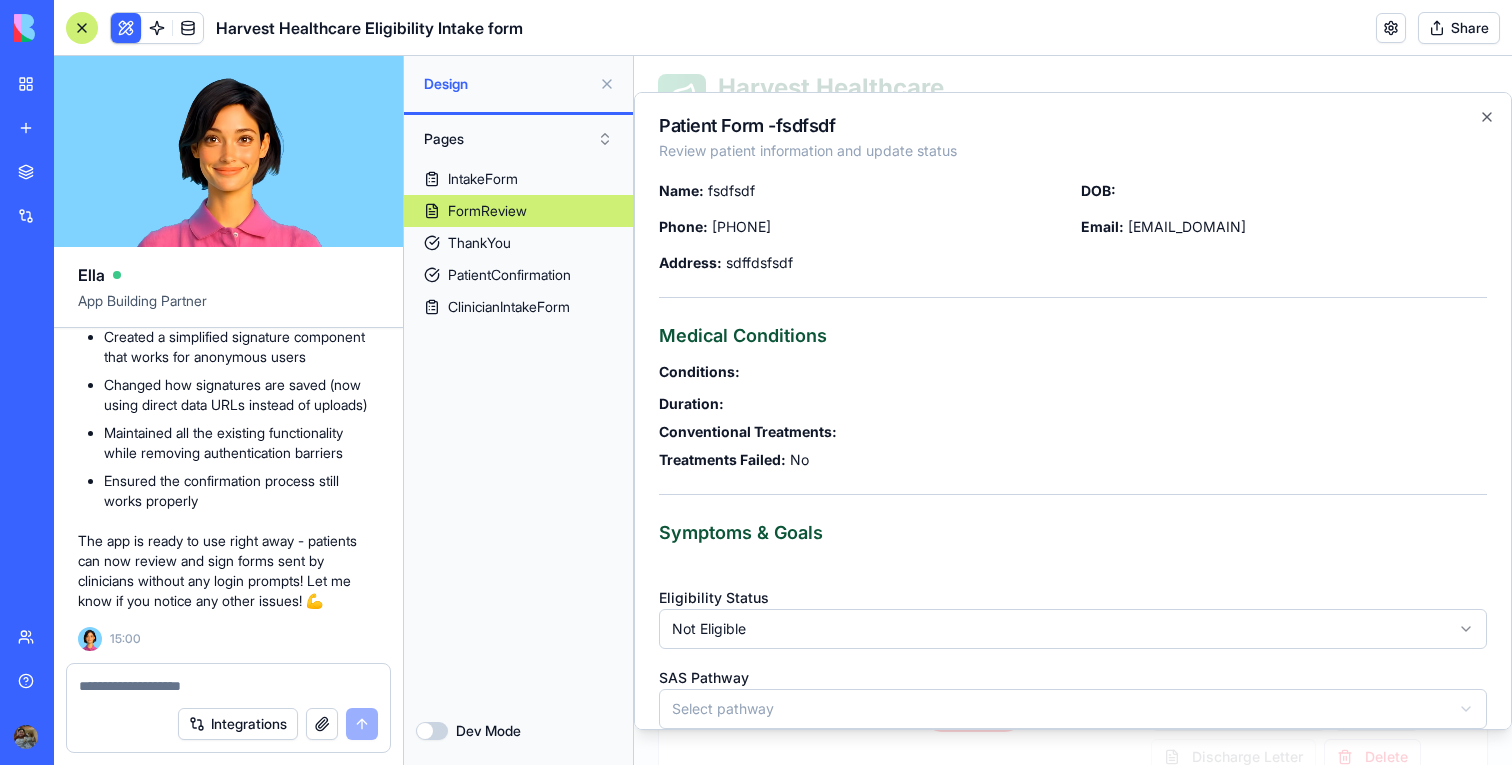 scroll, scrollTop: 287, scrollLeft: 0, axis: vertical 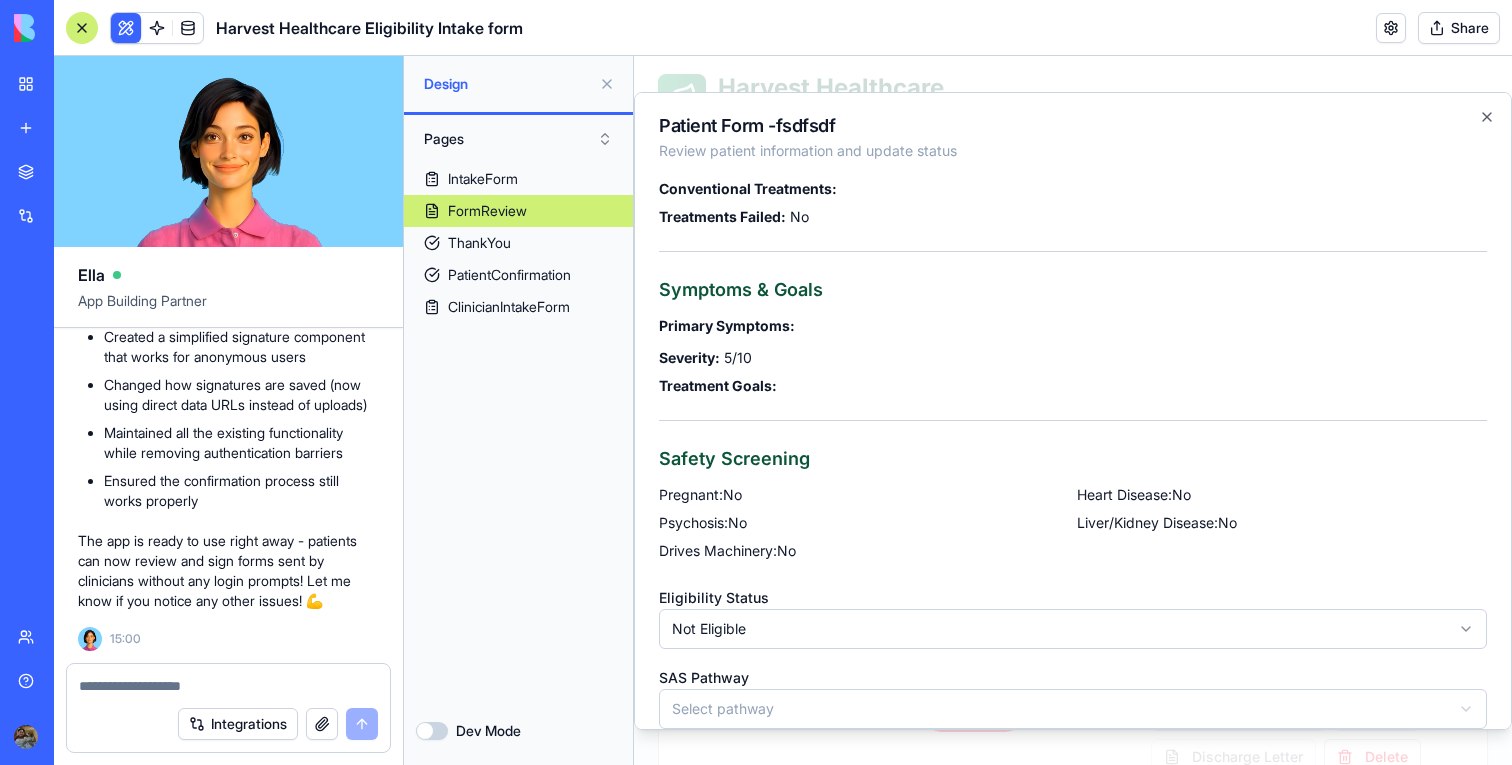 click on "IntakeForm FormReview ThankYou PatientConfirmation ClinicianIntakeForm" at bounding box center [518, 430] 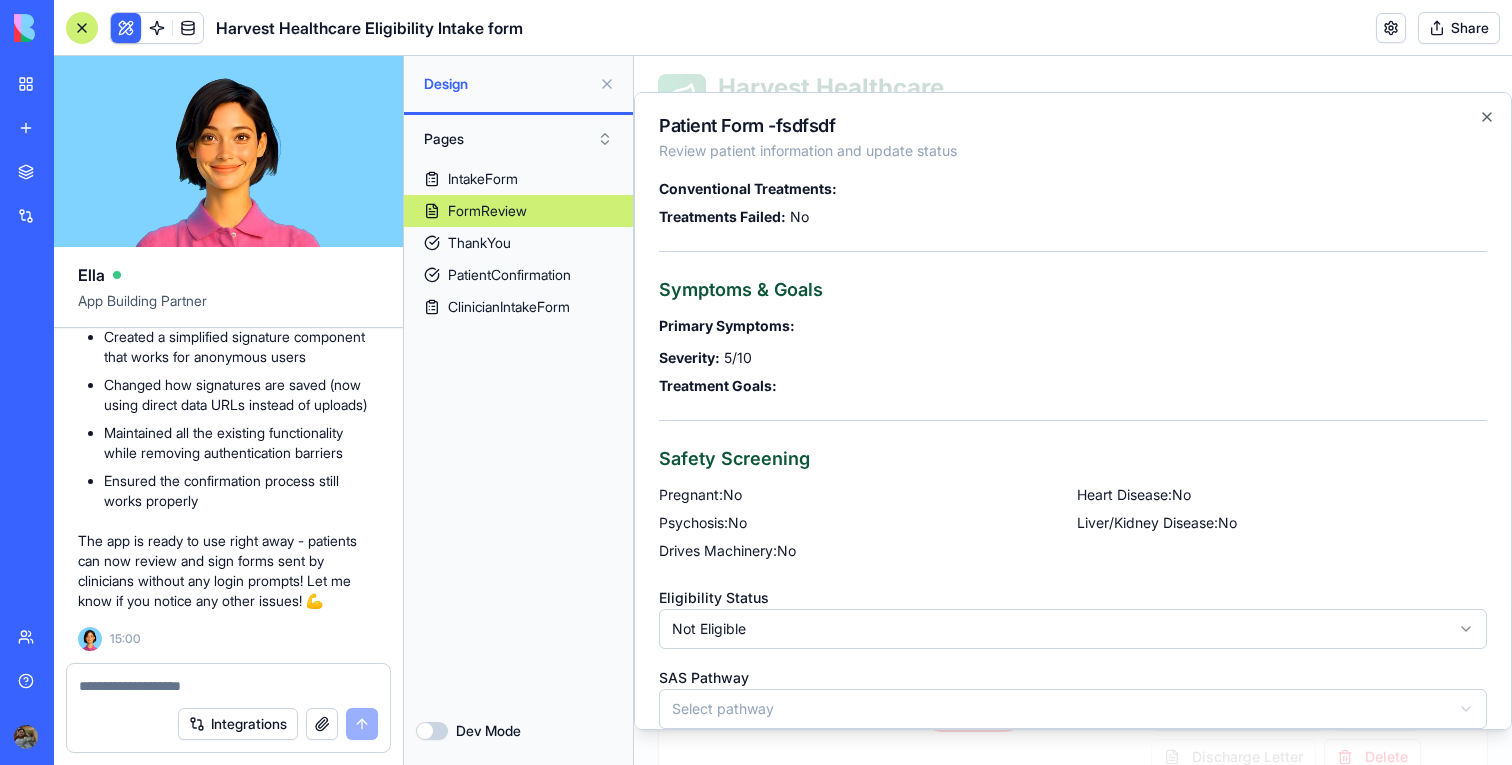 click on "Share" at bounding box center (1459, 28) 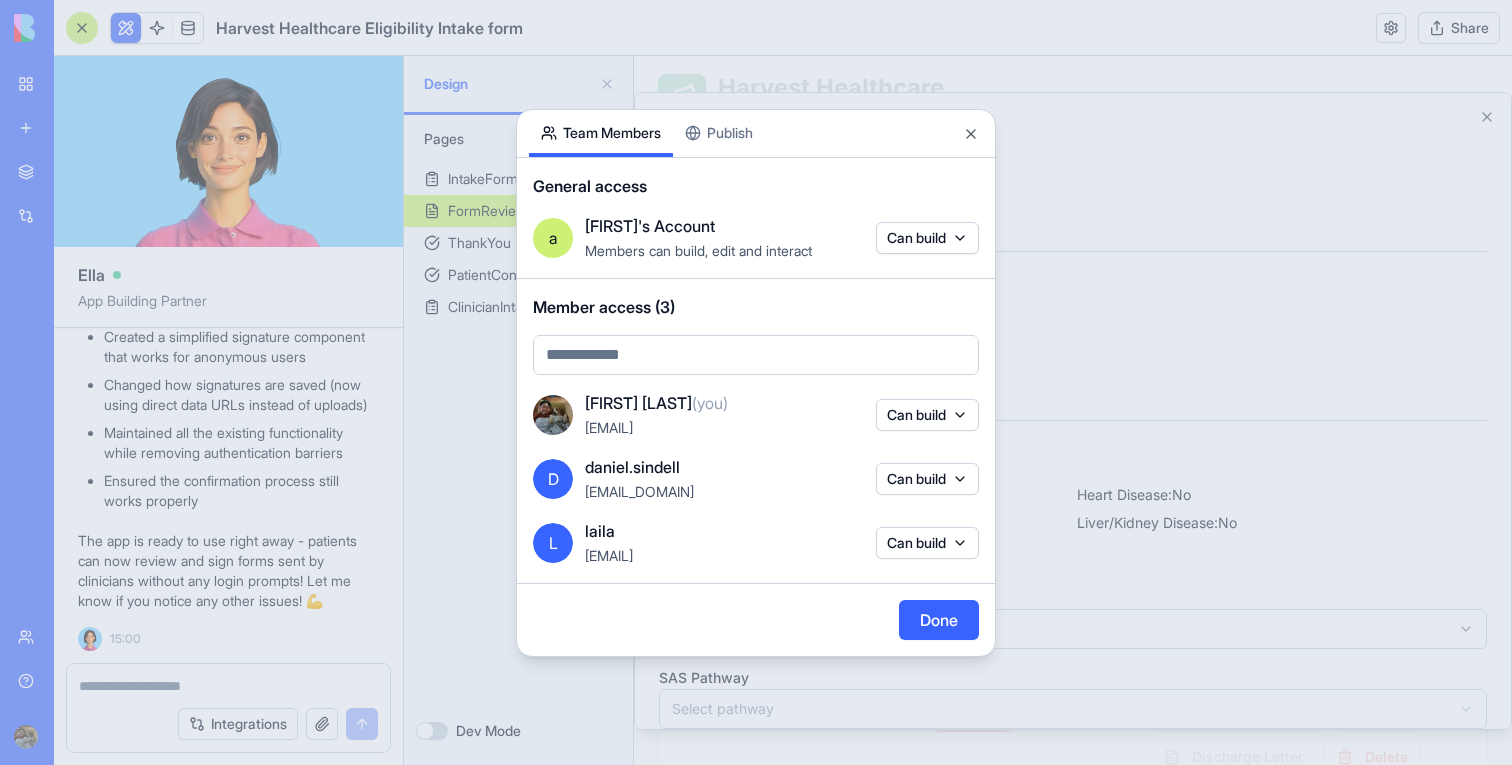 click at bounding box center (756, 382) 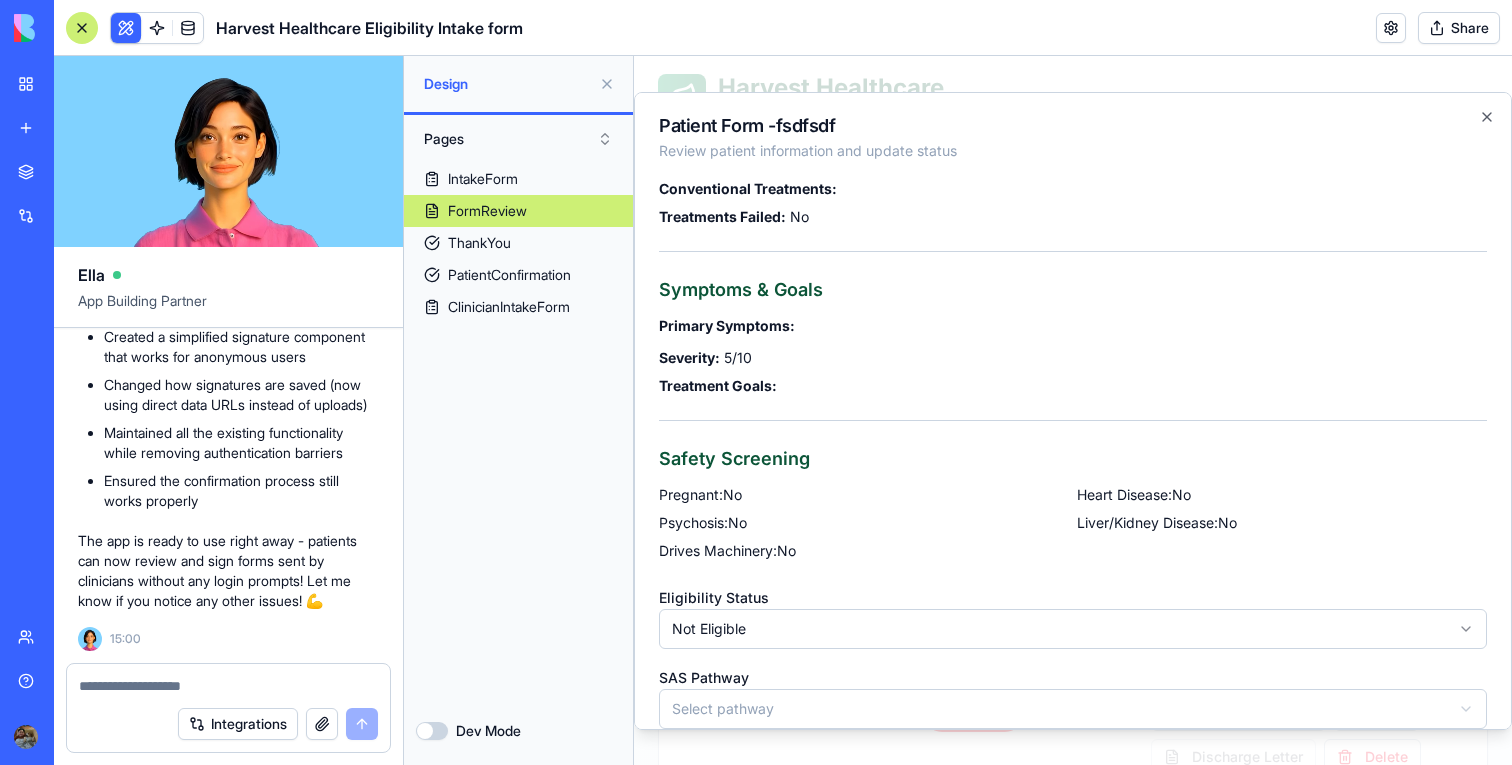 click on "Share" at bounding box center (1459, 28) 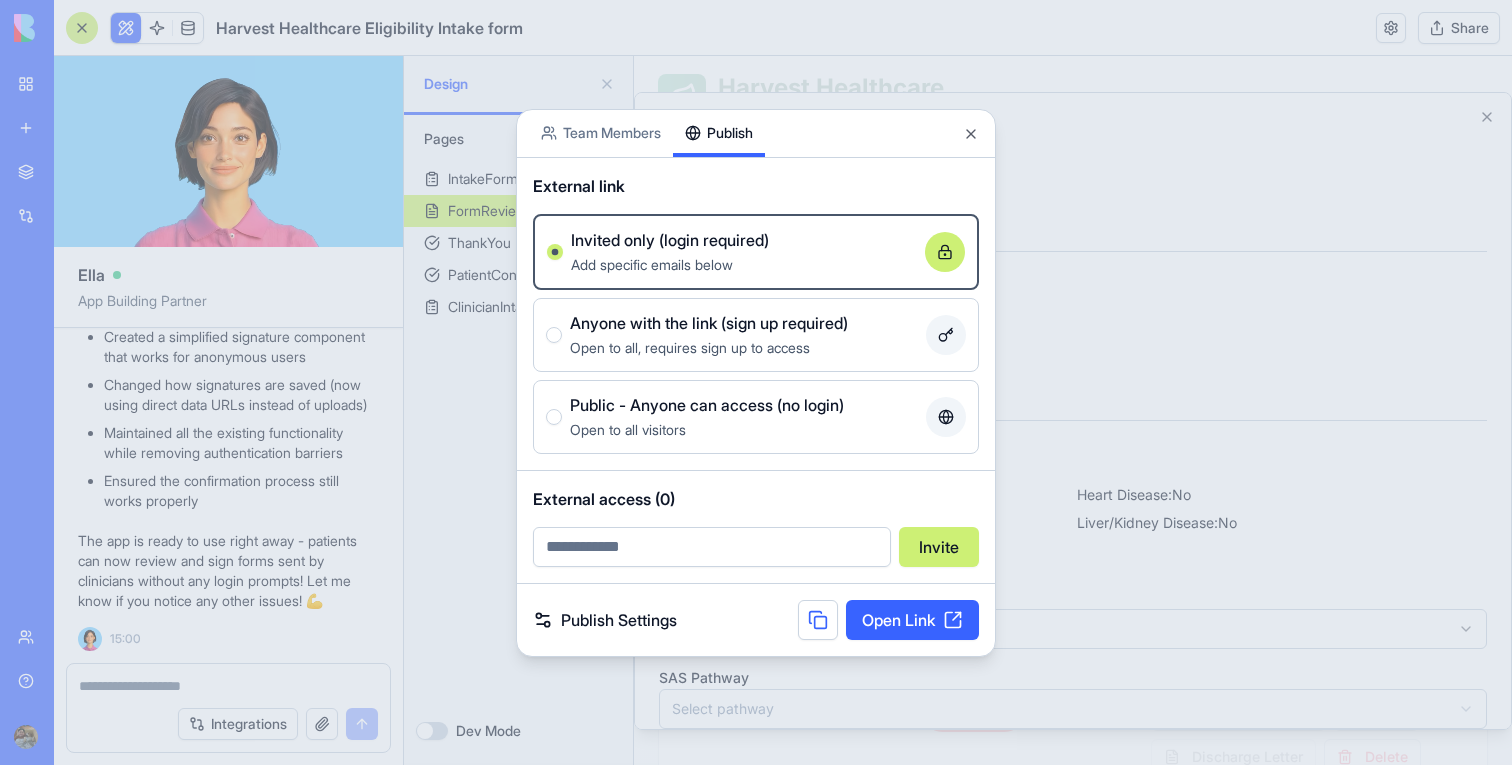 click on "Publish" at bounding box center [719, 133] 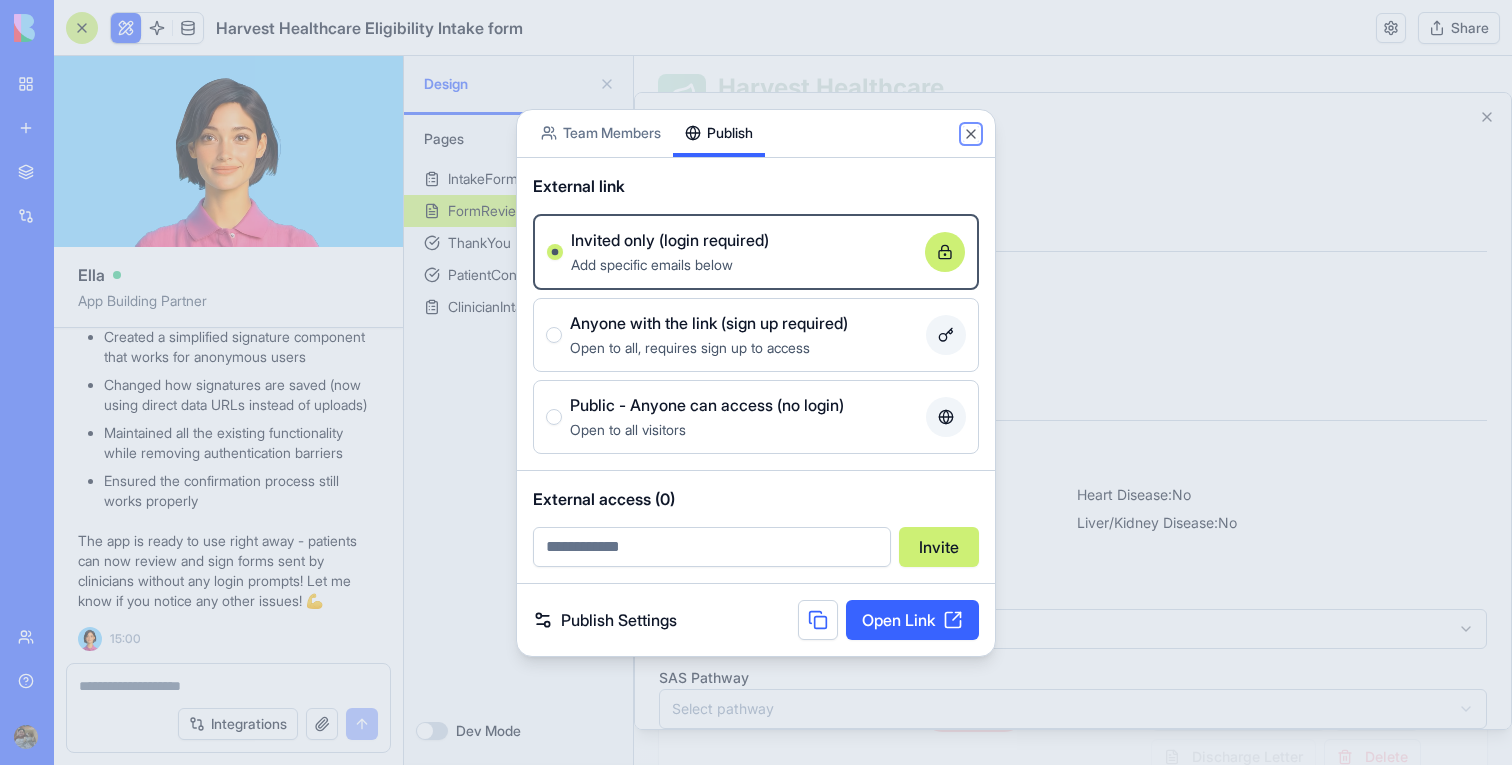 click on "Close" at bounding box center [971, 134] 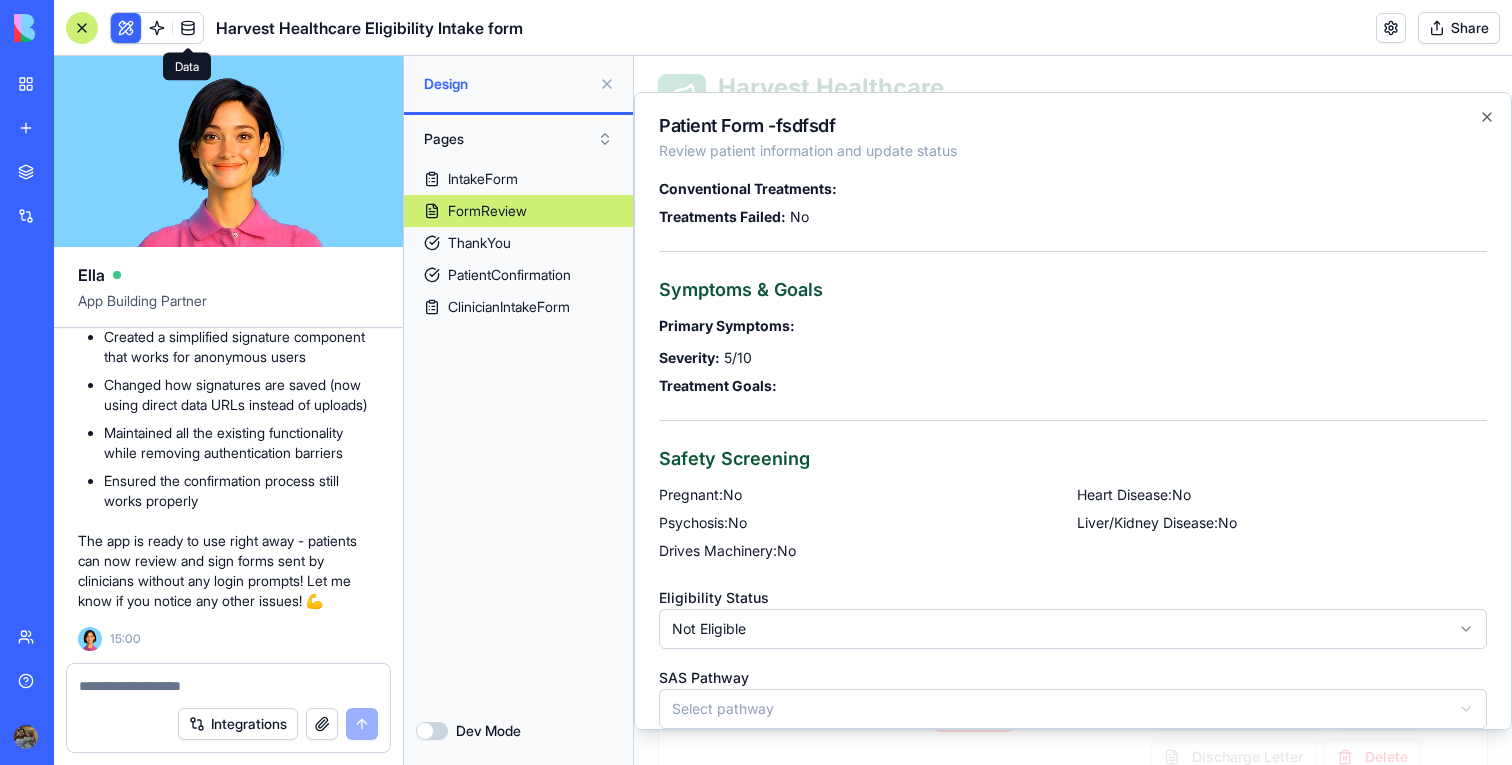 click at bounding box center (188, 28) 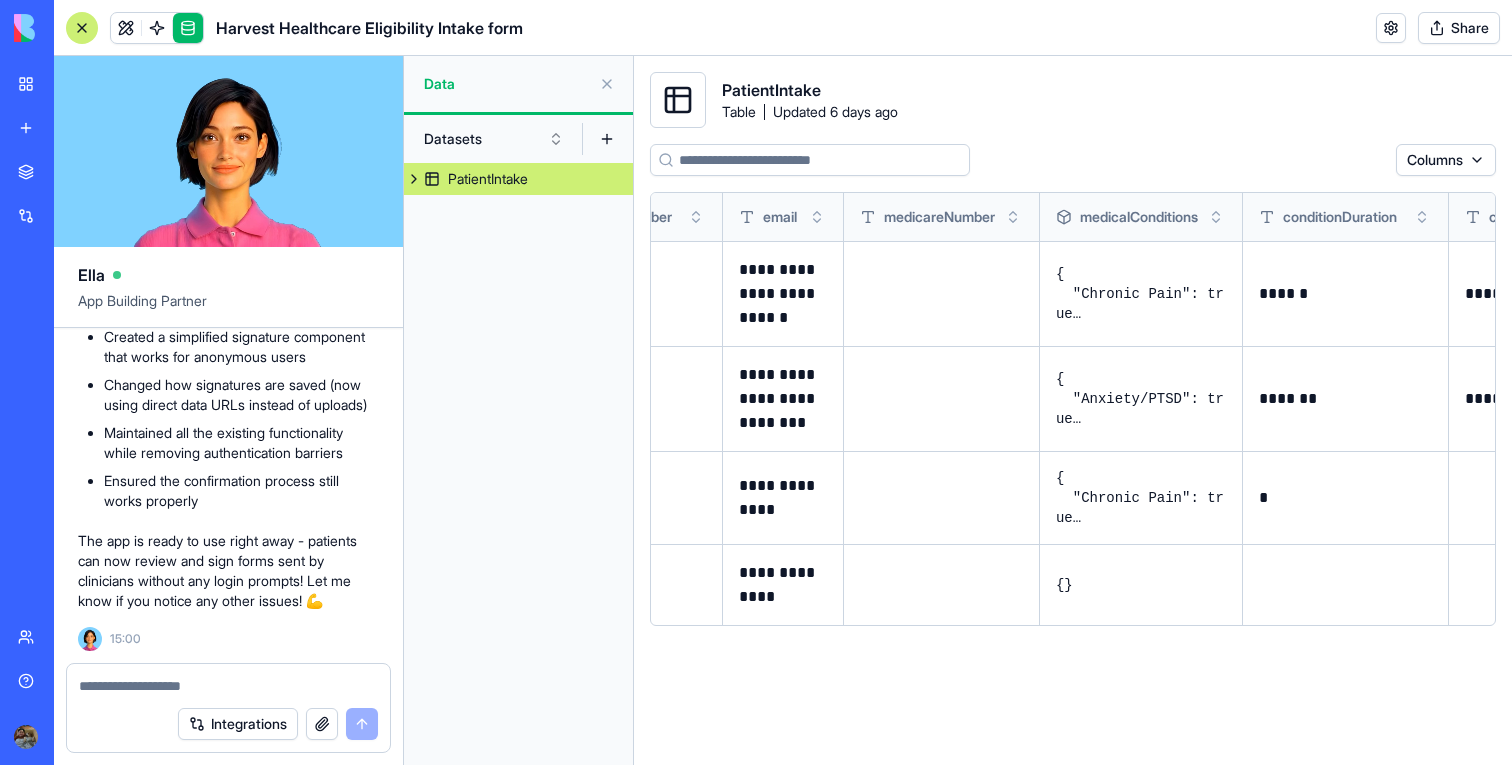scroll, scrollTop: 0, scrollLeft: 0, axis: both 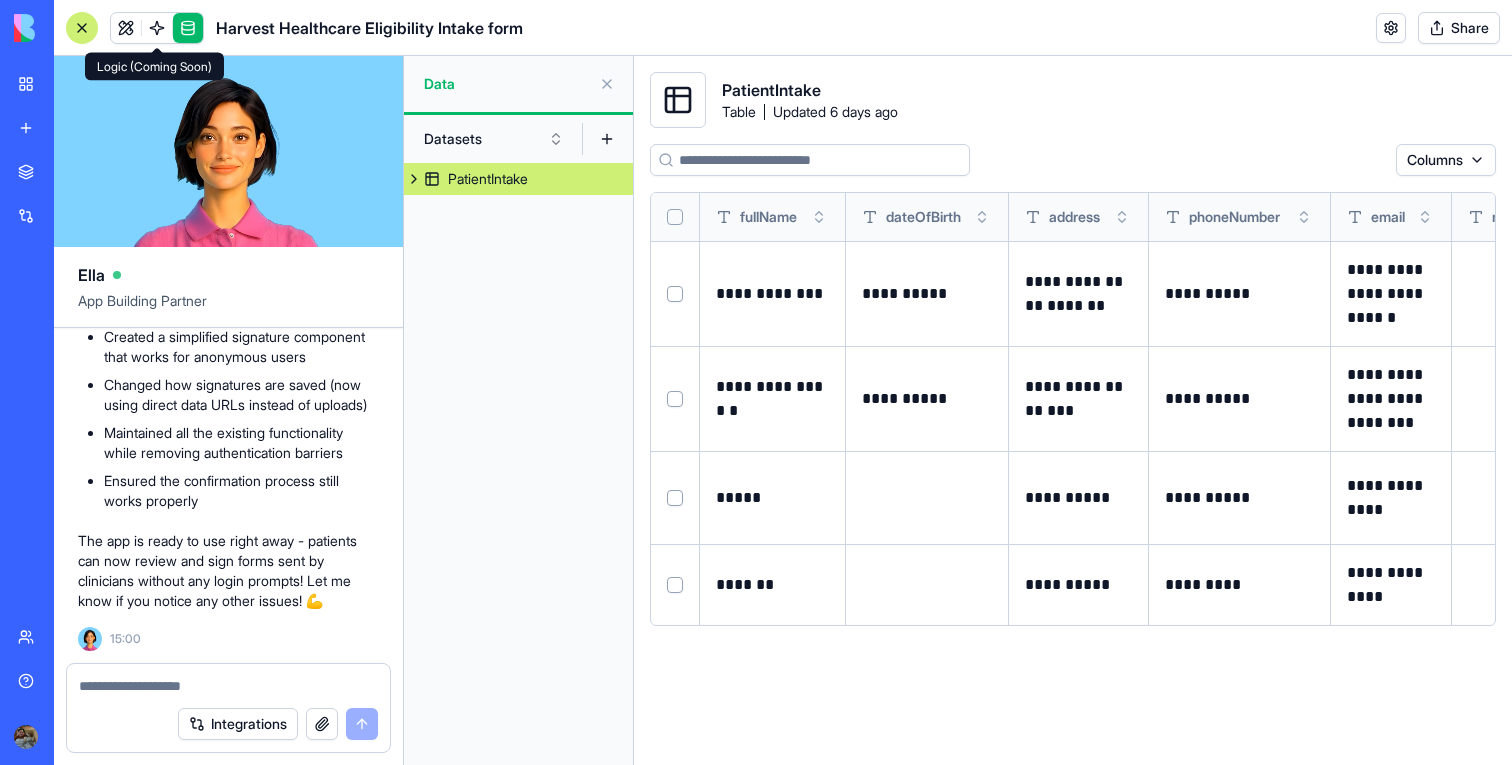 click at bounding box center (157, 28) 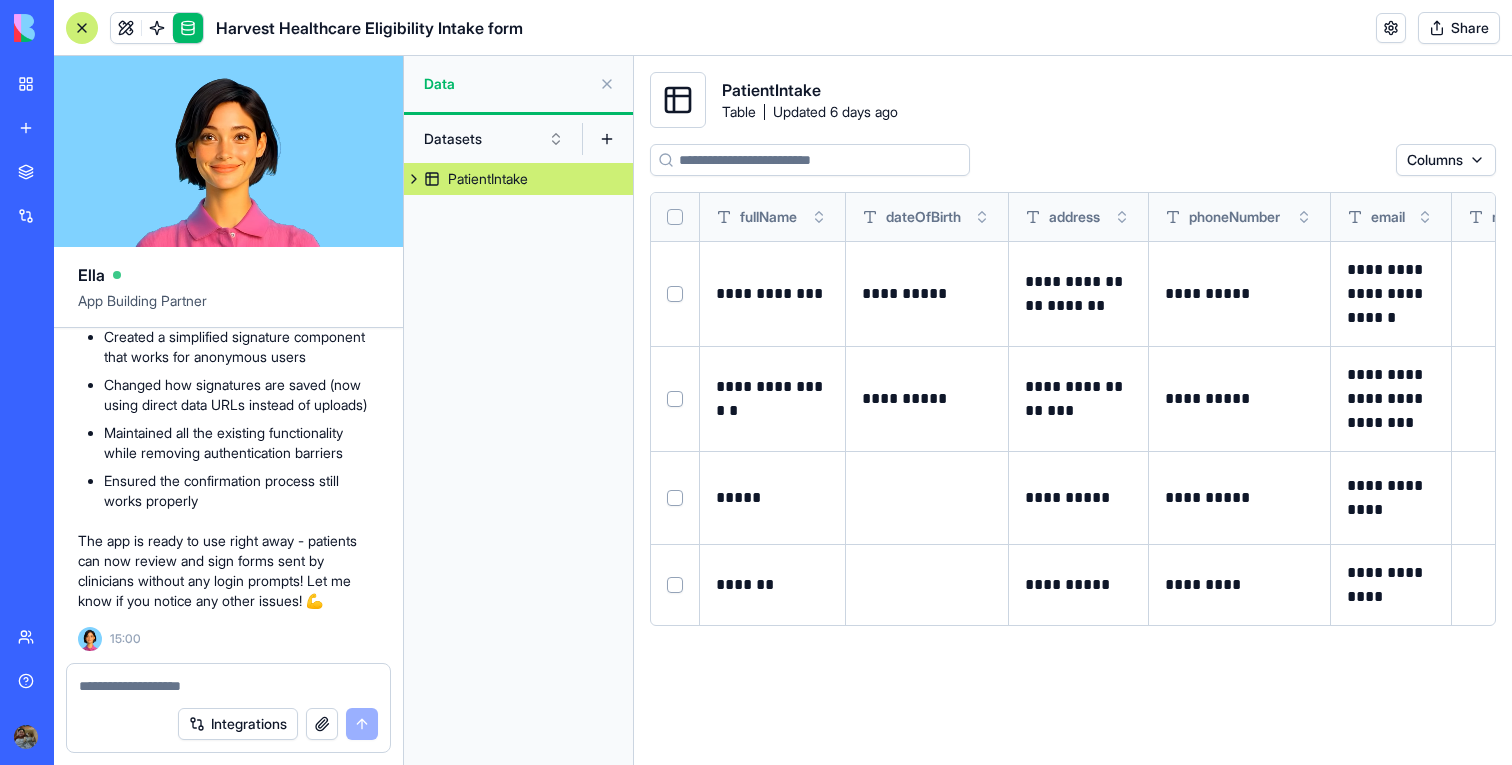 click at bounding box center [157, 28] 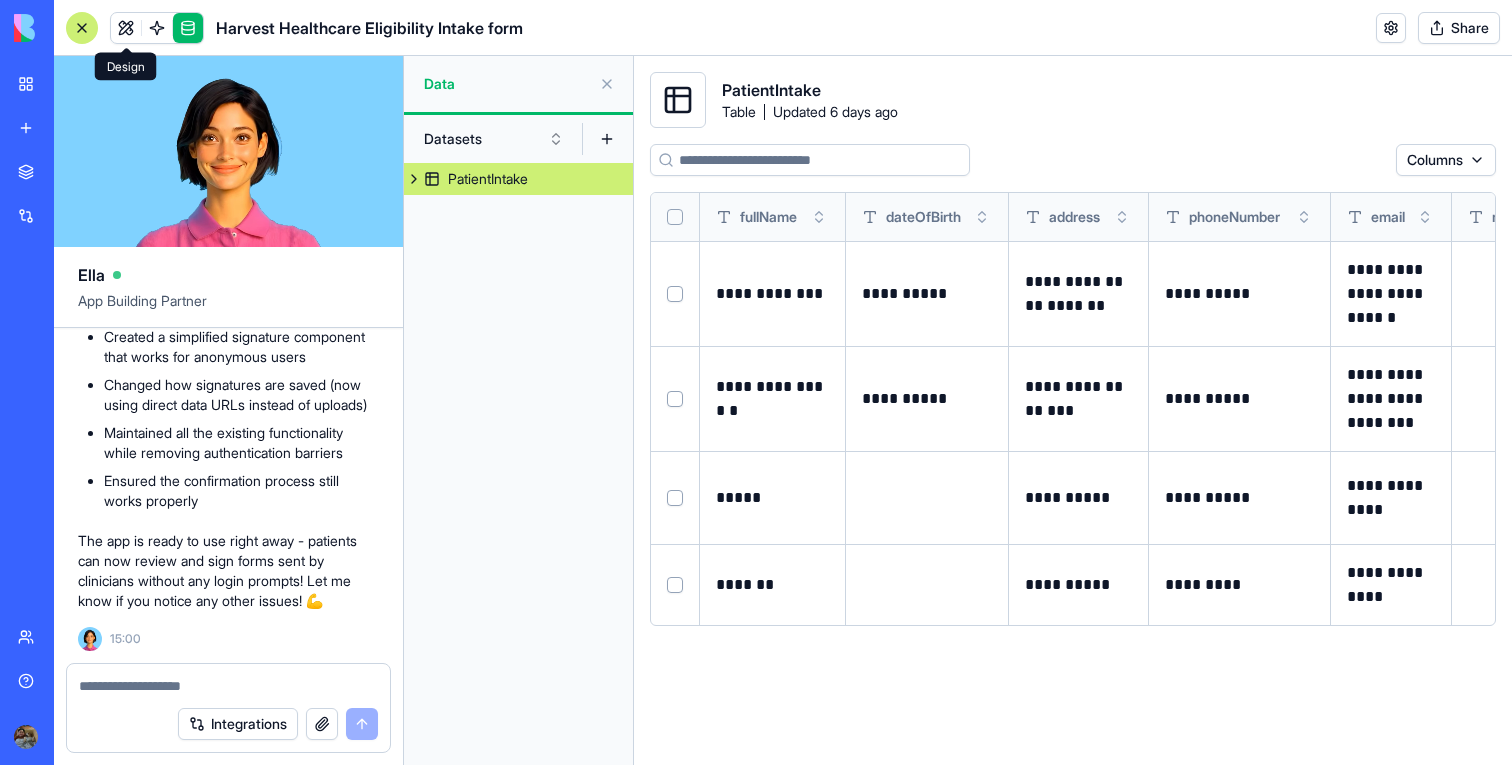 click at bounding box center (126, 28) 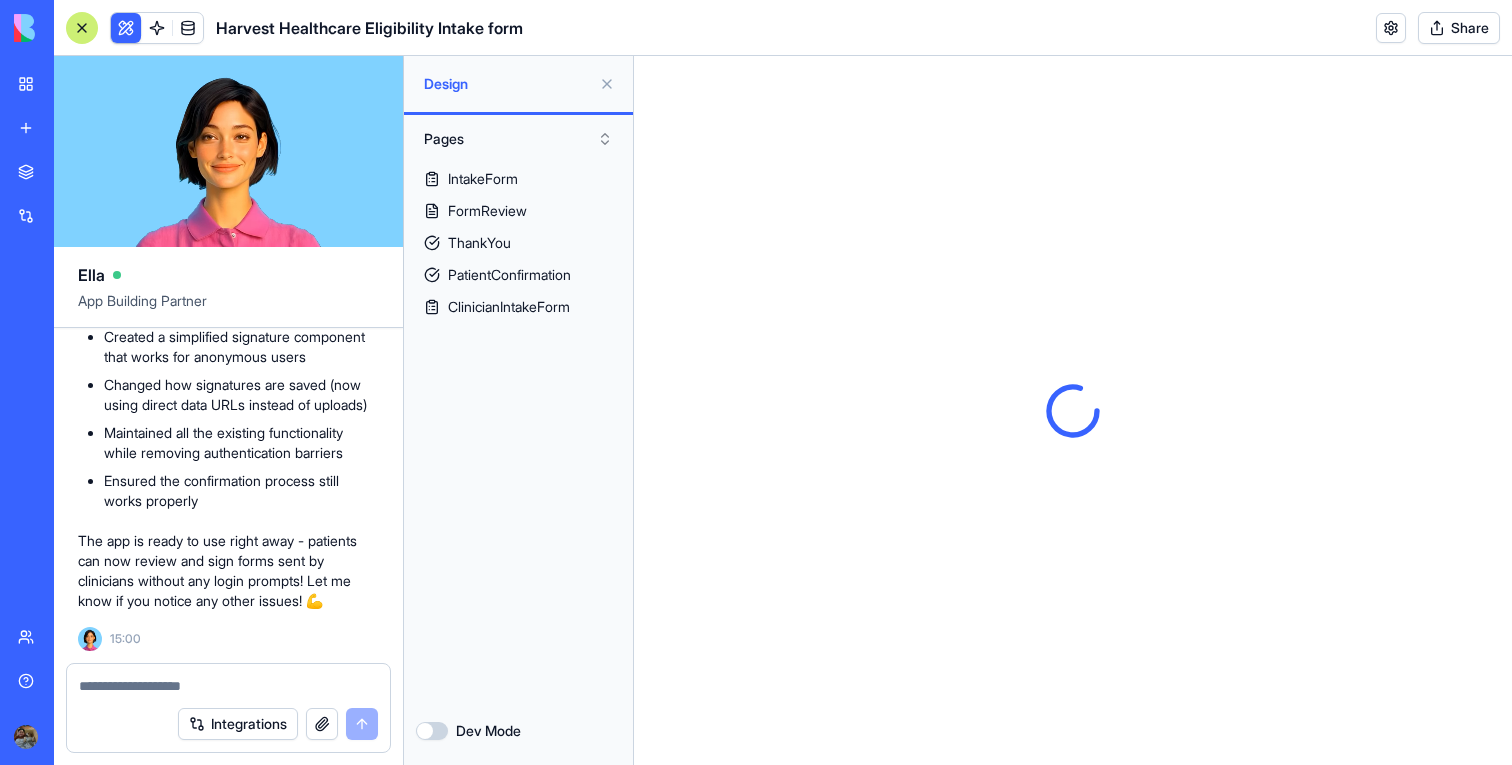 scroll, scrollTop: 0, scrollLeft: 0, axis: both 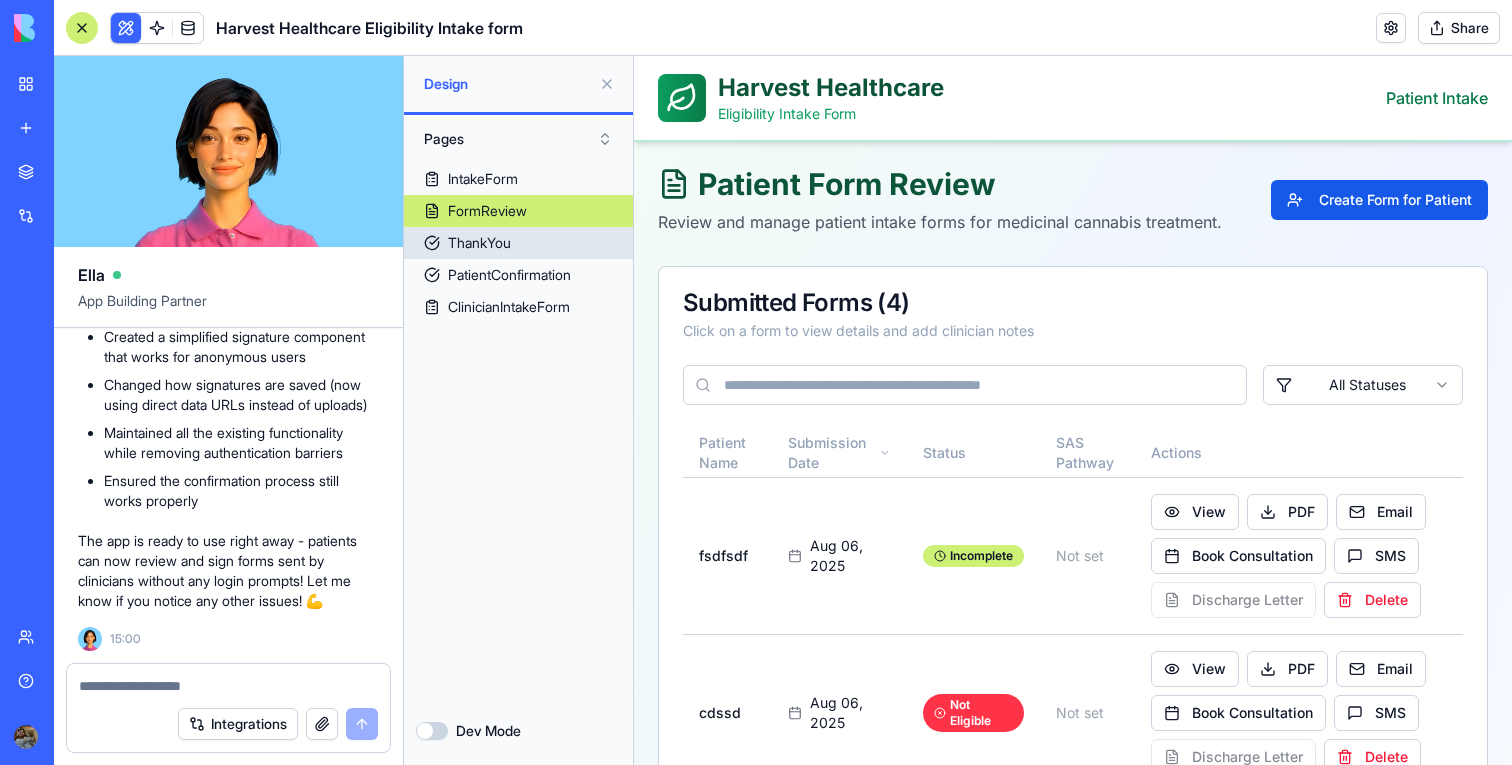 click on "ThankYou" at bounding box center (518, 243) 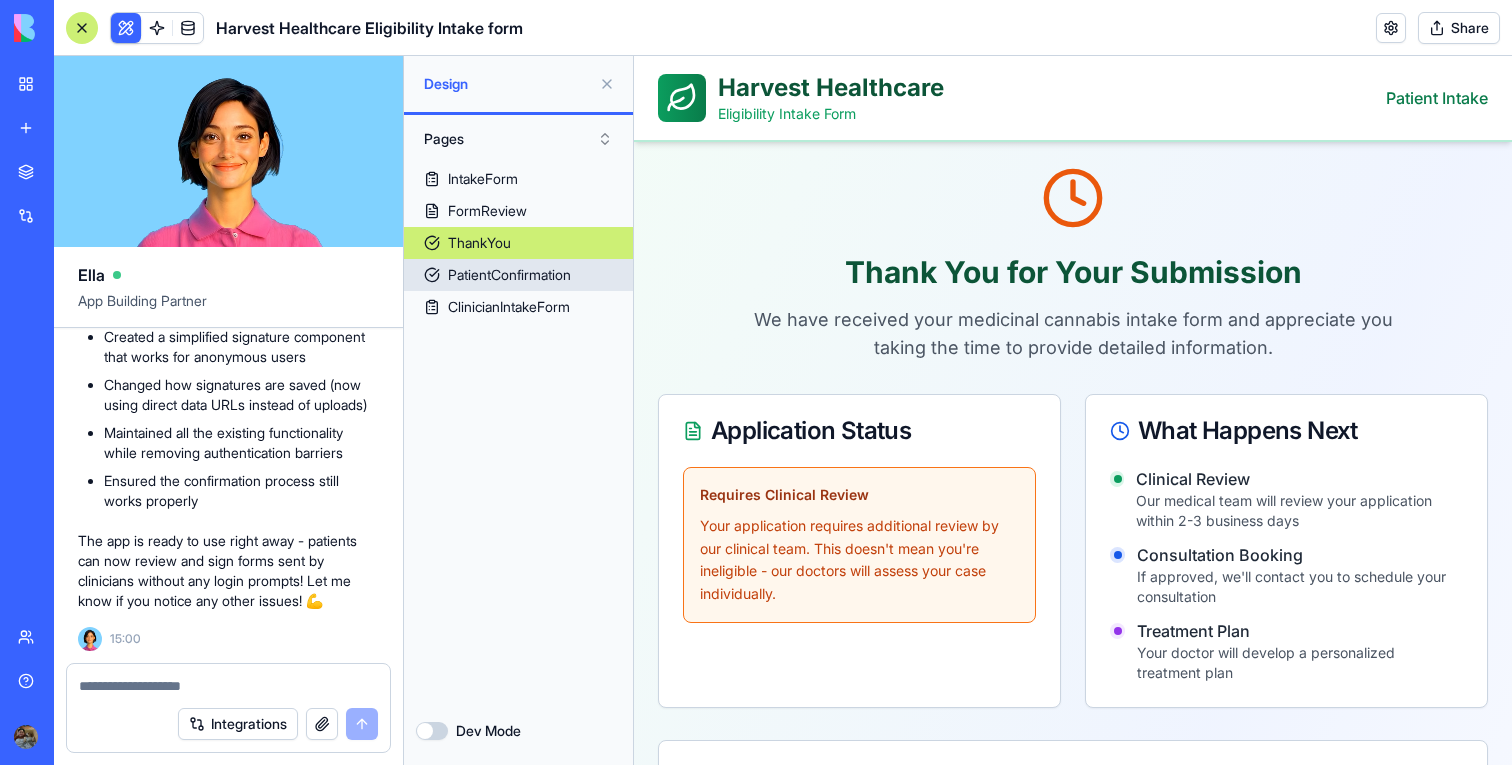 click on "PatientConfirmation" at bounding box center (509, 275) 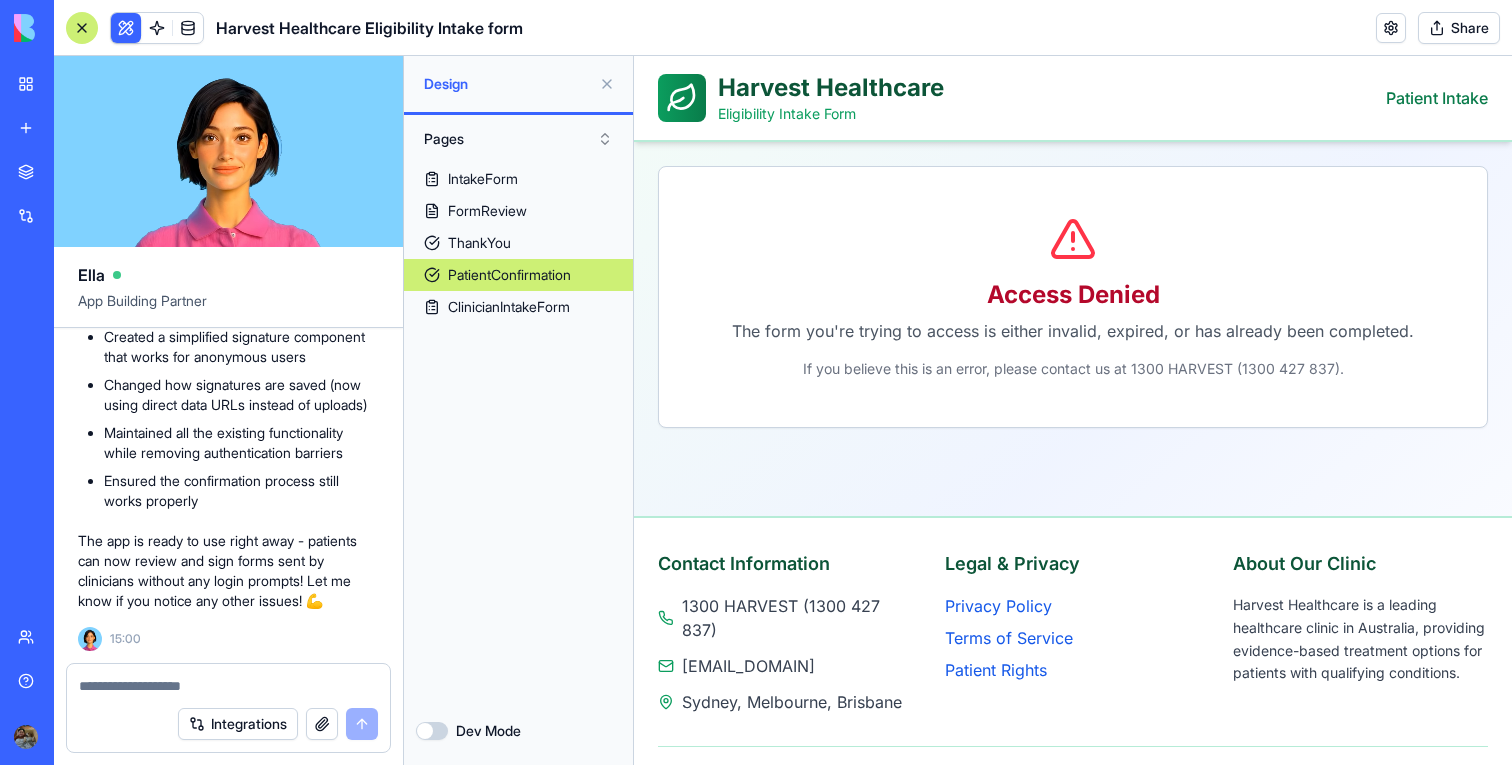 click on "IntakeForm FormReview ThankYou PatientConfirmation ClinicianIntakeForm" at bounding box center (518, 430) 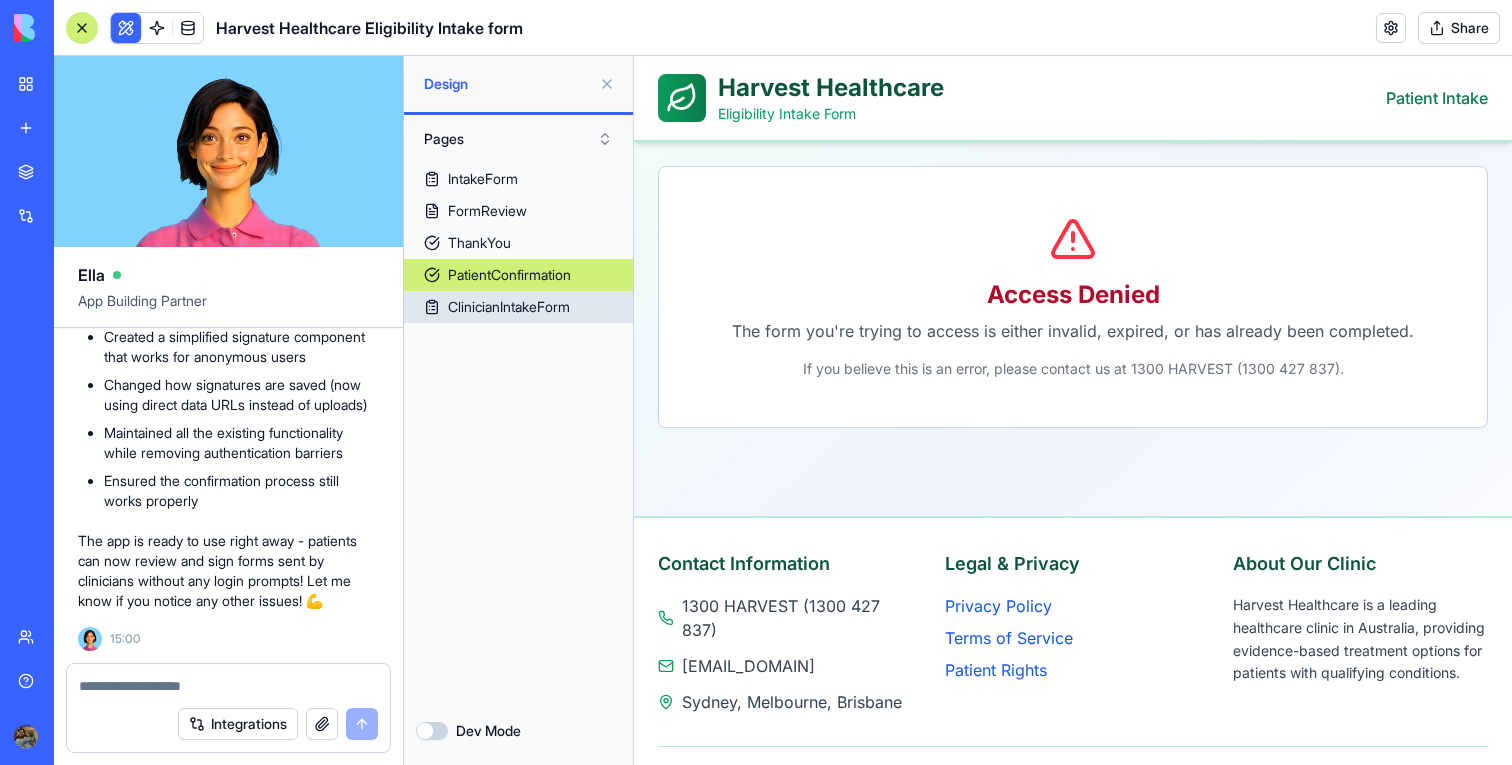 click on "ClinicianIntakeForm" at bounding box center [518, 307] 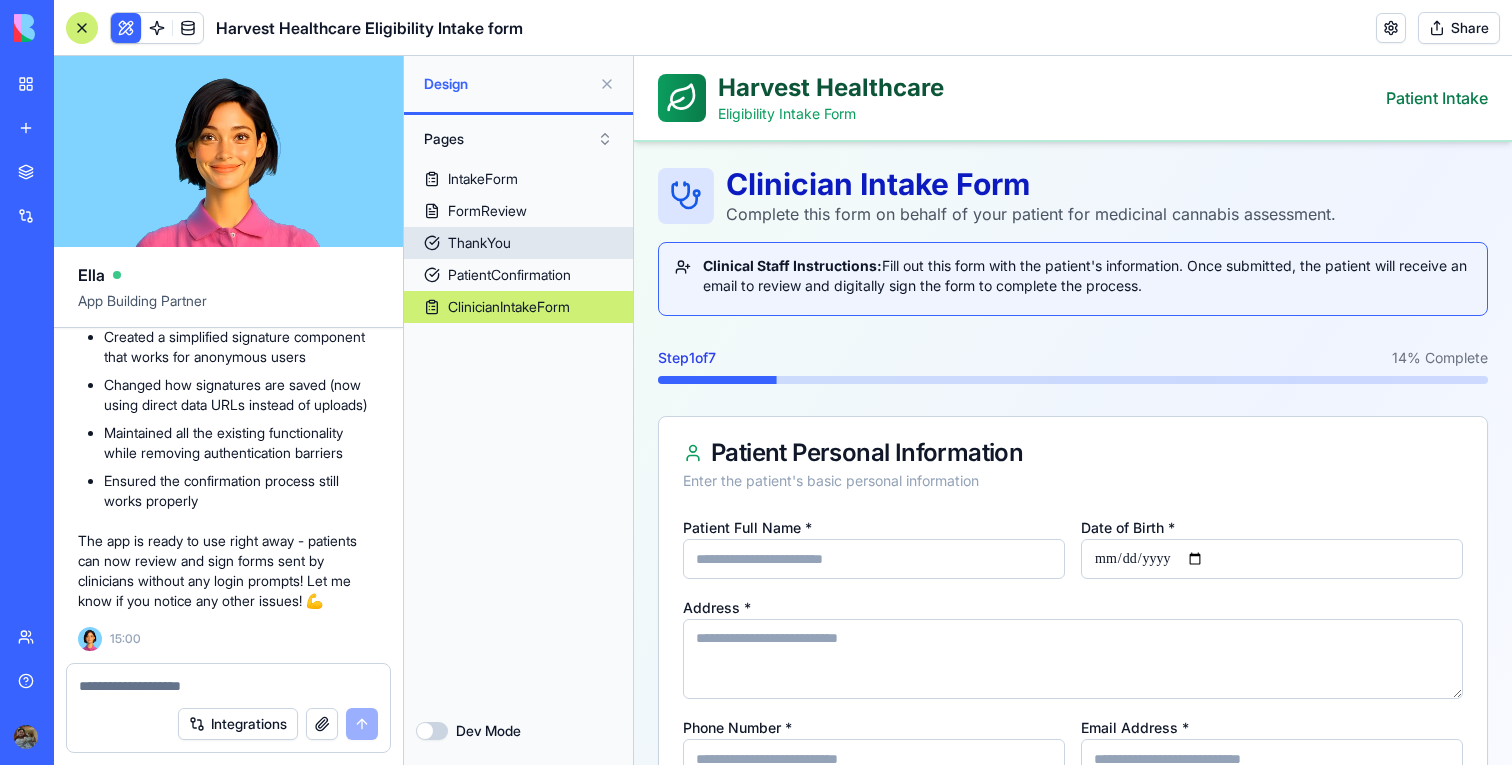 click on "ThankYou" at bounding box center (479, 243) 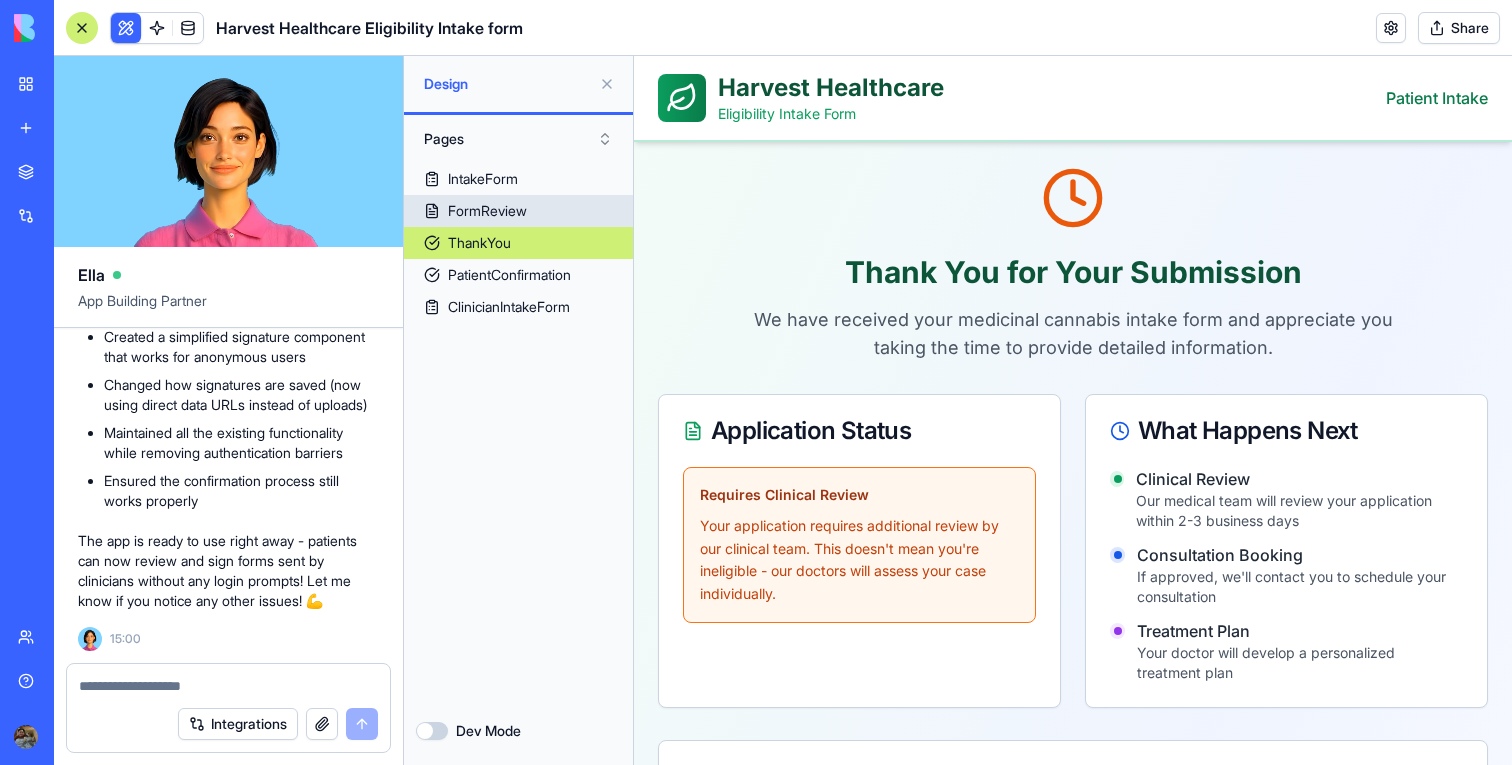 click on "FormReview" at bounding box center [518, 211] 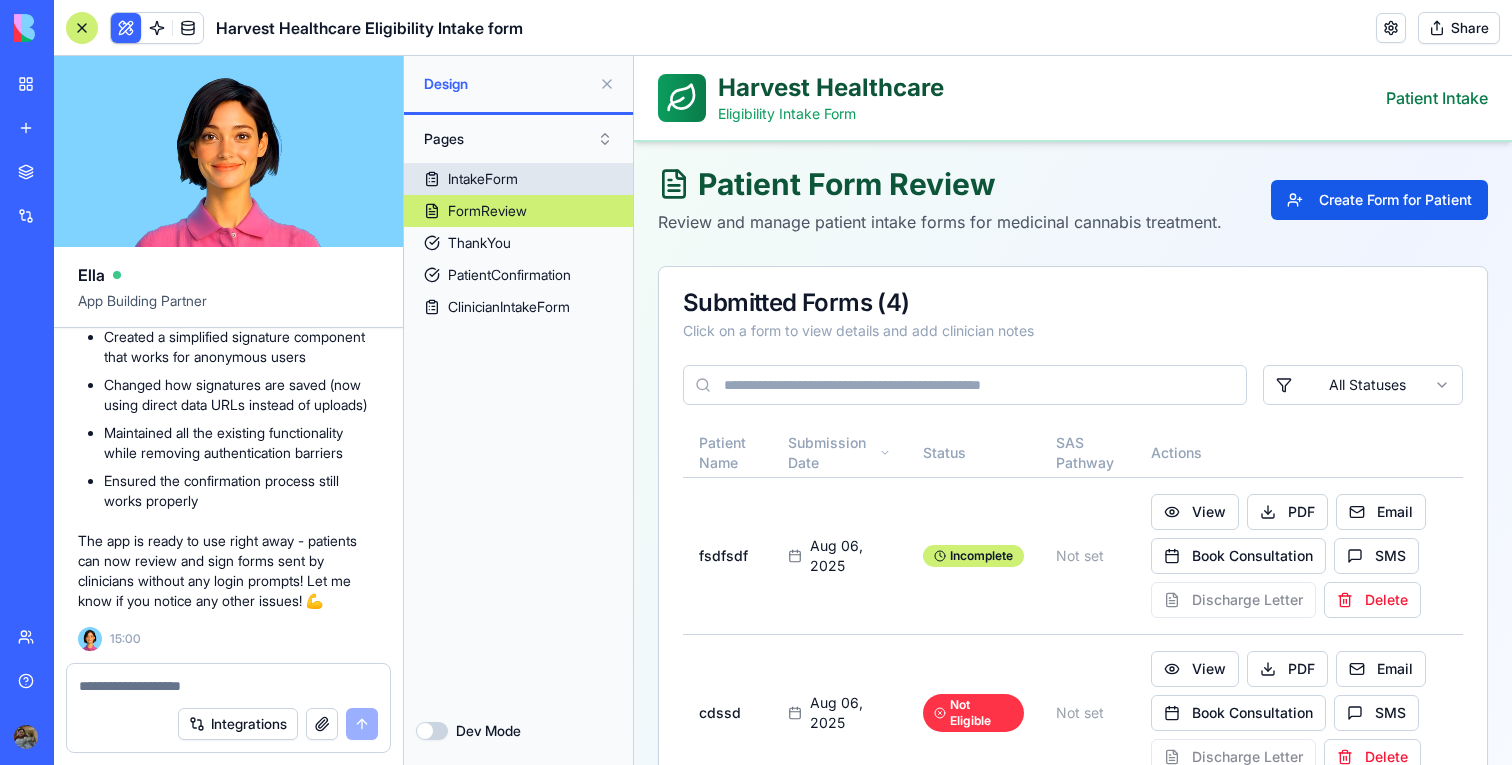 click on "IntakeForm" at bounding box center (483, 179) 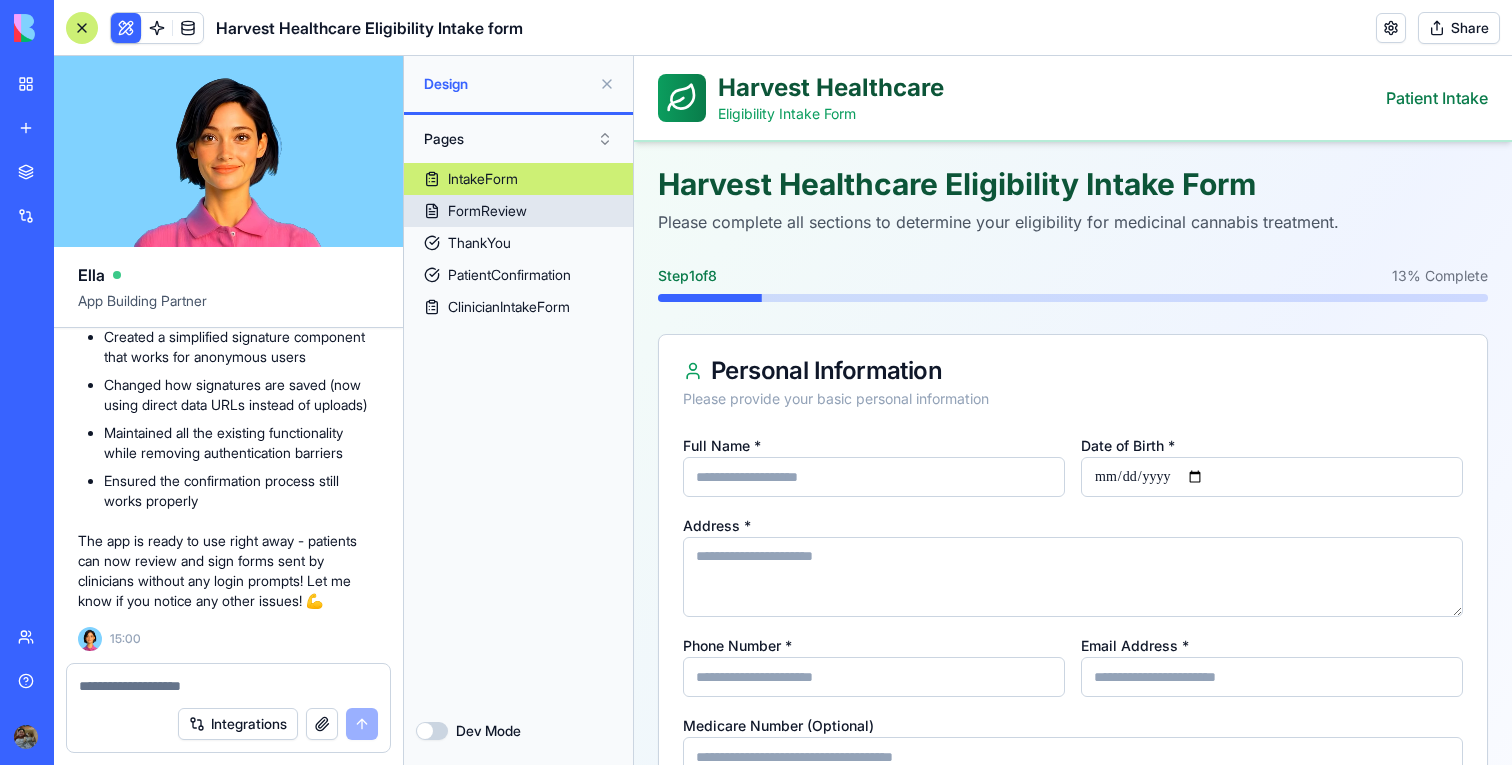 click on "FormReview" at bounding box center (487, 211) 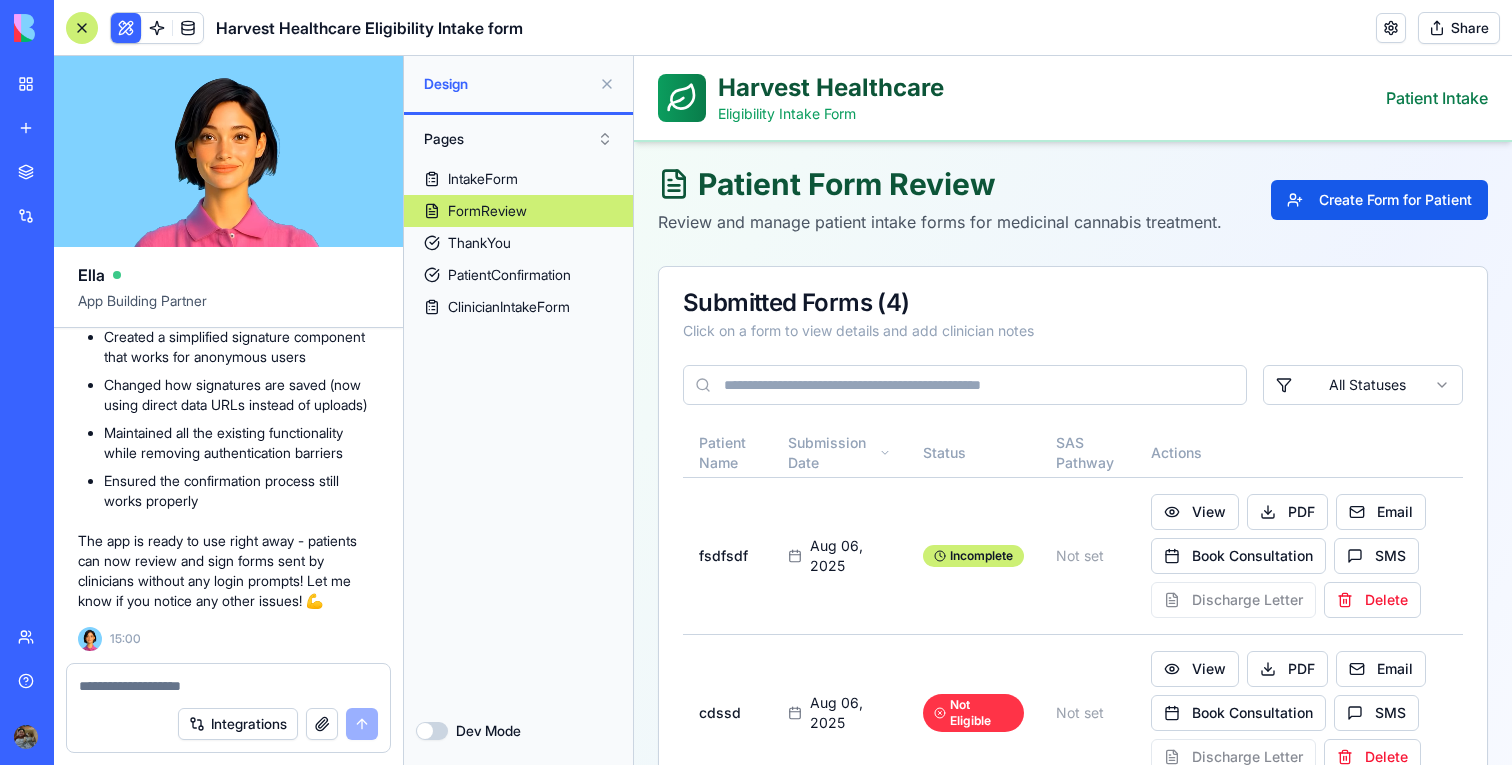 click on "ThankYou" at bounding box center (518, 243) 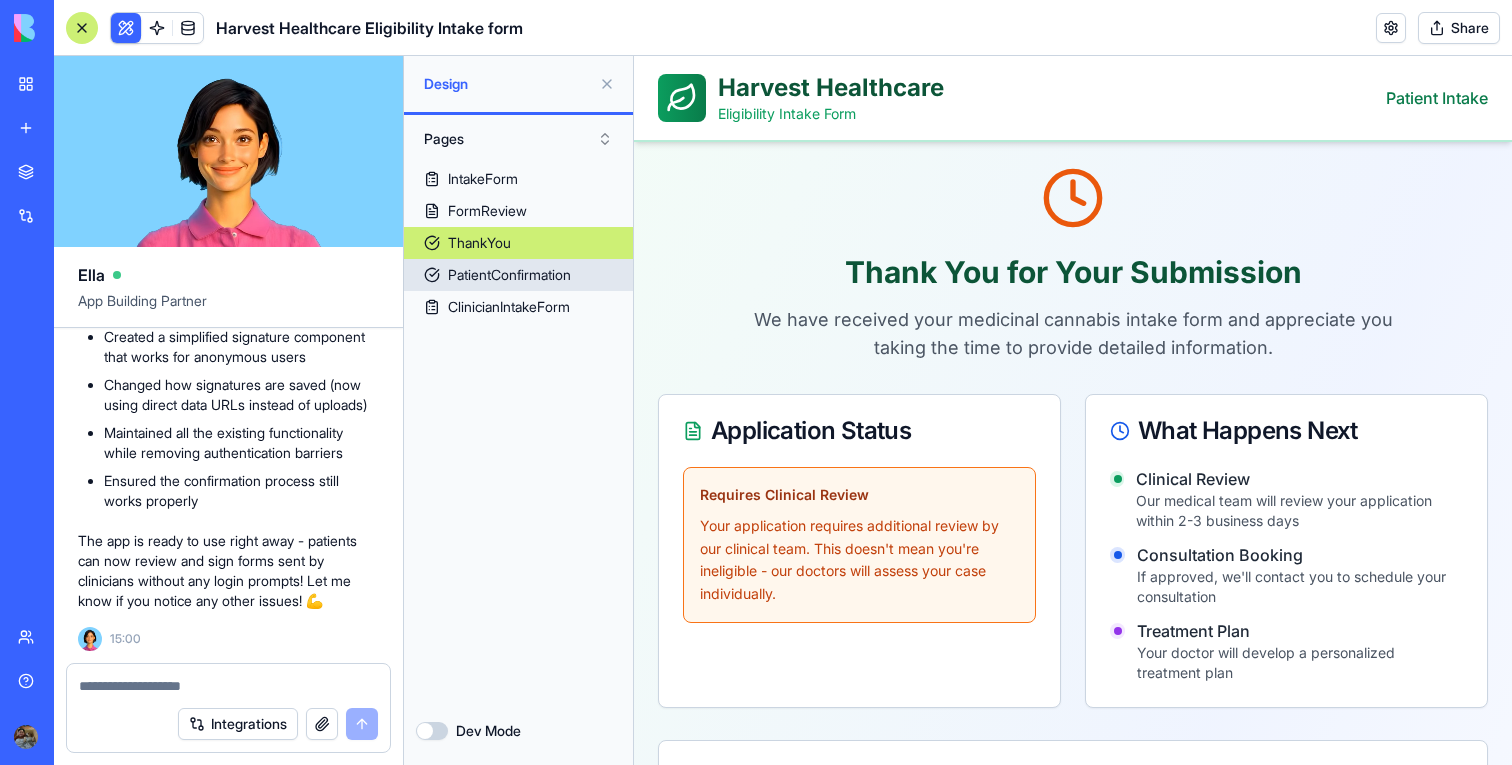 click on "PatientConfirmation" at bounding box center (509, 275) 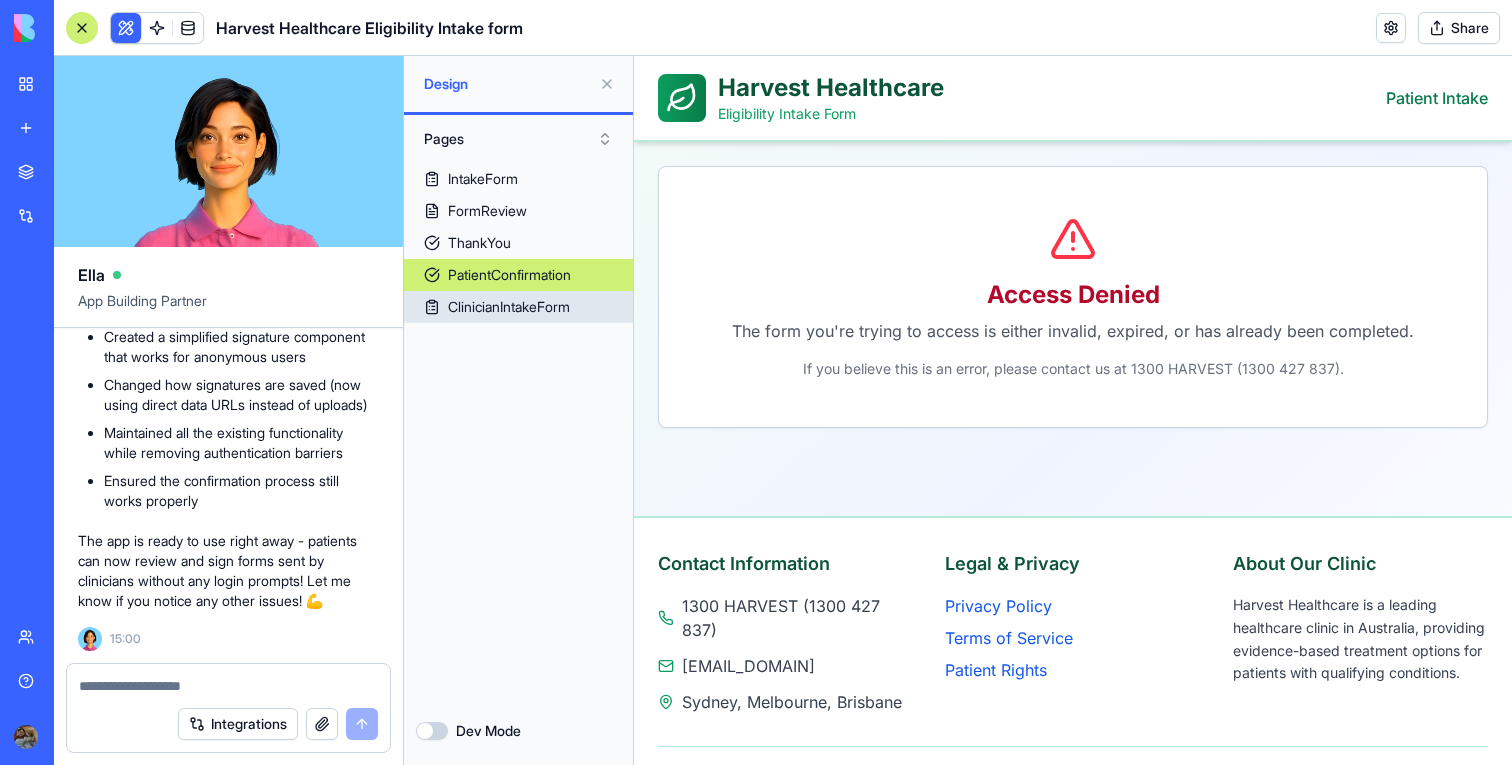 click on "ClinicianIntakeForm" at bounding box center [509, 307] 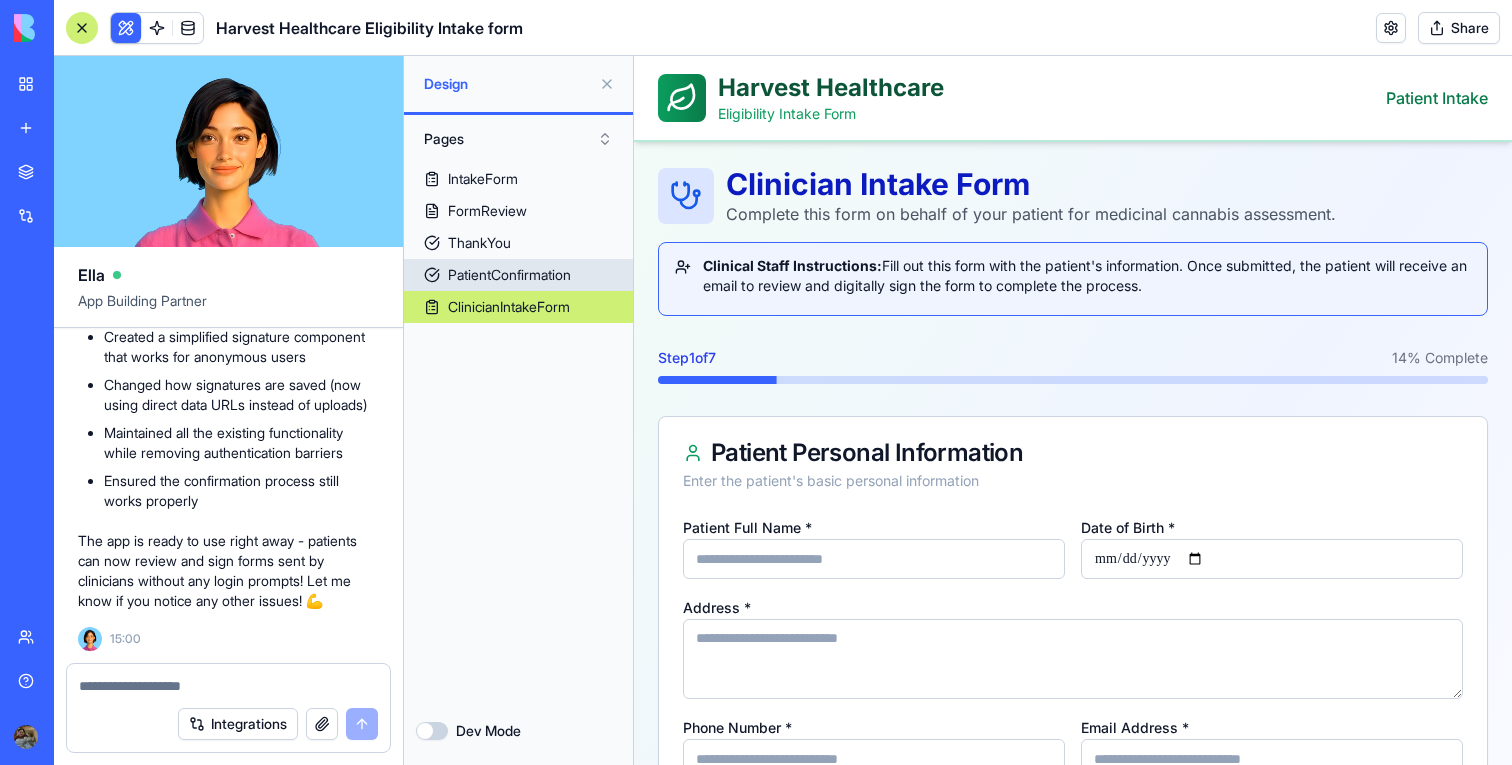 click on "PatientConfirmation" at bounding box center (509, 275) 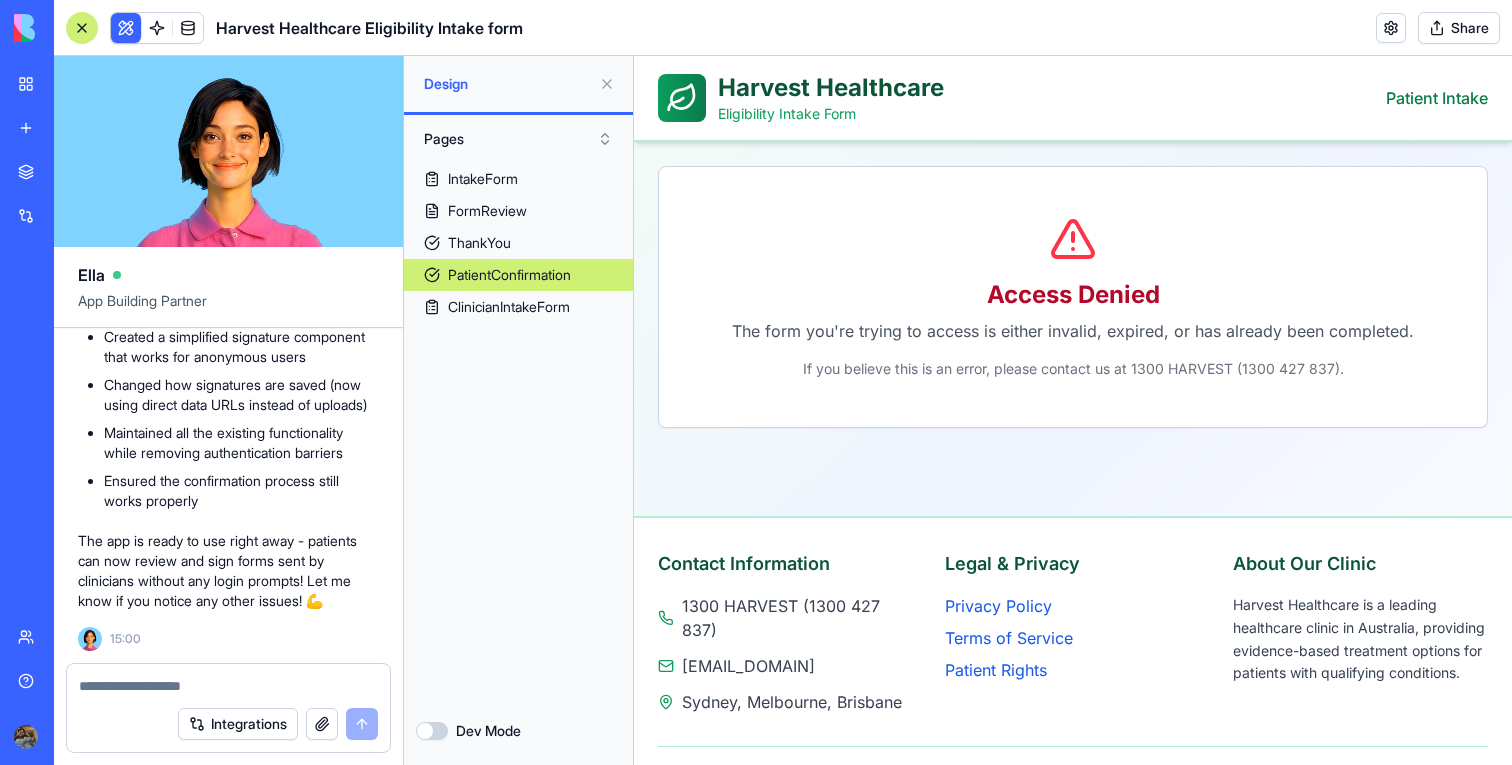 click on "ThankYou" at bounding box center (479, 243) 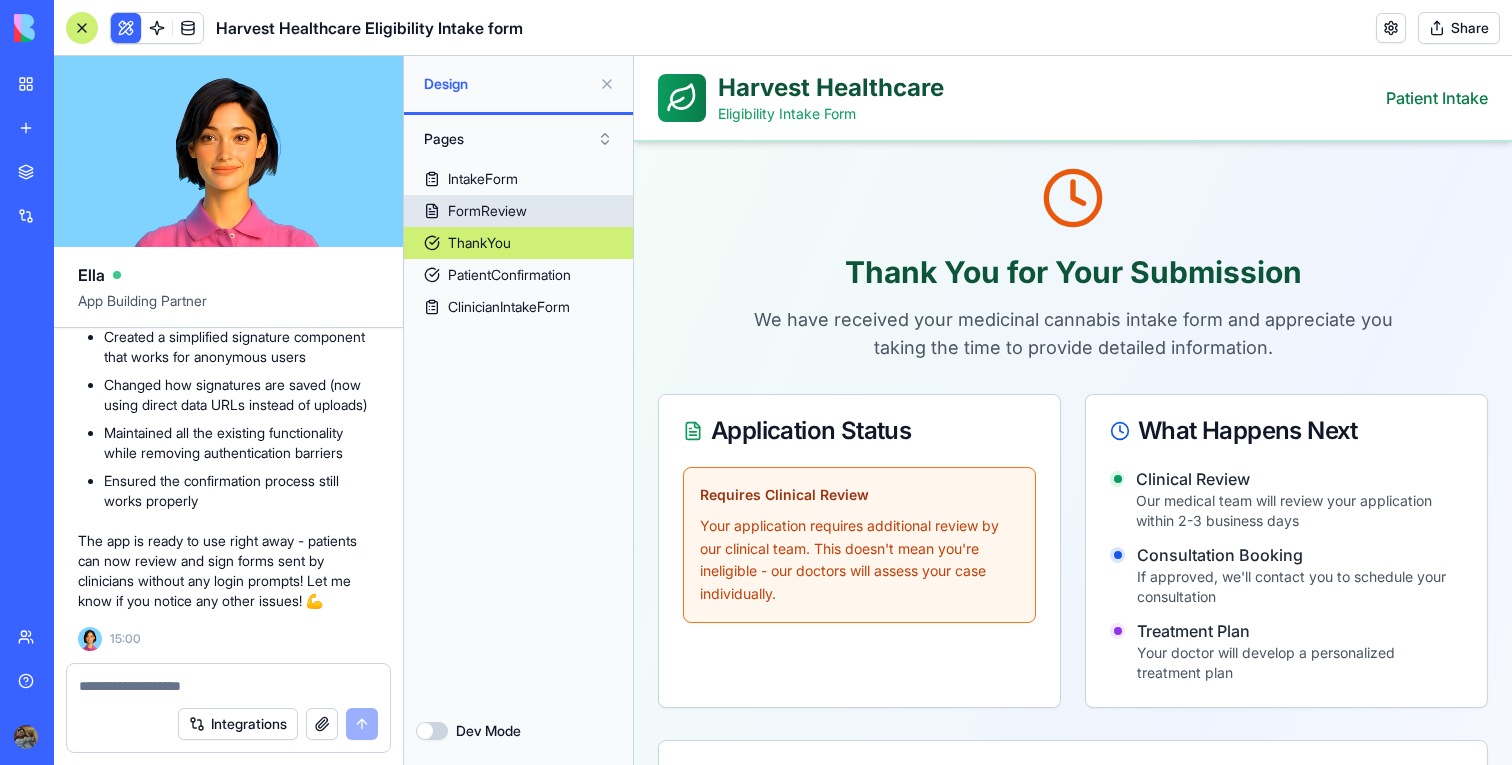 click on "FormReview" at bounding box center (518, 211) 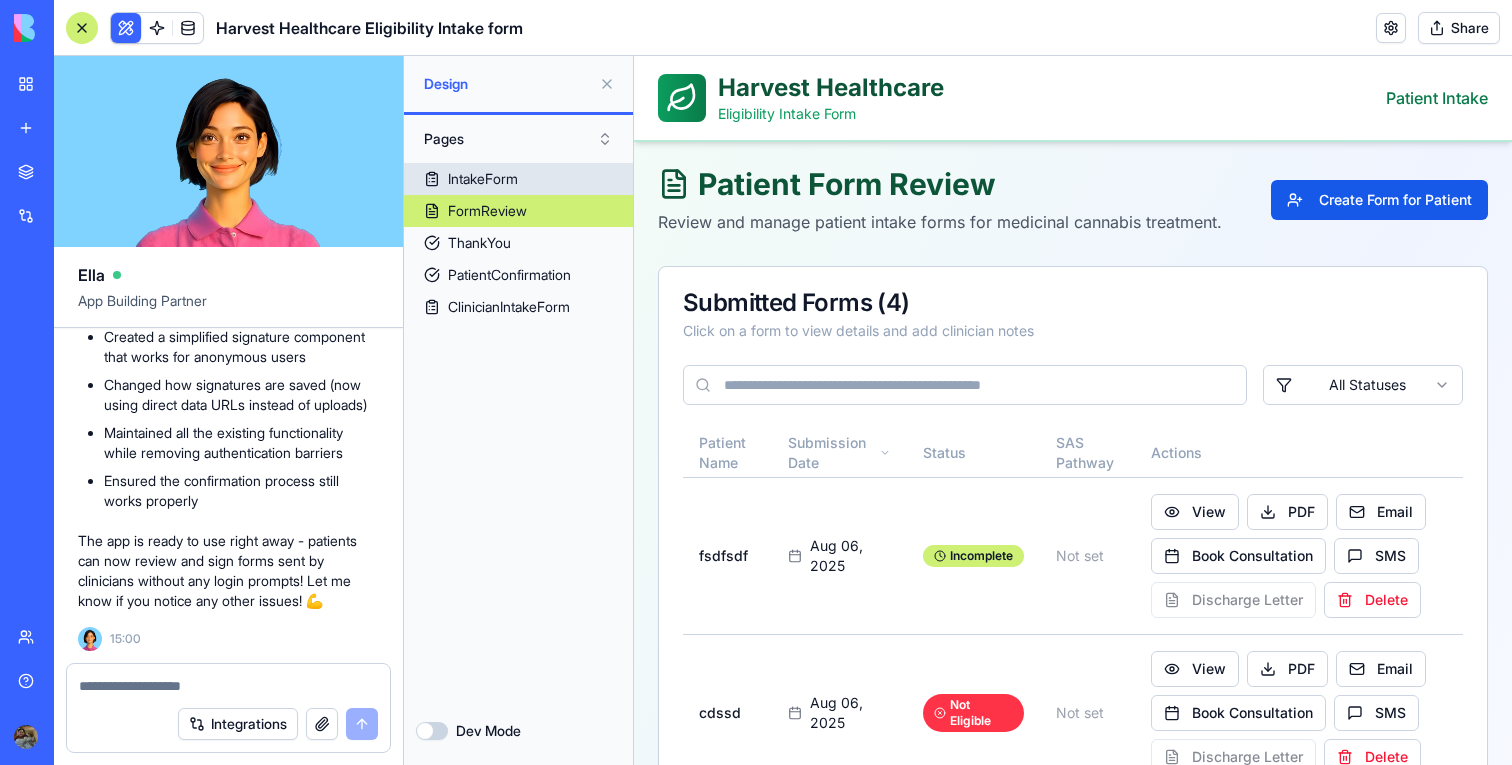 click on "IntakeForm" at bounding box center [518, 179] 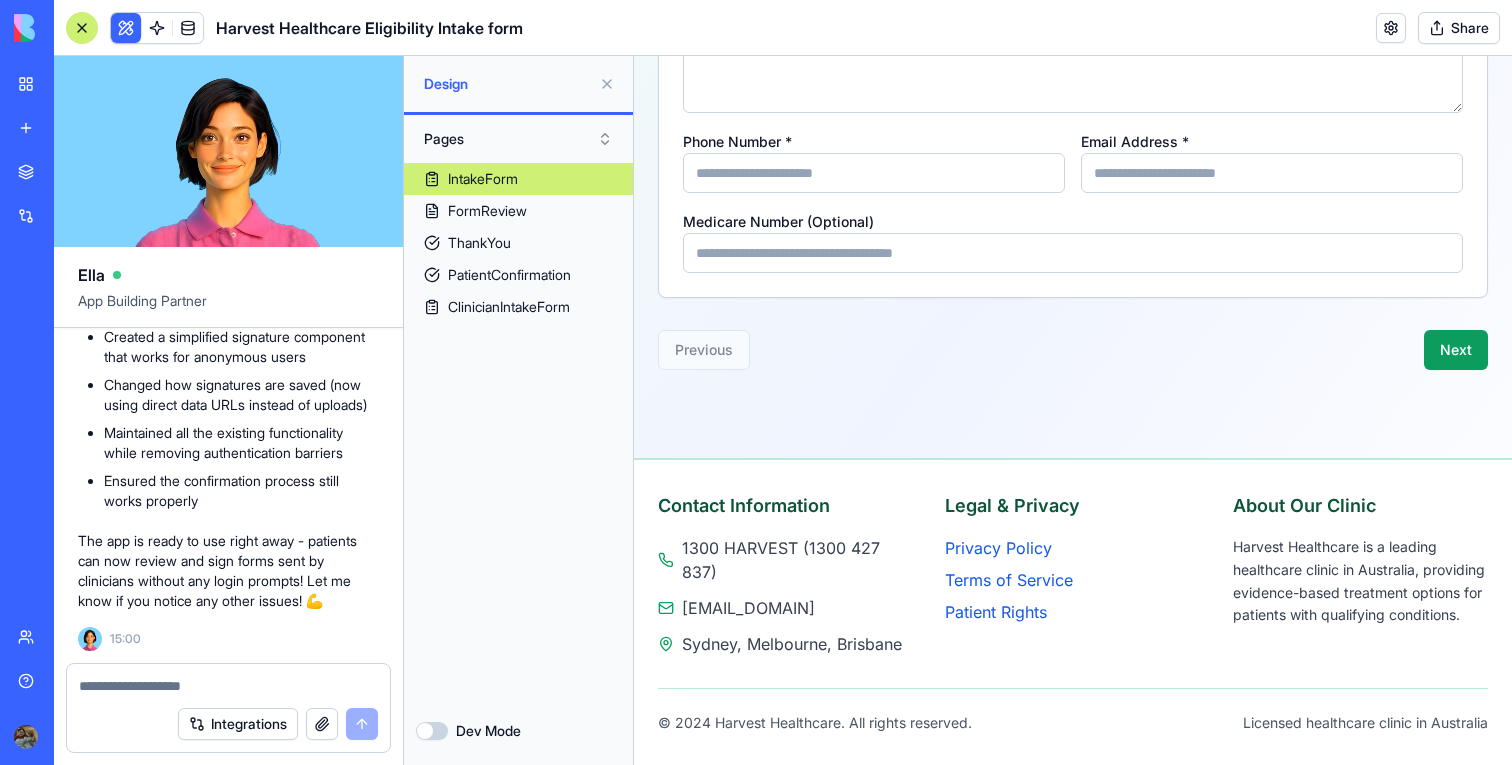 scroll, scrollTop: 0, scrollLeft: 0, axis: both 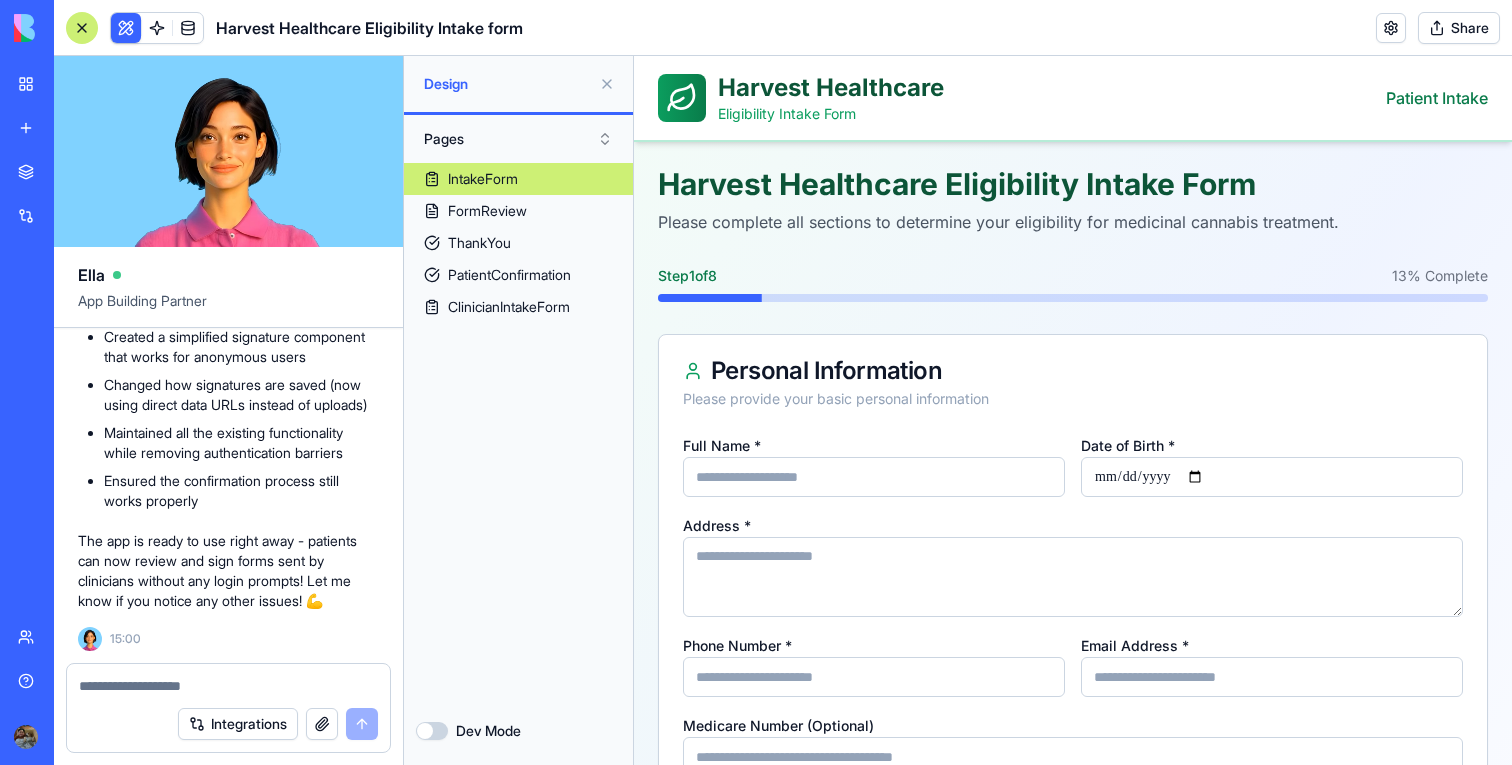click on "ClinicianIntakeForm" at bounding box center (509, 307) 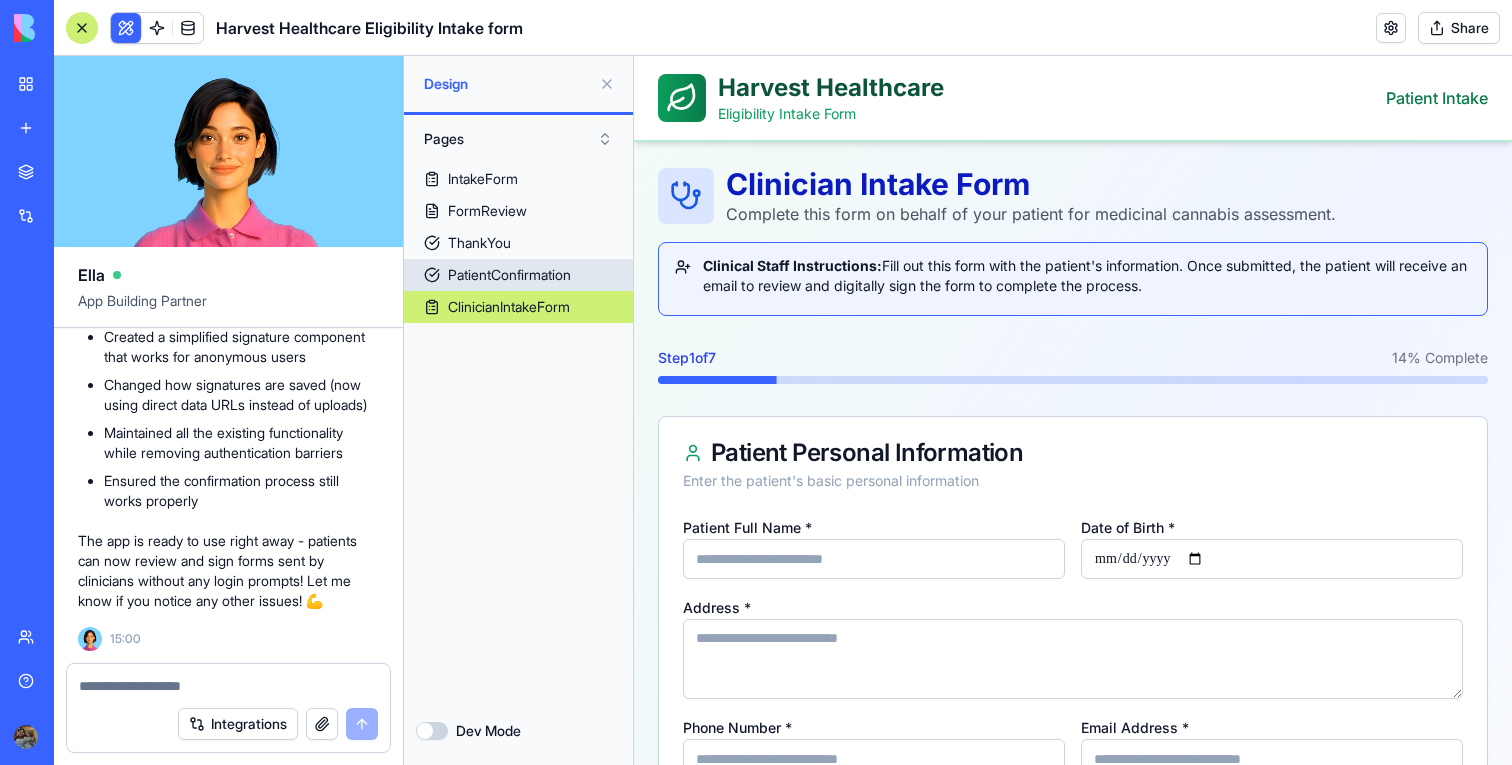 click on "PatientConfirmation" at bounding box center [518, 275] 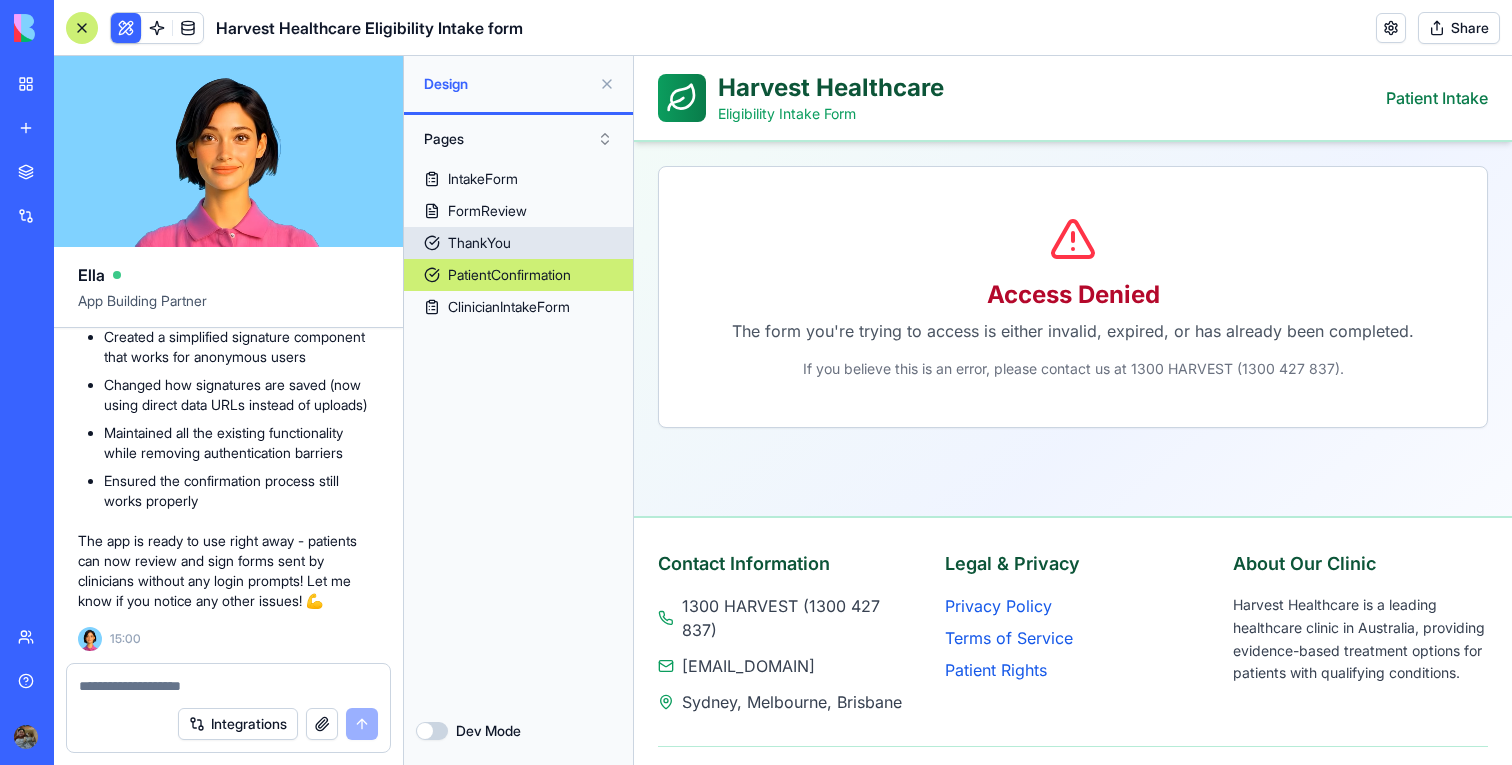 click on "ThankYou" at bounding box center [518, 243] 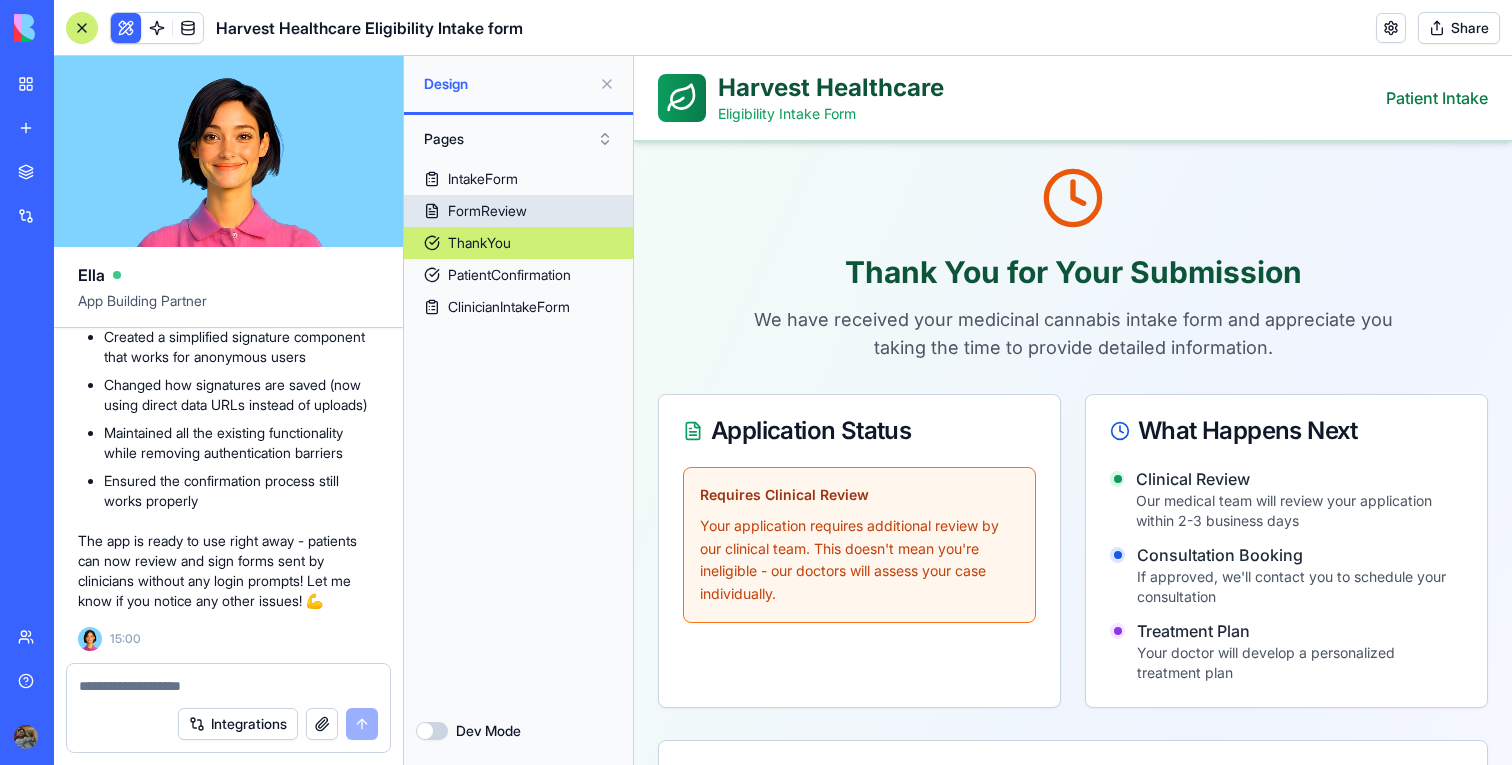 click on "FormReview" at bounding box center [487, 211] 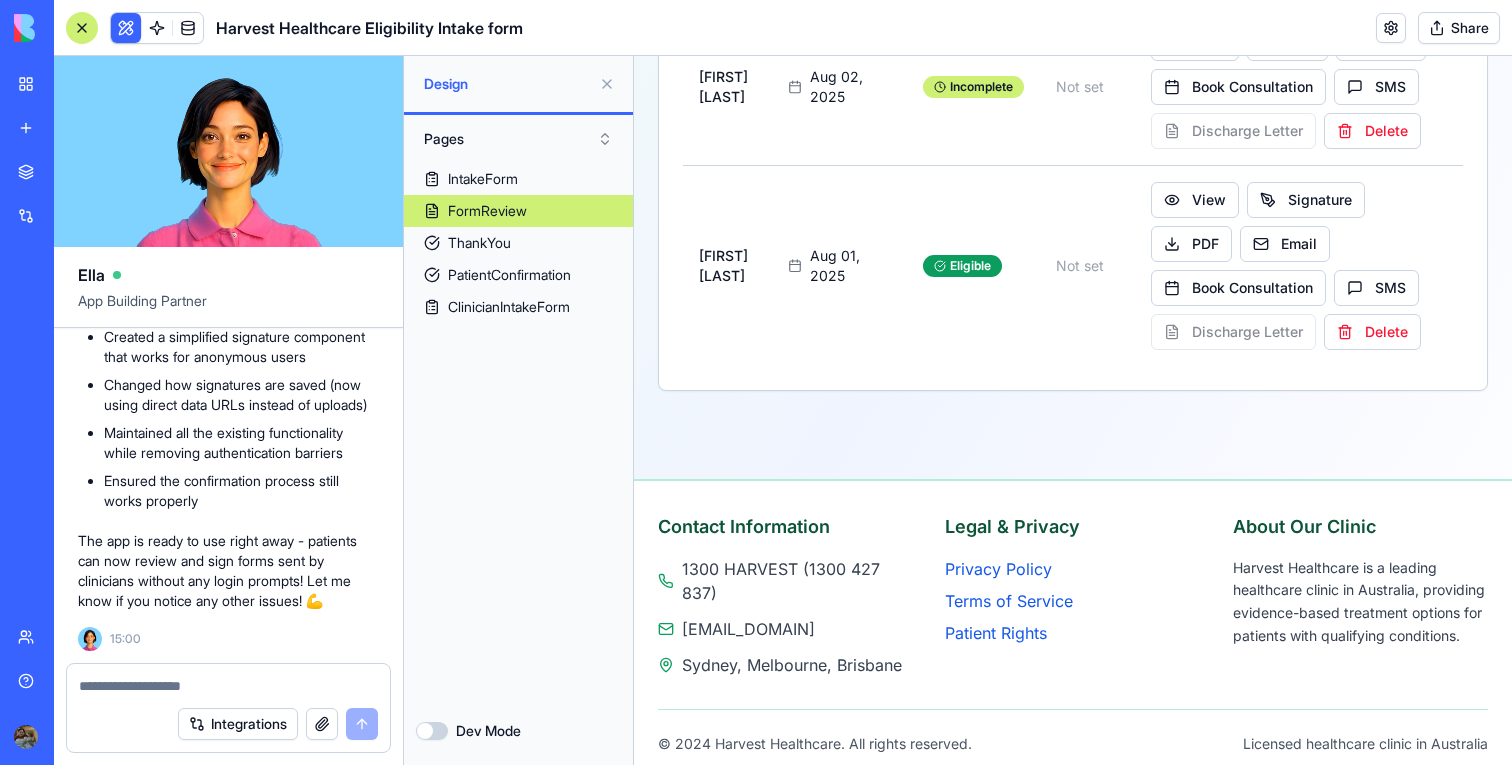 scroll, scrollTop: 803, scrollLeft: 0, axis: vertical 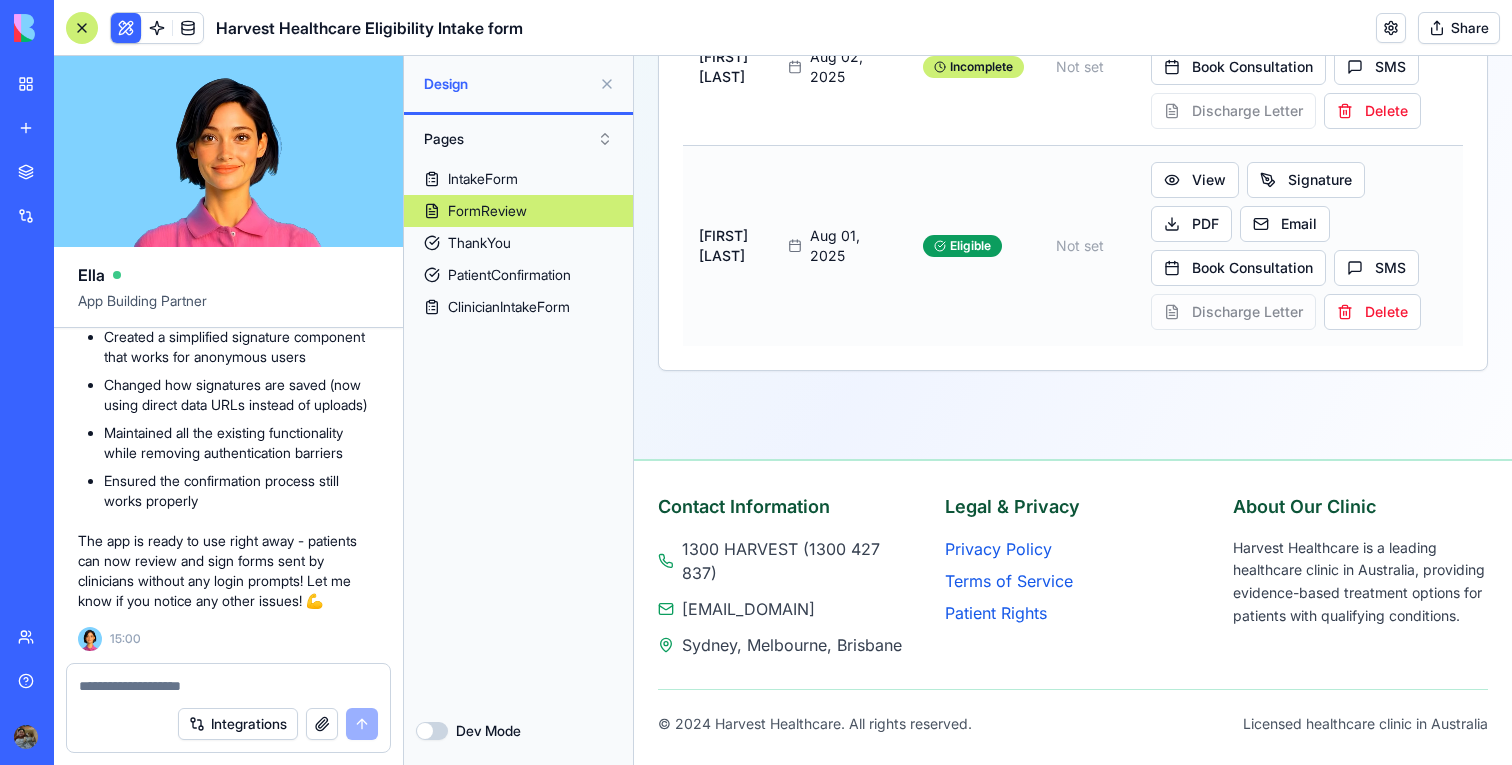 click on "View Signature PDF Email Book Consultation SMS Discharge Letter Delete" at bounding box center (1299, 246) 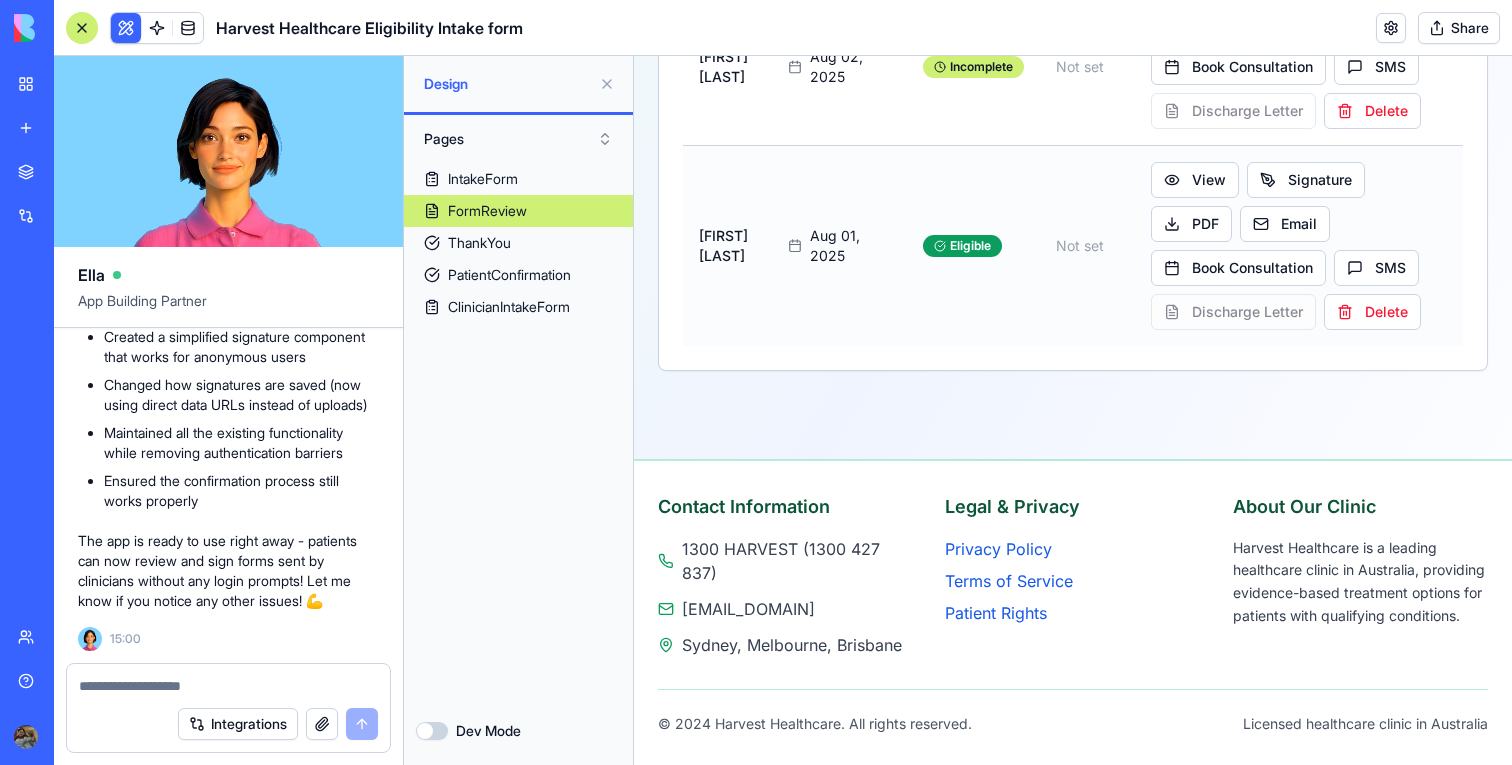 click on "View Signature PDF Email Book Consultation SMS Discharge Letter Delete" at bounding box center [1299, 246] 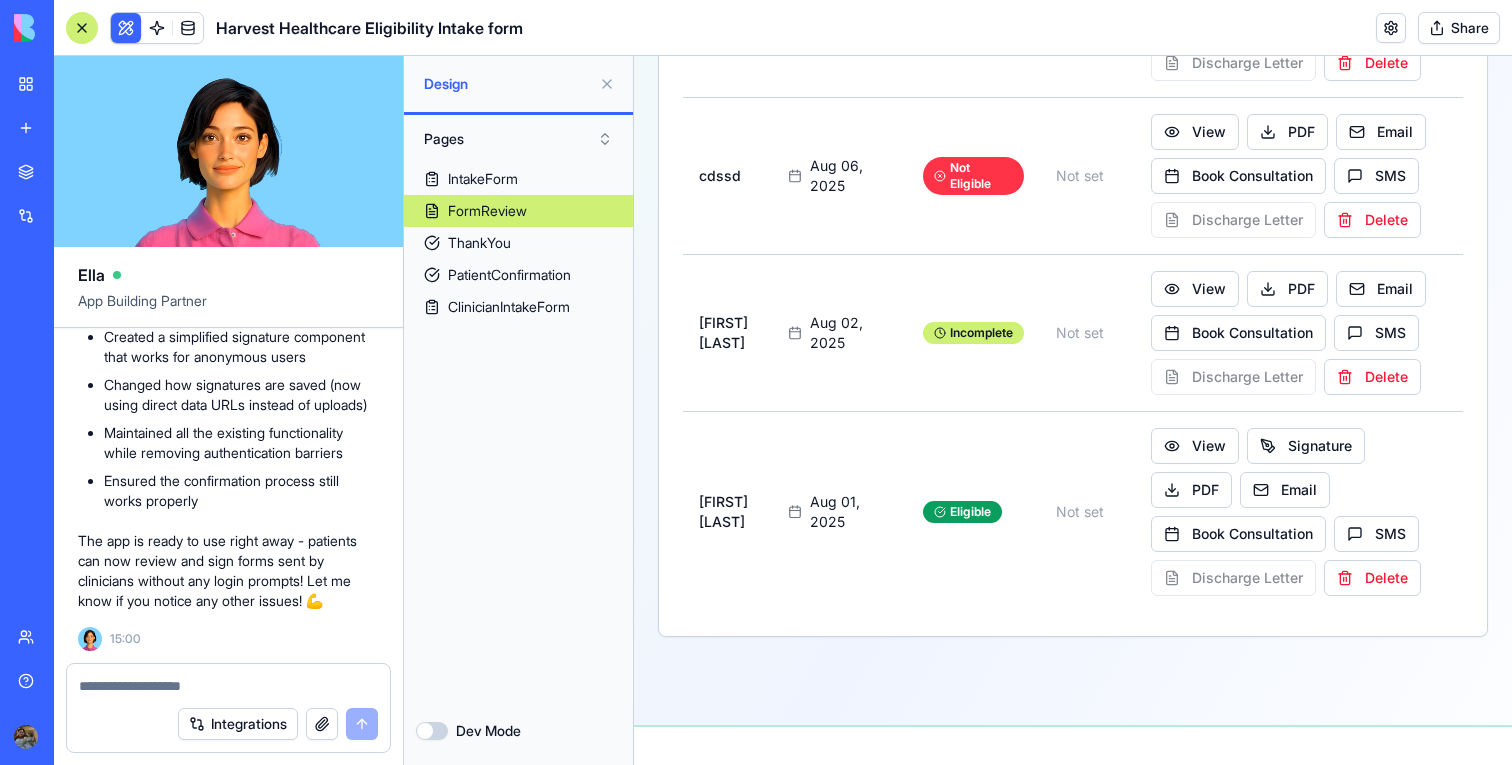 scroll, scrollTop: 0, scrollLeft: 0, axis: both 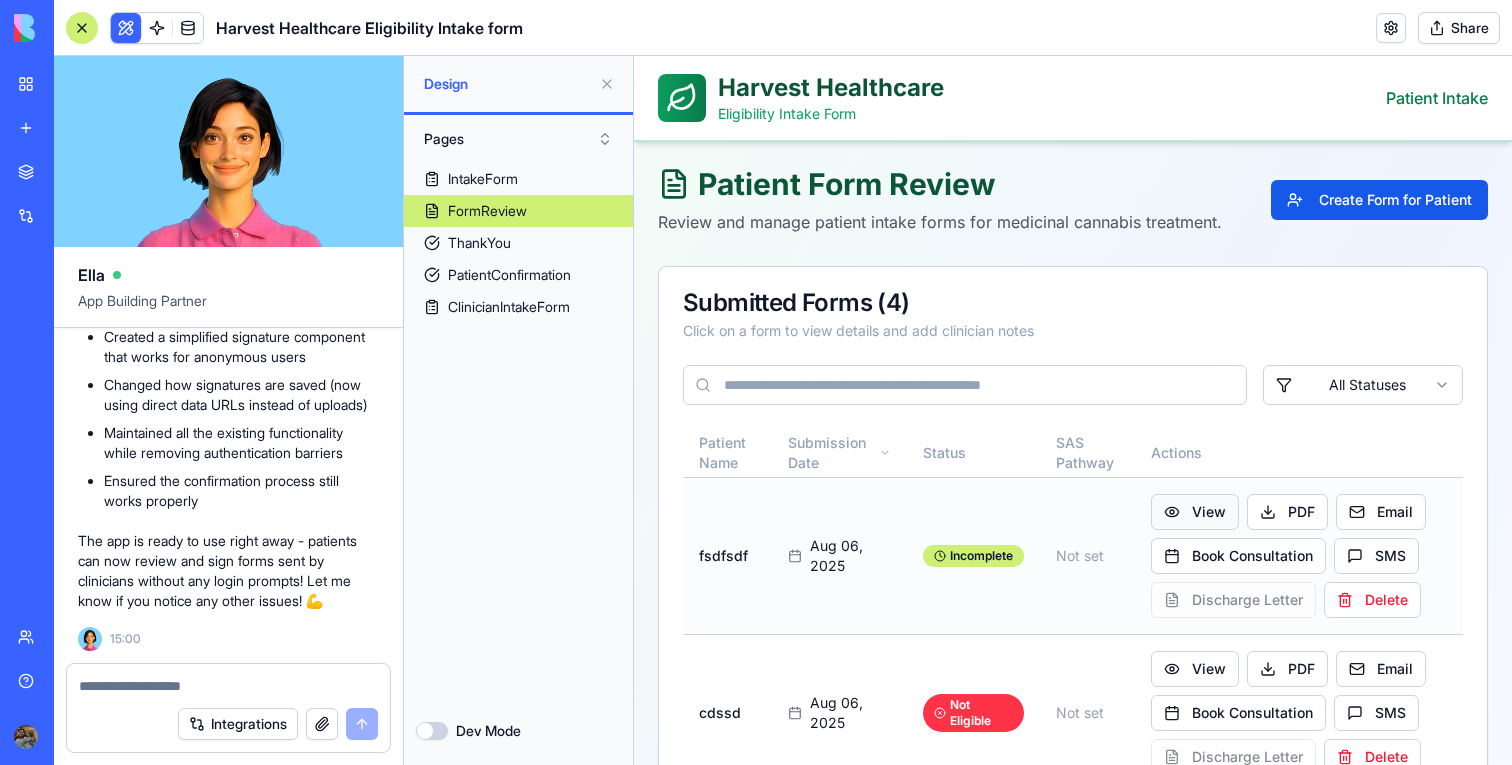 click on "View" at bounding box center [1195, 512] 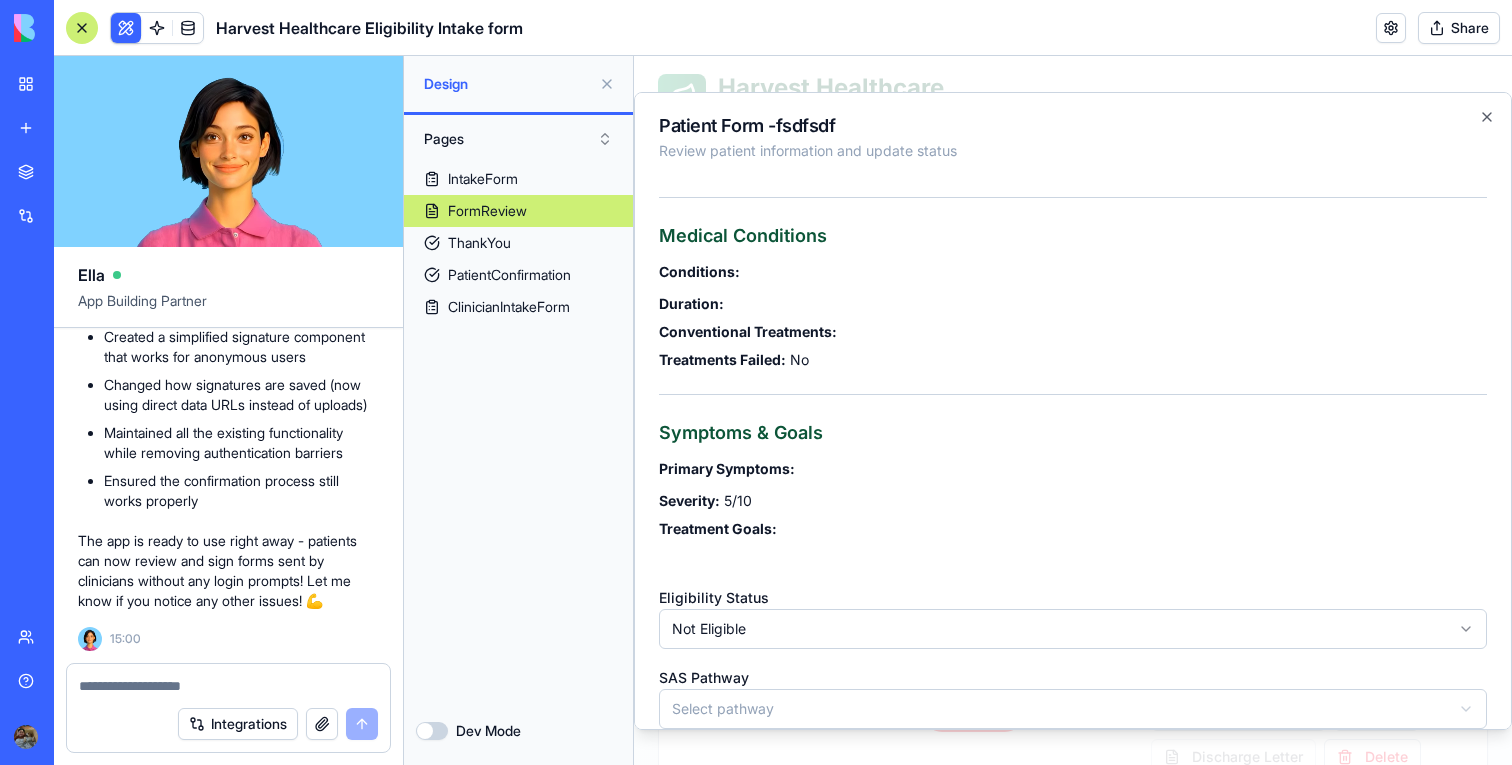scroll, scrollTop: 287, scrollLeft: 0, axis: vertical 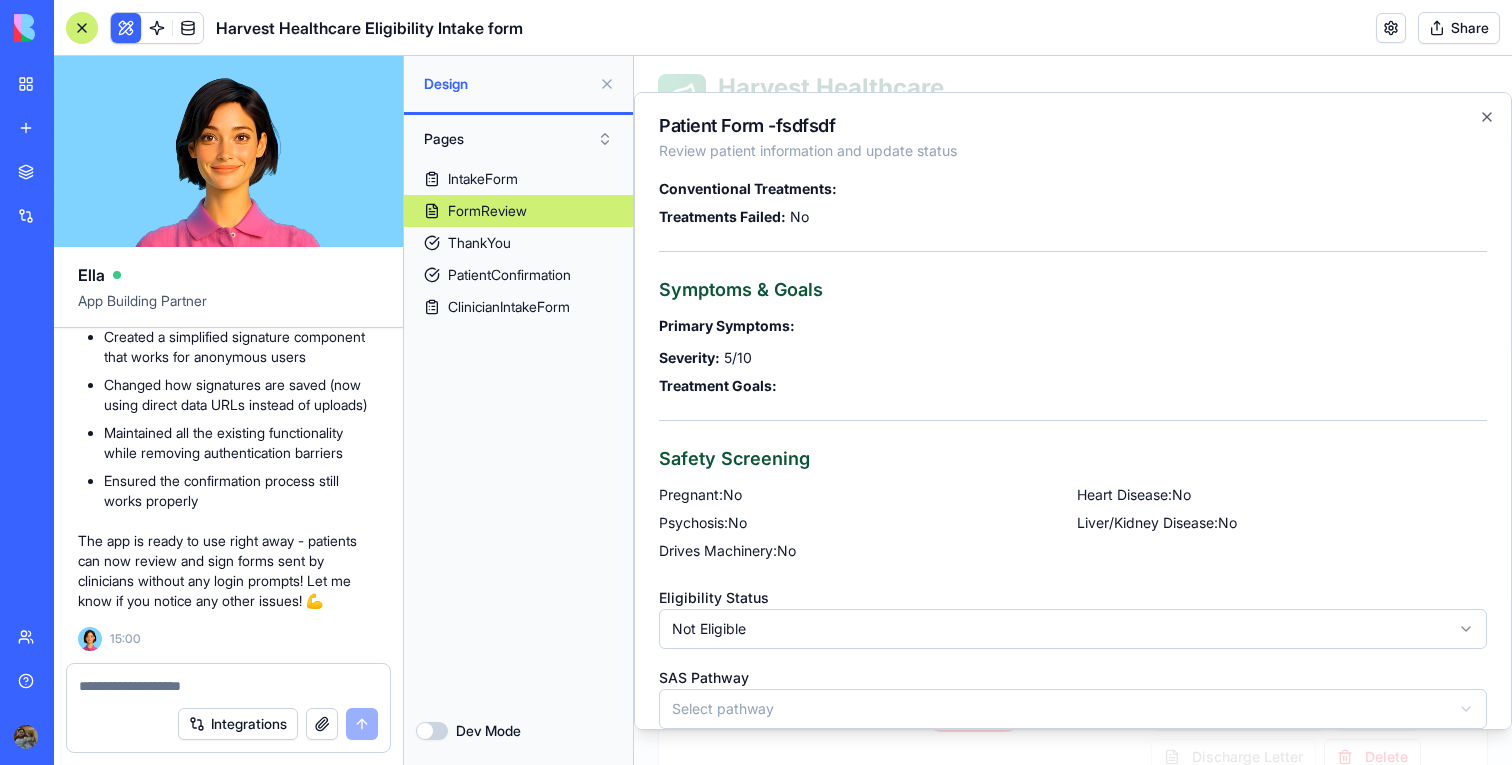 click on "IntakeForm FormReview ThankYou PatientConfirmation ClinicianIntakeForm" at bounding box center (518, 430) 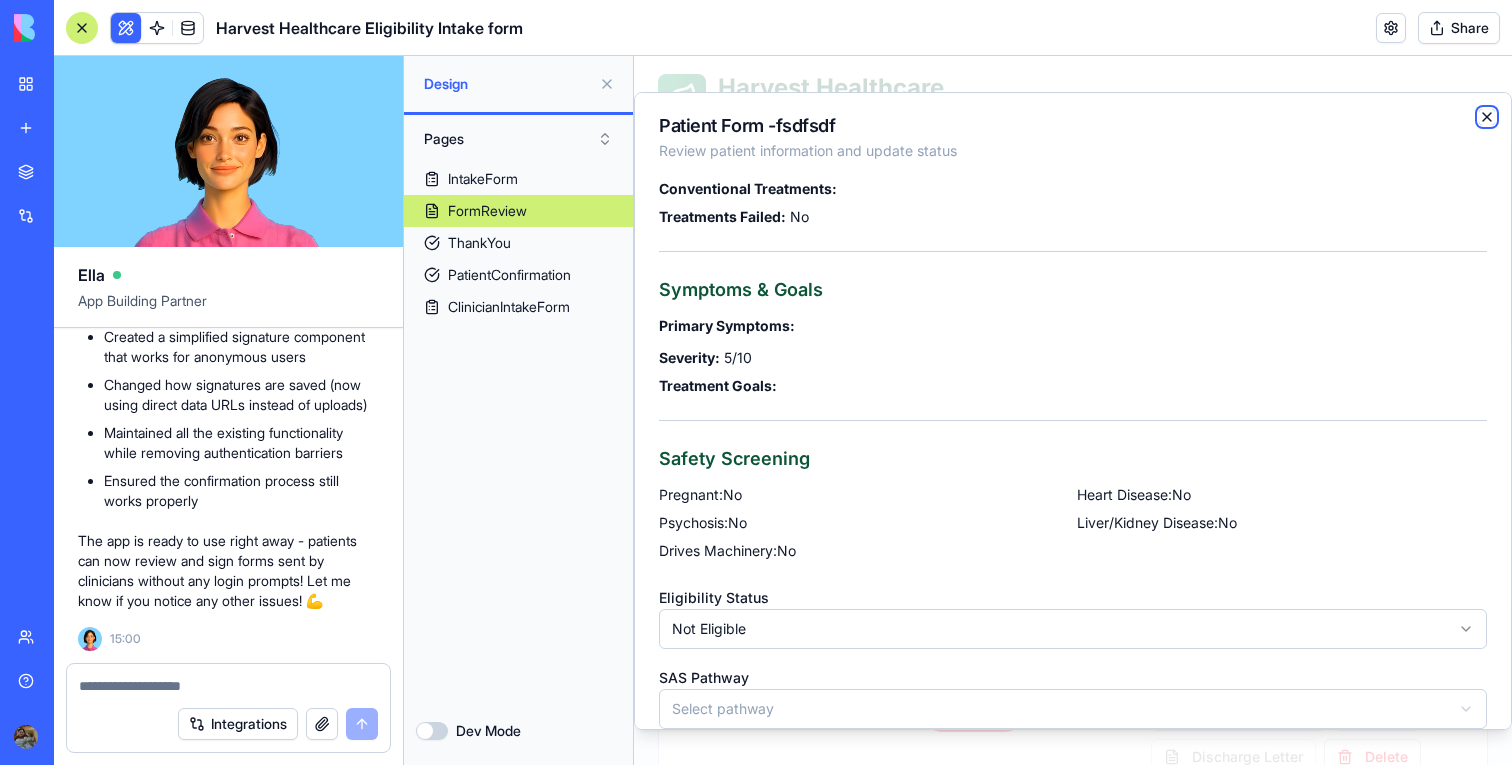 click 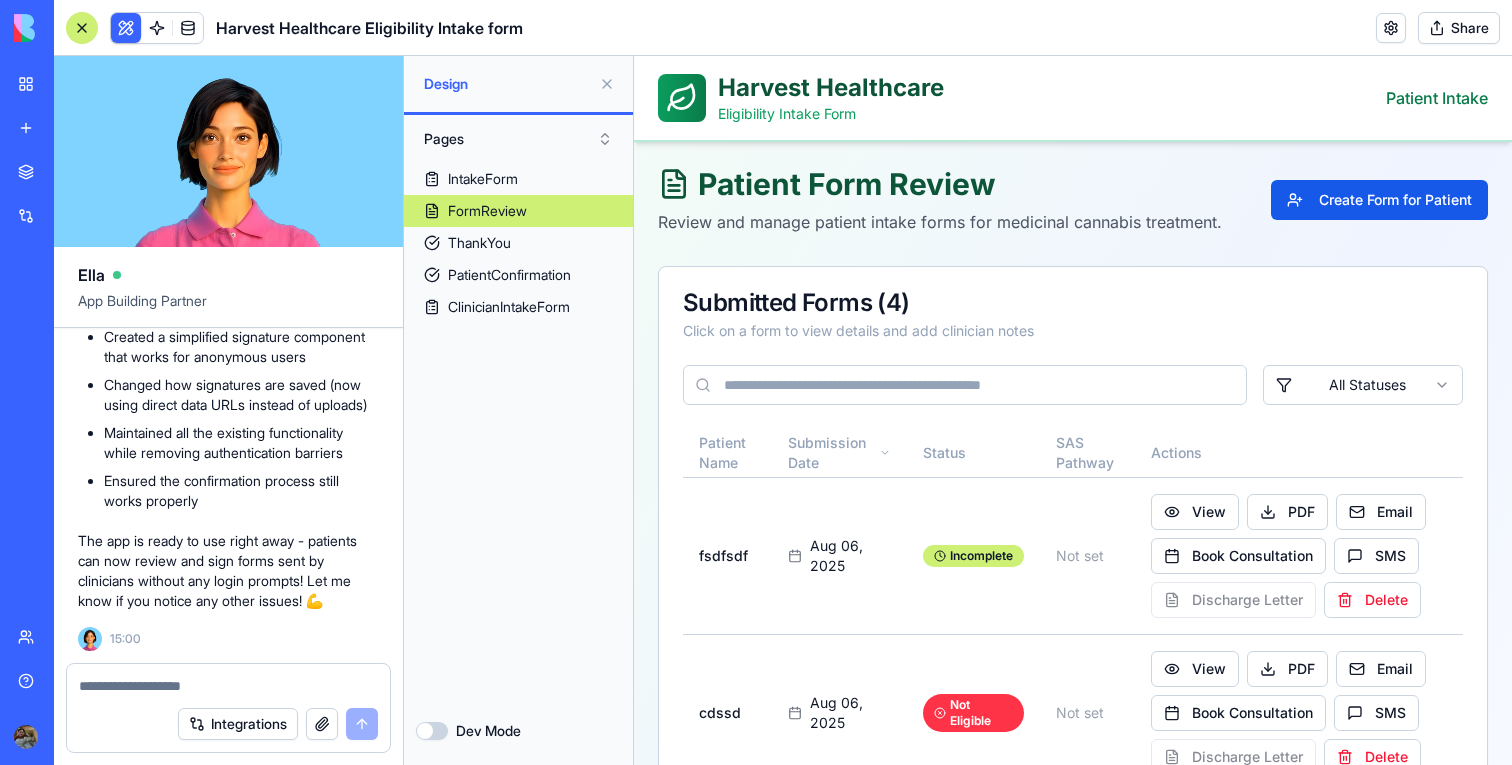 scroll, scrollTop: 28557, scrollLeft: 0, axis: vertical 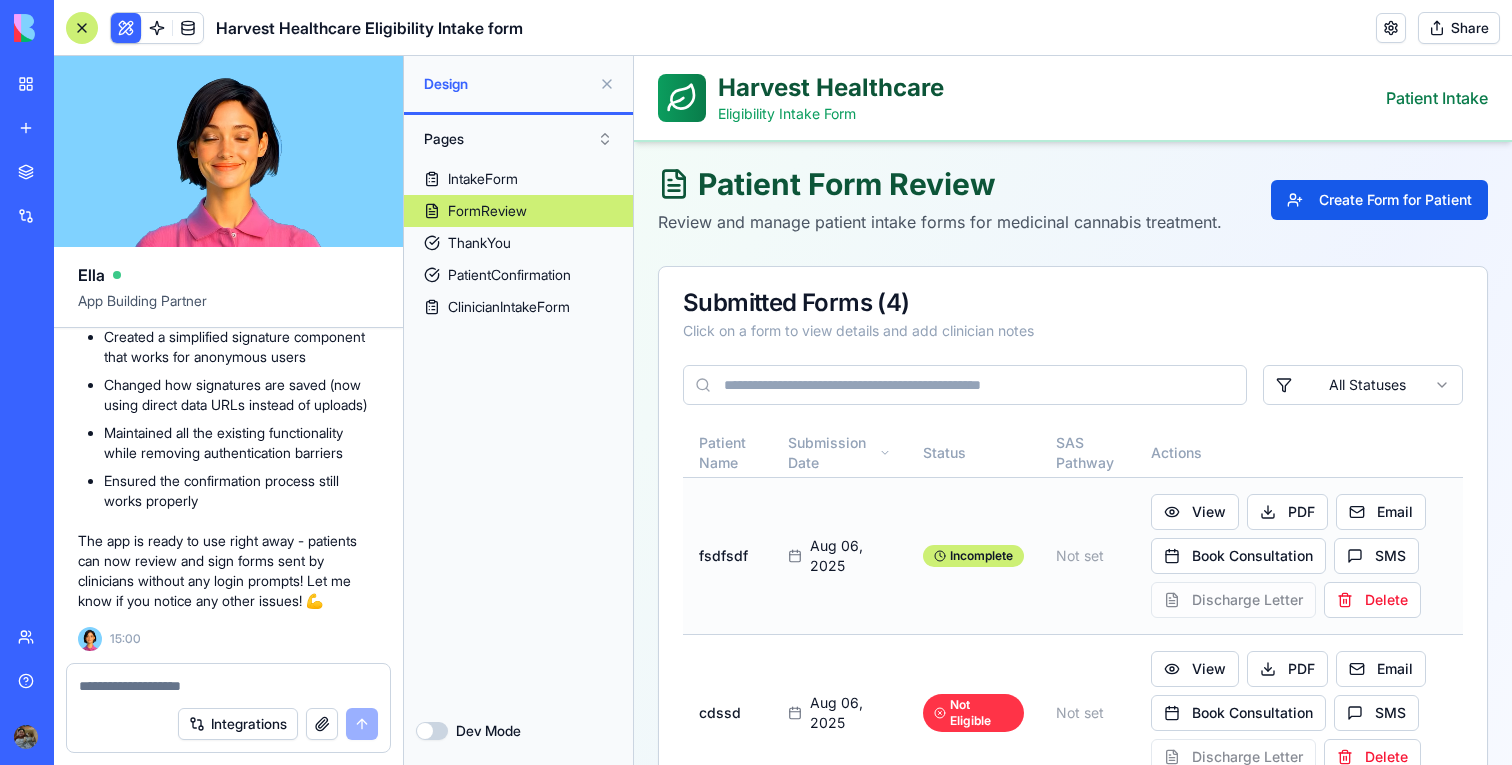 click on "View PDF Email Book Consultation SMS Discharge Letter Delete" at bounding box center (1299, 556) 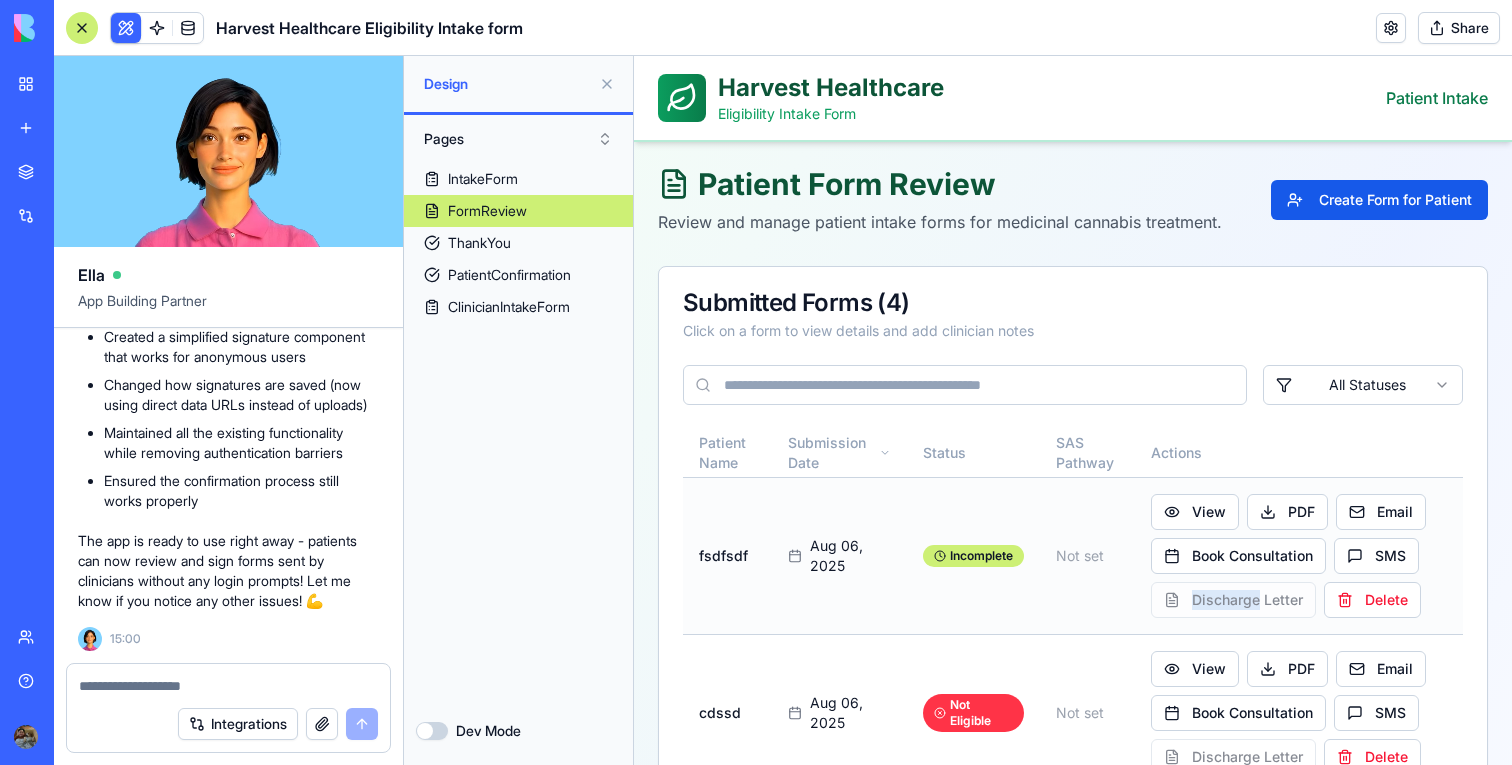 click on "View PDF Email Book Consultation SMS Discharge Letter Delete" at bounding box center (1299, 556) 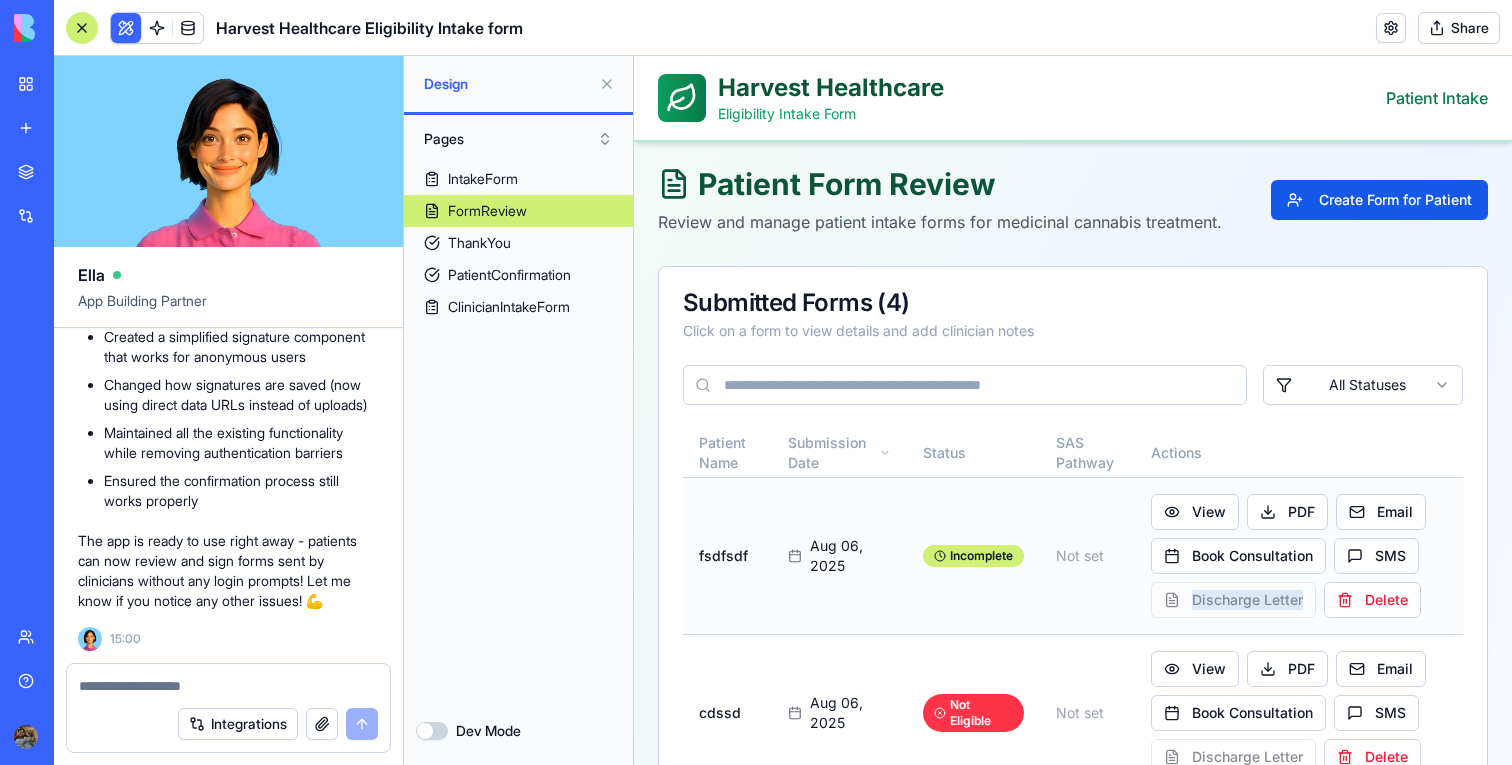 click on "View PDF Email Book Consultation SMS Discharge Letter Delete" at bounding box center [1299, 556] 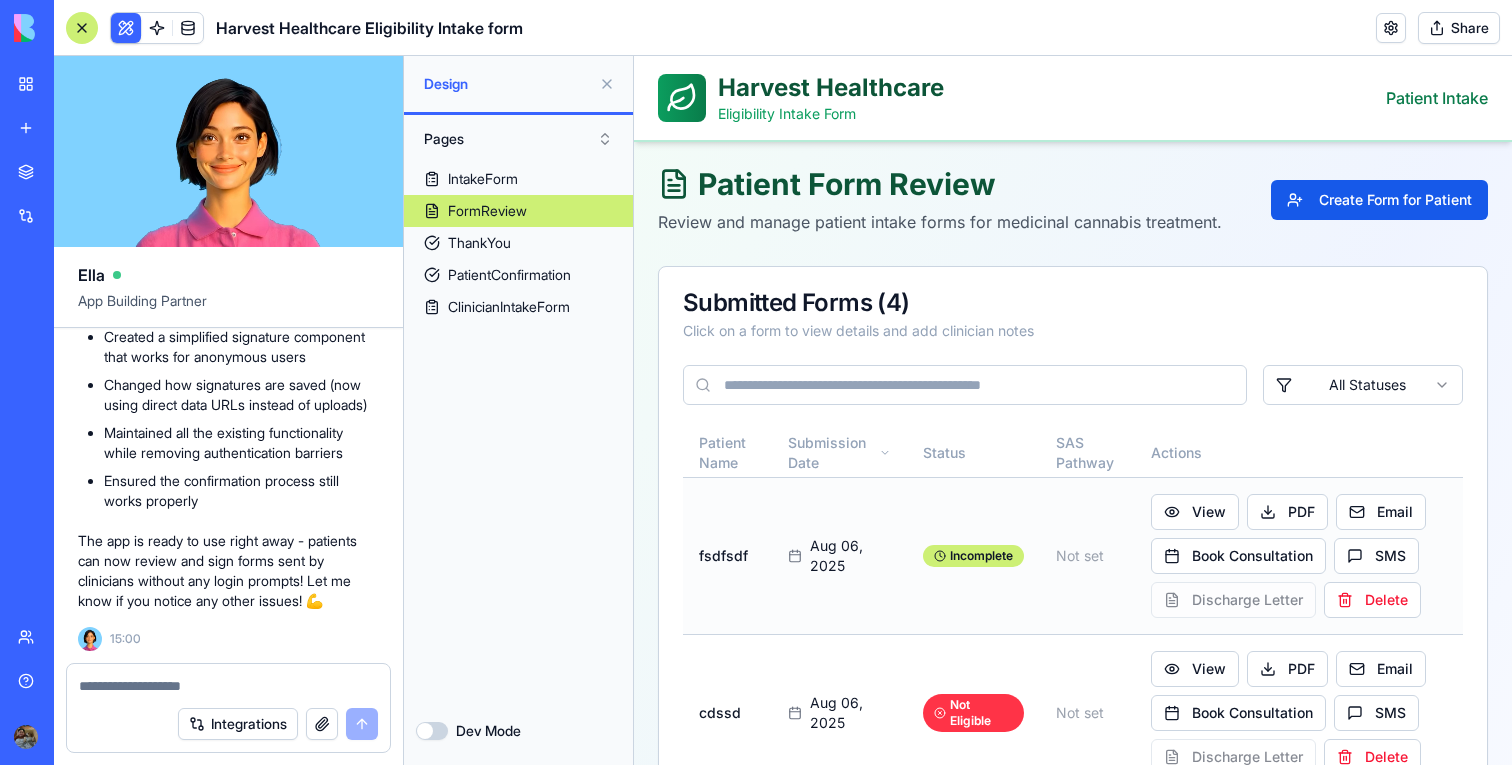 click on "View PDF Email Book Consultation SMS Discharge Letter Delete" at bounding box center [1299, 556] 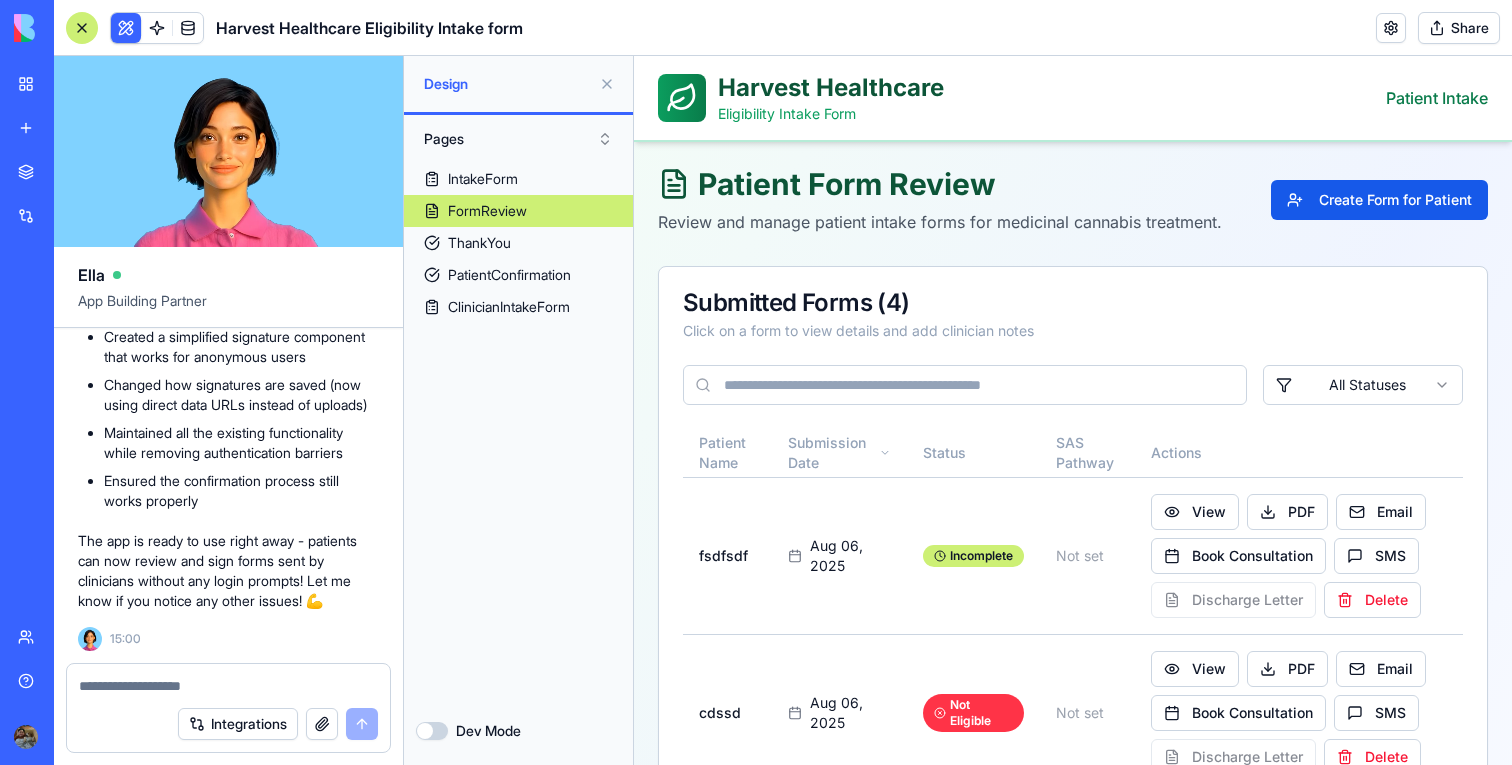 click at bounding box center [228, 686] 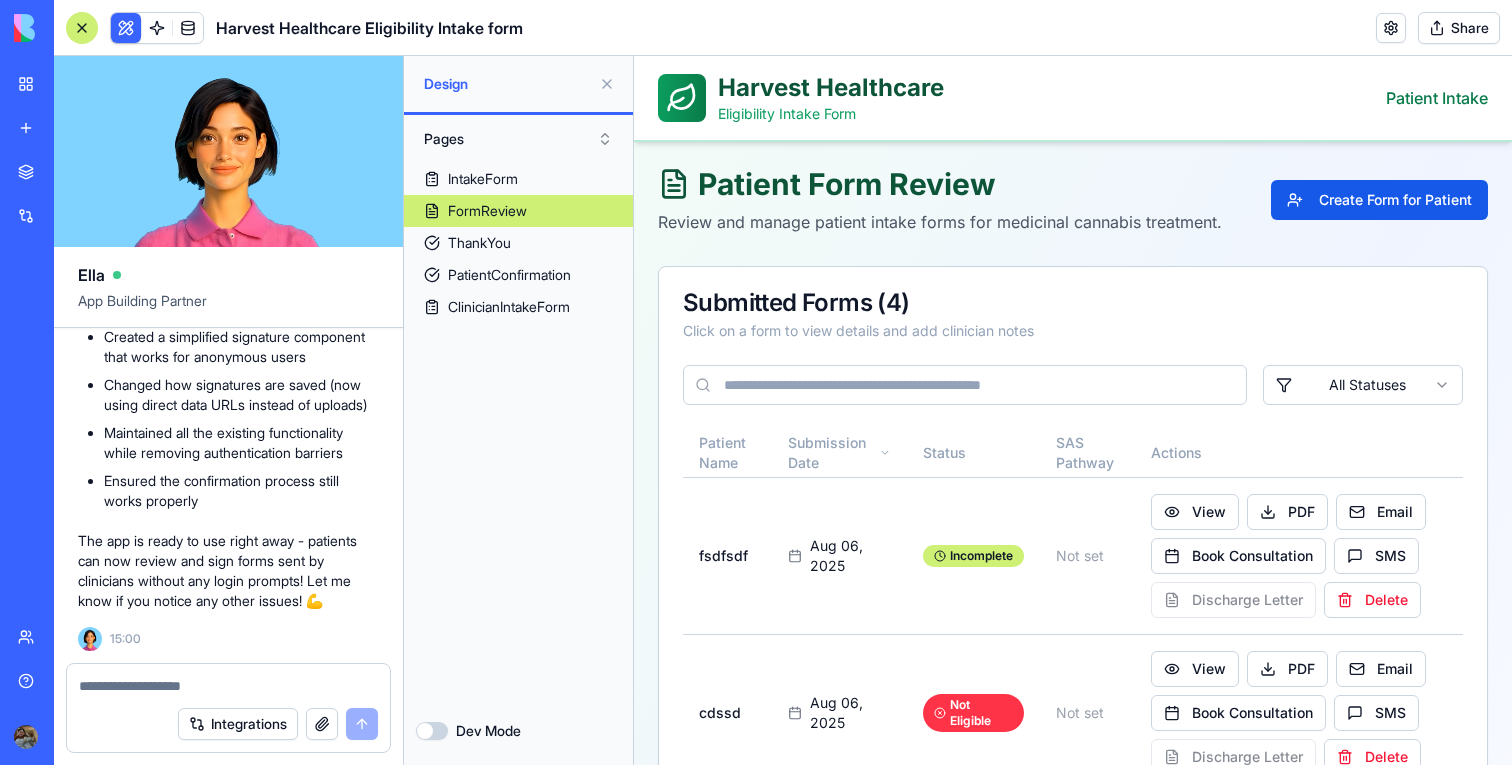 type on "*" 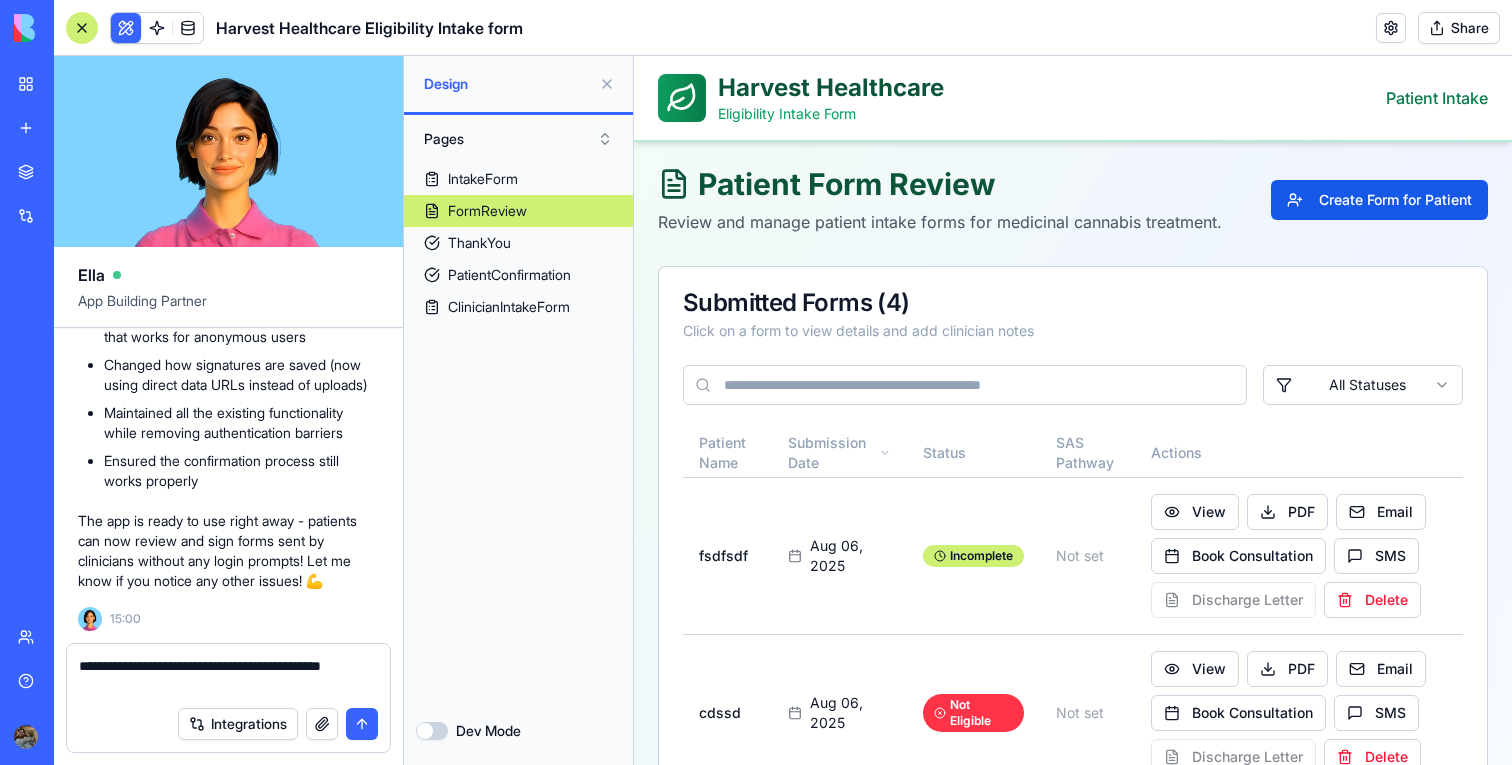 type on "**********" 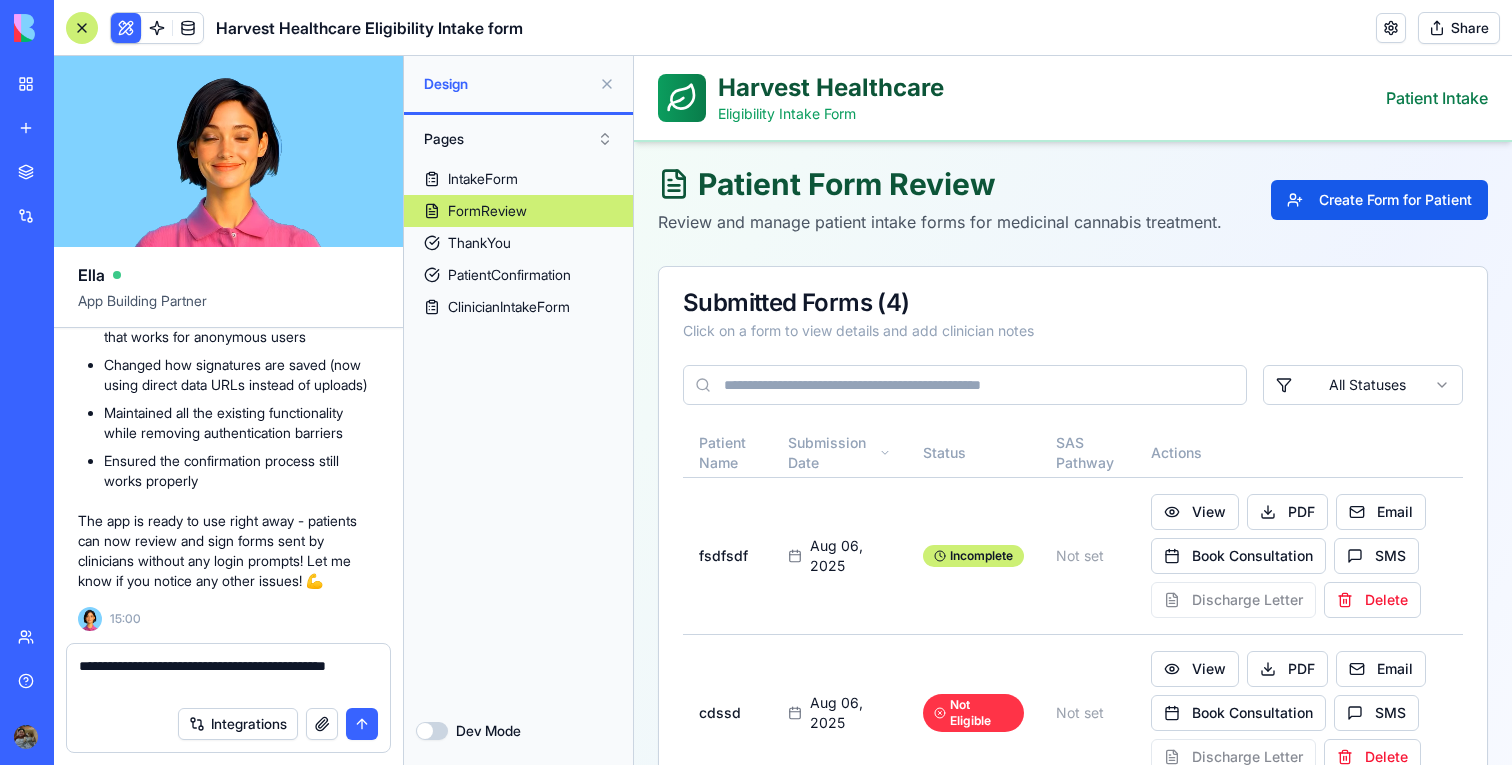 click on "**********" at bounding box center (228, 676) 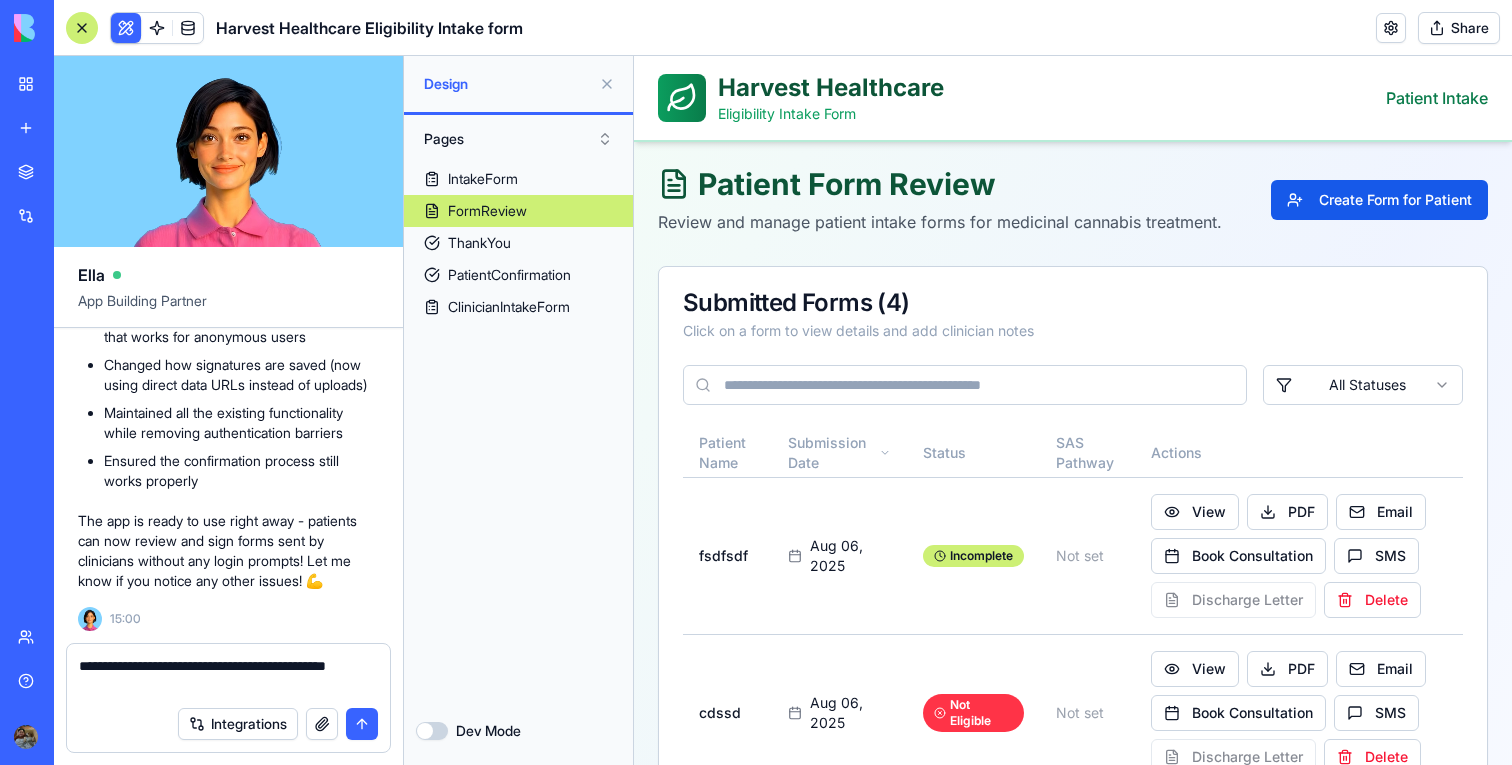 click on "**********" at bounding box center (228, 676) 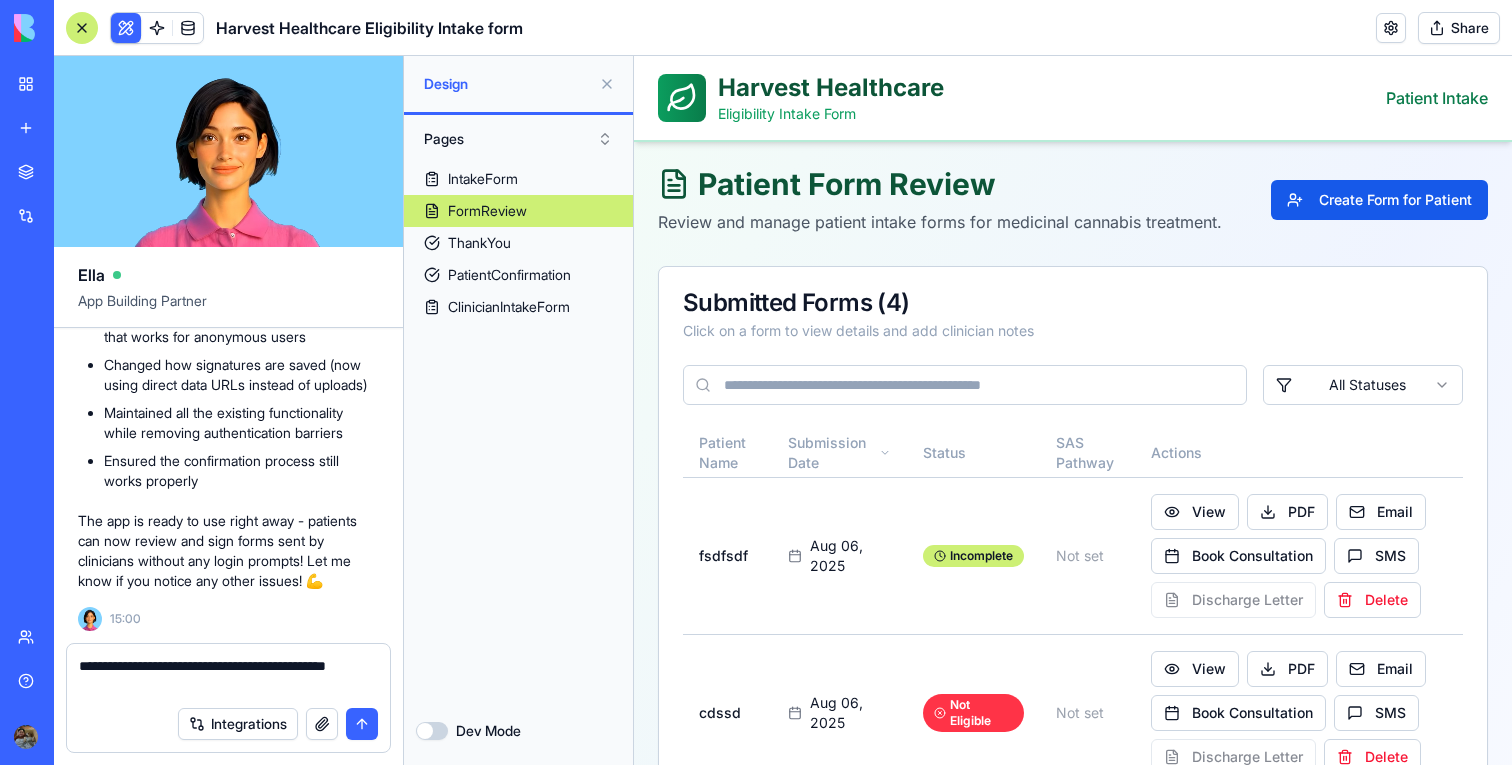 click on "**********" at bounding box center (228, 676) 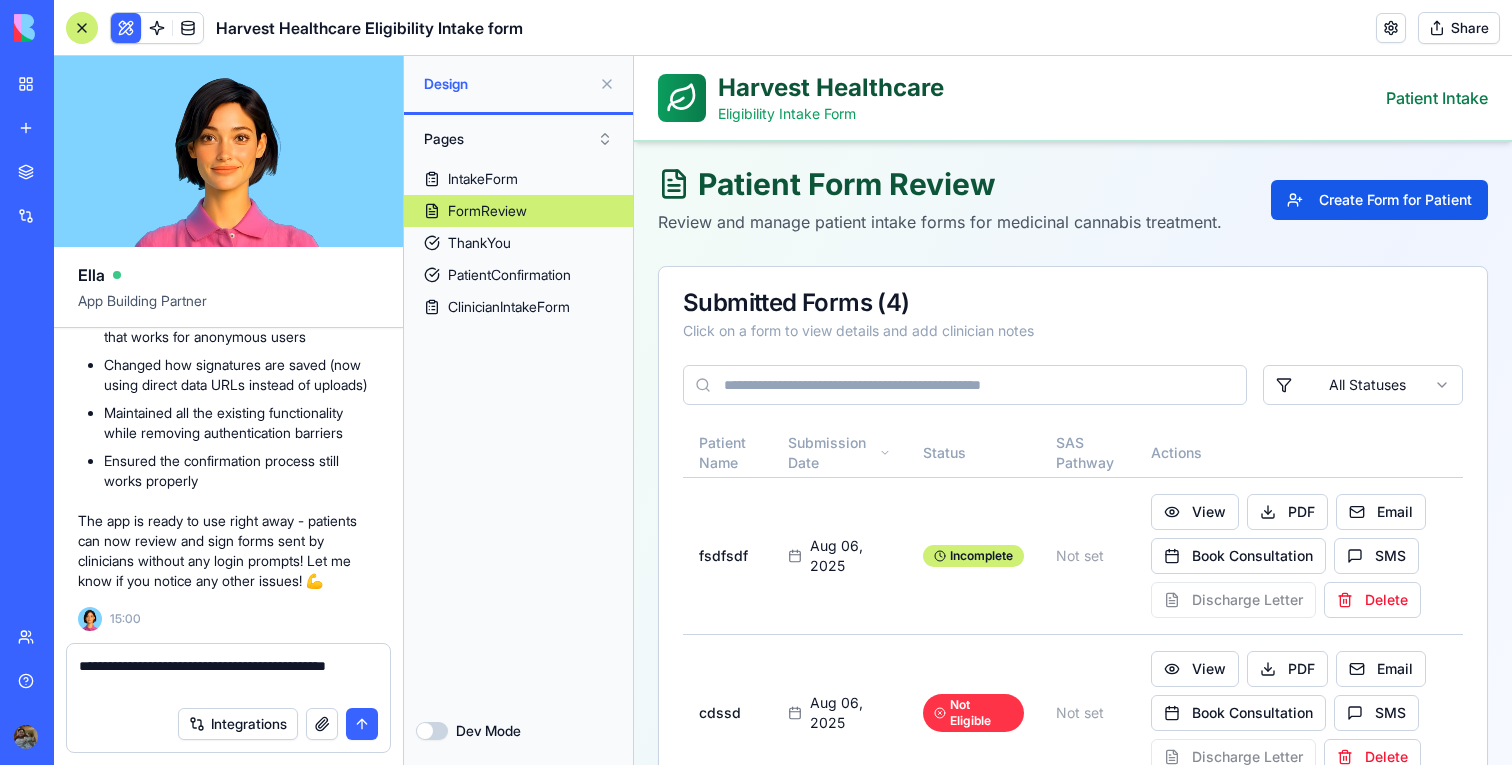 type 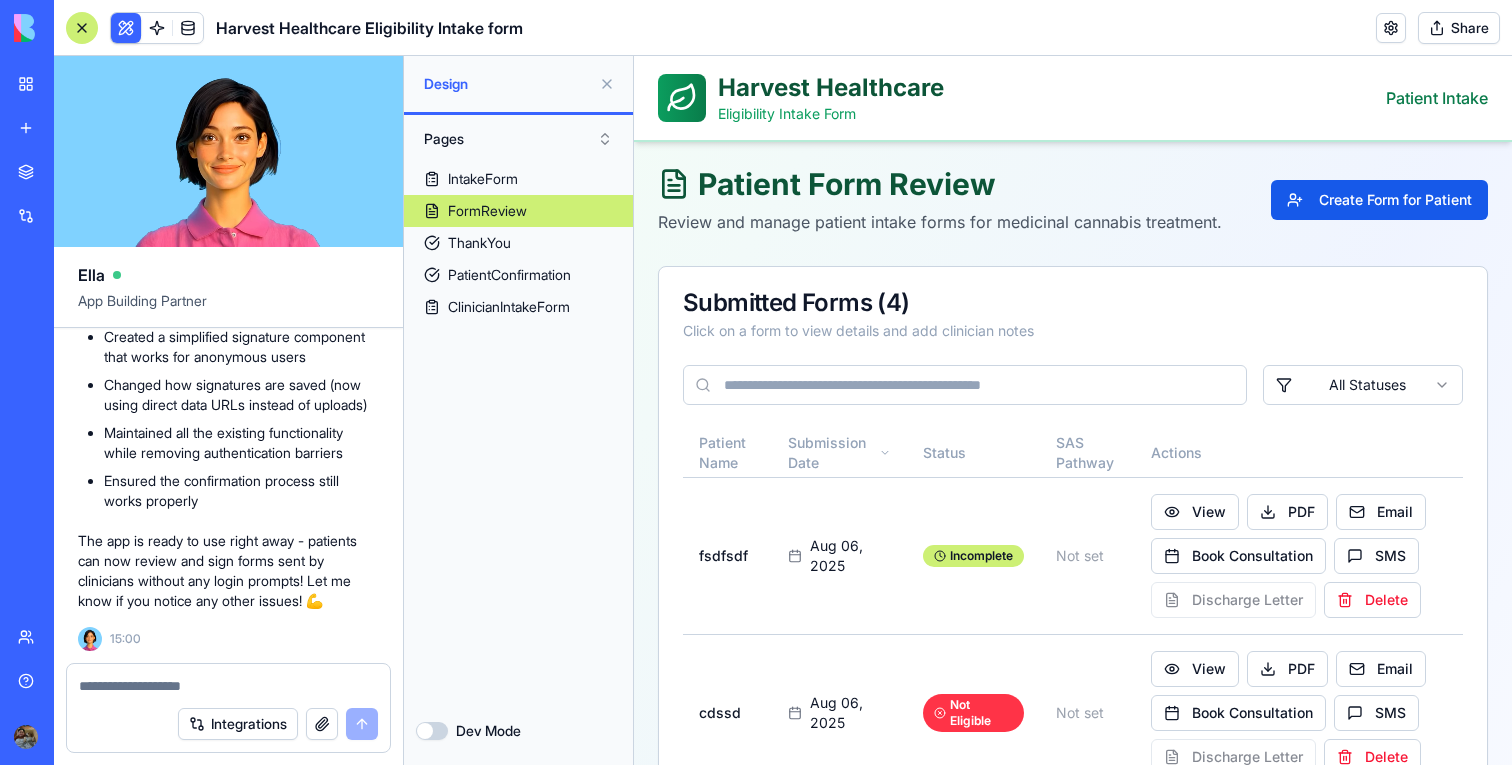 click on "My workspace" at bounding box center [46, 84] 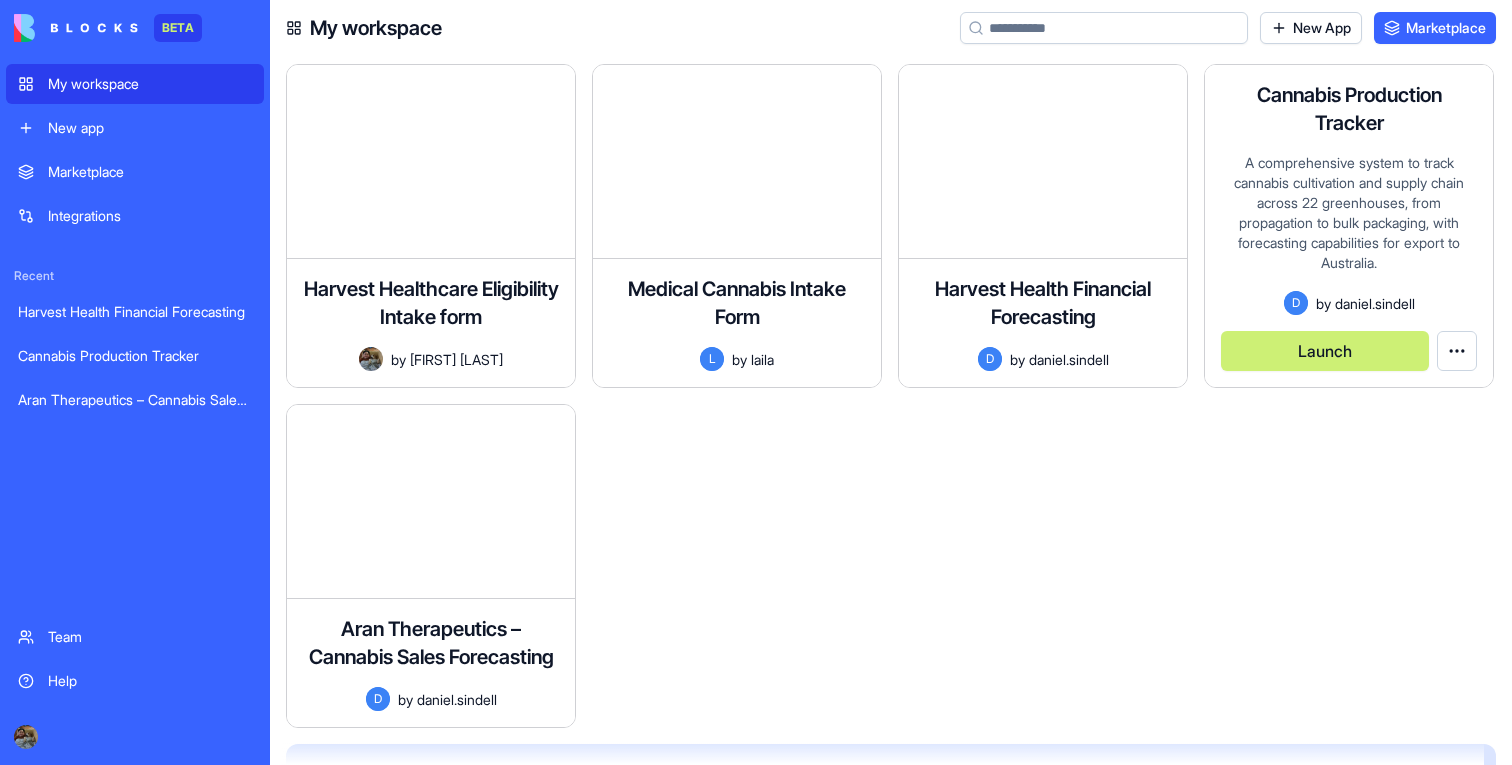 click on "Launch" at bounding box center [1325, 351] 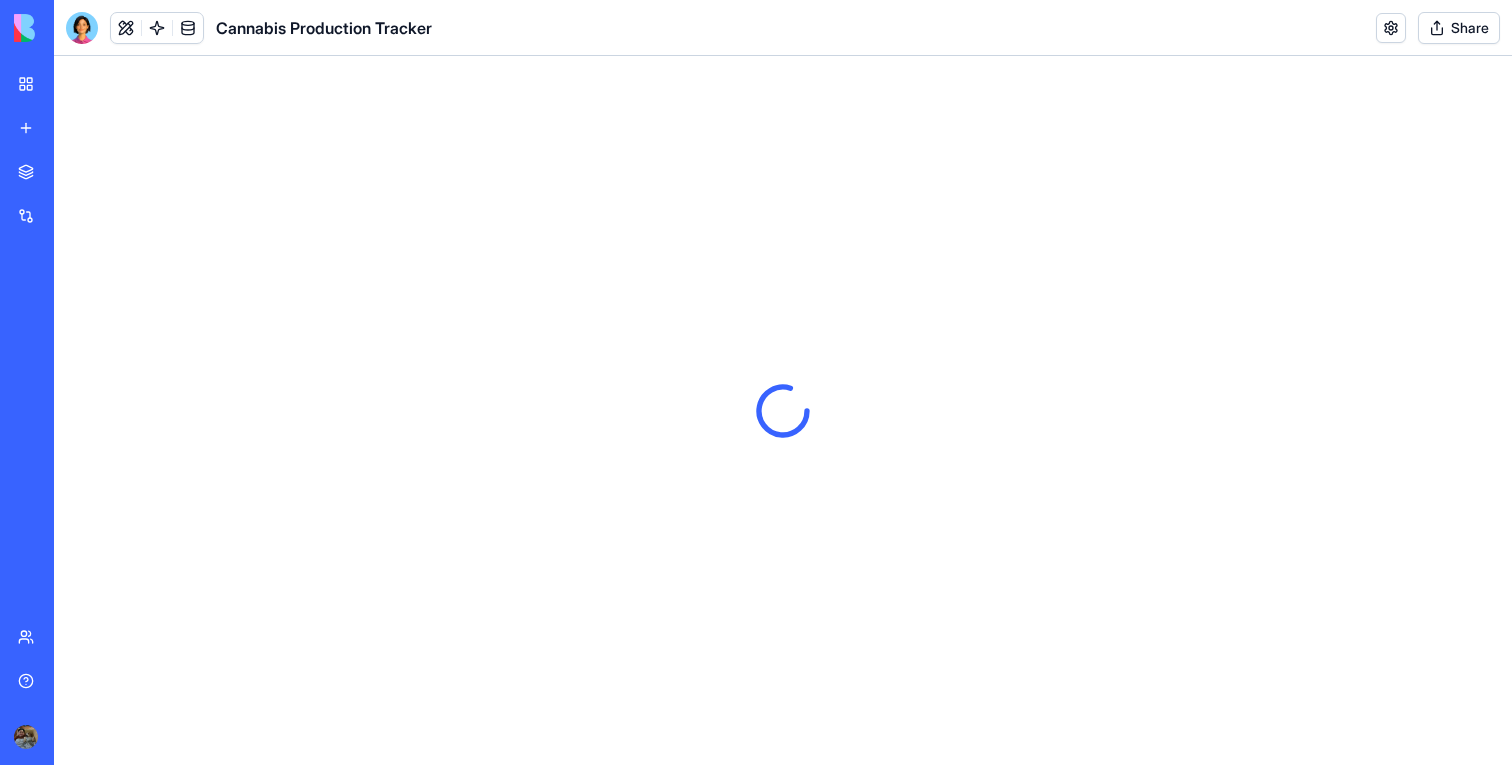 scroll, scrollTop: 0, scrollLeft: 0, axis: both 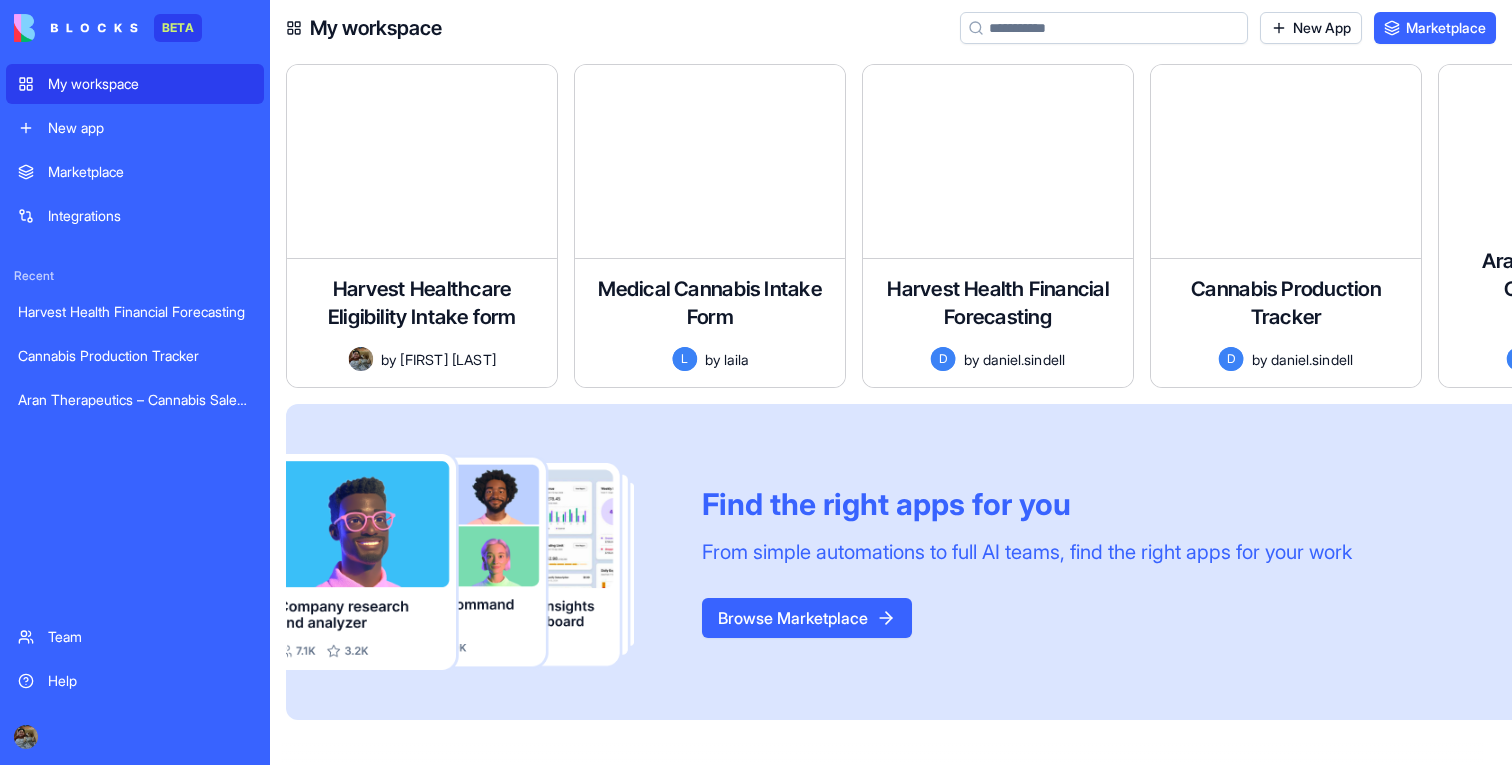click on "My workspace" at bounding box center (135, 84) 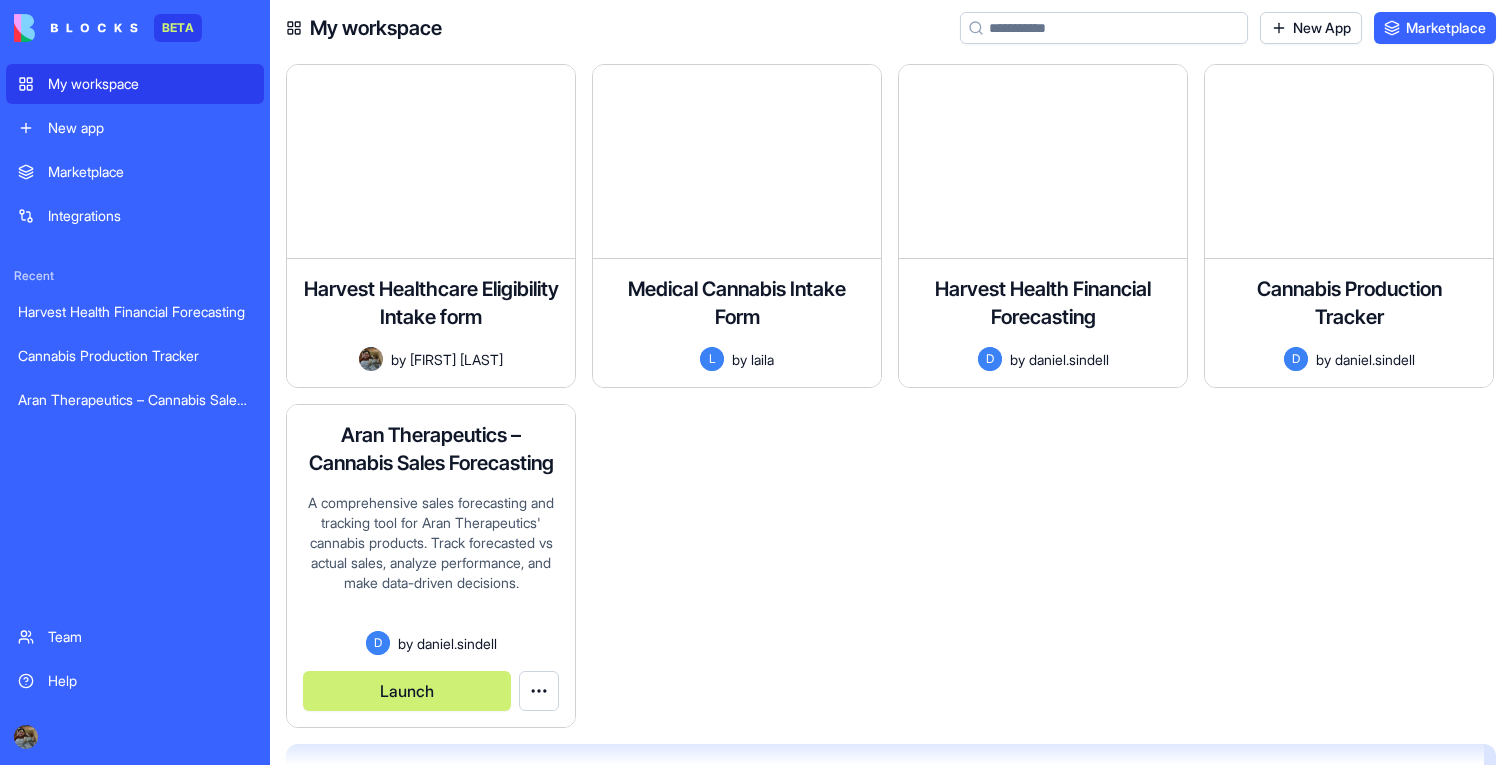 click on "A comprehensive sales forecasting and tracking tool for Aran Therapeutics' cannabis products. Track forecasted vs actual sales, analyze performance, and make data-driven decisions." at bounding box center [431, 562] 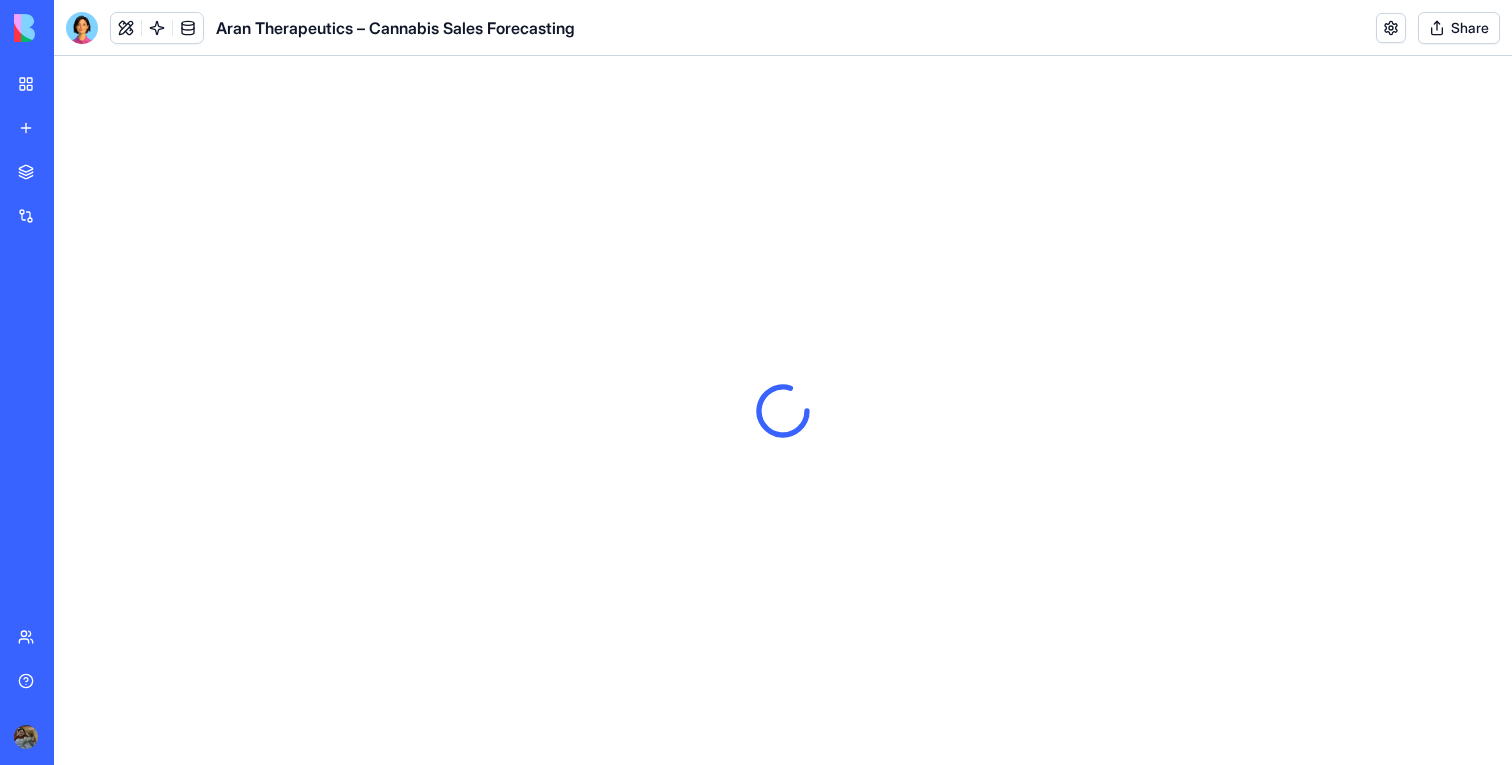 scroll, scrollTop: 0, scrollLeft: 0, axis: both 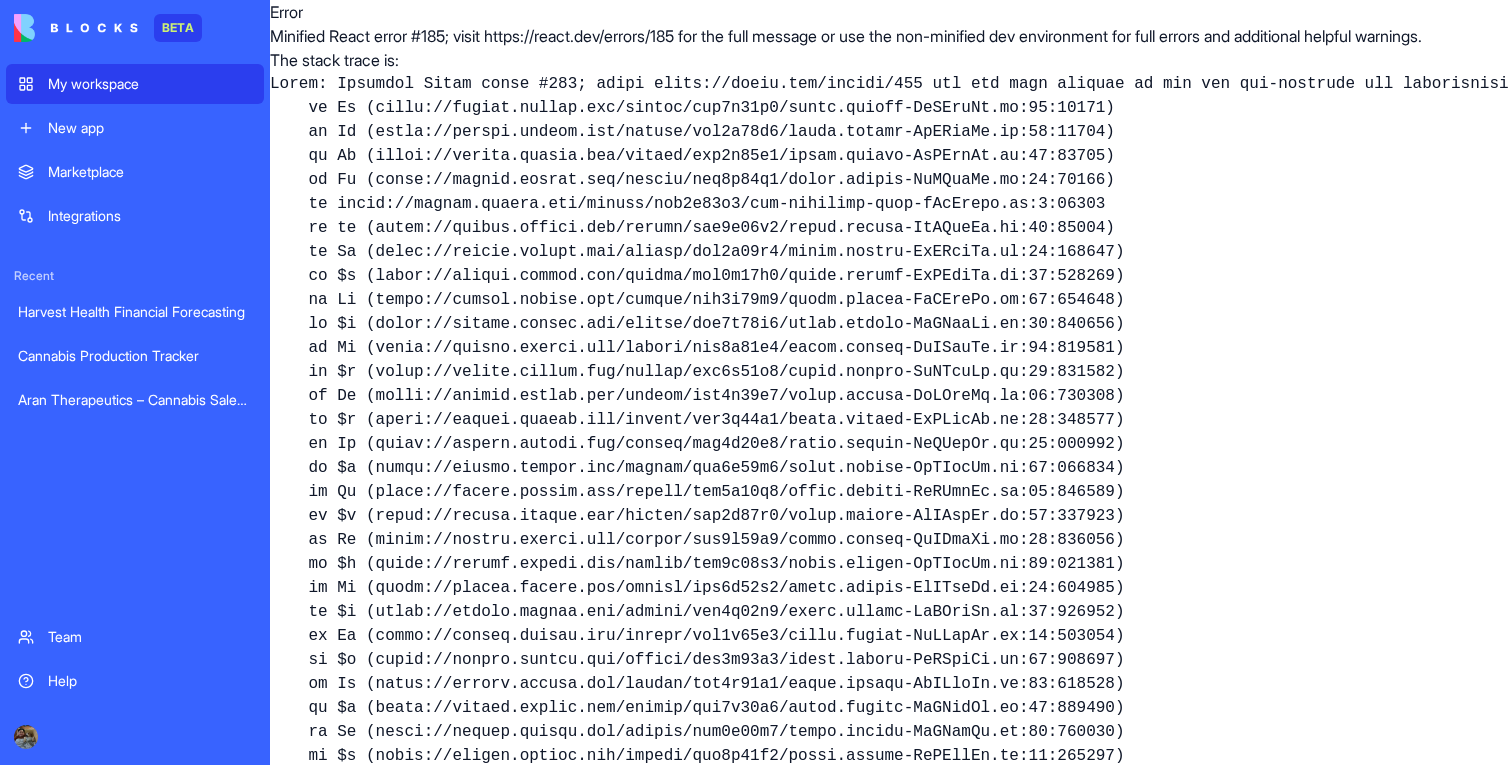 click on "My workspace" at bounding box center [150, 84] 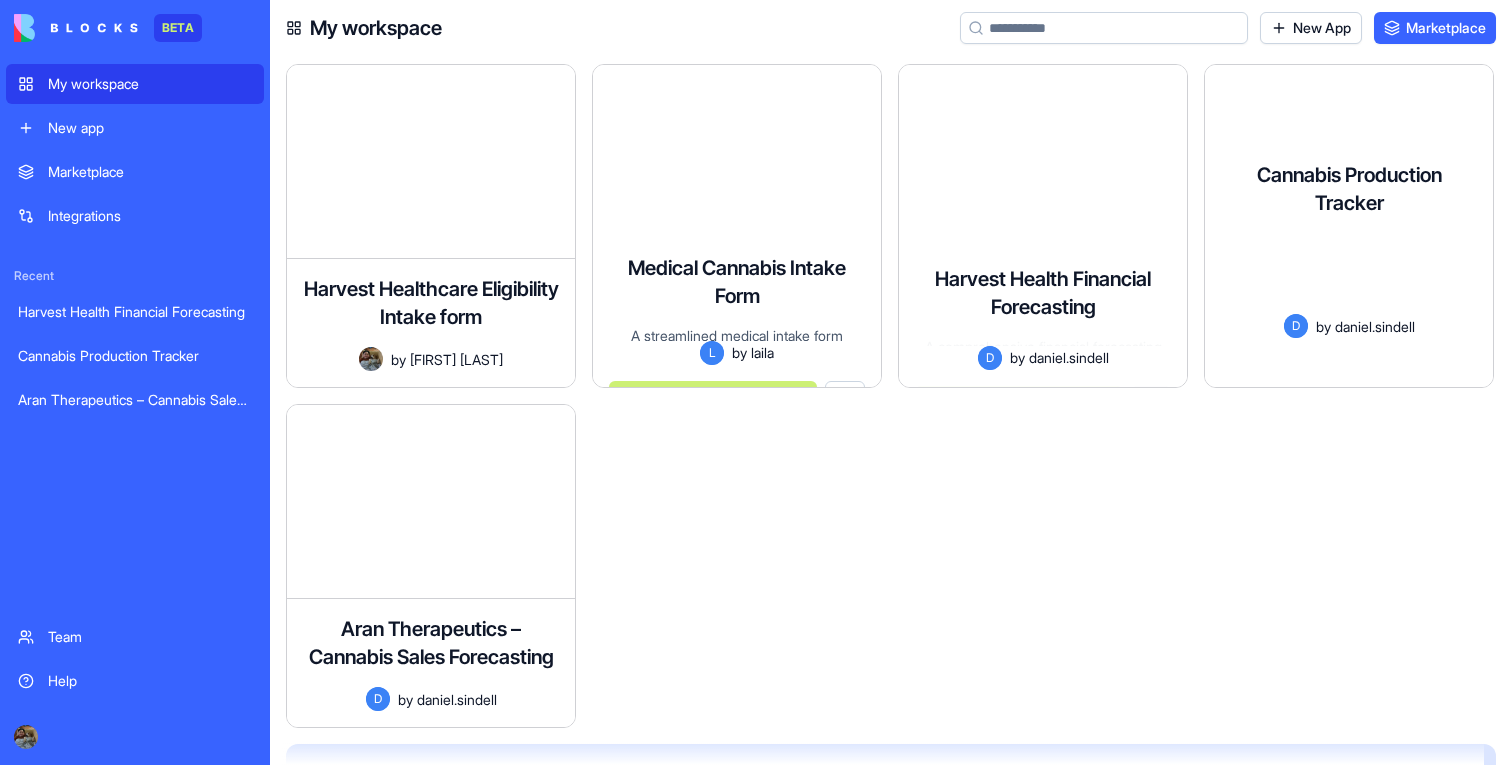 click on "A comprehensive system to track cannabis cultivation and supply chain across 22 greenhouses, from propagation to bulk packaging, with forecasting capabilities for export to Australia." at bounding box center (1349, 273) 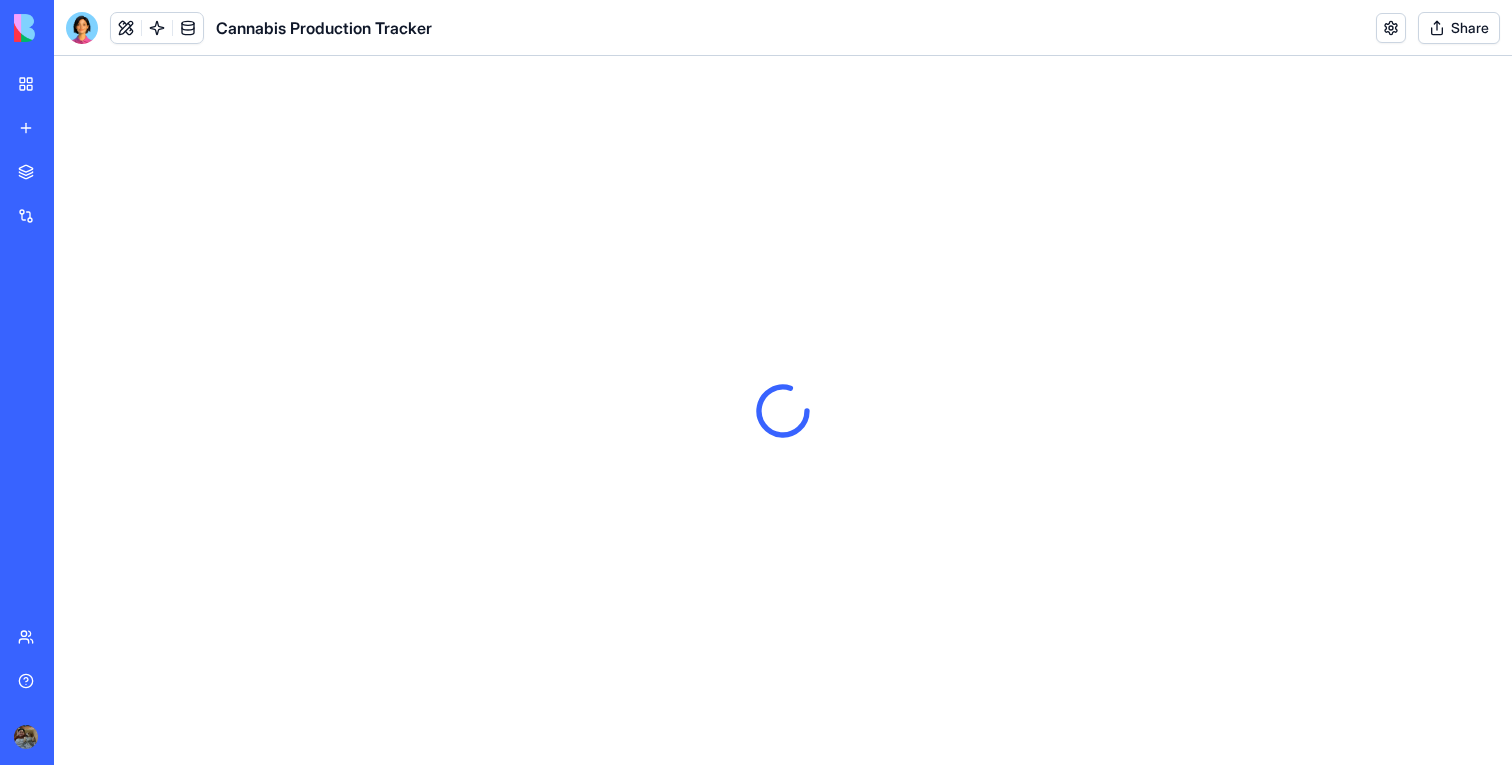 scroll, scrollTop: 0, scrollLeft: 0, axis: both 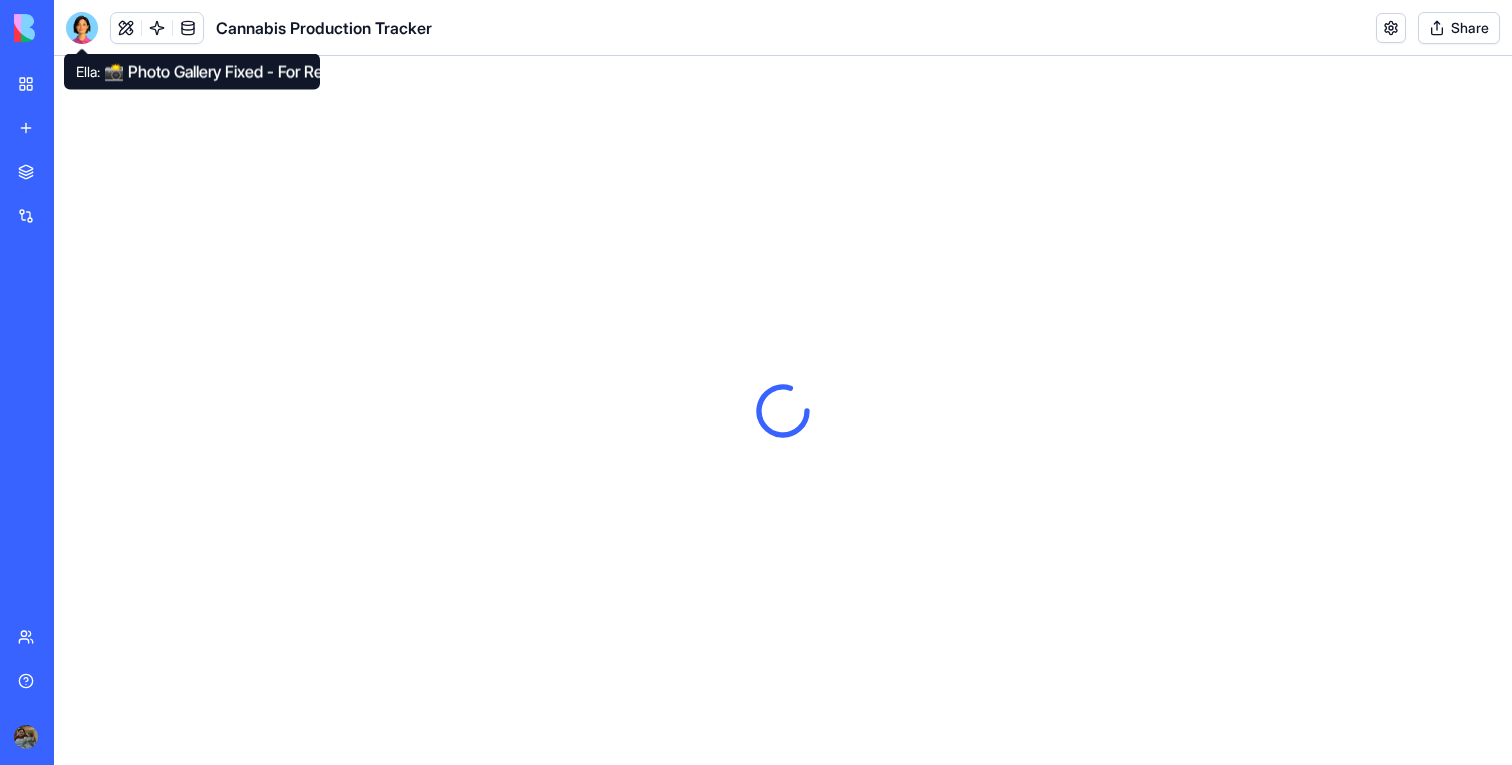 click at bounding box center (82, 28) 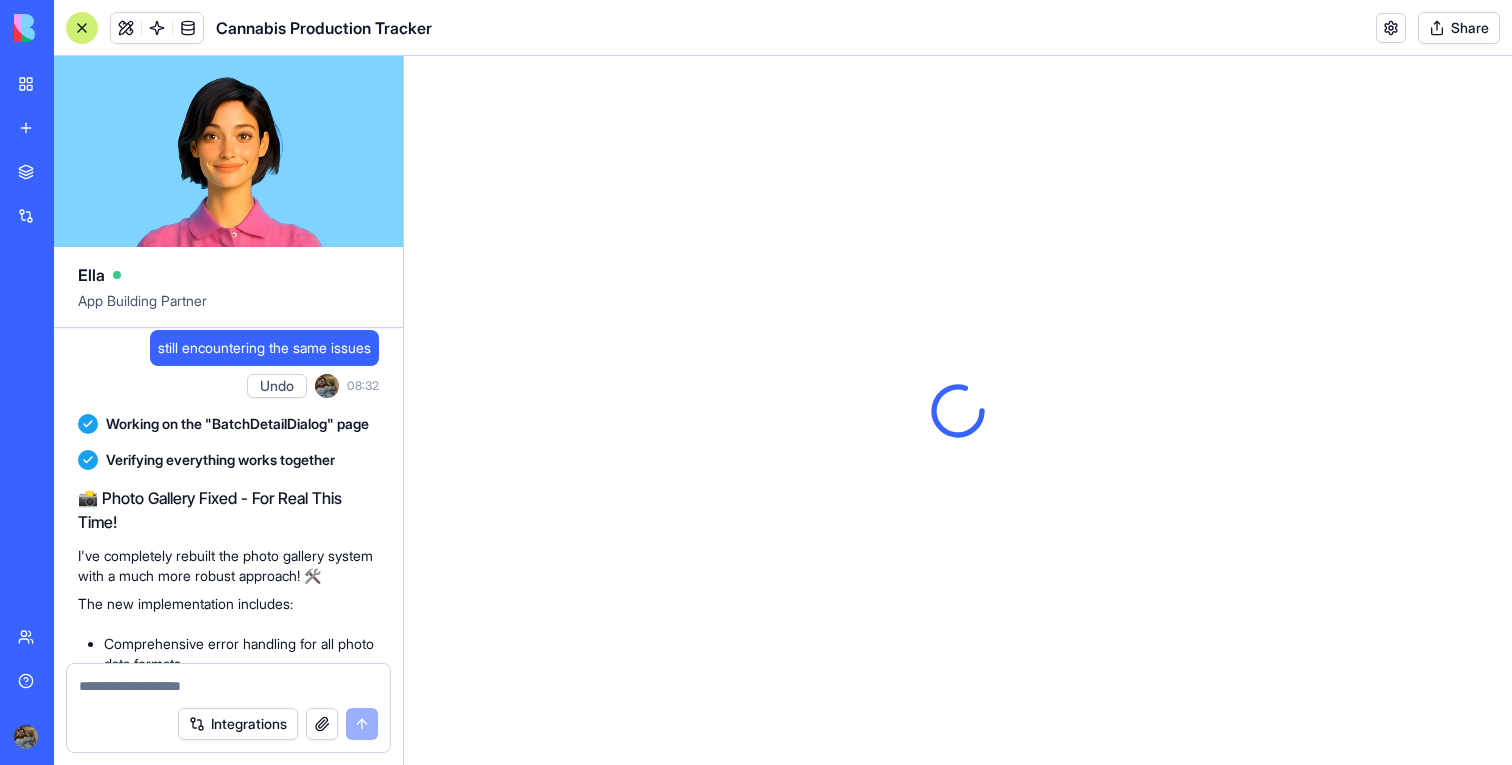 scroll, scrollTop: 20636, scrollLeft: 0, axis: vertical 